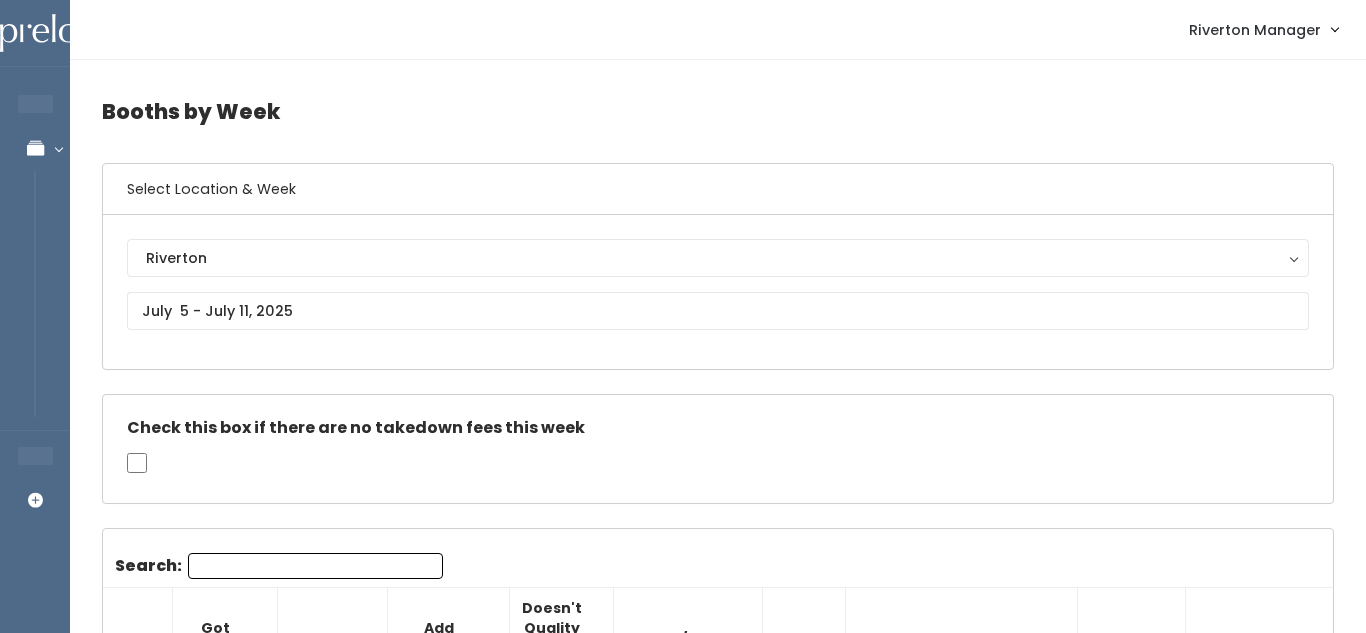 scroll, scrollTop: 2512, scrollLeft: 0, axis: vertical 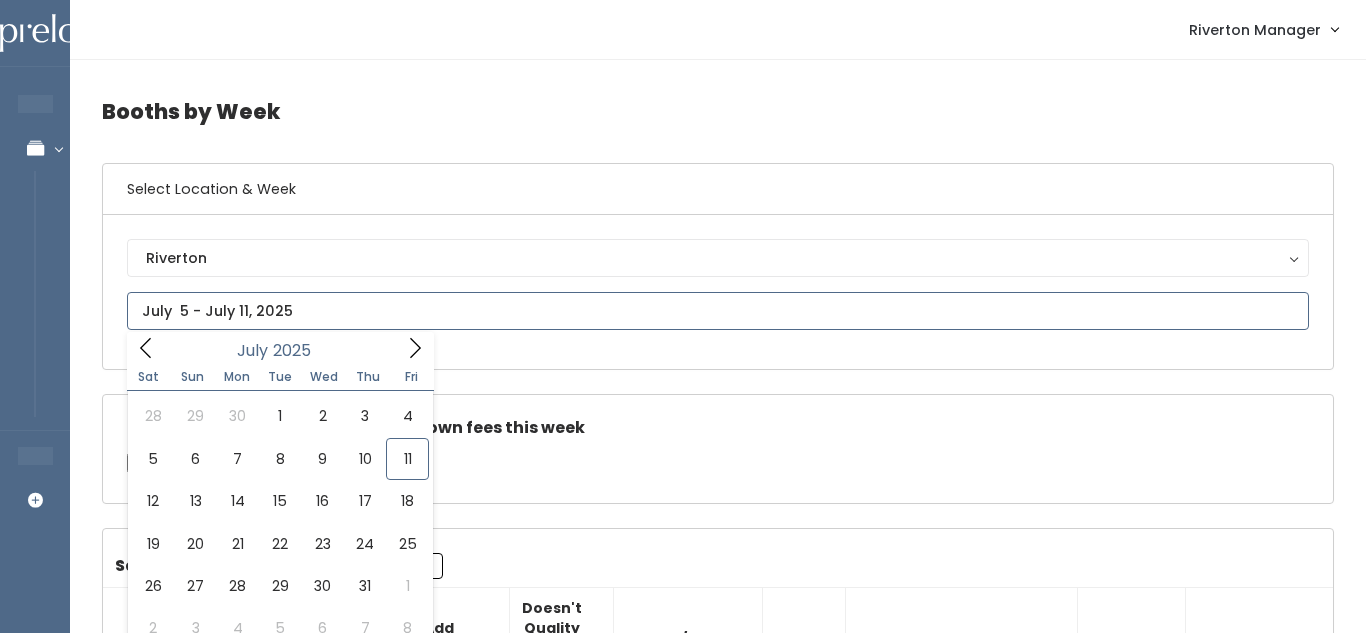 click on "EMPLOYEES
Manage Bookings
Booths by Week
All Bookings
Bookings with Booths
Booth Discounts
Seller Check-in
STORE MANAGER
Add Booking
Riverton Manager
Admin Home" at bounding box center [683, 2276] 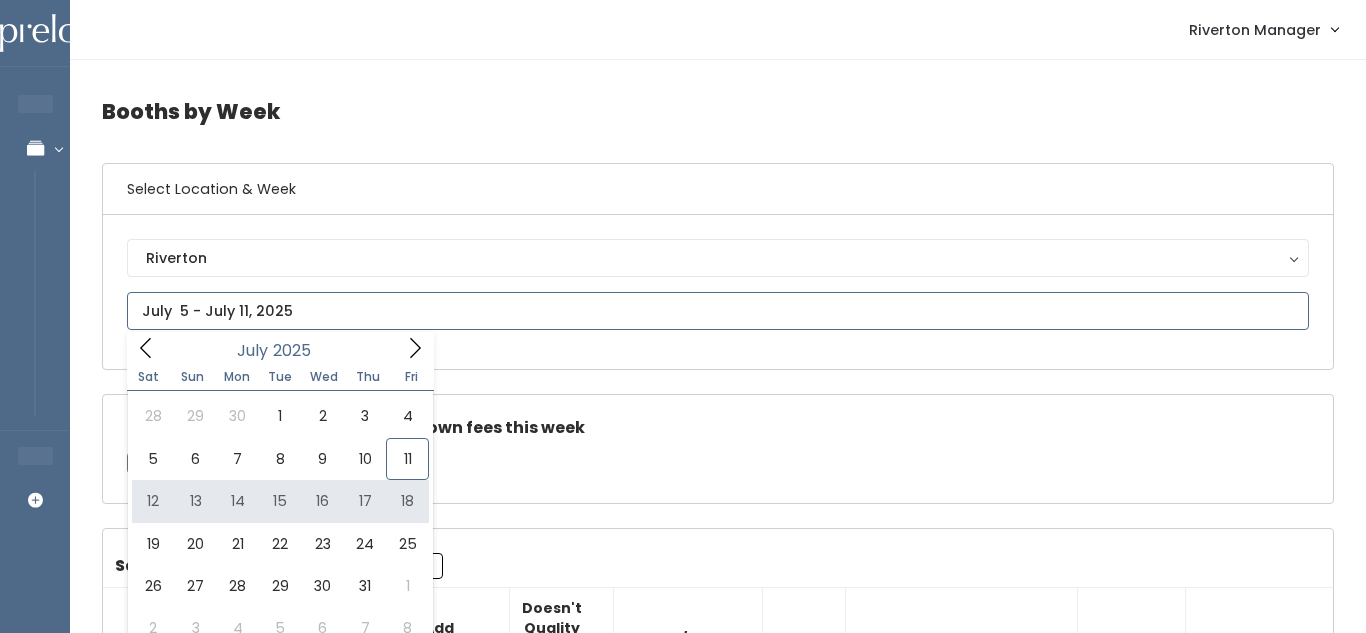 type on "July 12 to July 18" 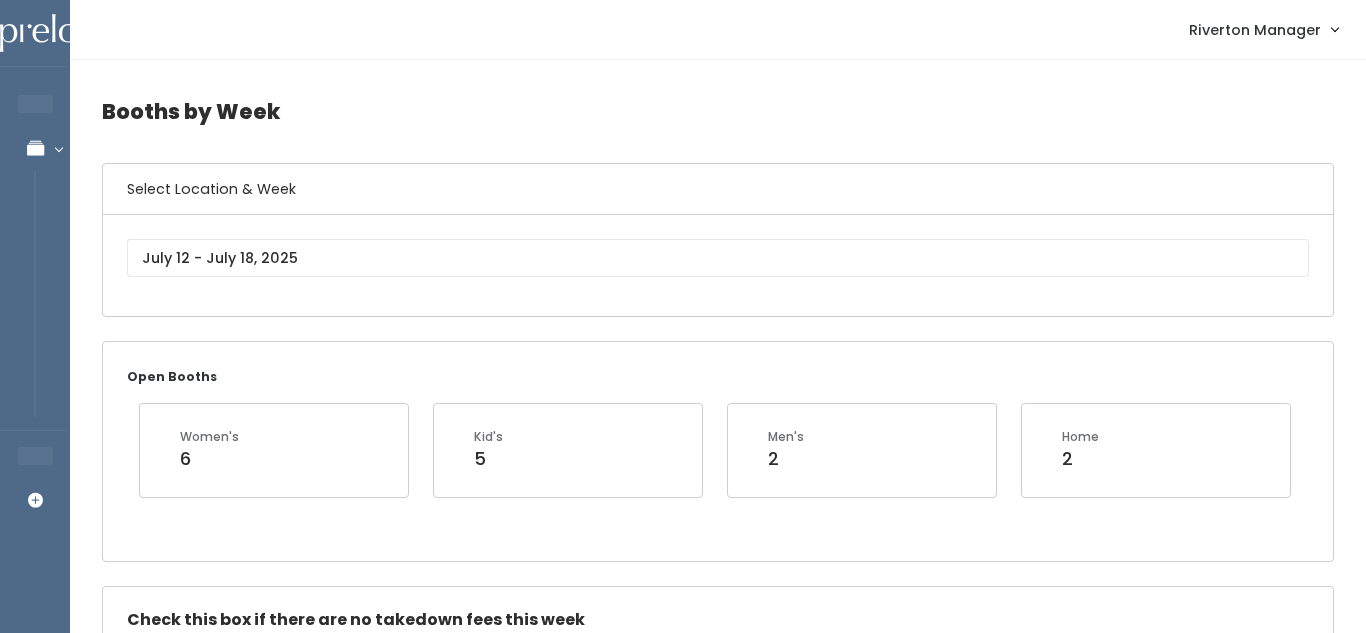 scroll, scrollTop: 801, scrollLeft: 0, axis: vertical 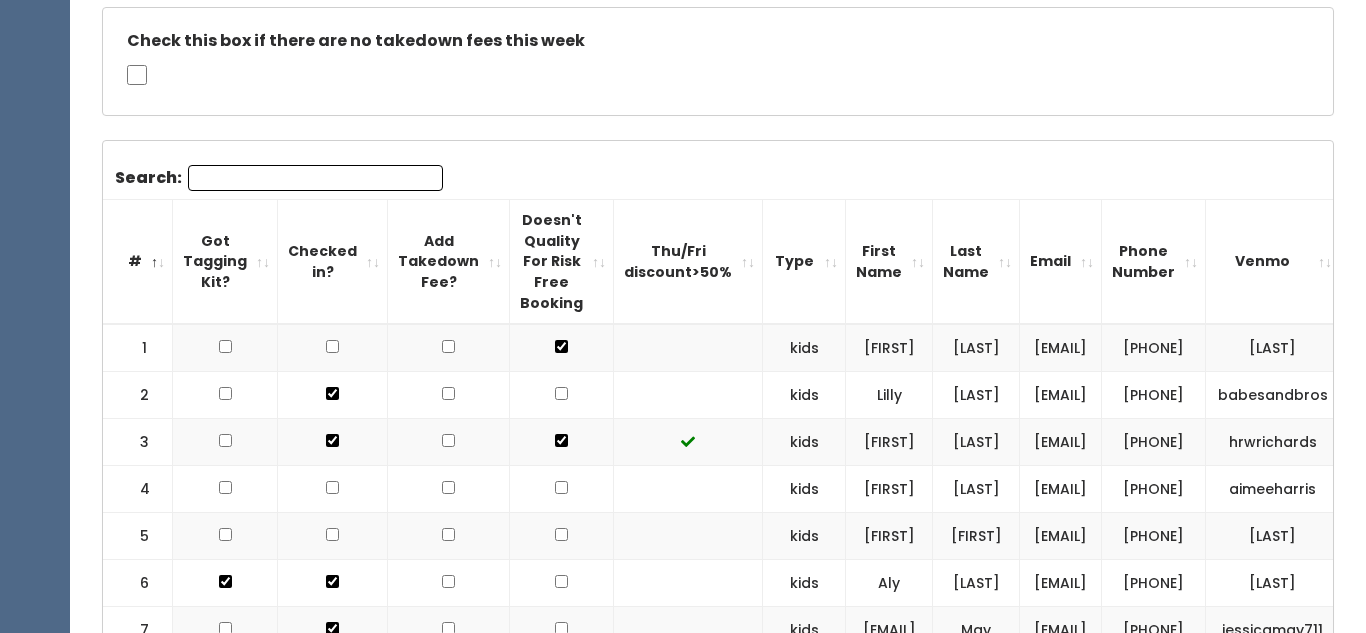 click on "Search:" at bounding box center [315, 178] 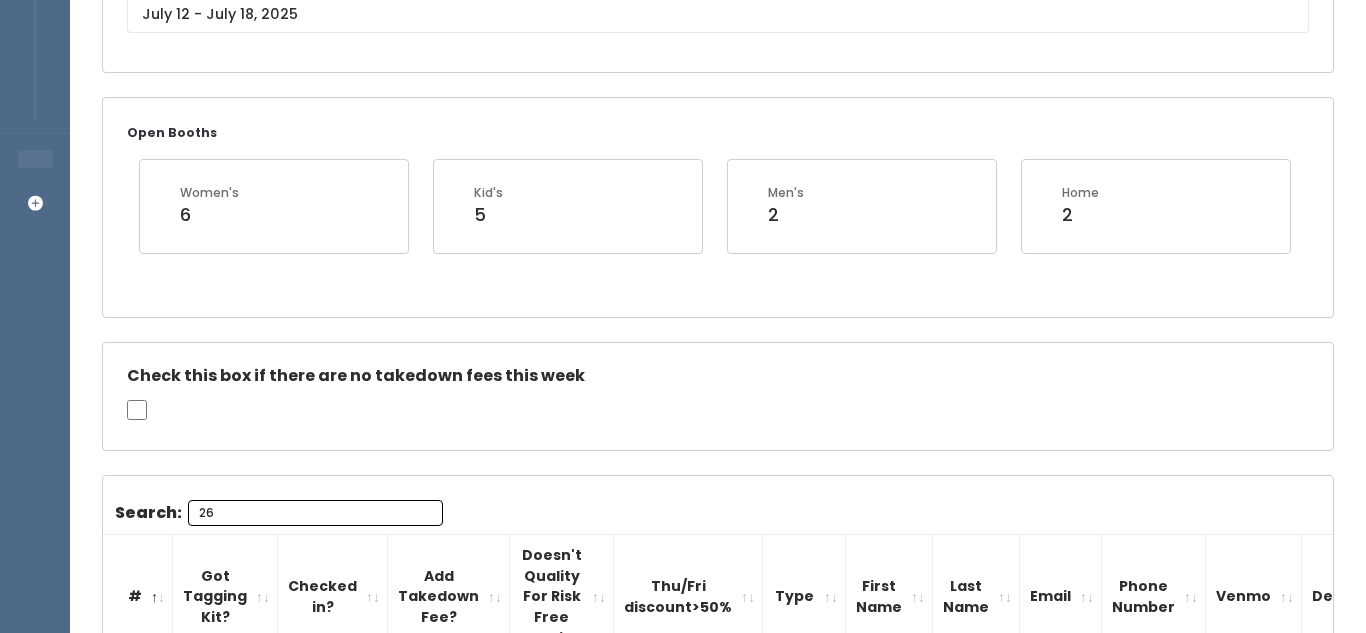 scroll, scrollTop: 272, scrollLeft: 0, axis: vertical 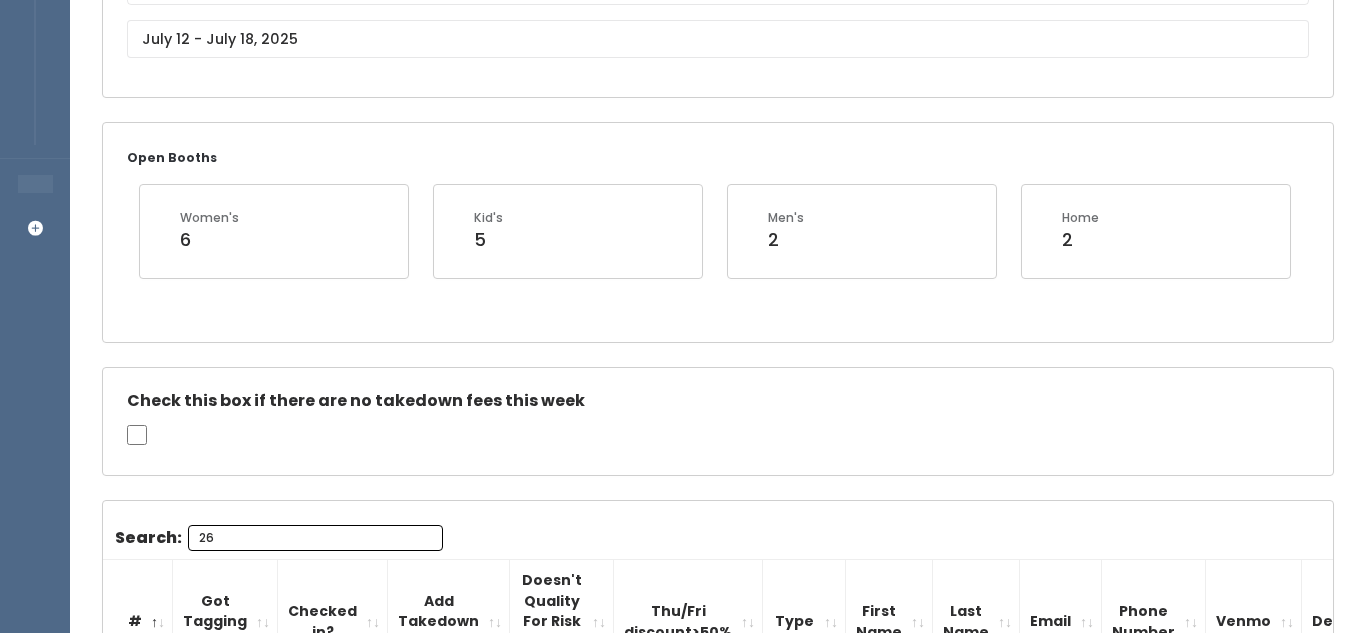 type on "26" 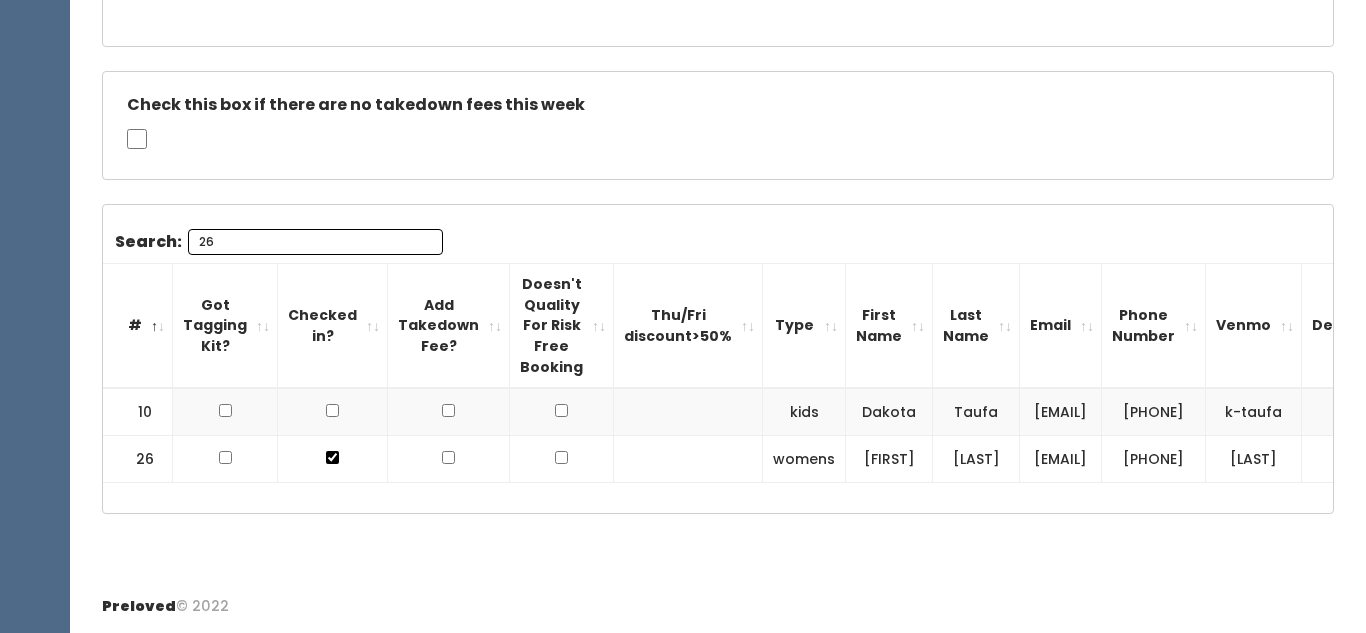 drag, startPoint x: 1010, startPoint y: 452, endPoint x: 1208, endPoint y: 453, distance: 198.00252 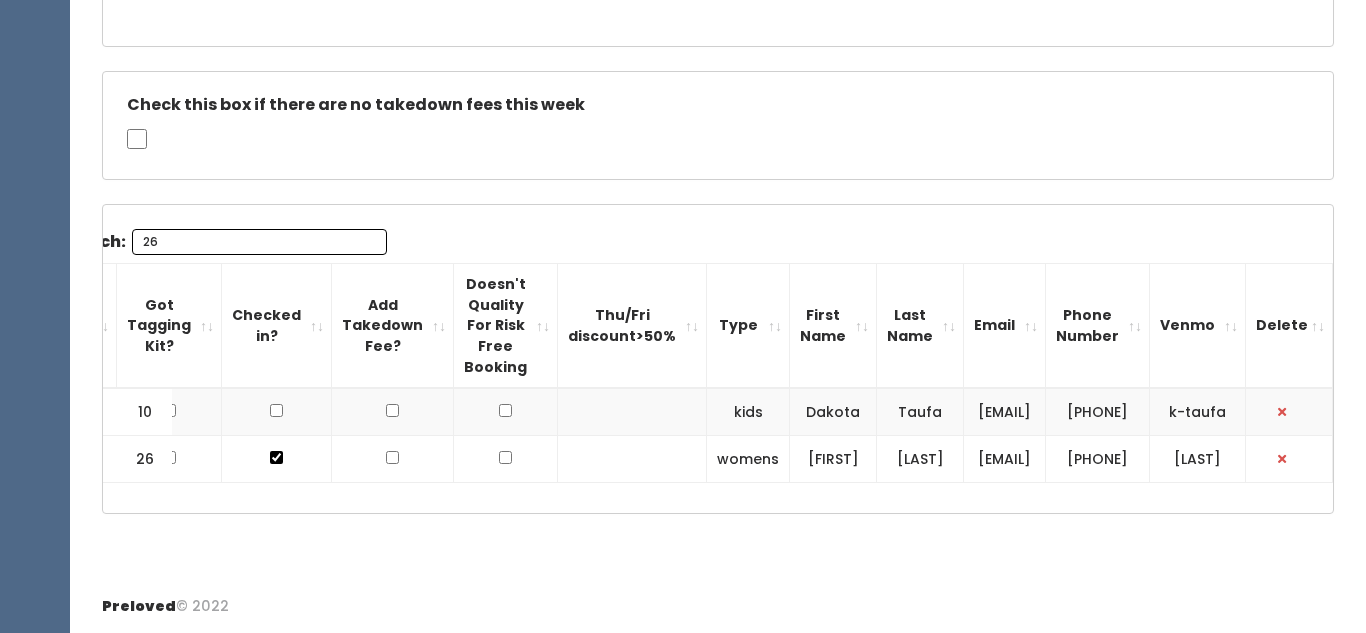 drag, startPoint x: 1182, startPoint y: 441, endPoint x: 1232, endPoint y: 463, distance: 54.626 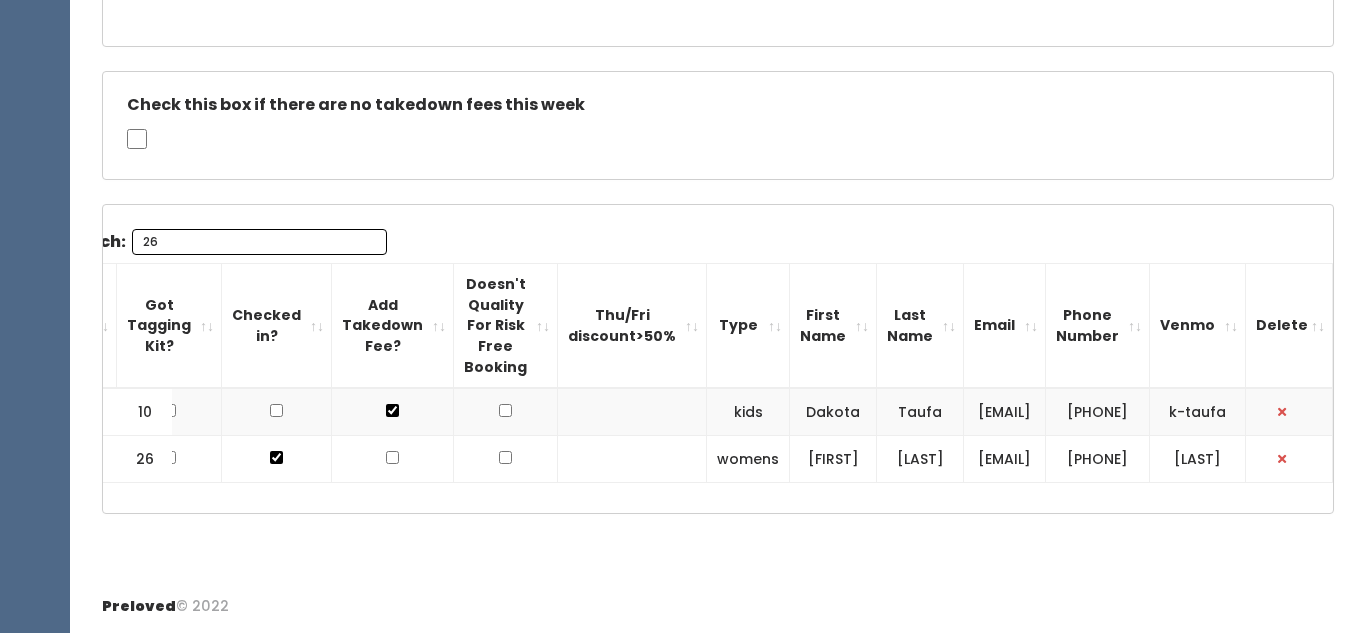 click at bounding box center [392, 410] 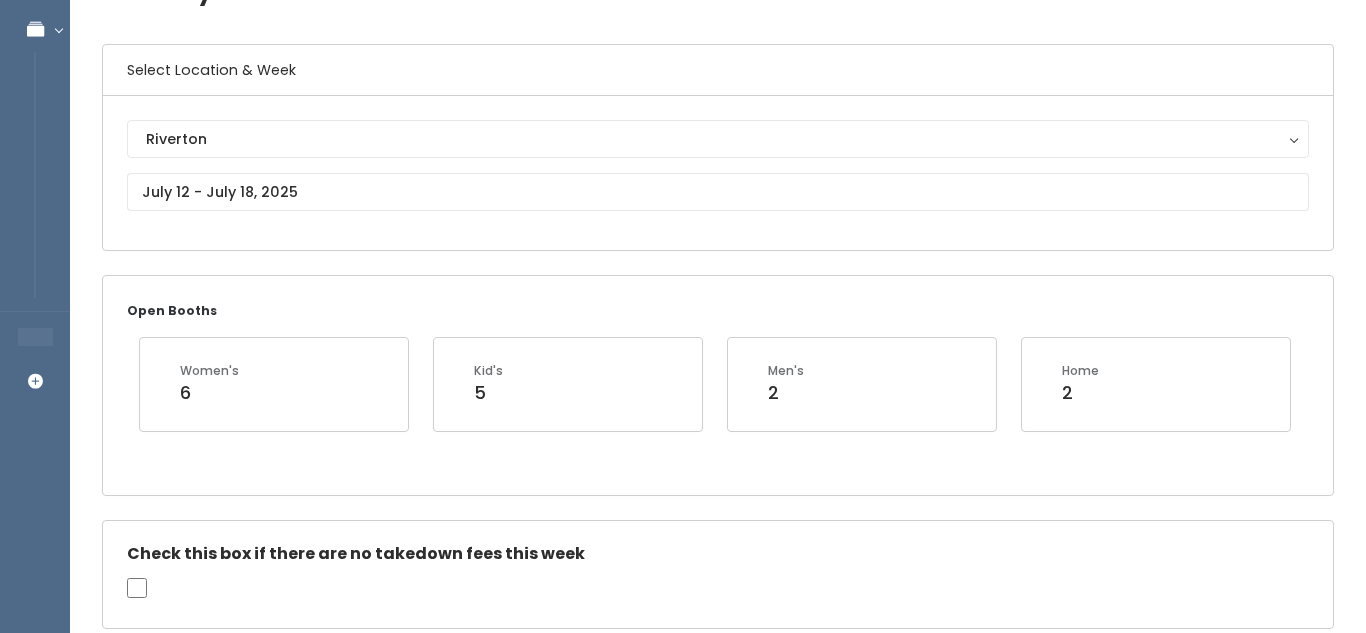 scroll, scrollTop: 0, scrollLeft: 0, axis: both 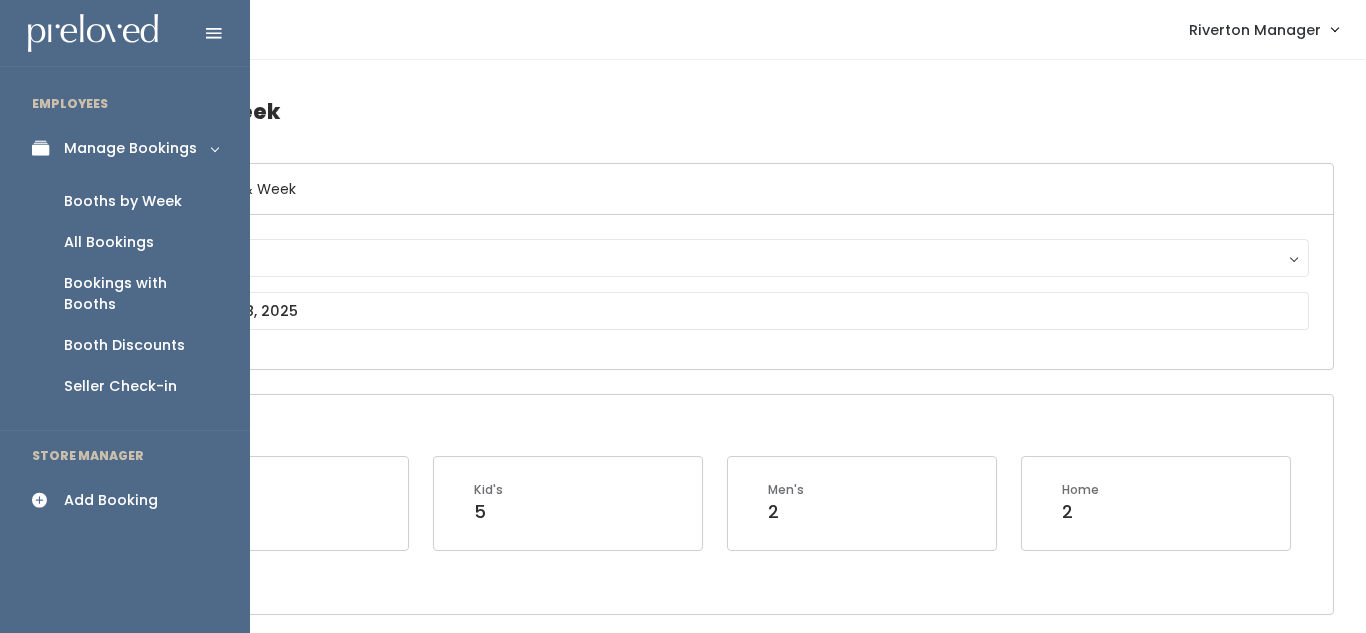 click on "Add Booking" at bounding box center [111, 500] 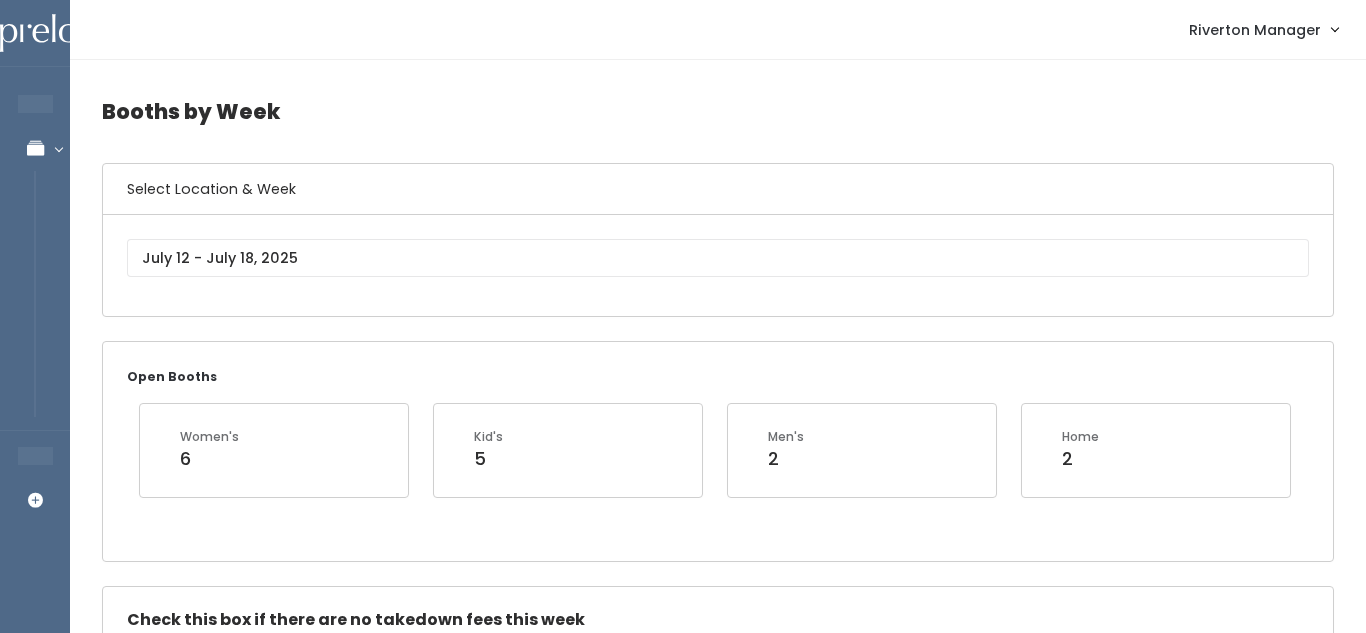 scroll, scrollTop: 272, scrollLeft: 0, axis: vertical 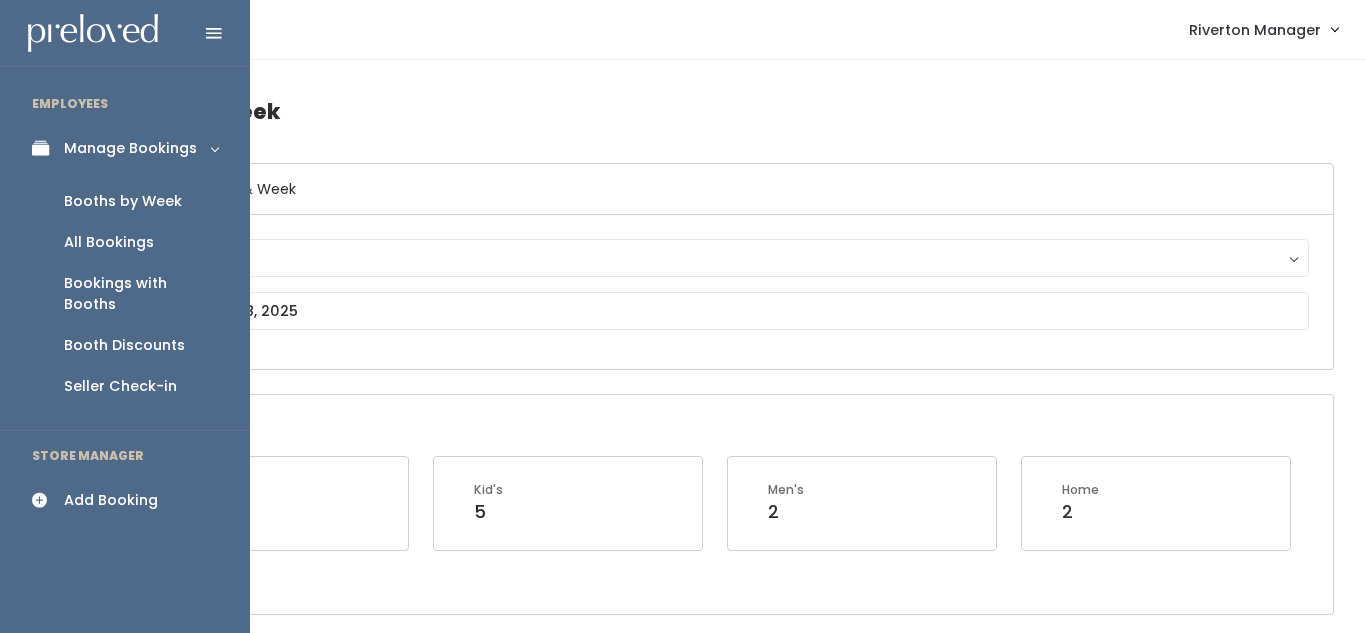 click on "Add Booking" at bounding box center (111, 500) 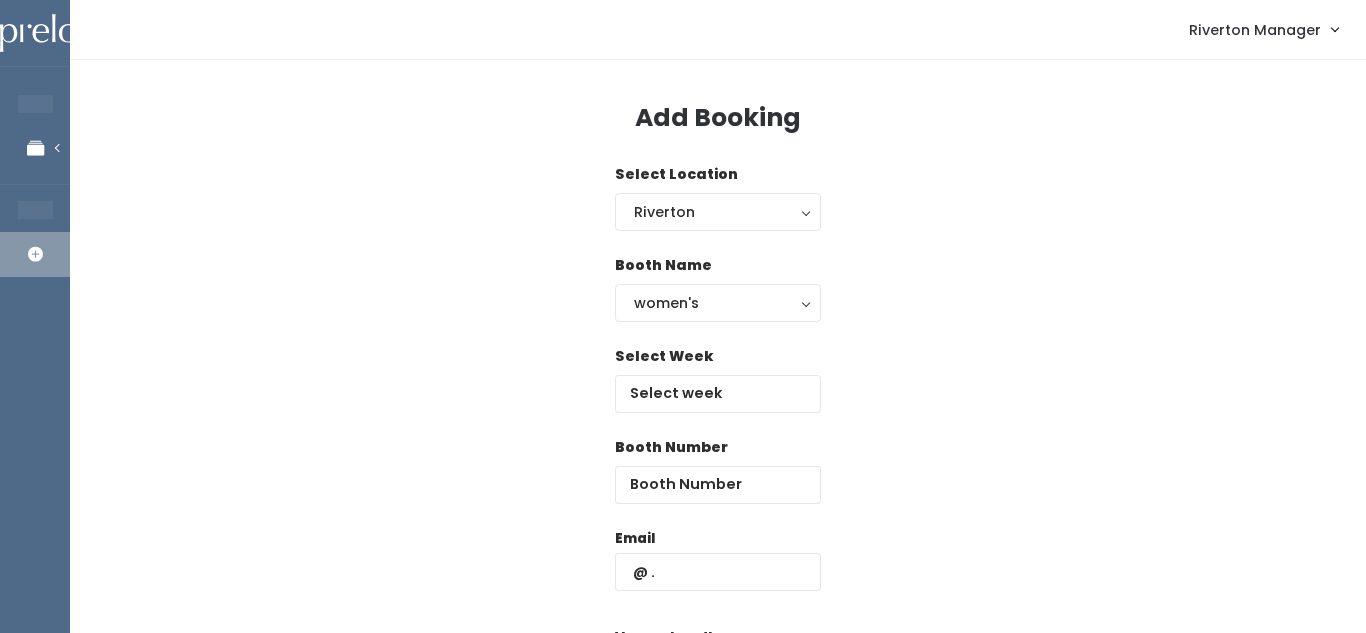scroll, scrollTop: 0, scrollLeft: 0, axis: both 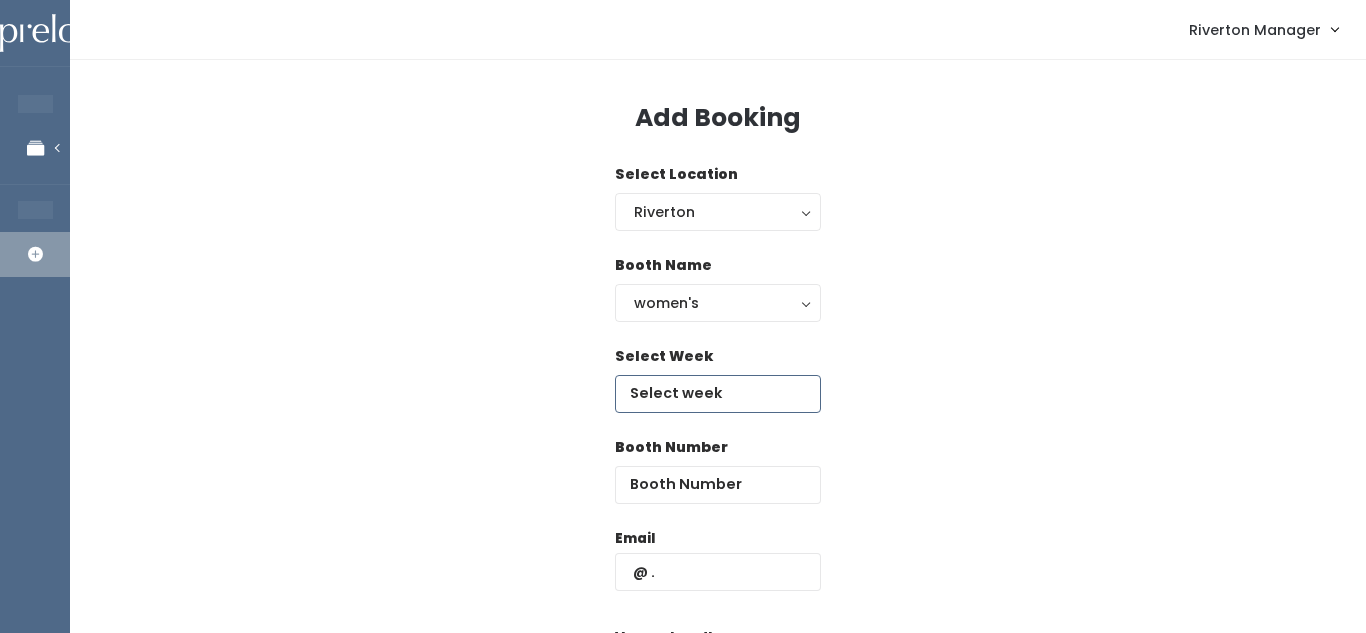 click at bounding box center [718, 394] 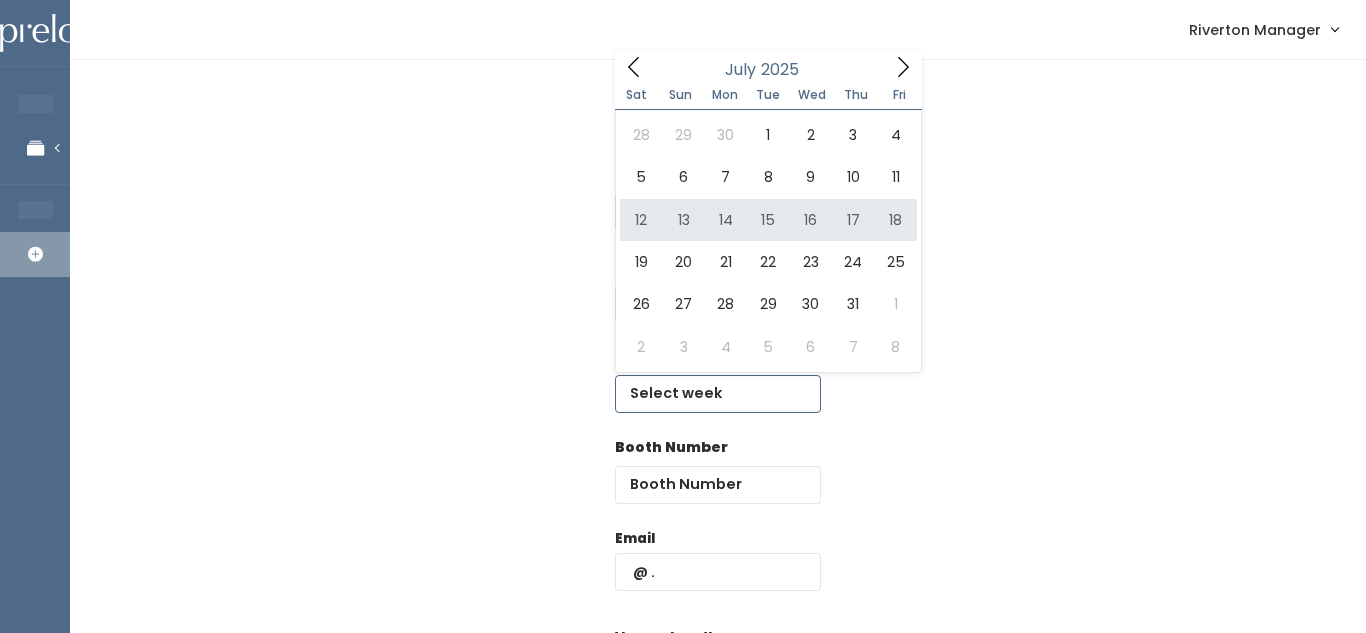 type on "[MONTH] [NUMBER] to [MONTH] [NUMBER]" 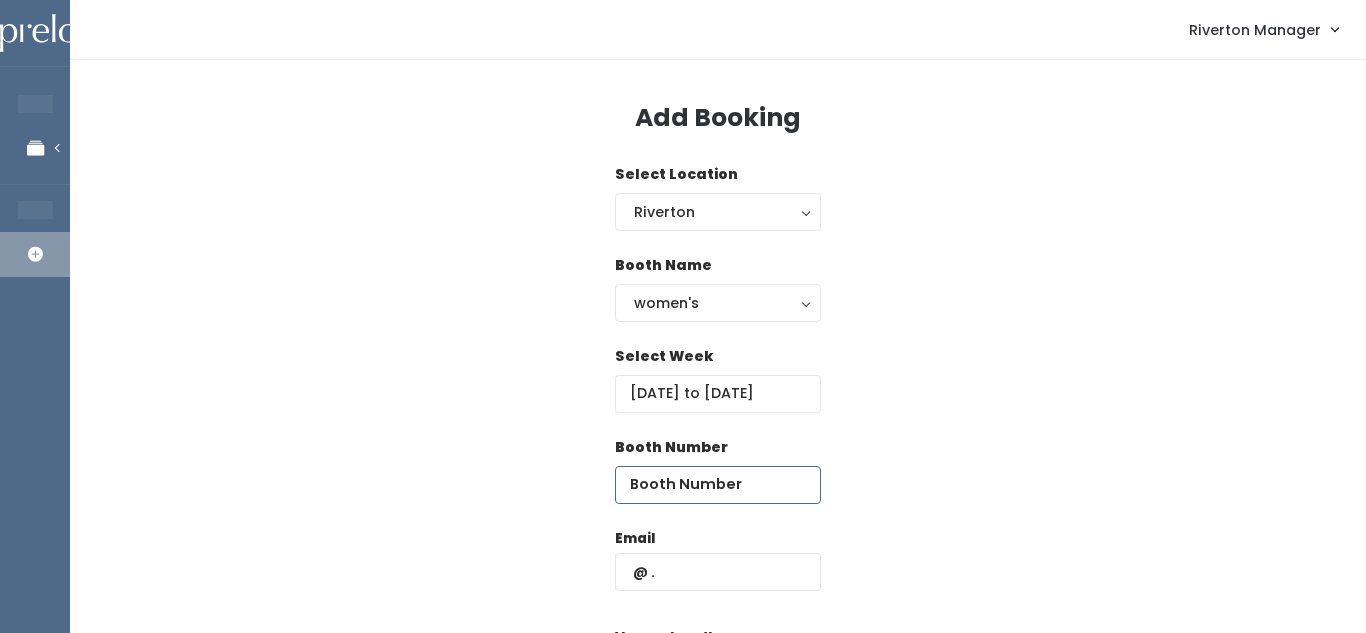 click at bounding box center (718, 485) 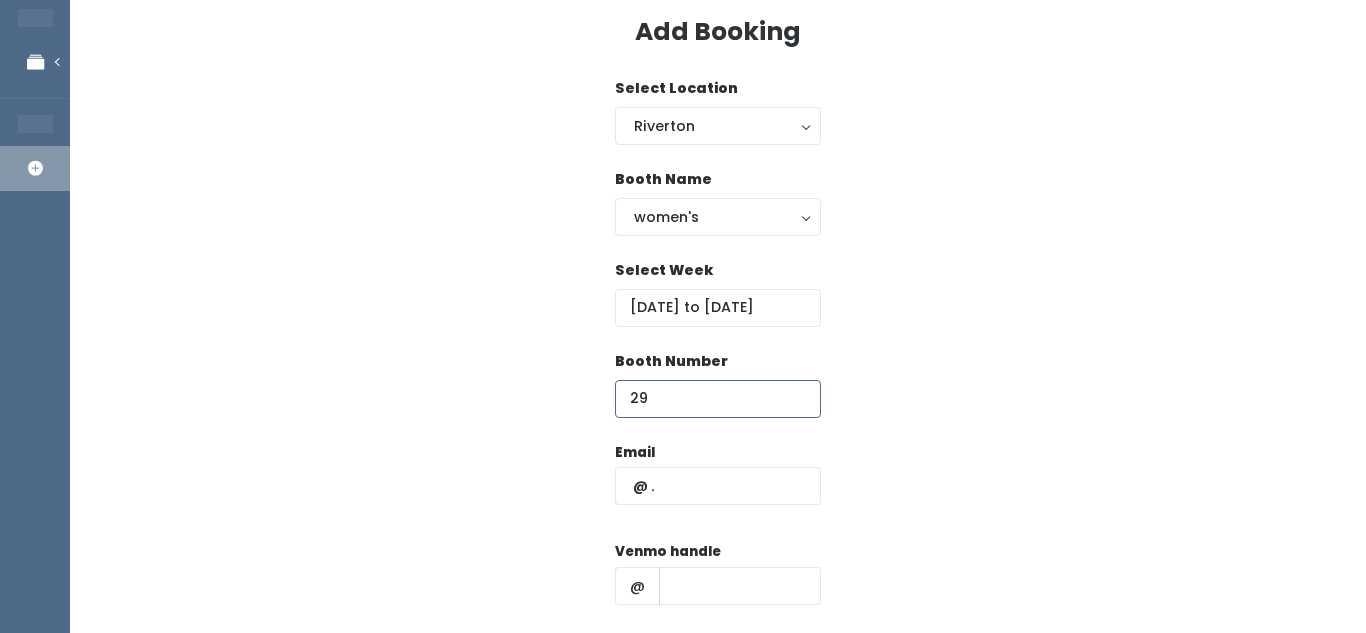 scroll, scrollTop: 108, scrollLeft: 0, axis: vertical 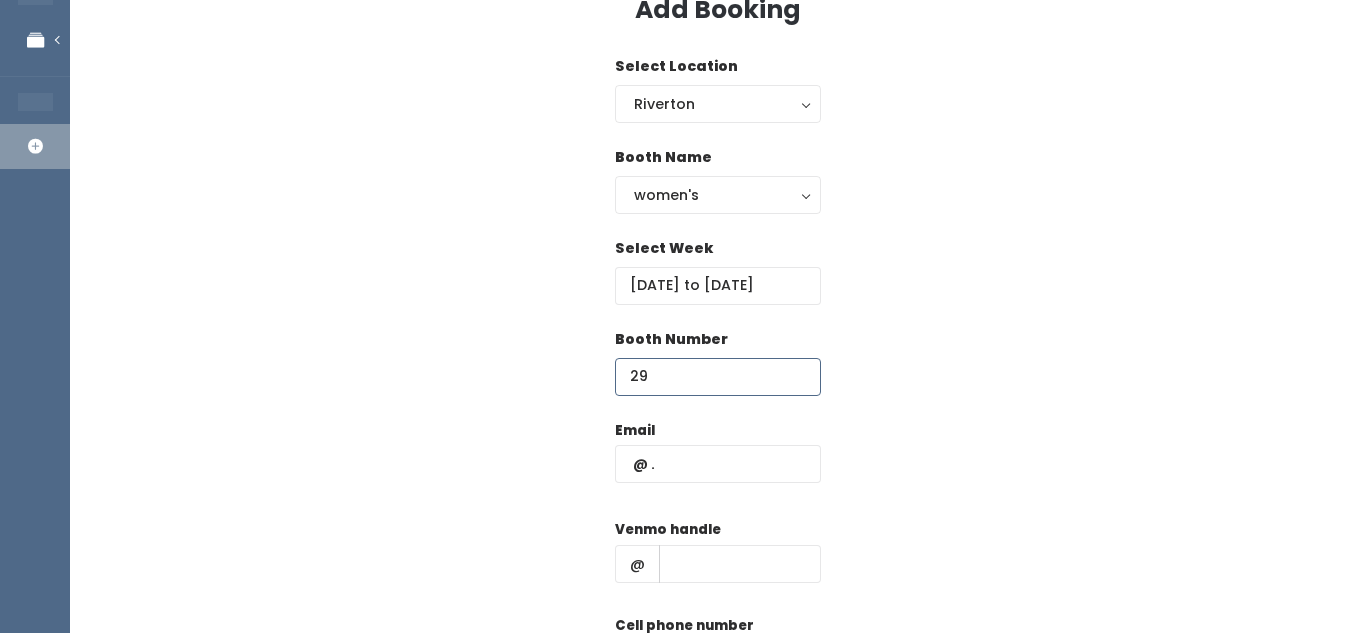 type on "29" 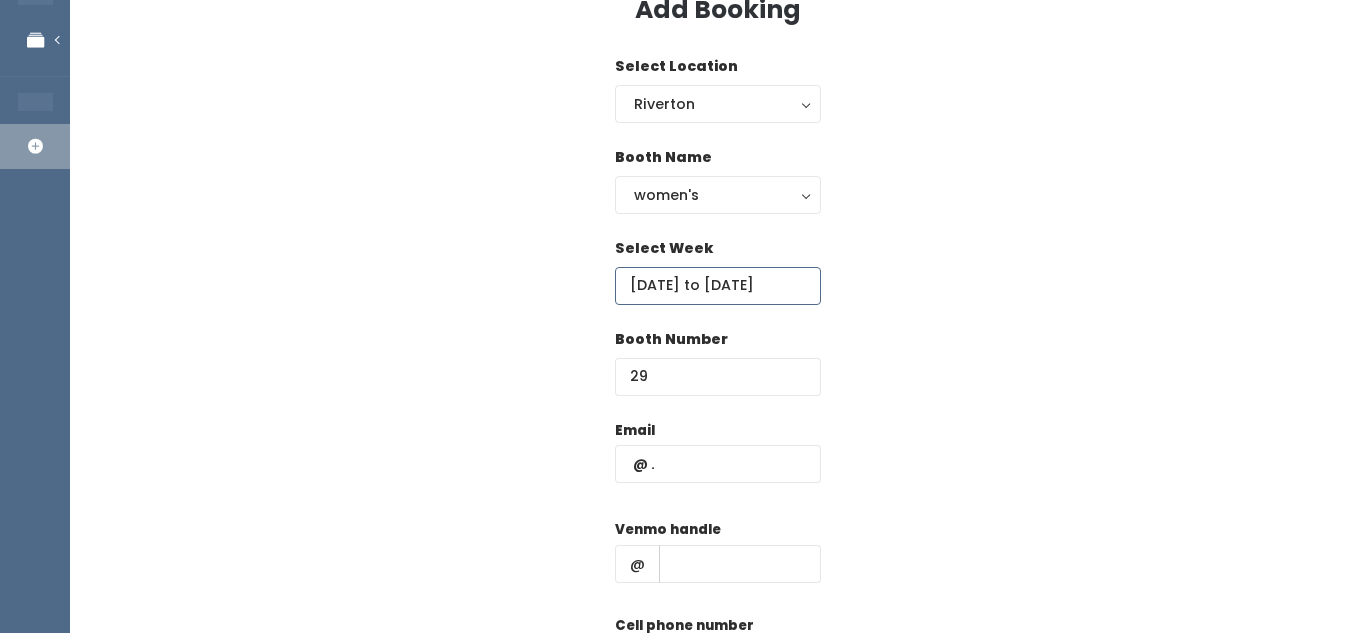click on "[CITY] Manager" at bounding box center [683, 370] 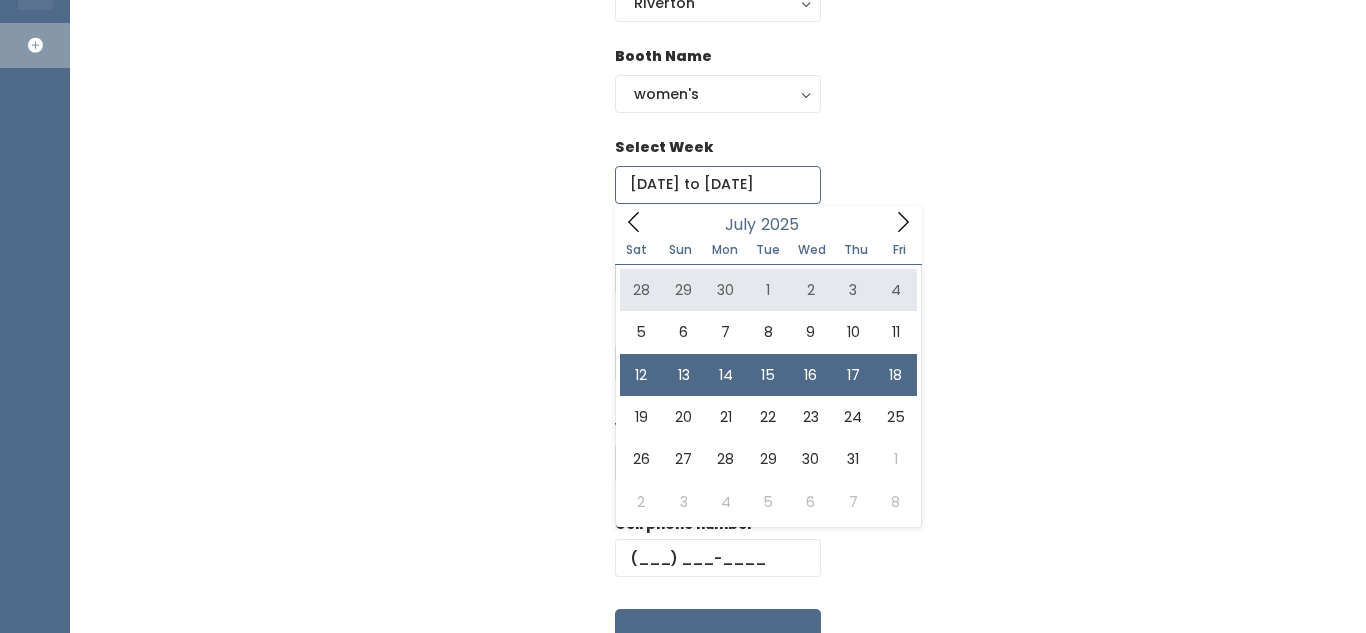 scroll, scrollTop: 215, scrollLeft: 0, axis: vertical 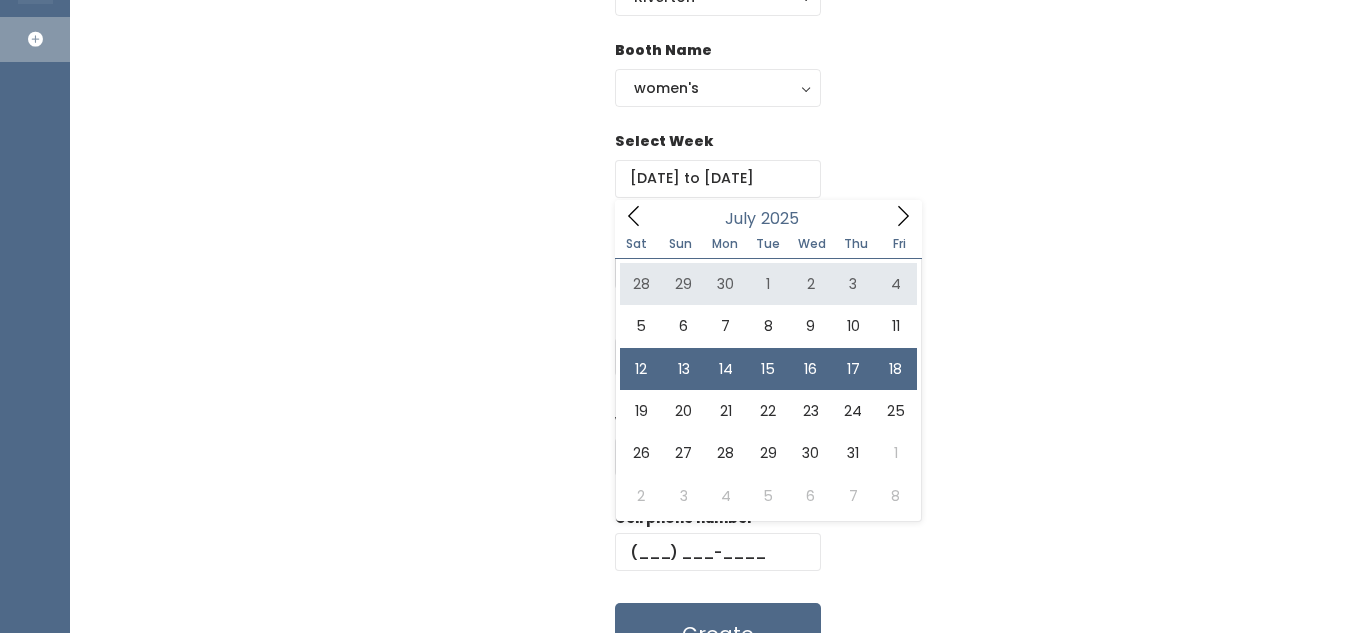 click on "Booth Name
women's
kid's
home
men's
women's" at bounding box center (718, 85) 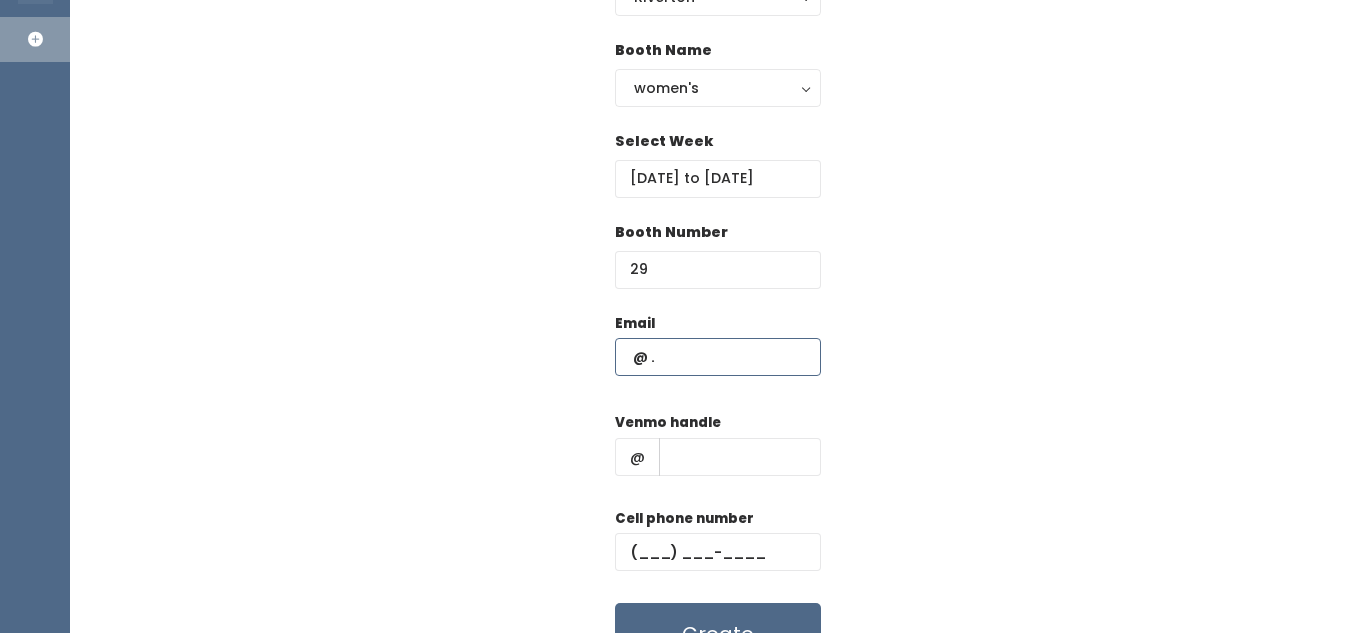 click at bounding box center [718, 357] 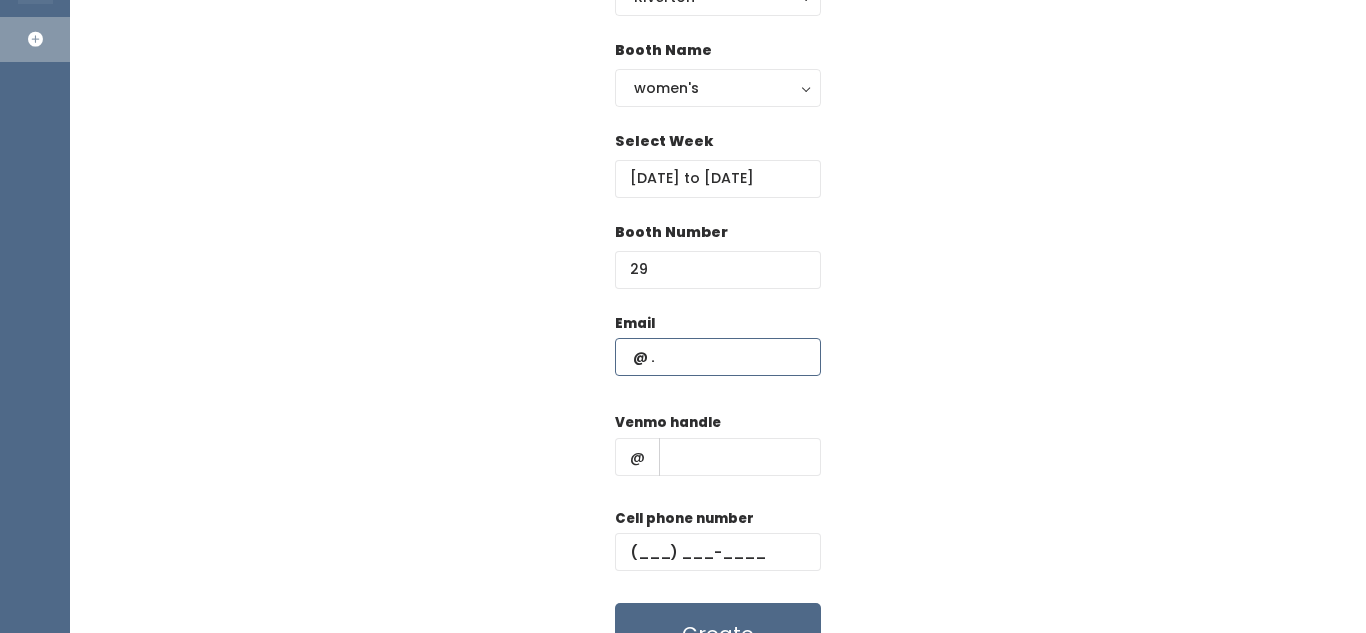 paste on "sandinmyheart@gmail.com" 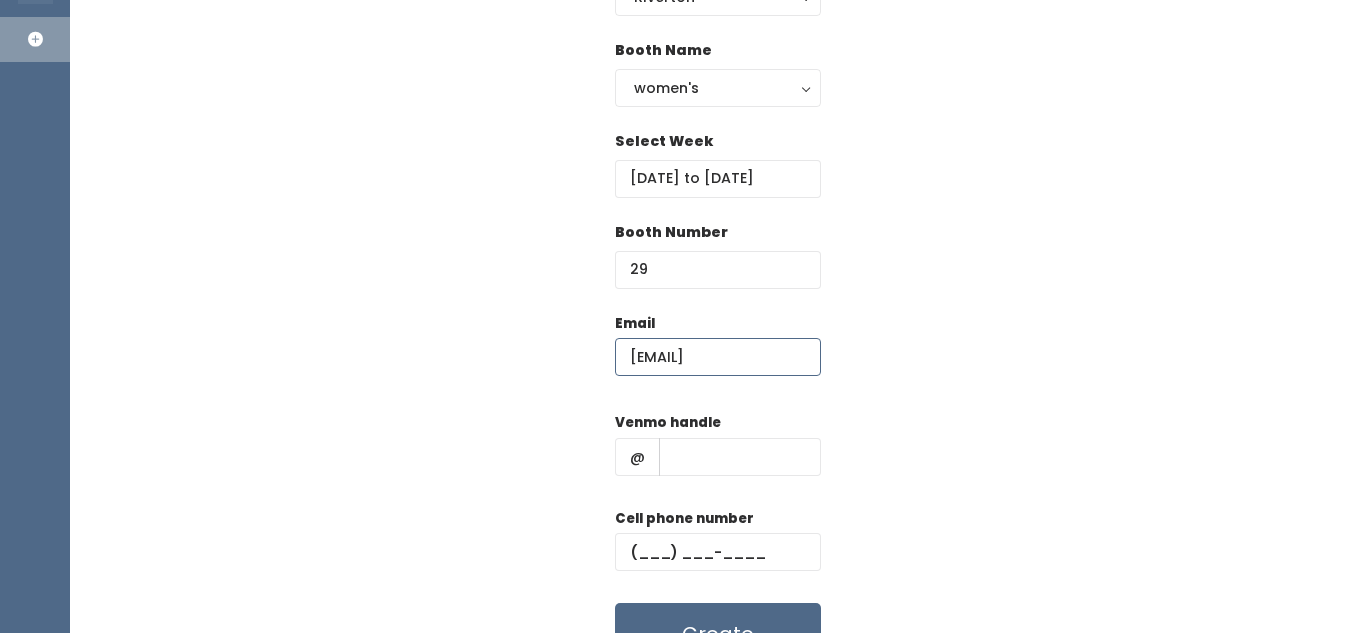 scroll, scrollTop: 0, scrollLeft: 27, axis: horizontal 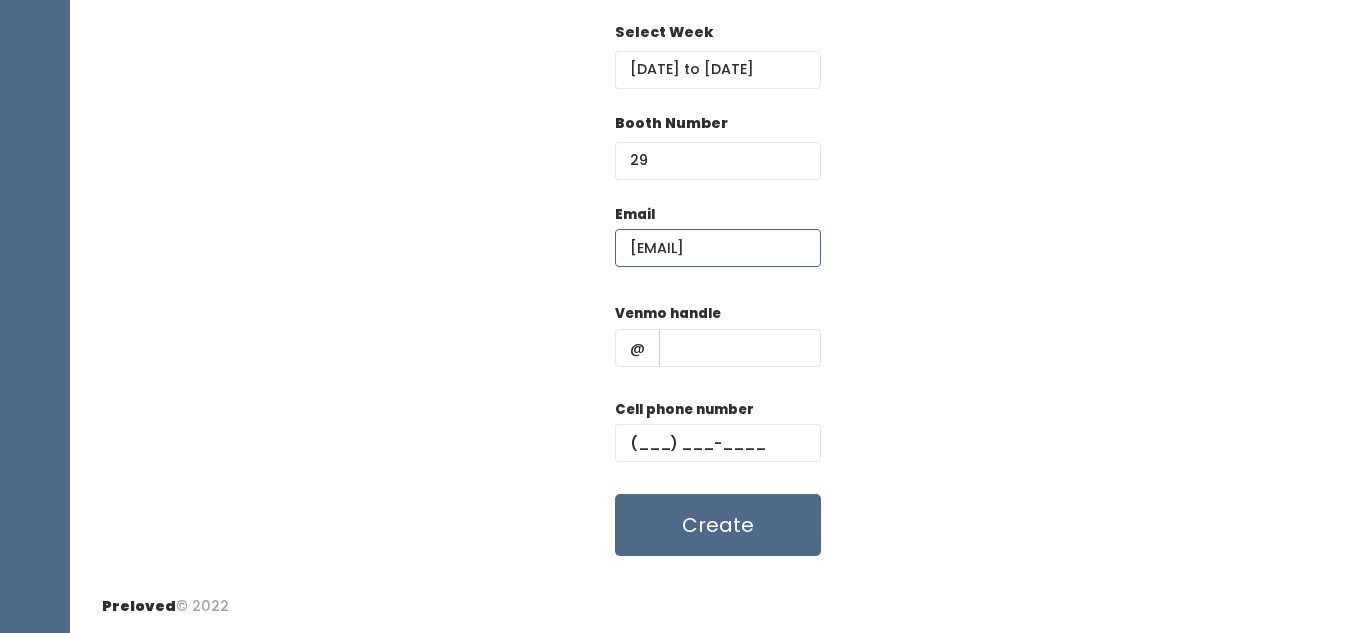 type on "sandinmyheart@gmail.com" 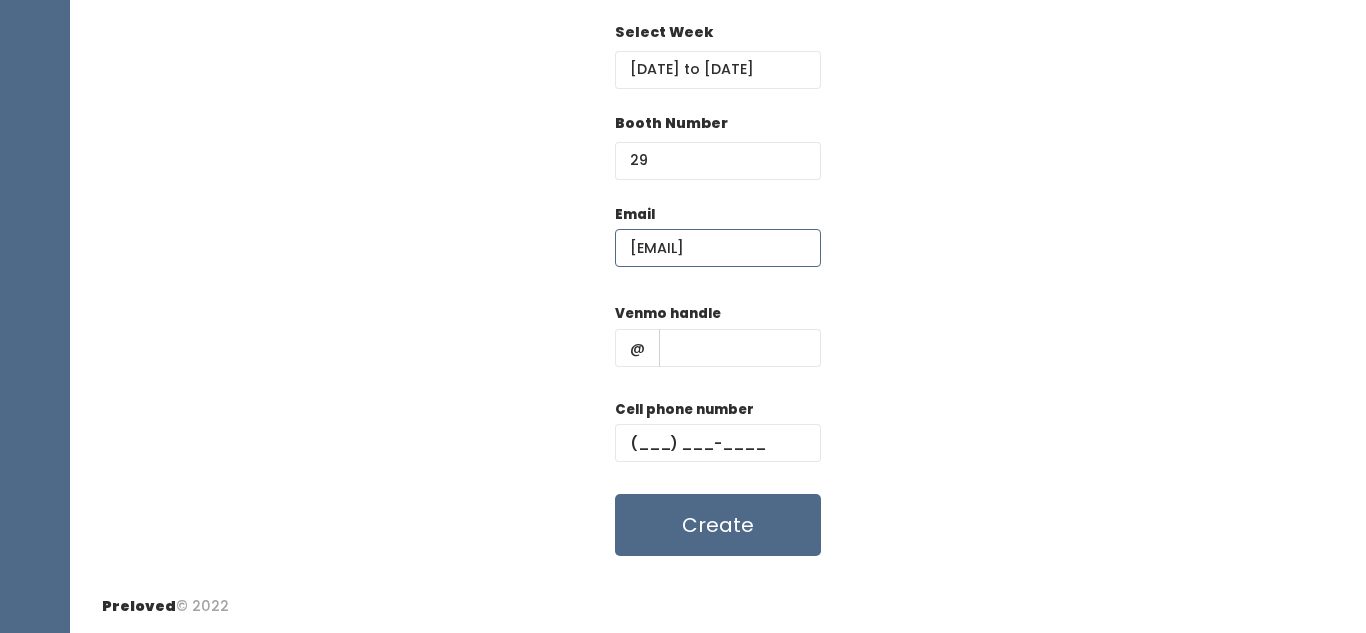 scroll, scrollTop: 0, scrollLeft: 0, axis: both 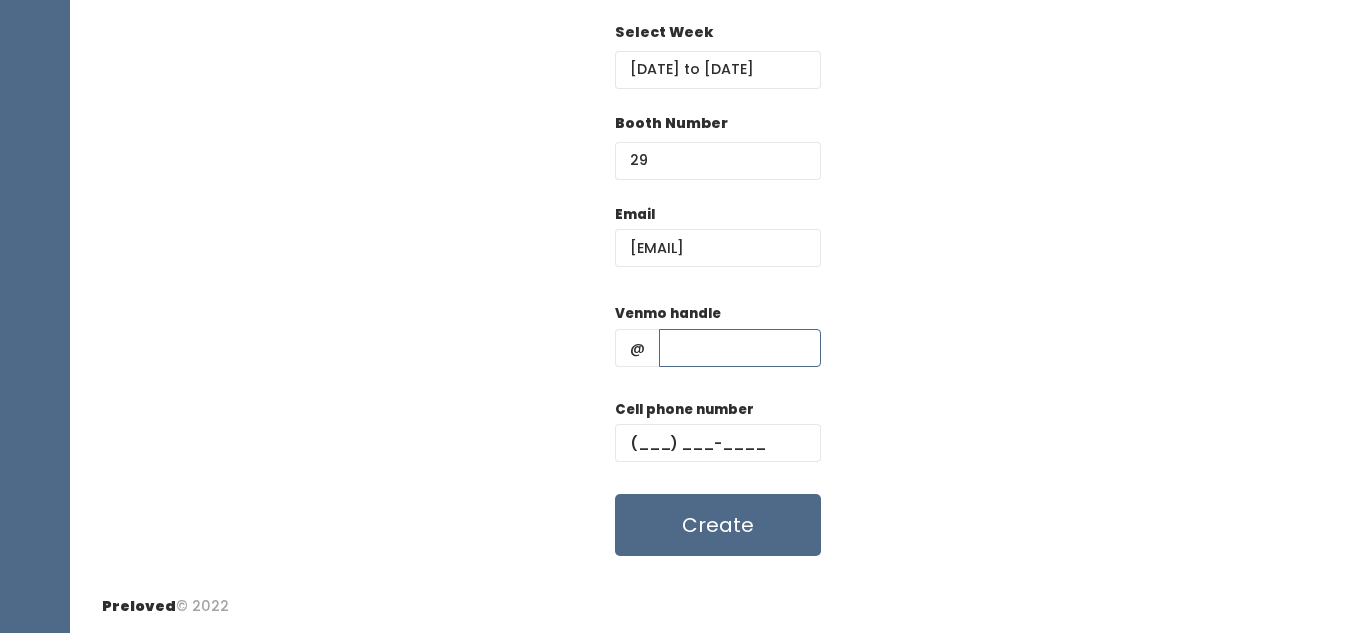 click at bounding box center (740, 348) 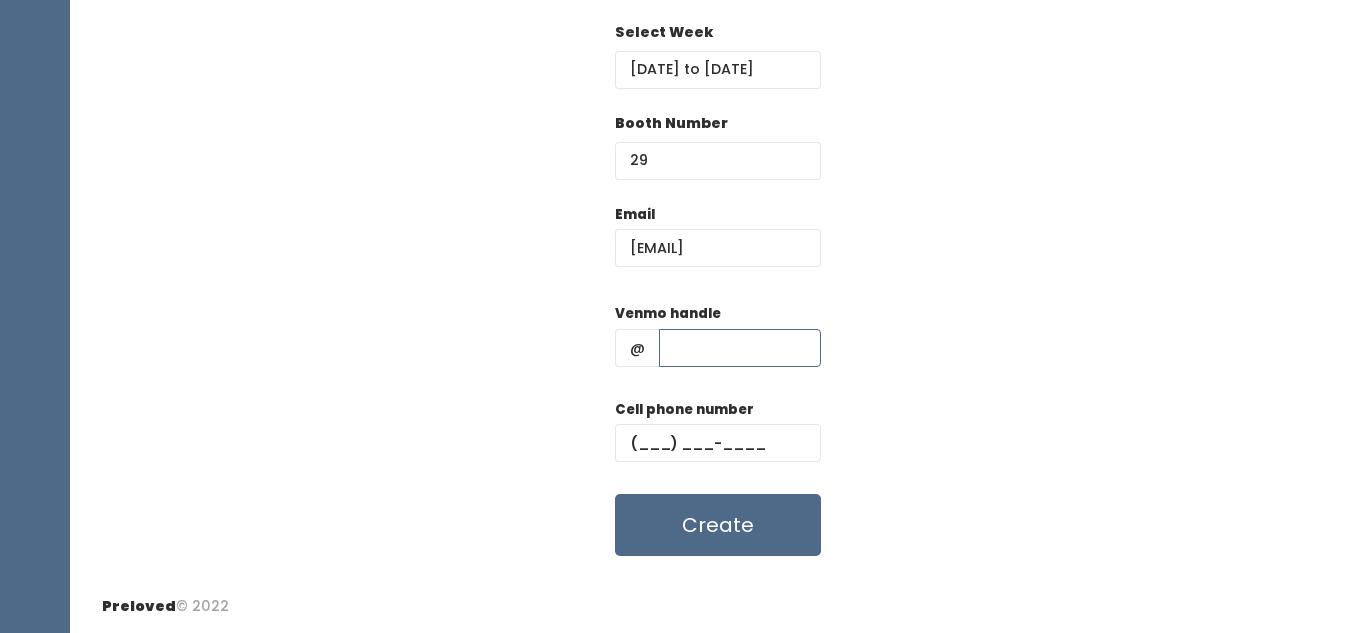 paste on "molly-hende" 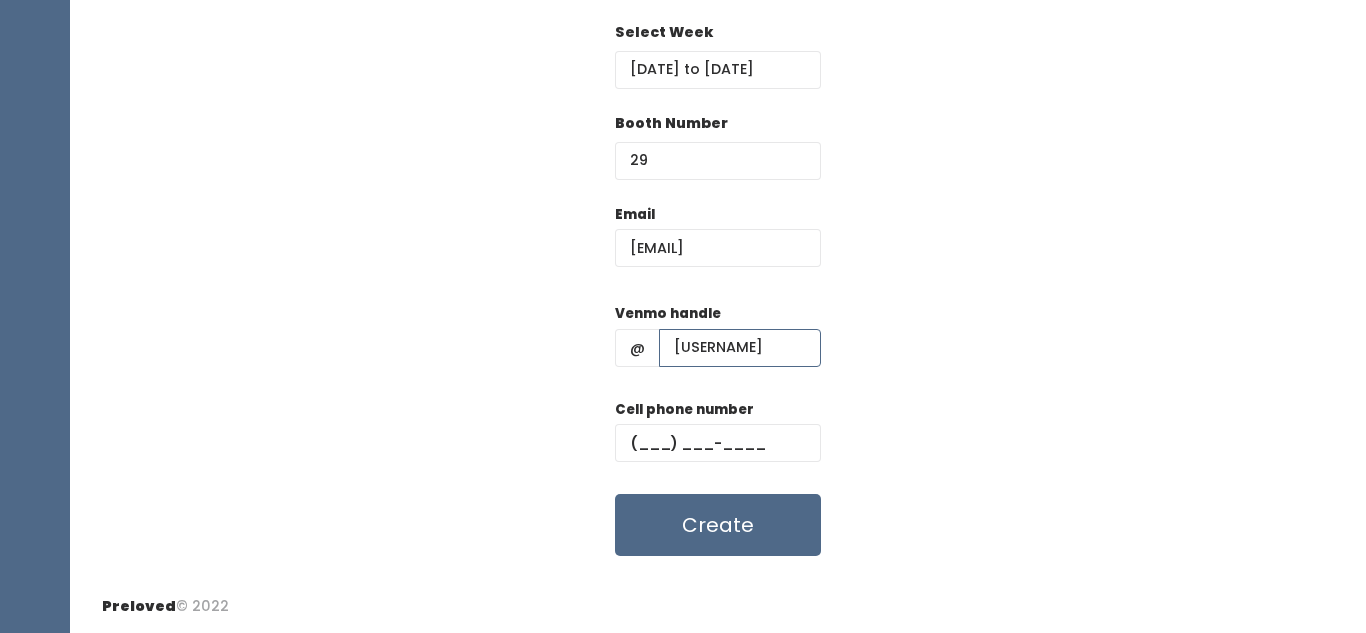type on "[USERNAME]" 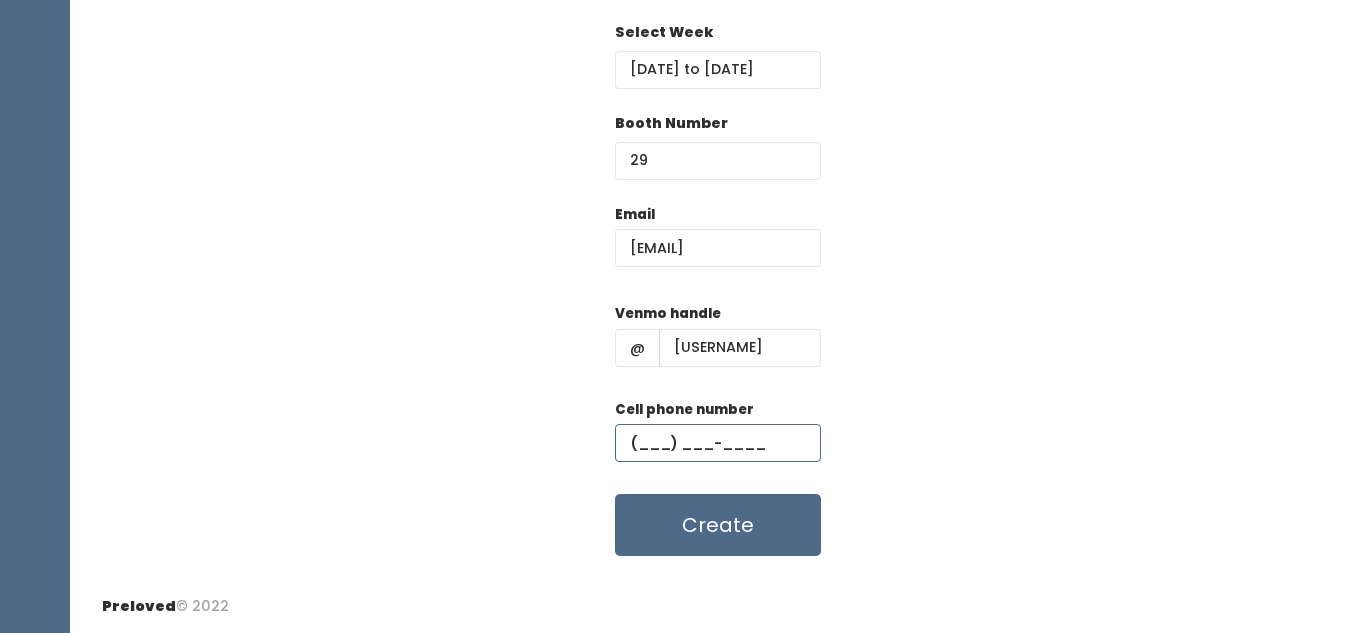 click at bounding box center [718, 443] 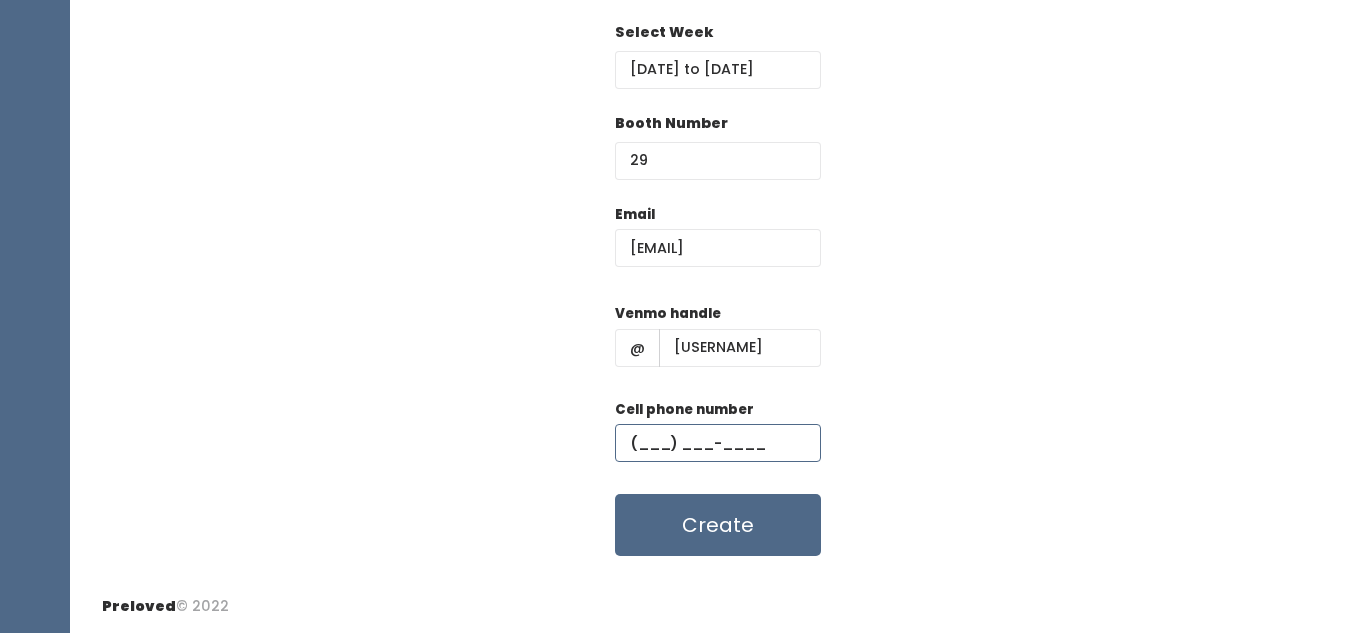 paste on "(801) 577-4032" 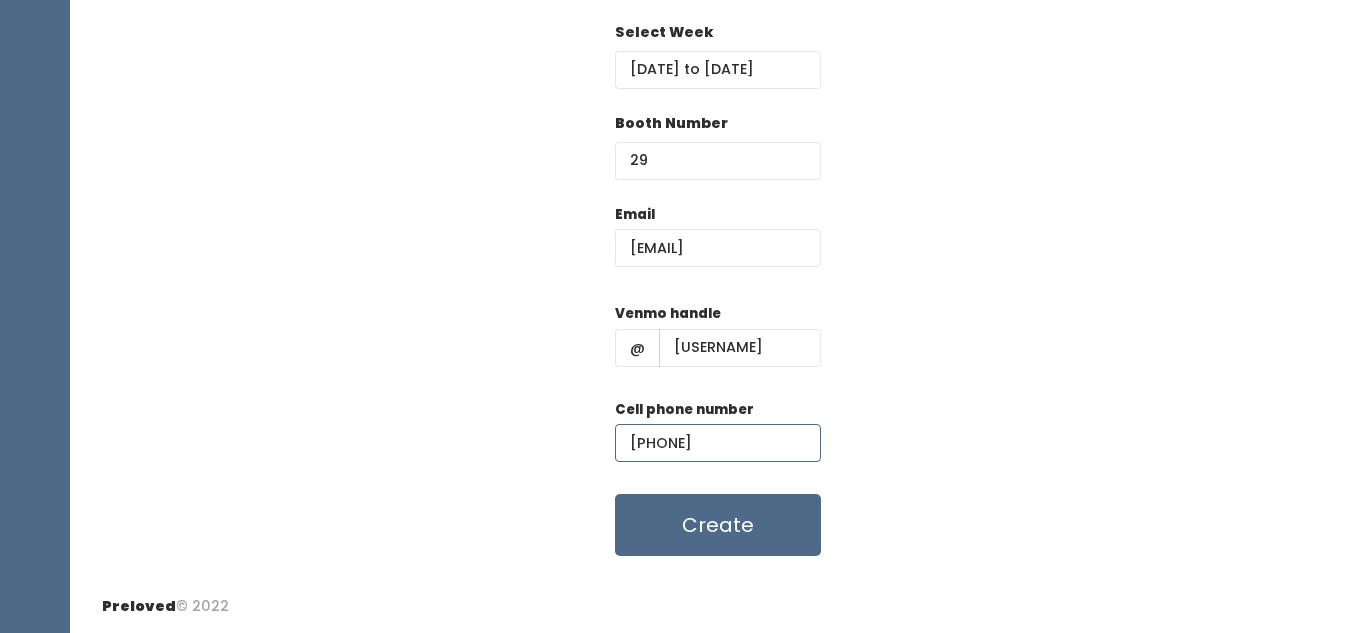 type on "(801) 577-4032" 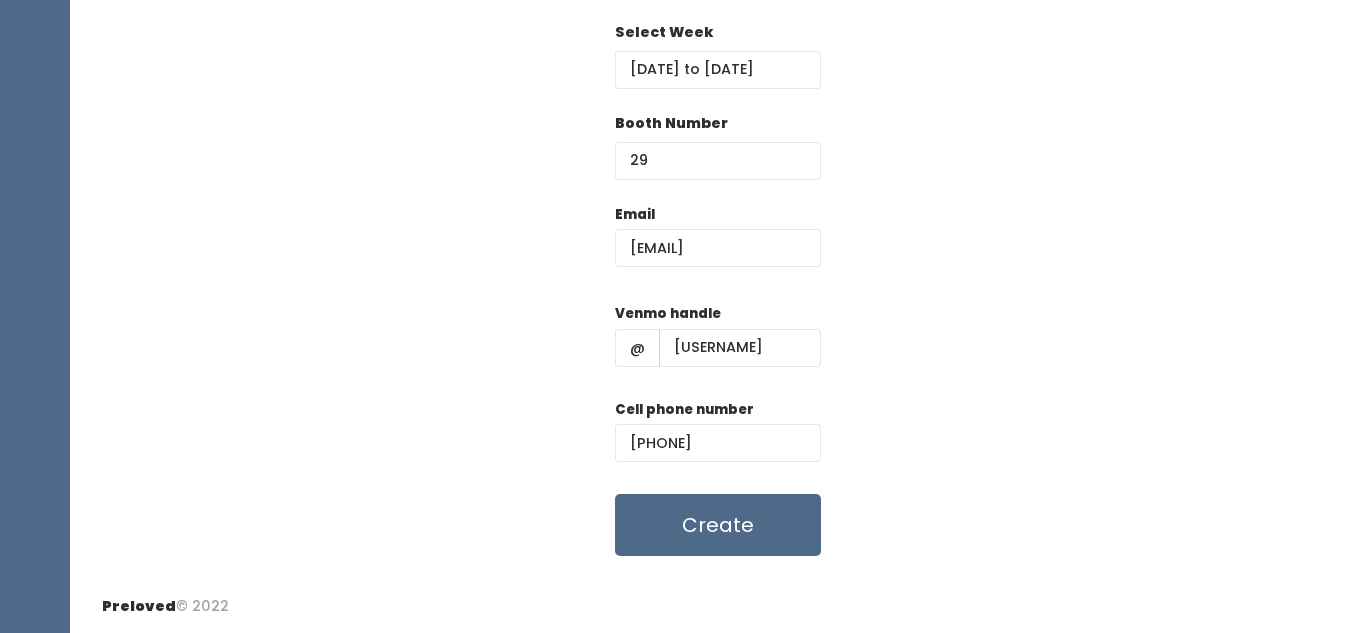 click on "Email
sandinmyheart@gmail.com
Venmo handle
@
molly-hende
Cell phone number
(801) 577-4032
Create" at bounding box center [718, 380] 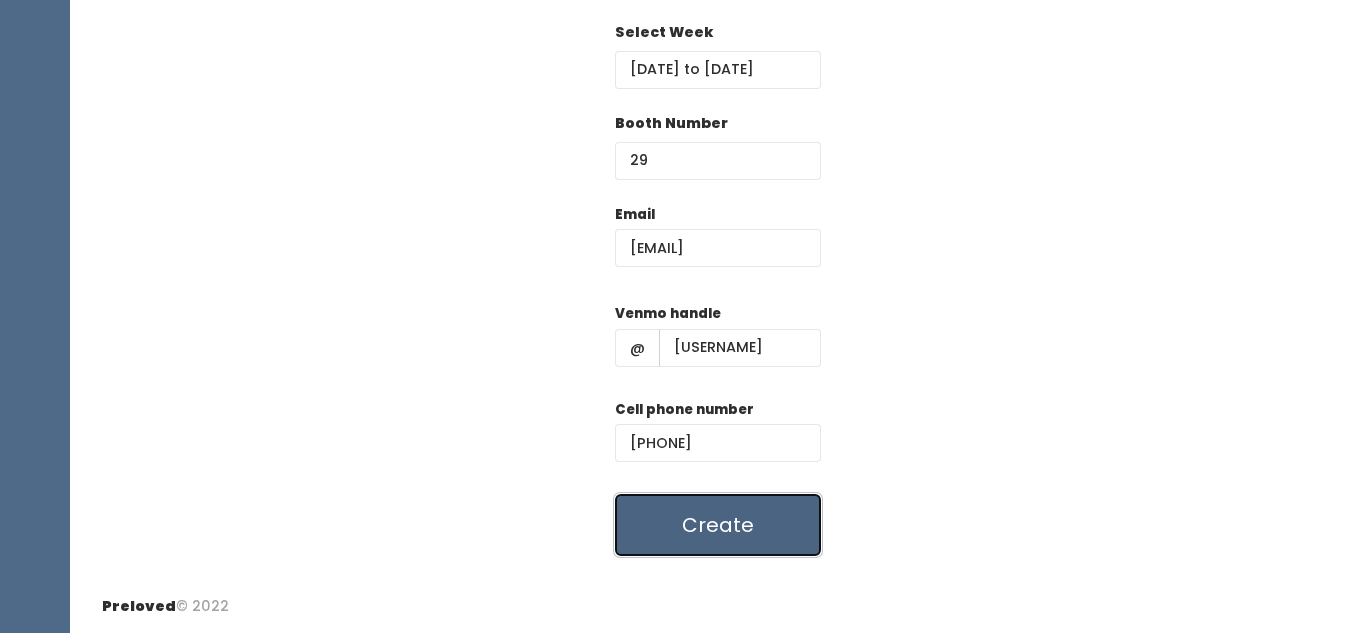 click on "Create" at bounding box center [718, 525] 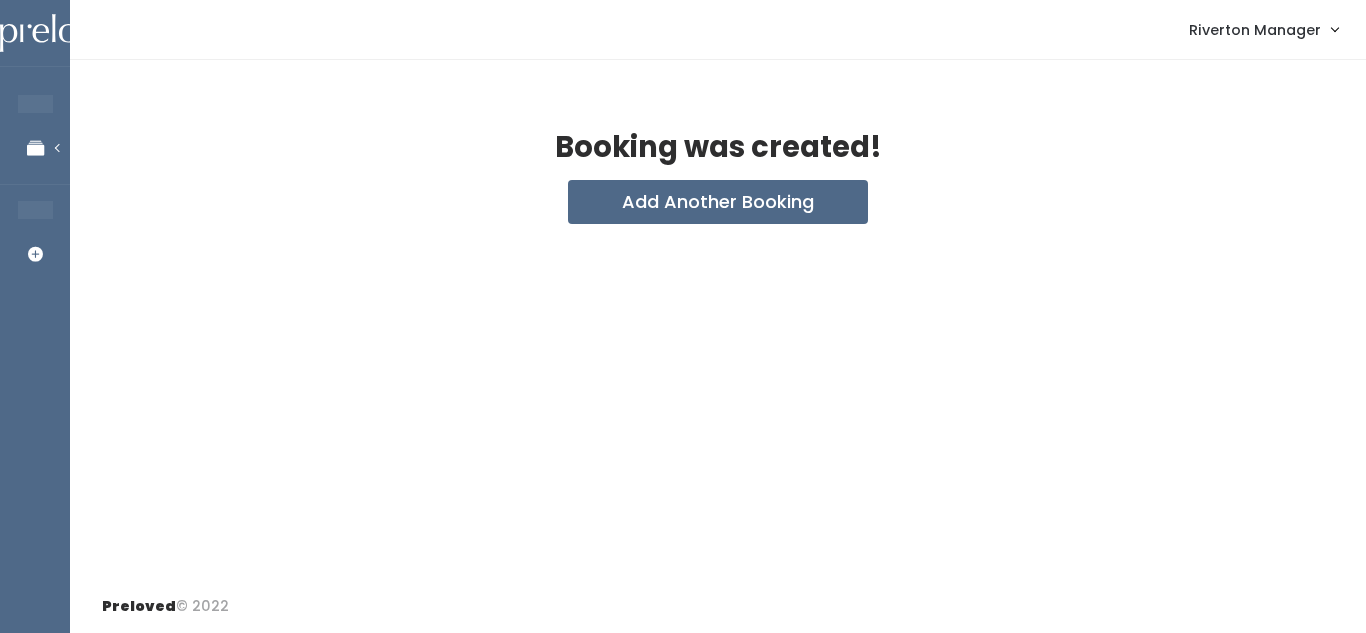 scroll, scrollTop: 0, scrollLeft: 0, axis: both 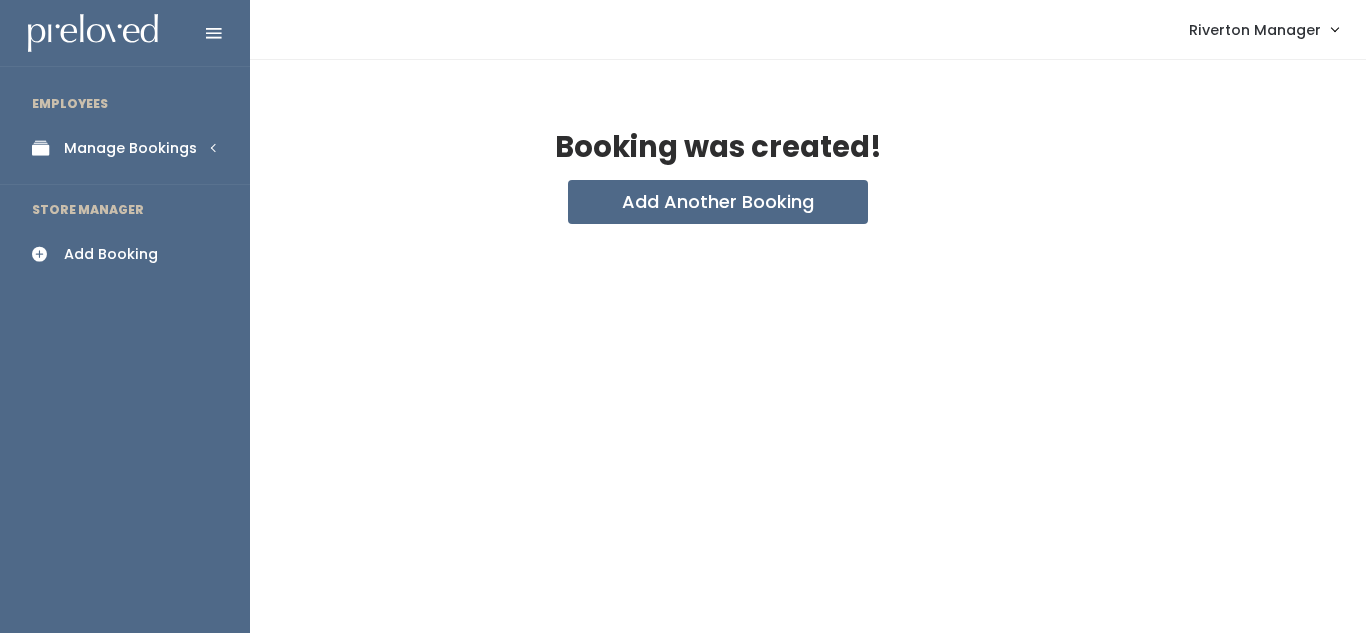 click on "Manage Bookings" at bounding box center (130, 148) 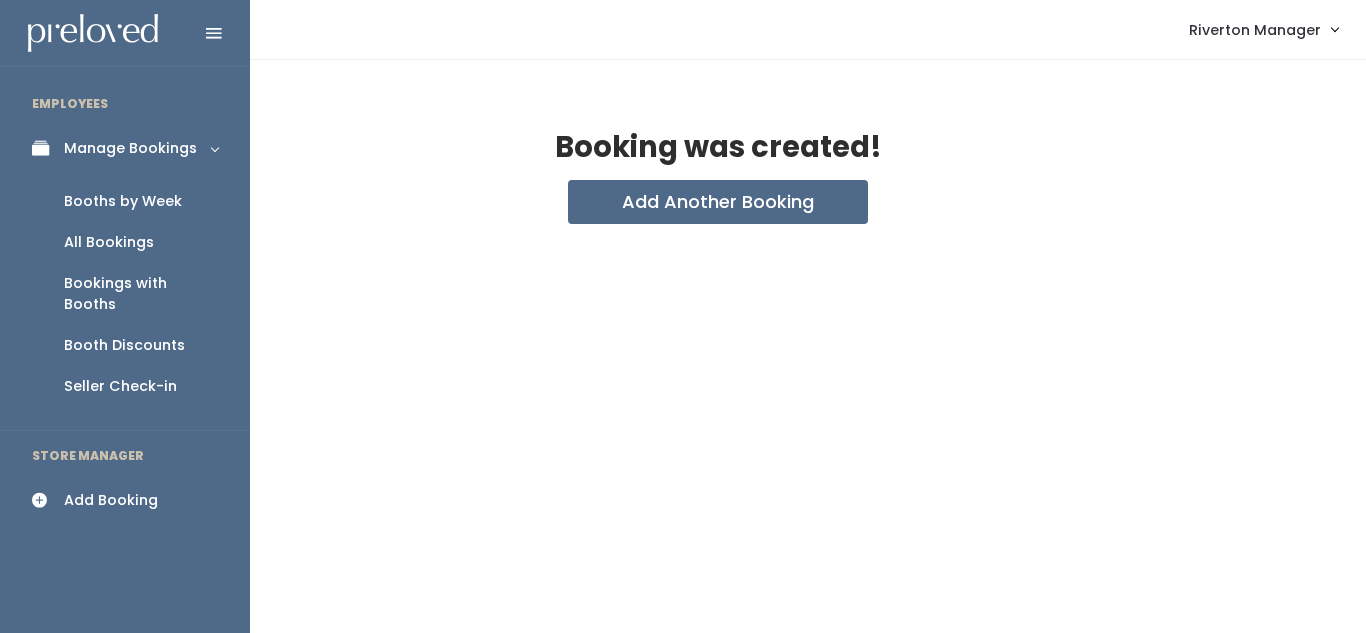 click on "Booths by Week" at bounding box center [123, 201] 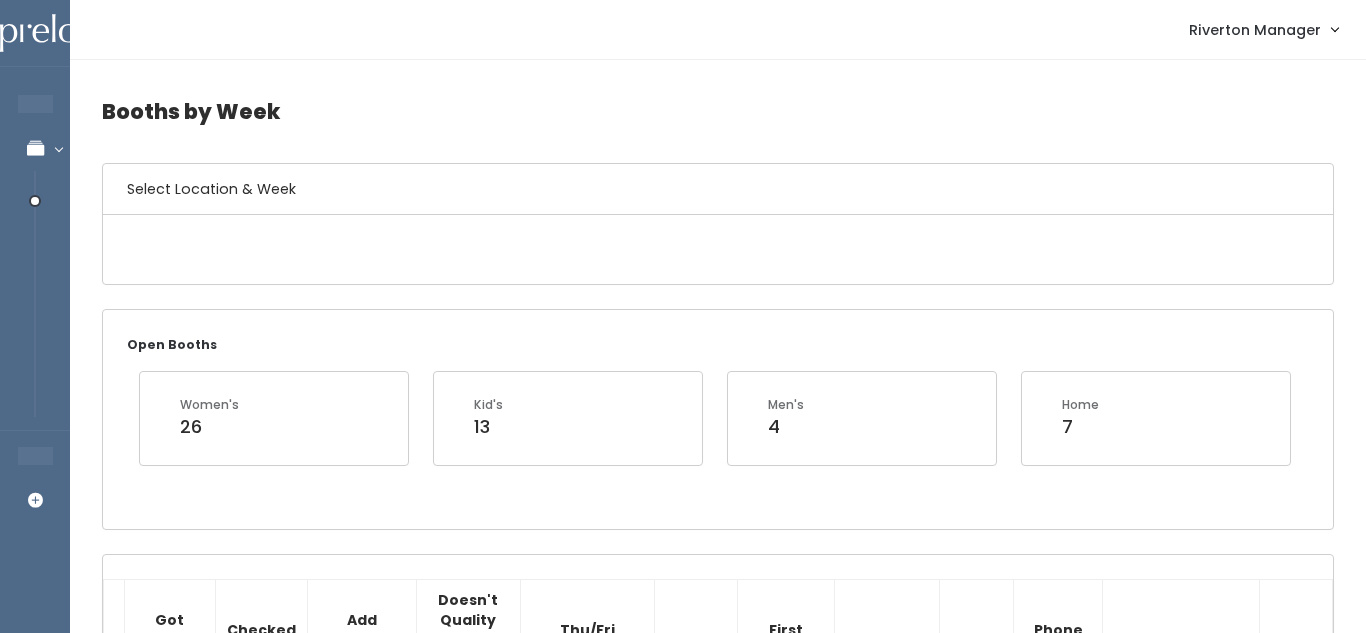 scroll, scrollTop: 0, scrollLeft: 0, axis: both 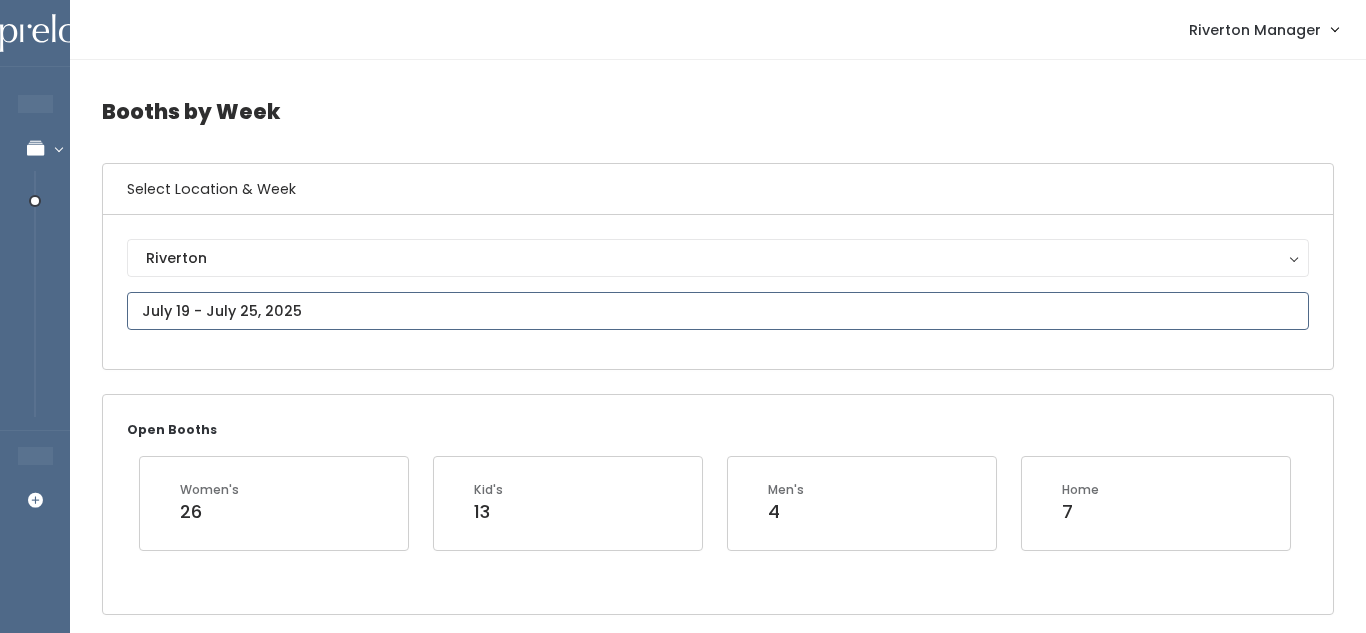 click at bounding box center (718, 311) 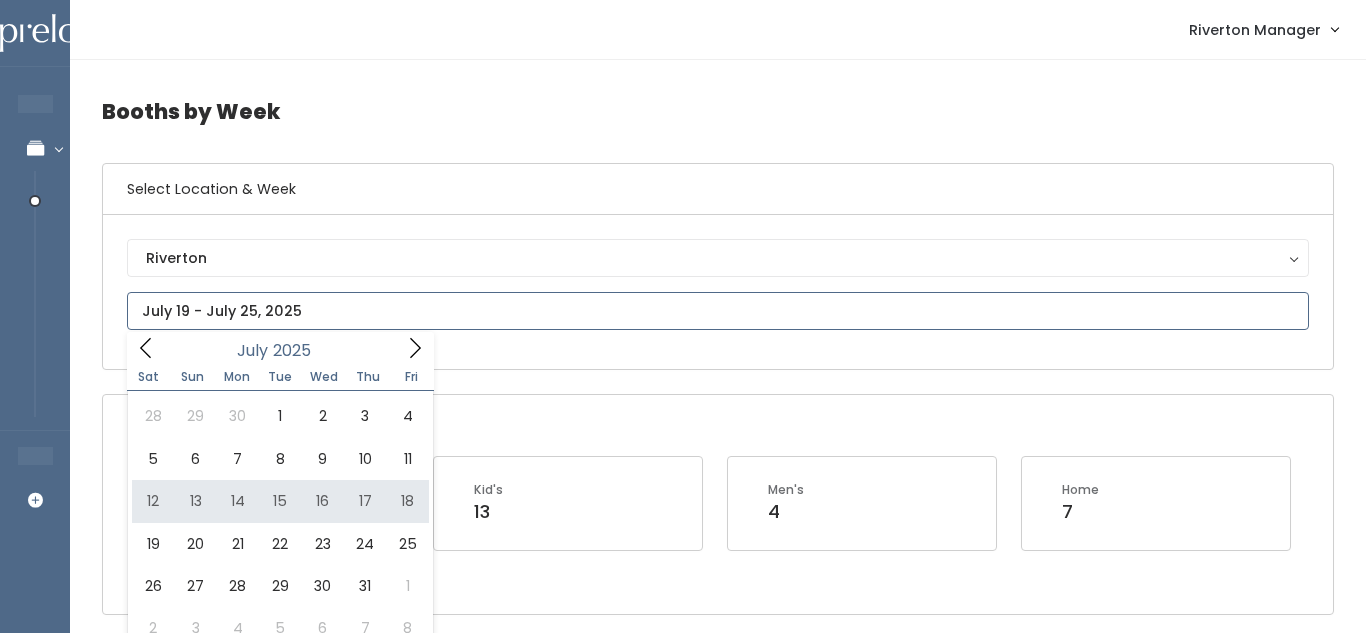 type on "July 12 to July 18" 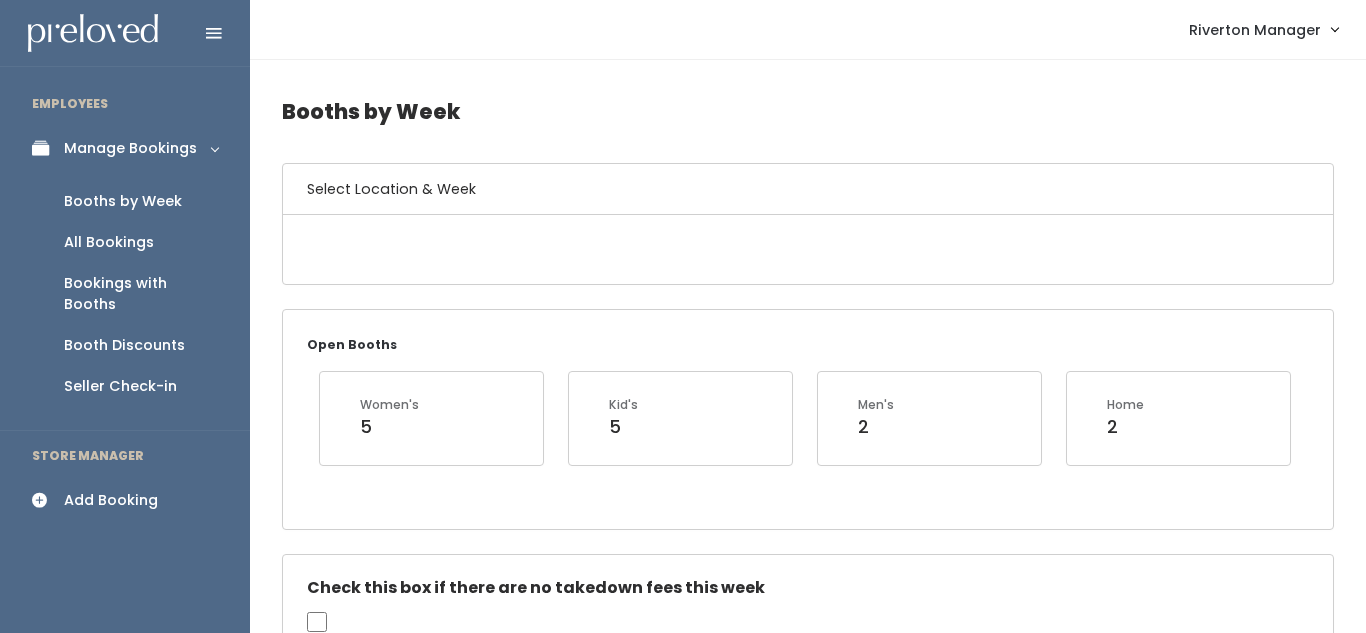 scroll, scrollTop: 0, scrollLeft: 0, axis: both 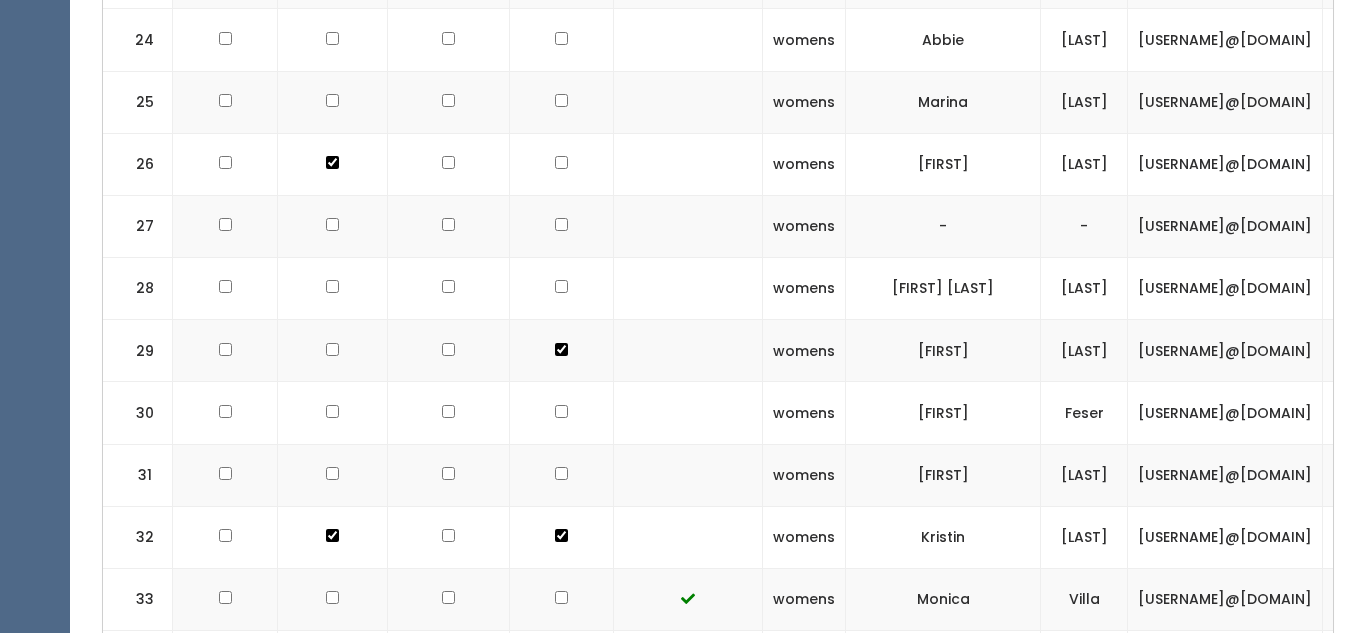 click at bounding box center (561, -1207) 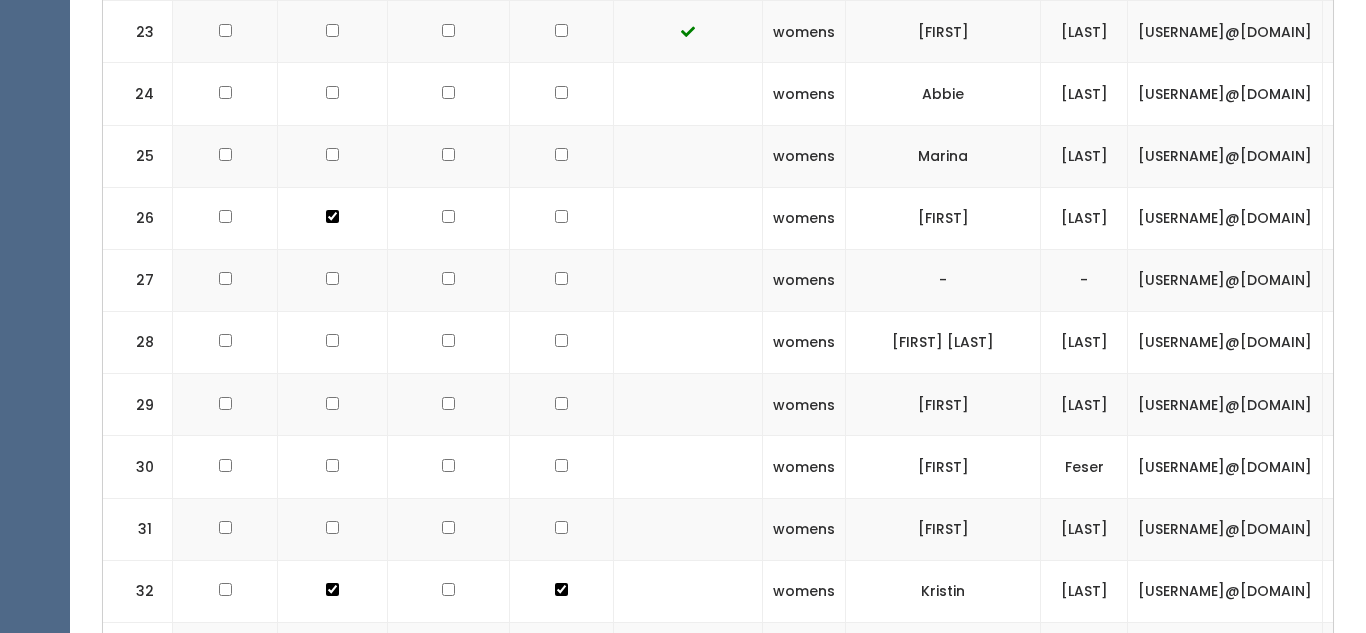 scroll, scrollTop: 2134, scrollLeft: 0, axis: vertical 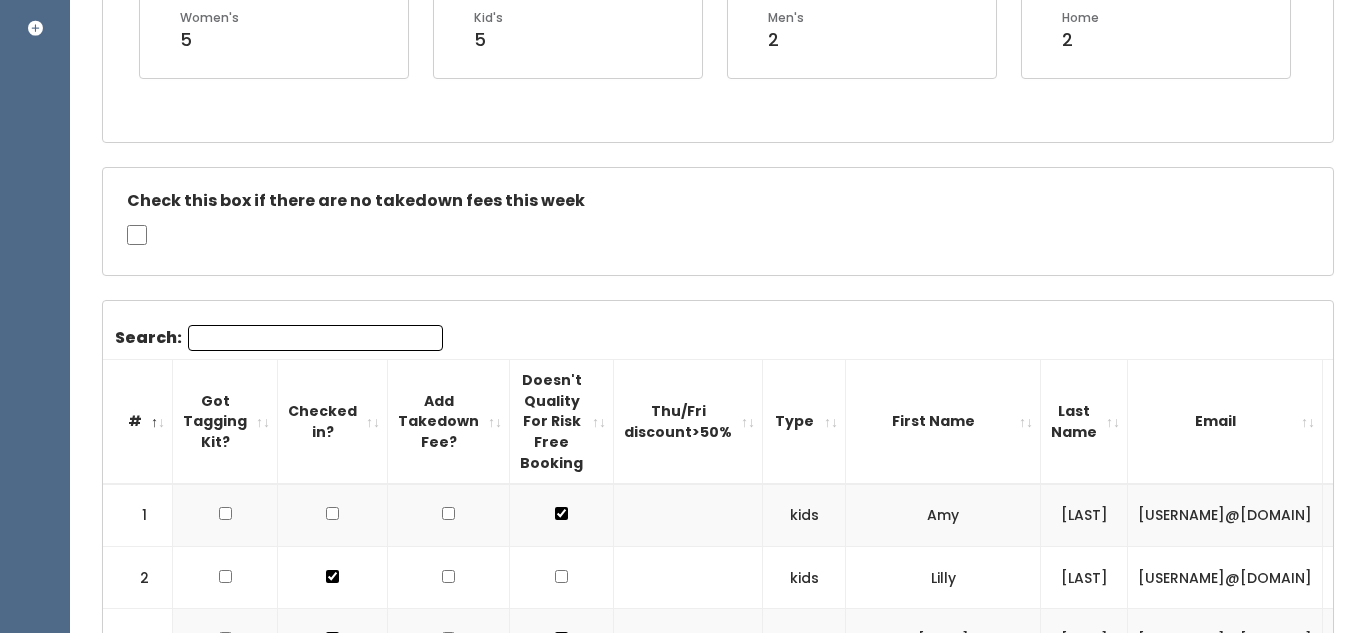 click on "Search:" at bounding box center [315, 338] 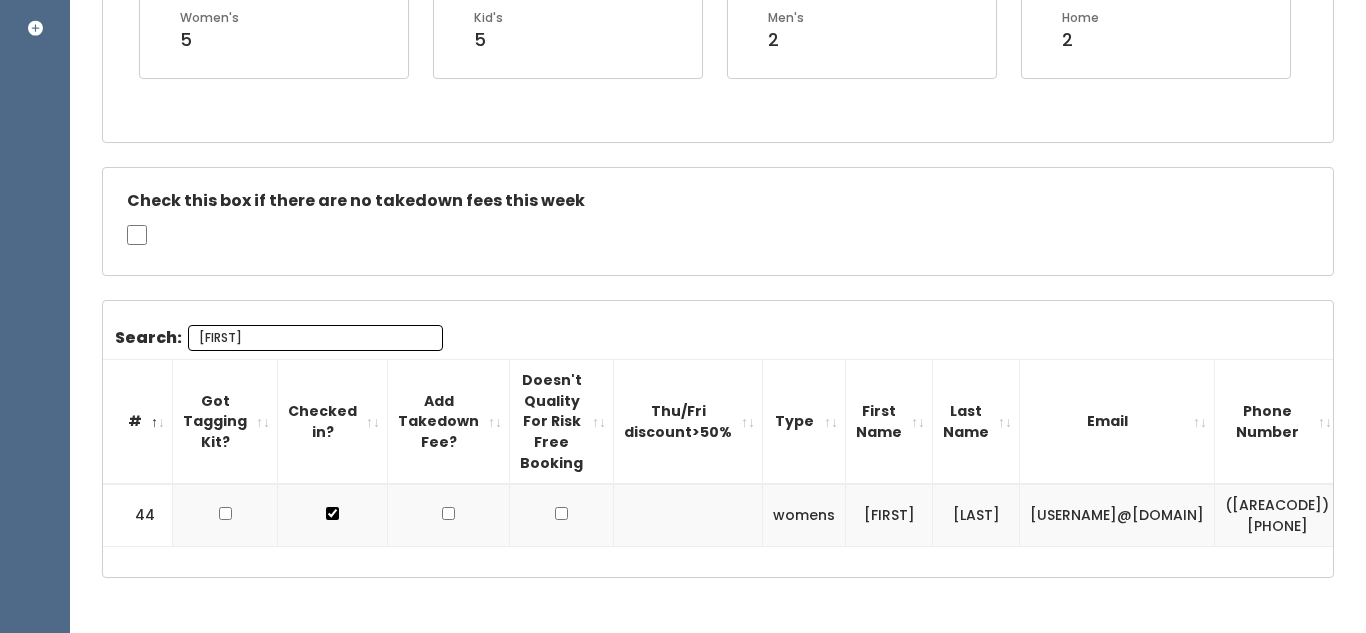 type on "marily" 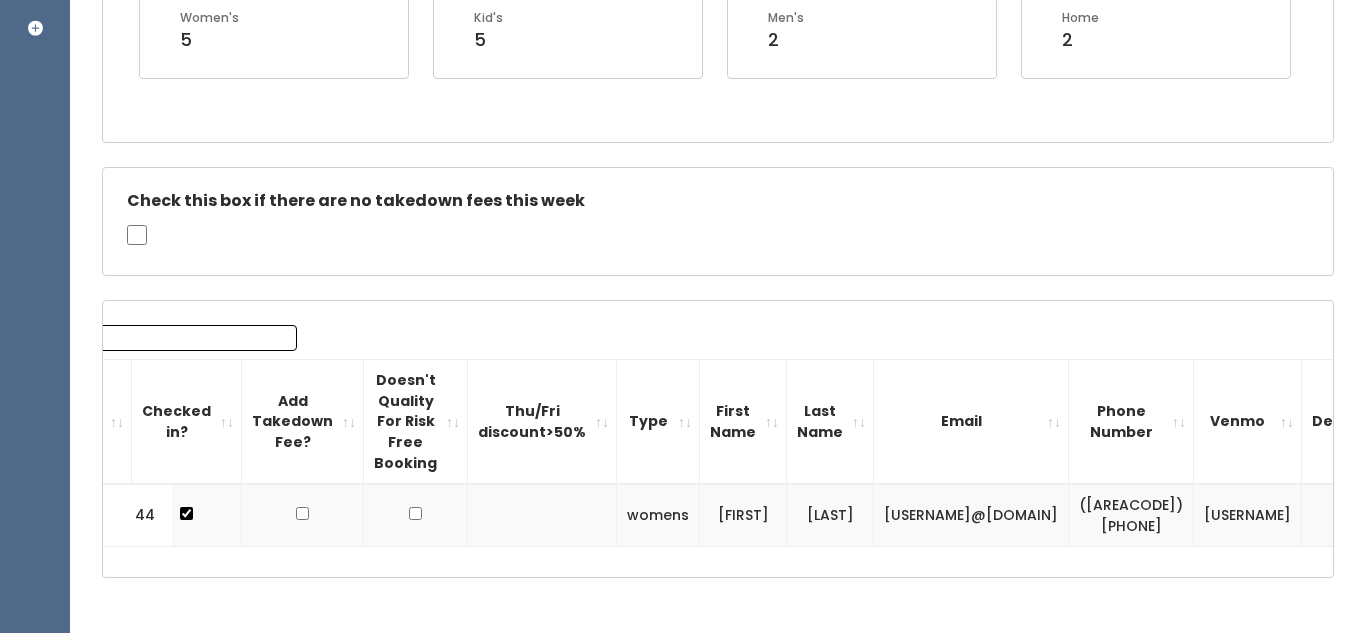 drag, startPoint x: 1174, startPoint y: 506, endPoint x: 1232, endPoint y: 525, distance: 61.03278 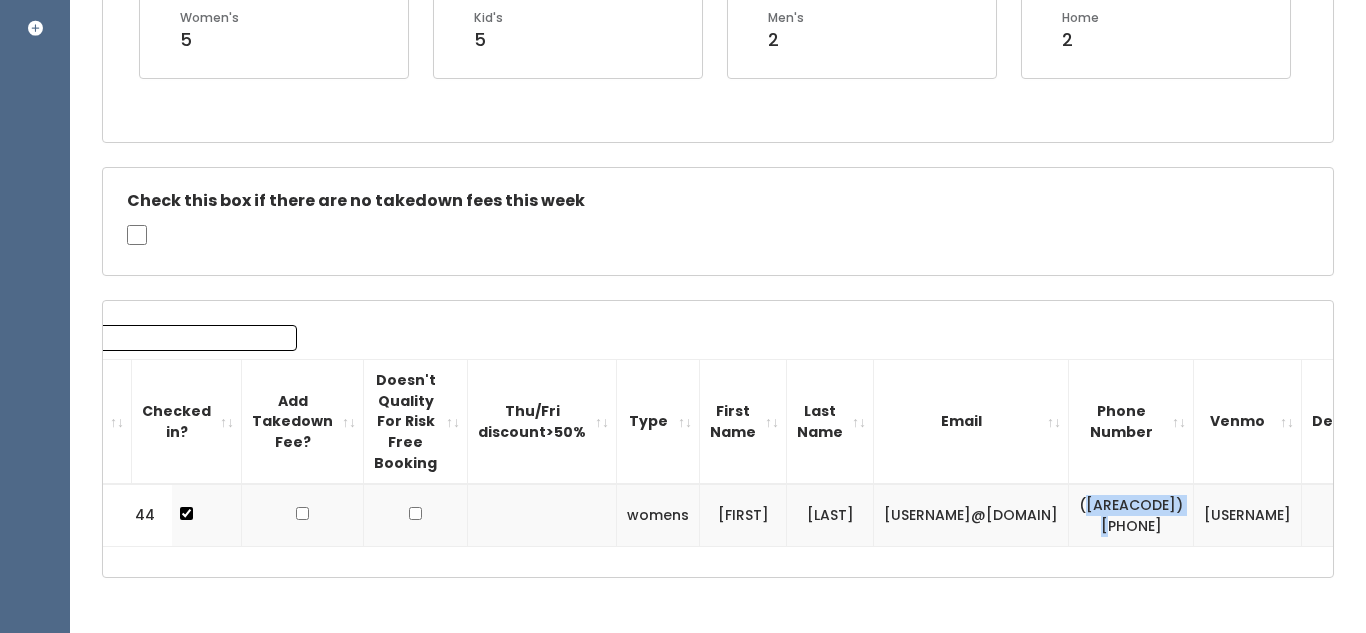 drag, startPoint x: 1078, startPoint y: 504, endPoint x: 1128, endPoint y: 539, distance: 61.03278 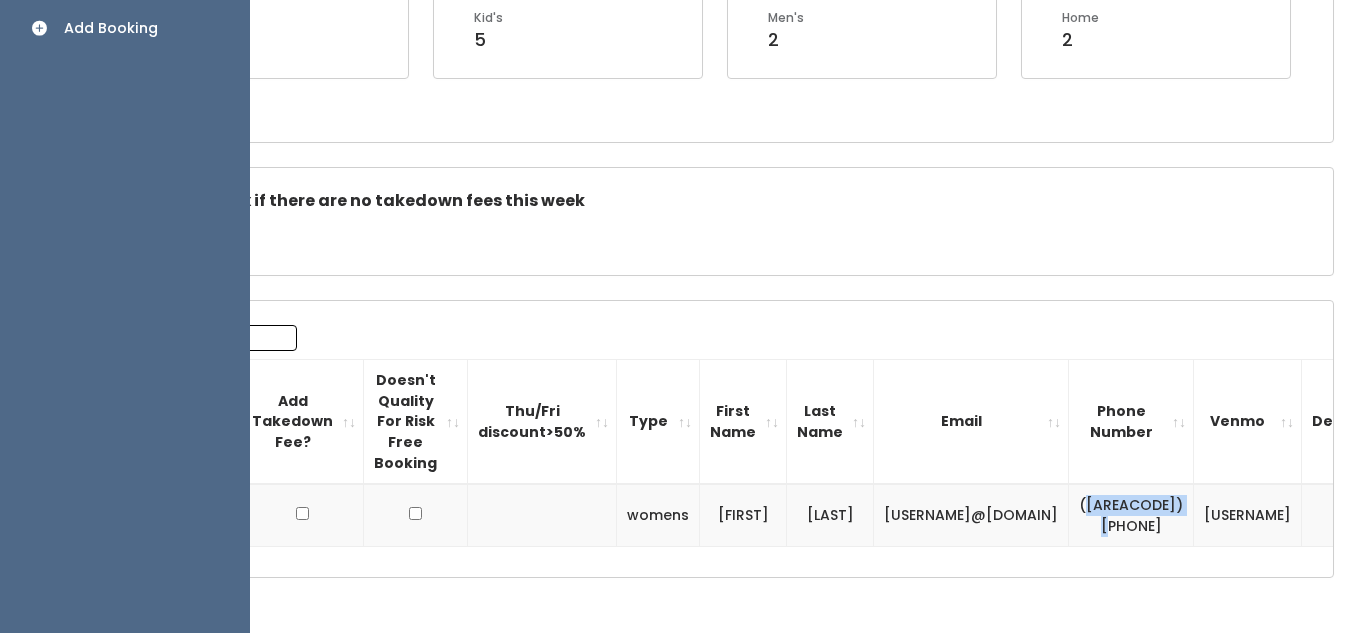 click at bounding box center [46, 28] 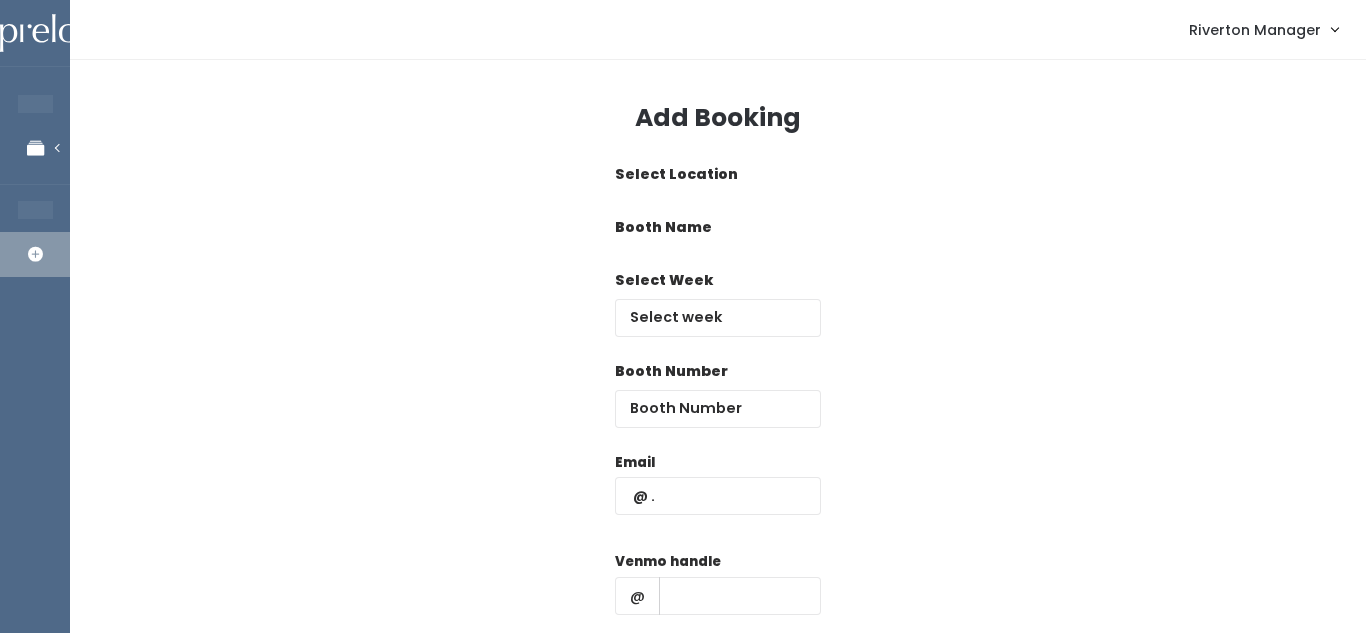 scroll, scrollTop: 0, scrollLeft: 0, axis: both 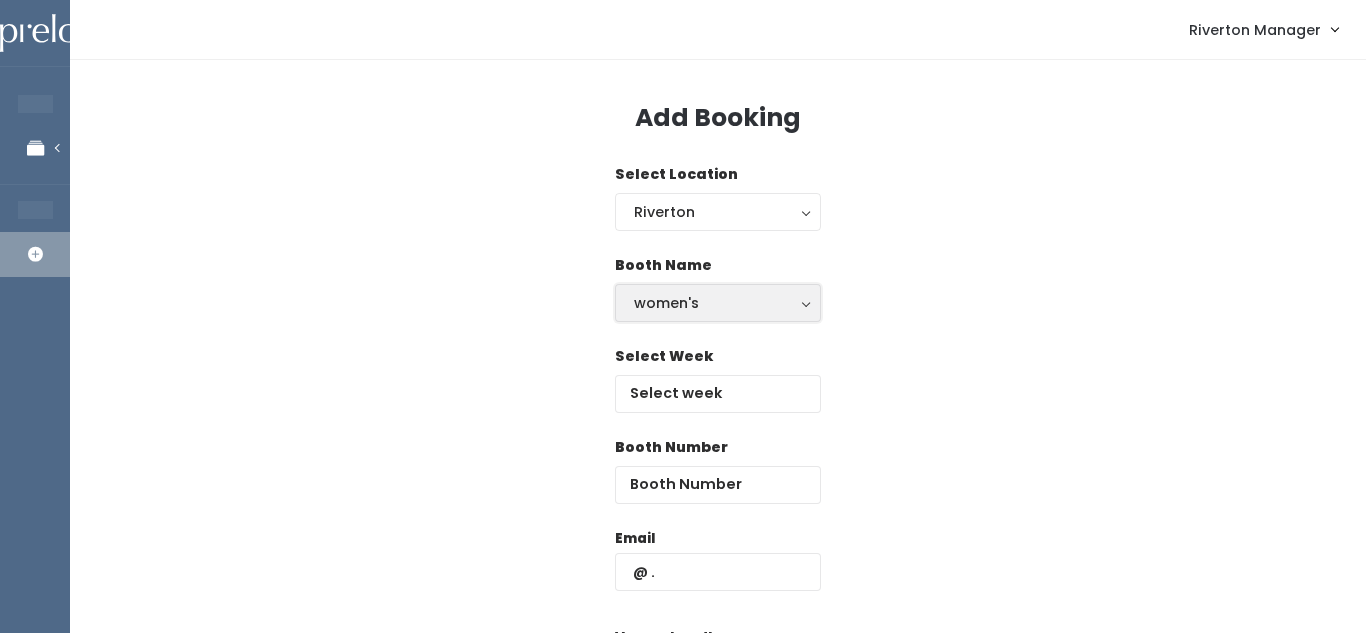 click on "women's" at bounding box center (718, 303) 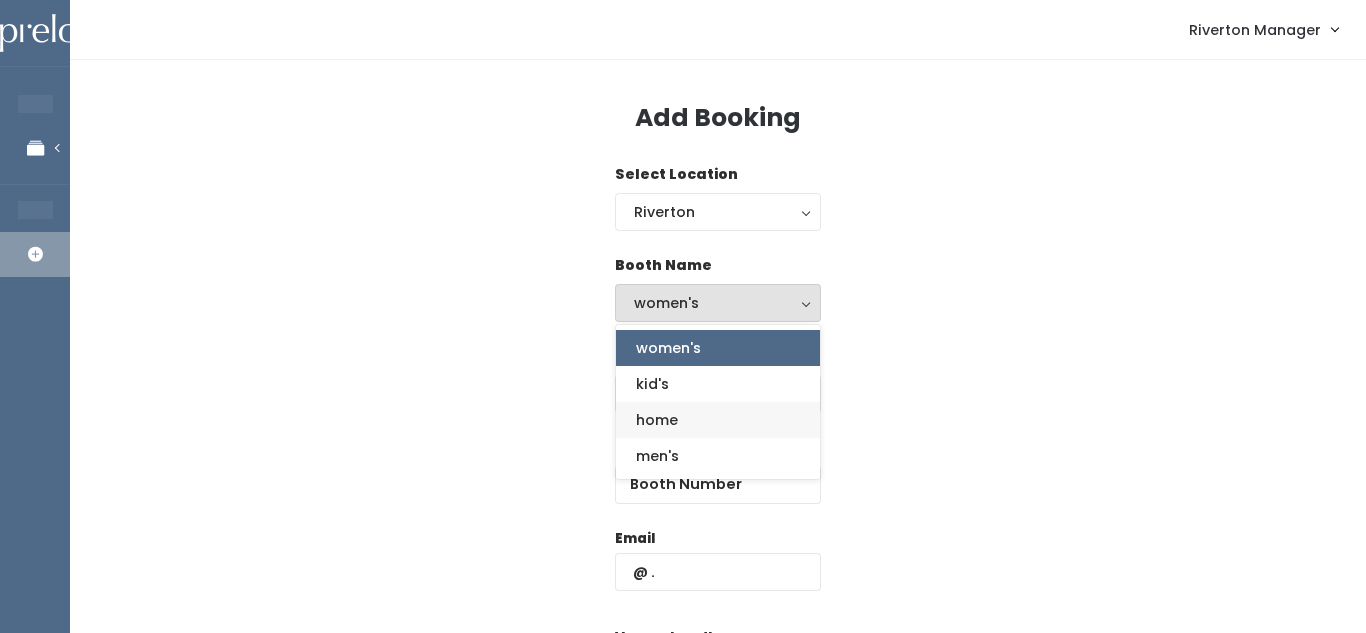 click on "home" at bounding box center [657, 420] 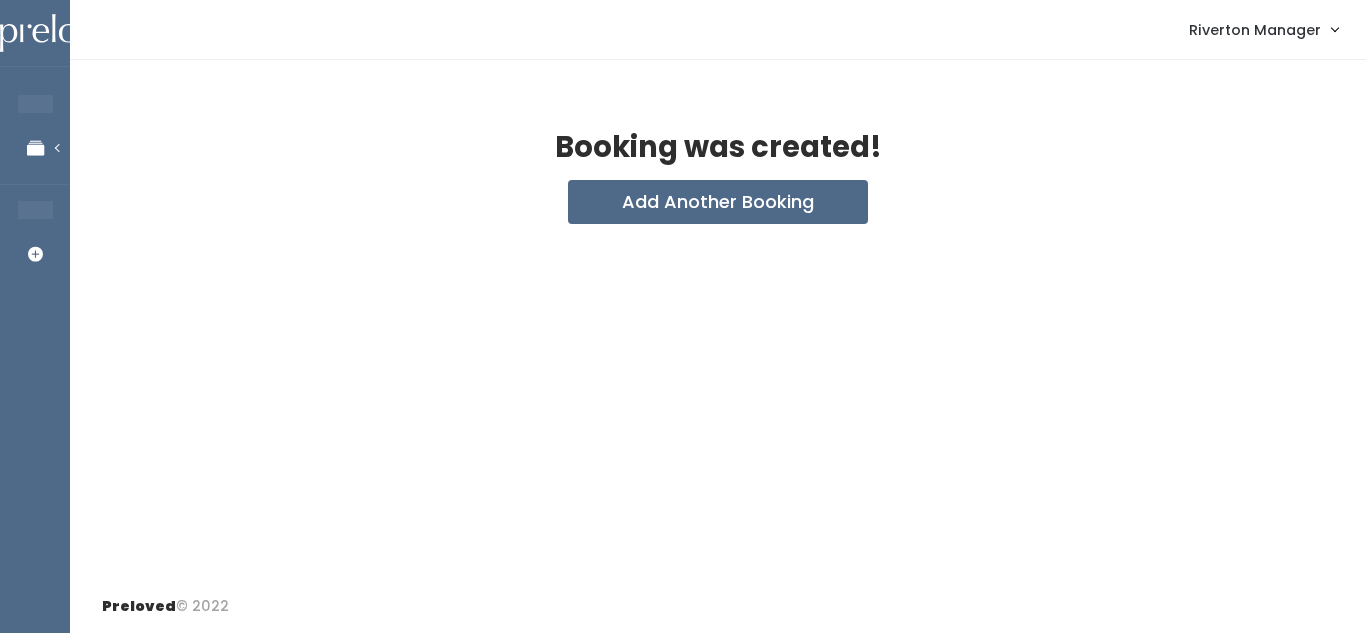 scroll, scrollTop: 0, scrollLeft: 0, axis: both 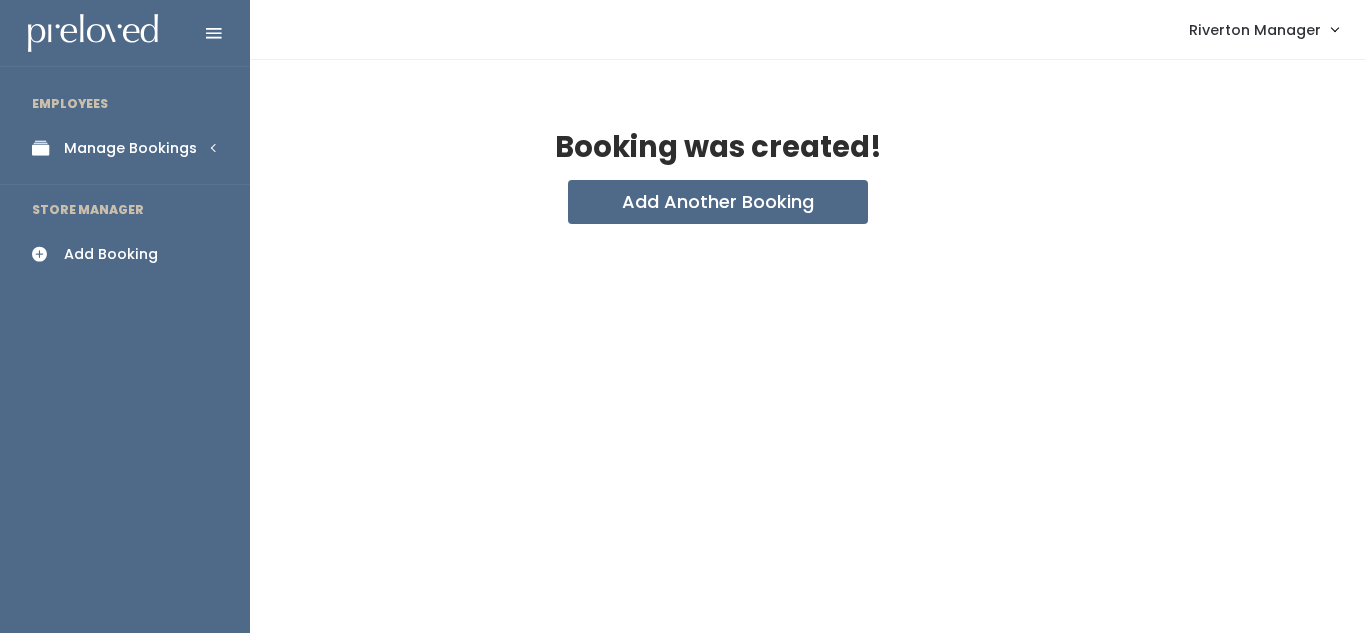 click on "Manage Bookings" at bounding box center [130, 148] 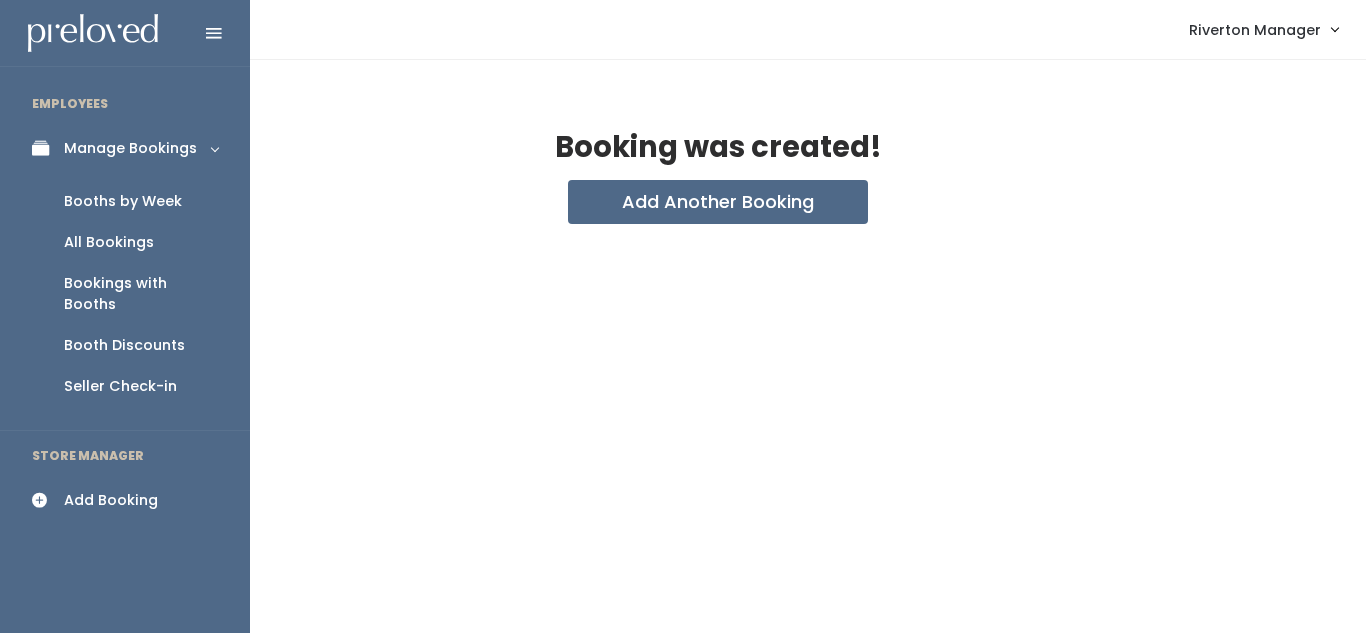 click on "Booths by Week" at bounding box center (123, 201) 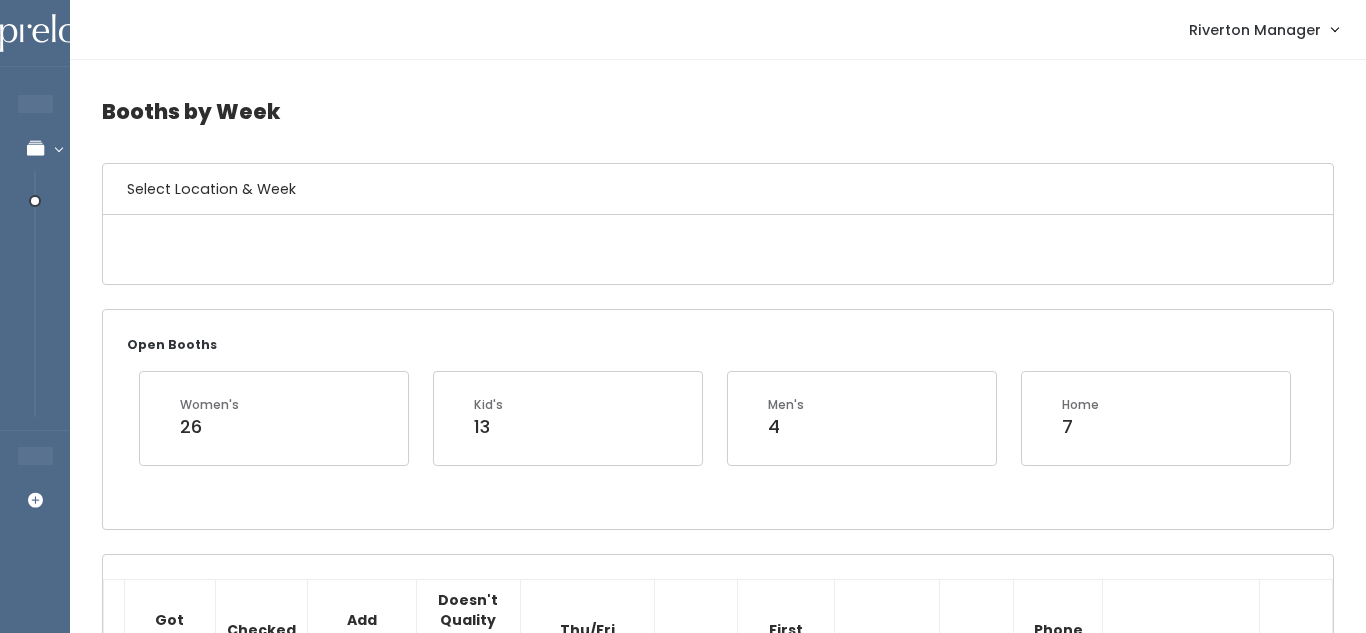 scroll, scrollTop: 0, scrollLeft: 0, axis: both 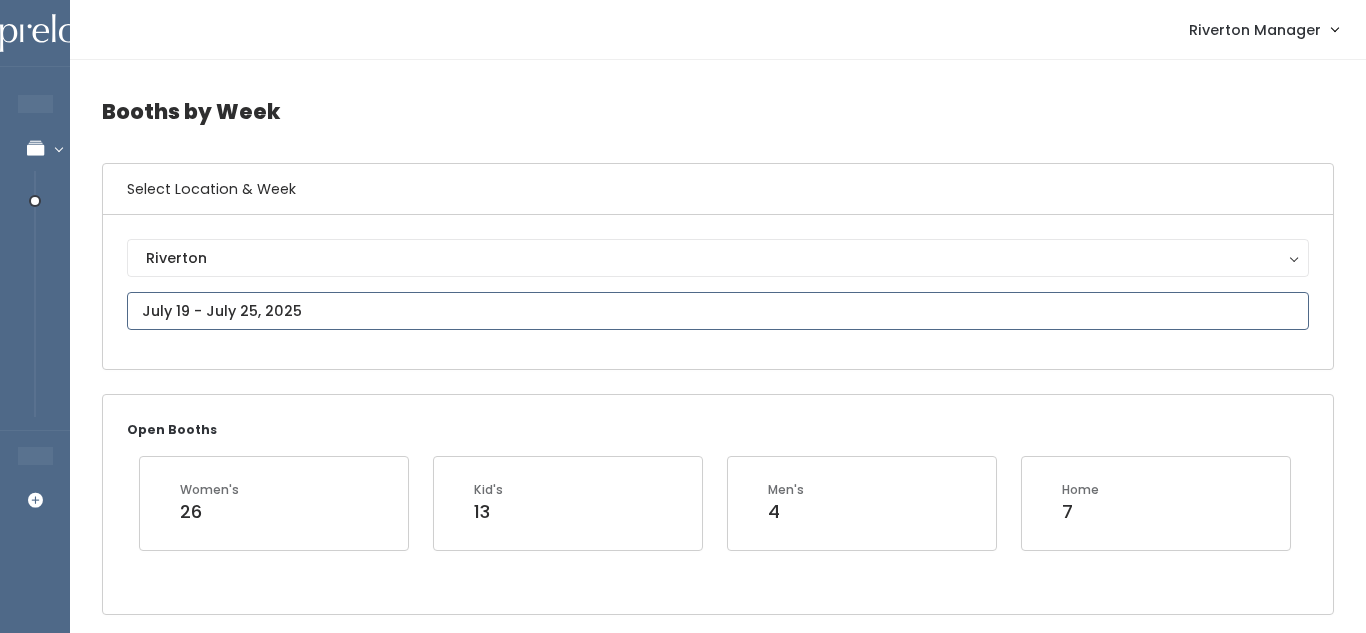 click at bounding box center [718, 311] 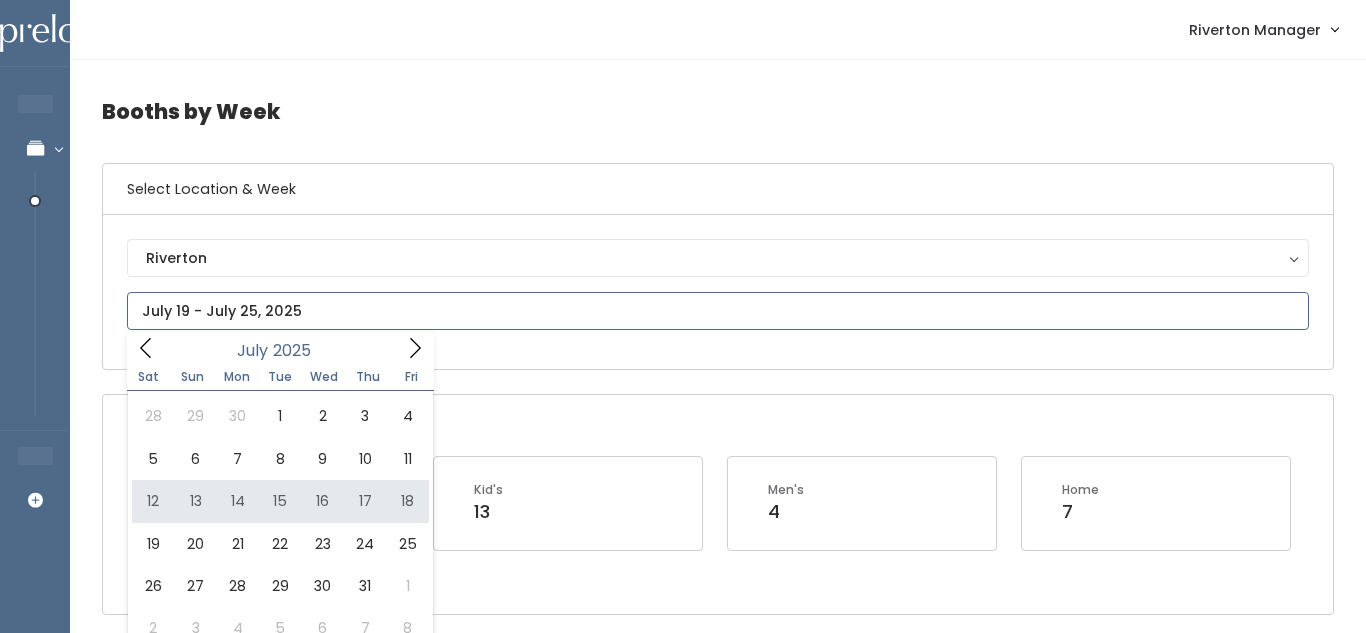 type on "[DATE] to [DATE]" 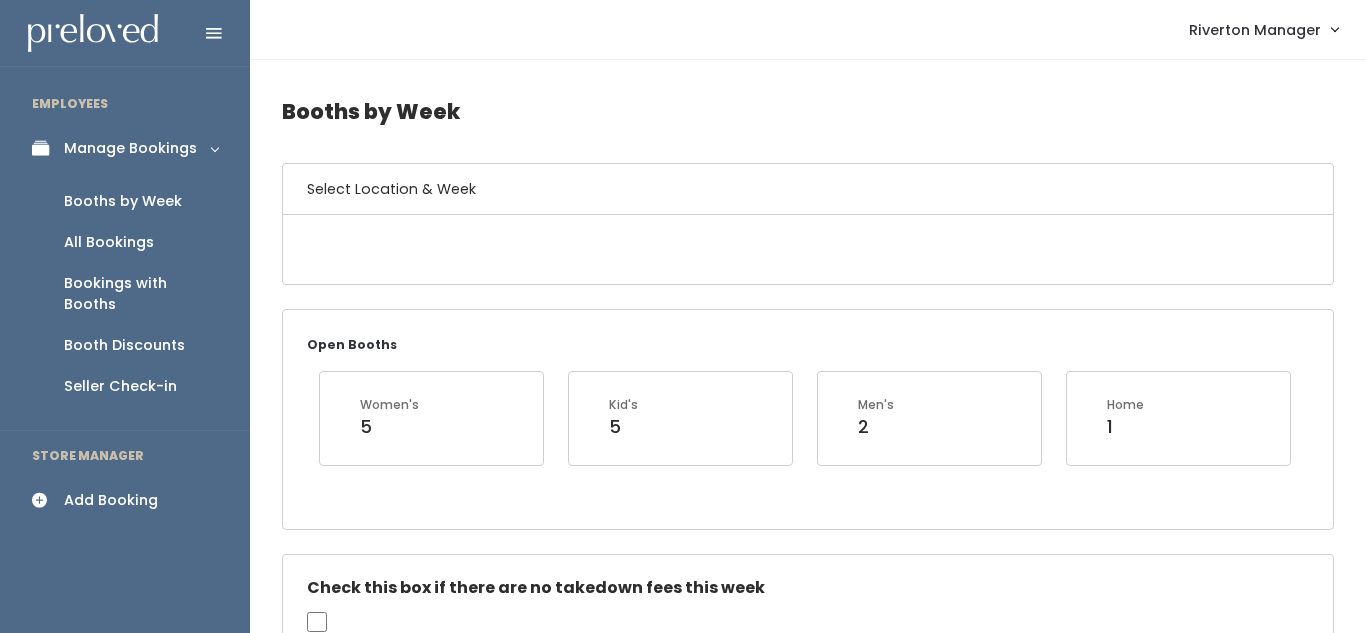 scroll, scrollTop: 0, scrollLeft: 0, axis: both 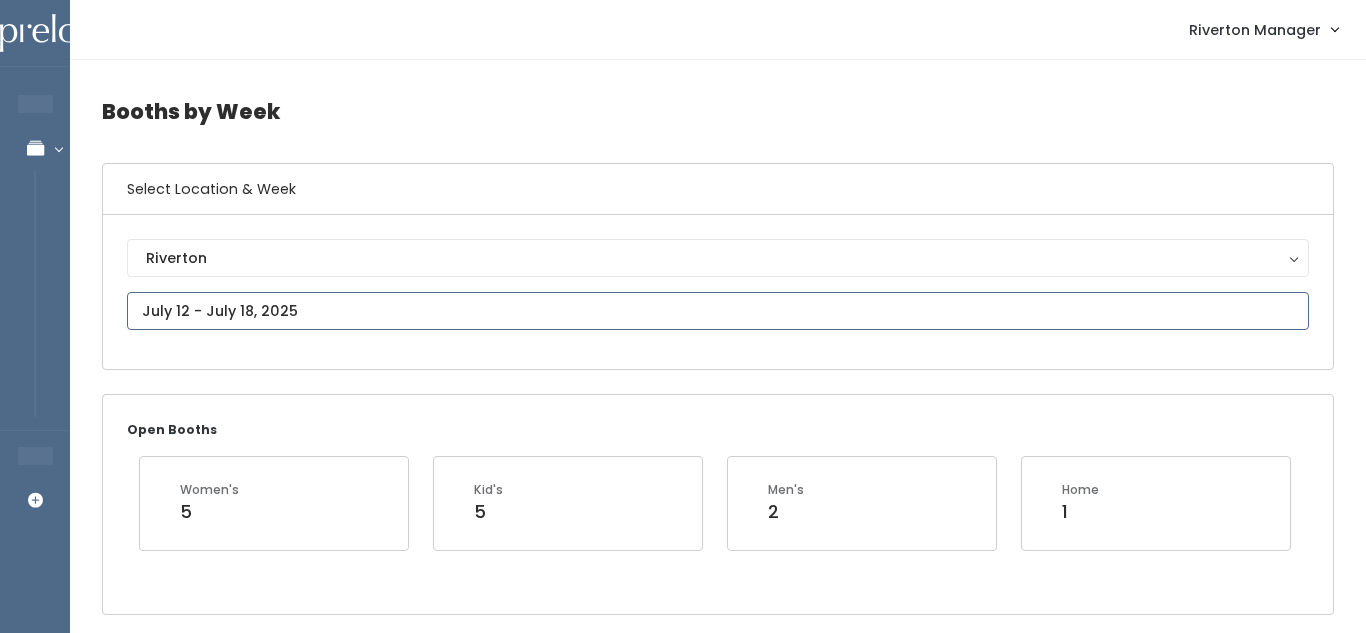 click on "EMPLOYEES
Manage Bookings
Booths by Week
All Bookings
Bookings with Booths
Booth Discounts
Seller Check-in
STORE MANAGER
Add Booking
Riverton Manager
Admin Home" at bounding box center [683, 2054] 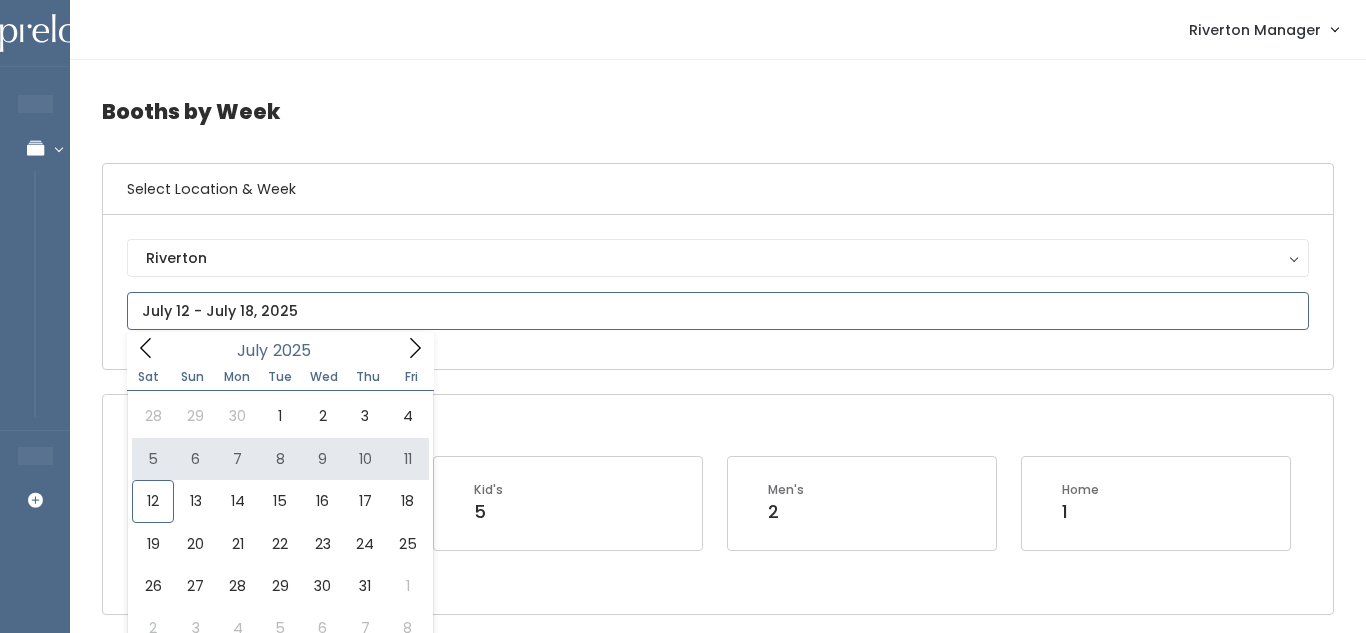 type on "July 5 to July 11" 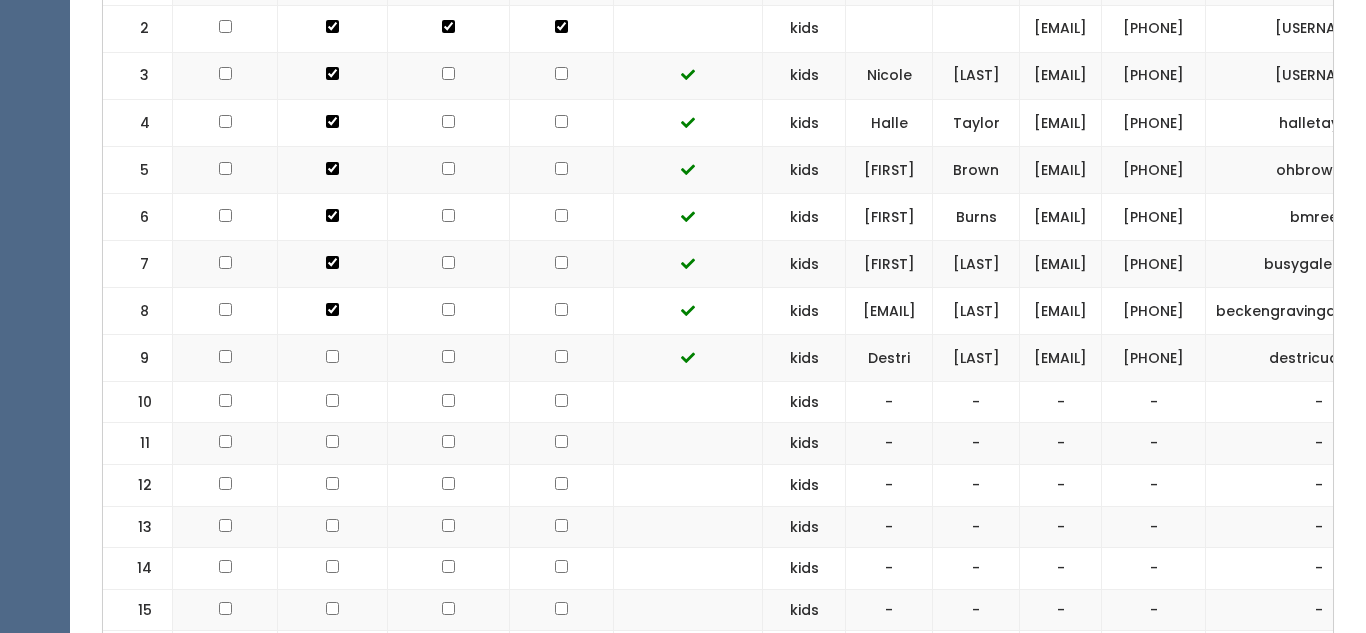 scroll, scrollTop: 797, scrollLeft: 0, axis: vertical 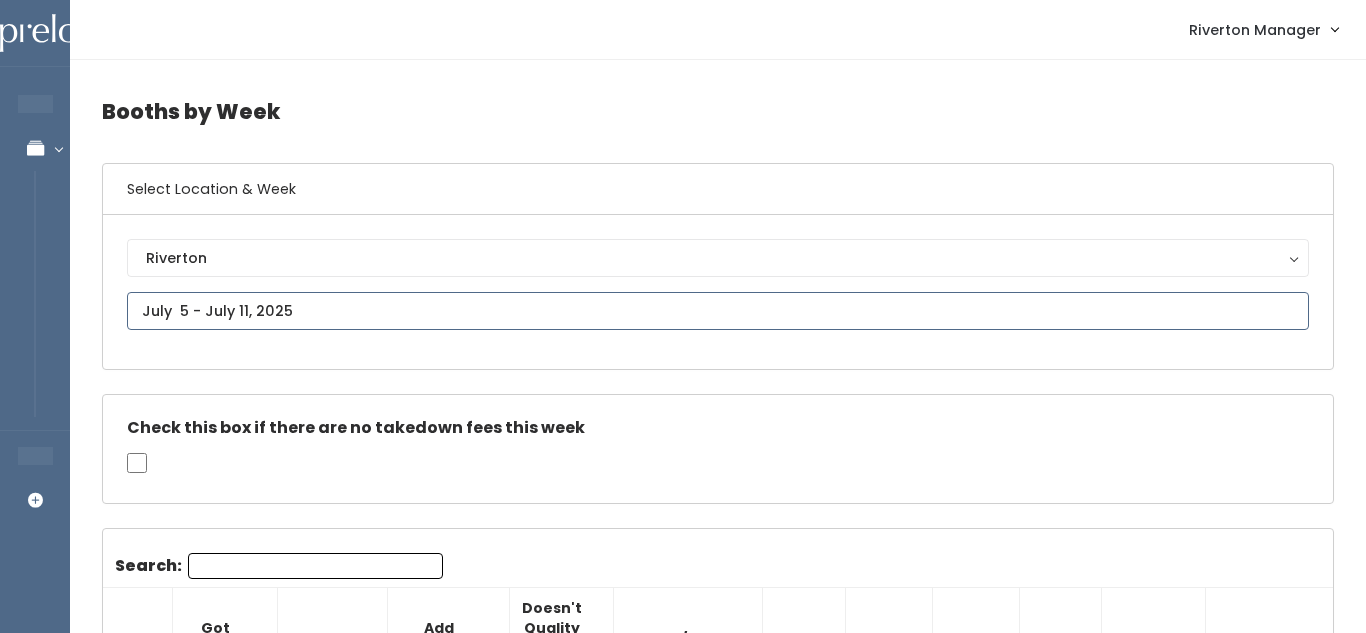 click at bounding box center (718, 311) 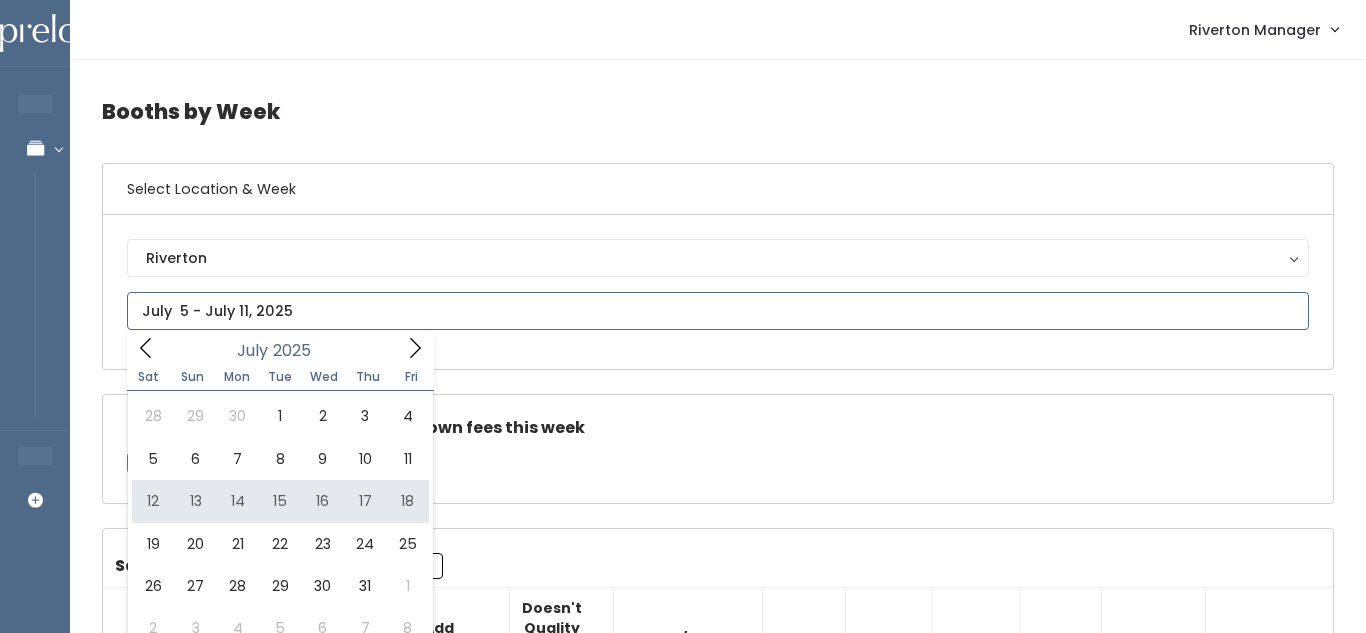 type on "July 12 to July 18" 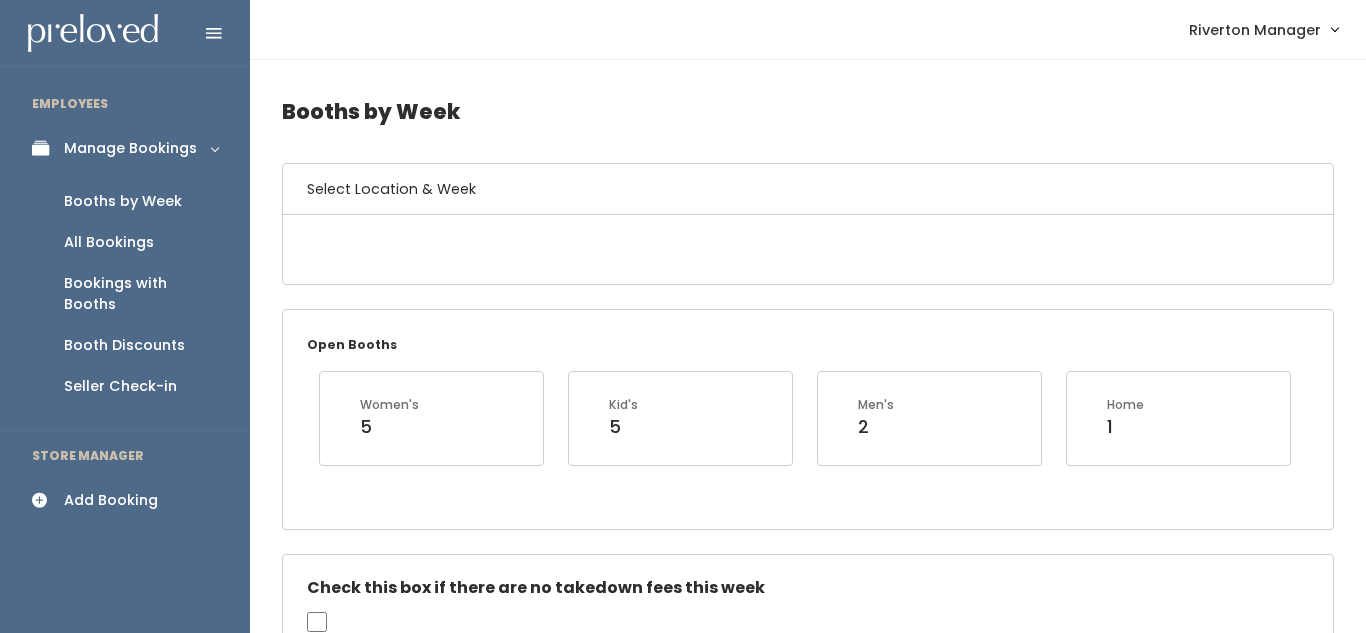 scroll, scrollTop: 0, scrollLeft: 0, axis: both 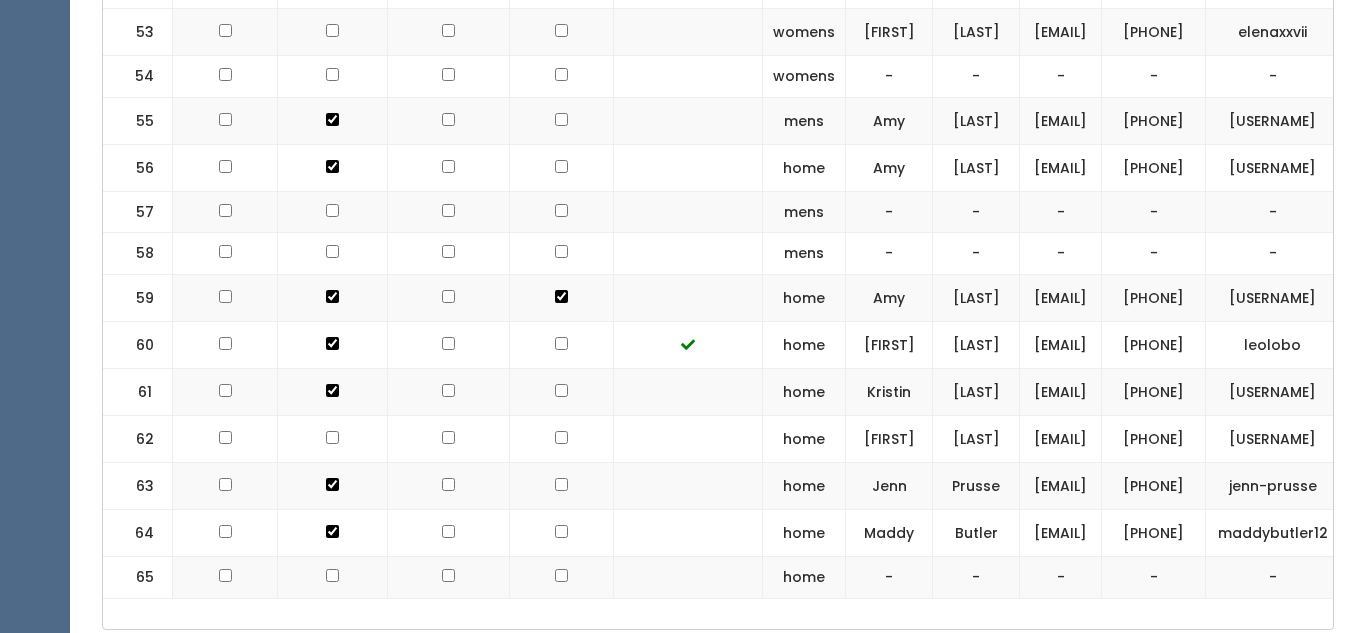 click on "Paige" at bounding box center [889, -203] 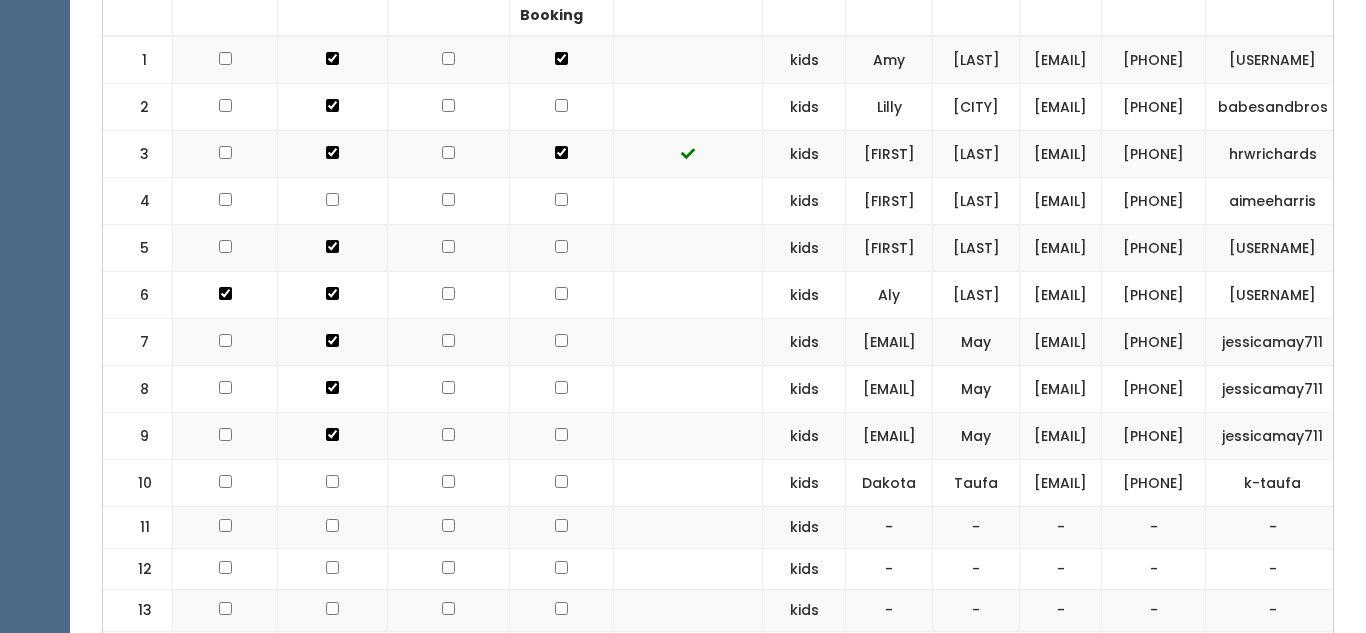 scroll, scrollTop: 923, scrollLeft: 0, axis: vertical 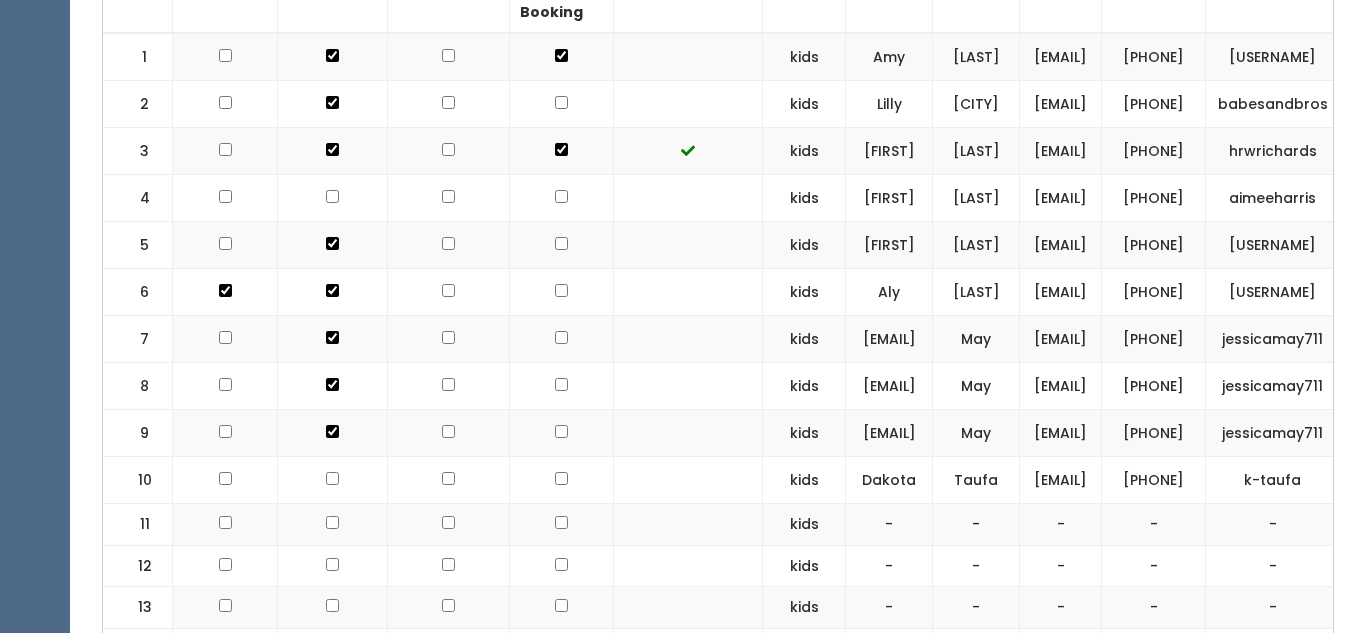 click on "Aly" at bounding box center [889, 292] 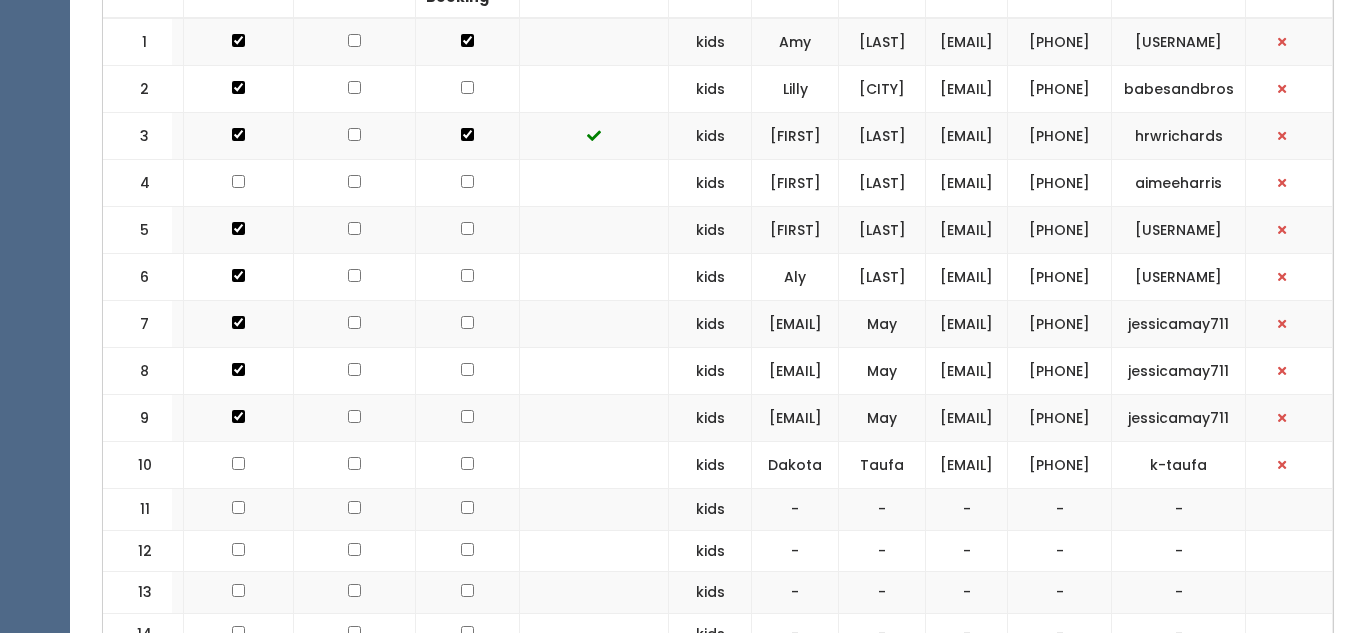 scroll, scrollTop: 0, scrollLeft: 126, axis: horizontal 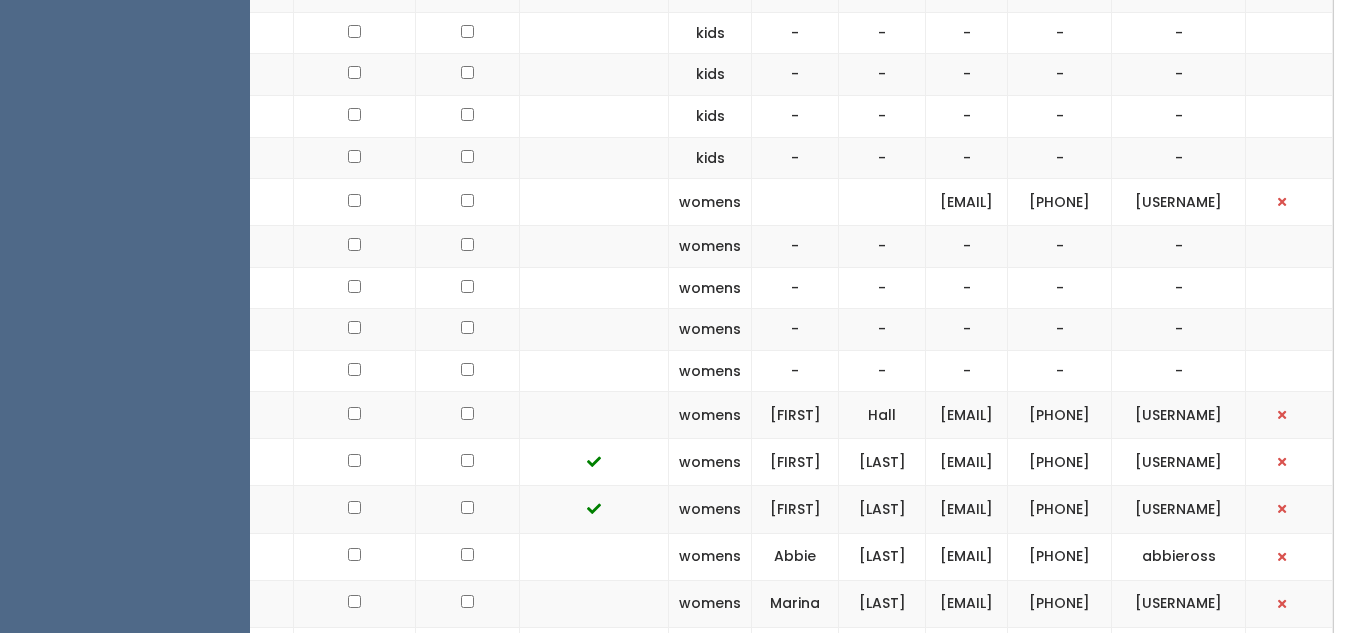 click on "-" at bounding box center [967, 116] 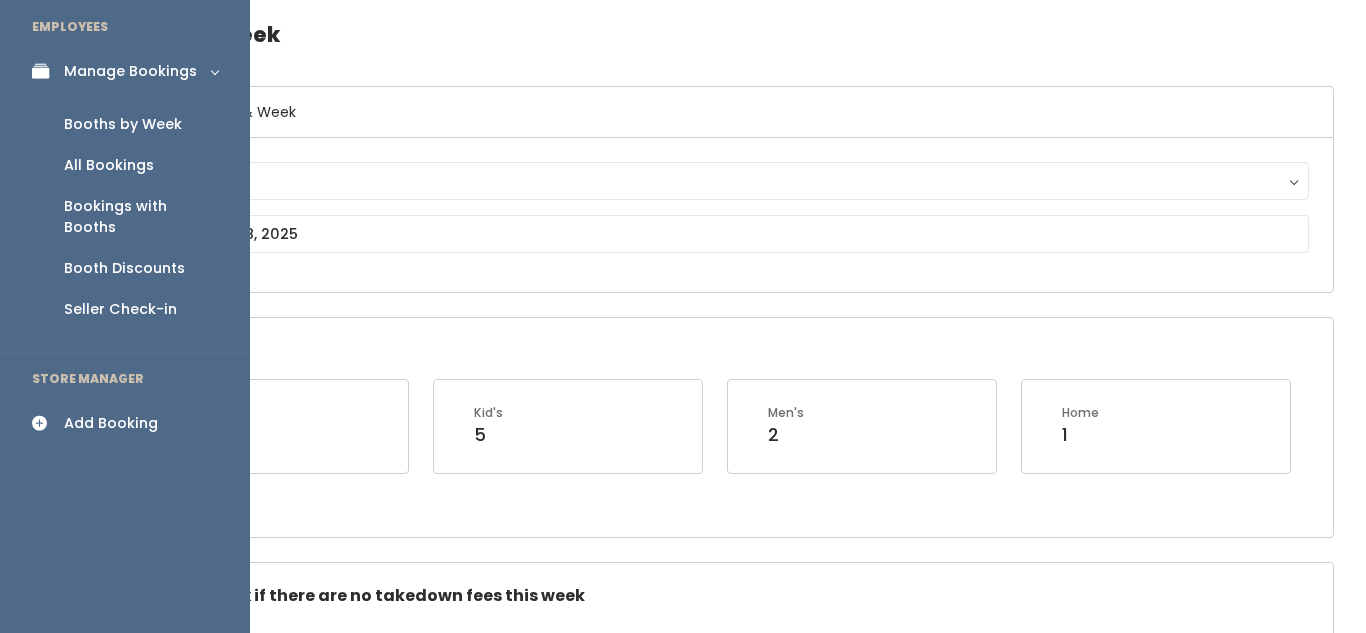 scroll, scrollTop: 0, scrollLeft: 0, axis: both 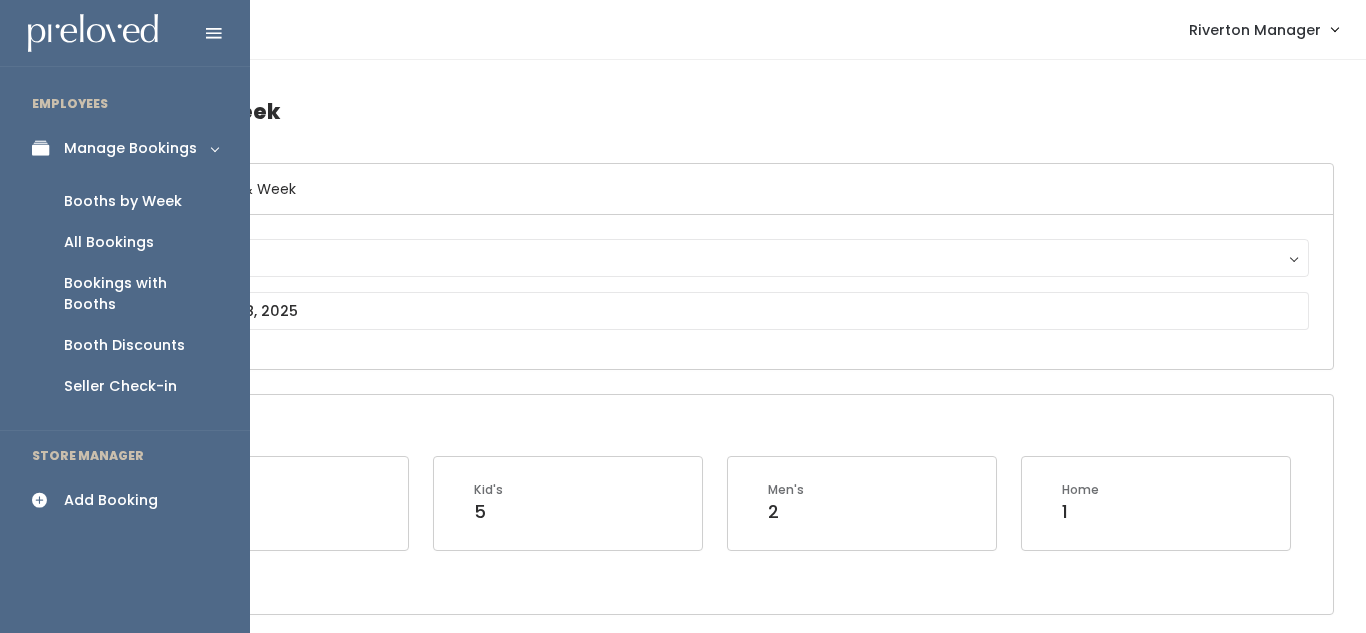 click on "Booths by Week" at bounding box center [718, 111] 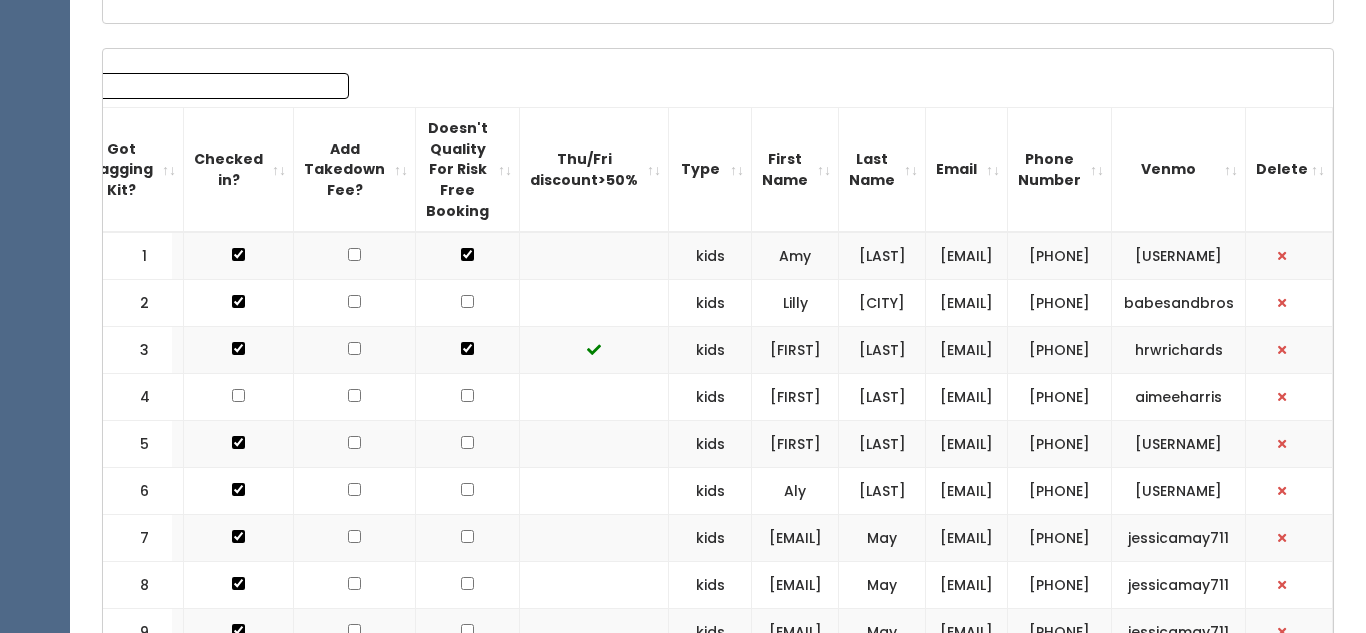 scroll, scrollTop: 750, scrollLeft: 0, axis: vertical 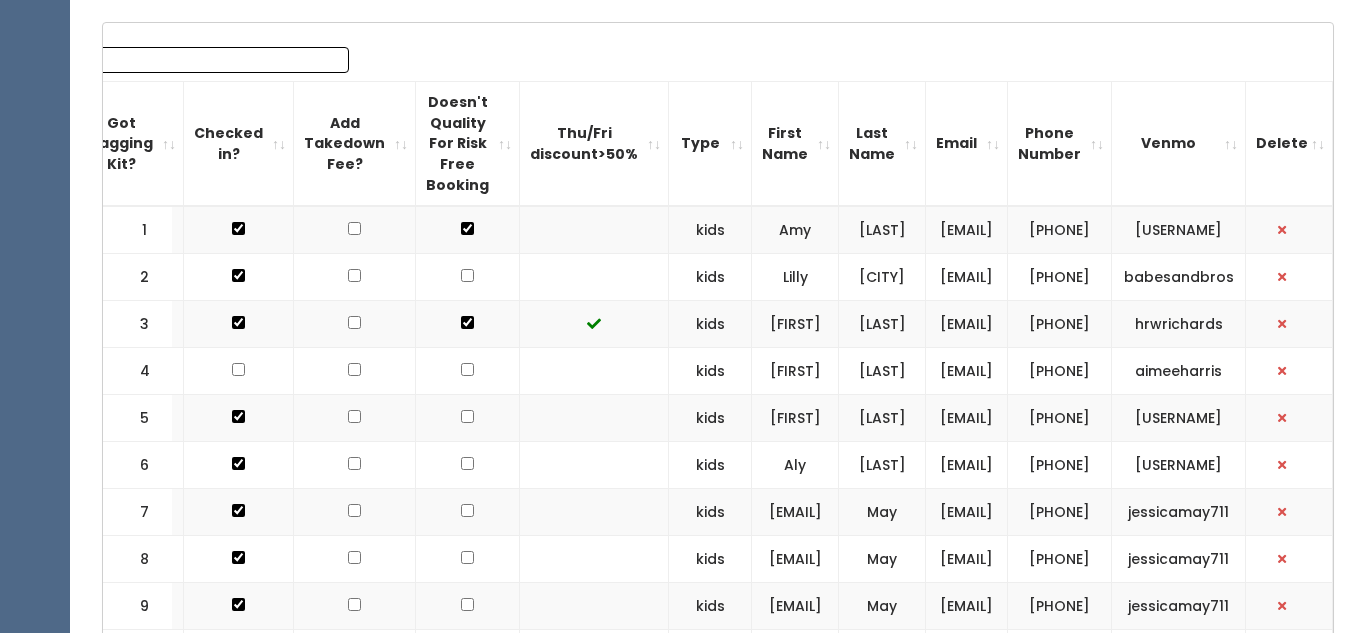 drag, startPoint x: 952, startPoint y: 428, endPoint x: 764, endPoint y: 413, distance: 188.59746 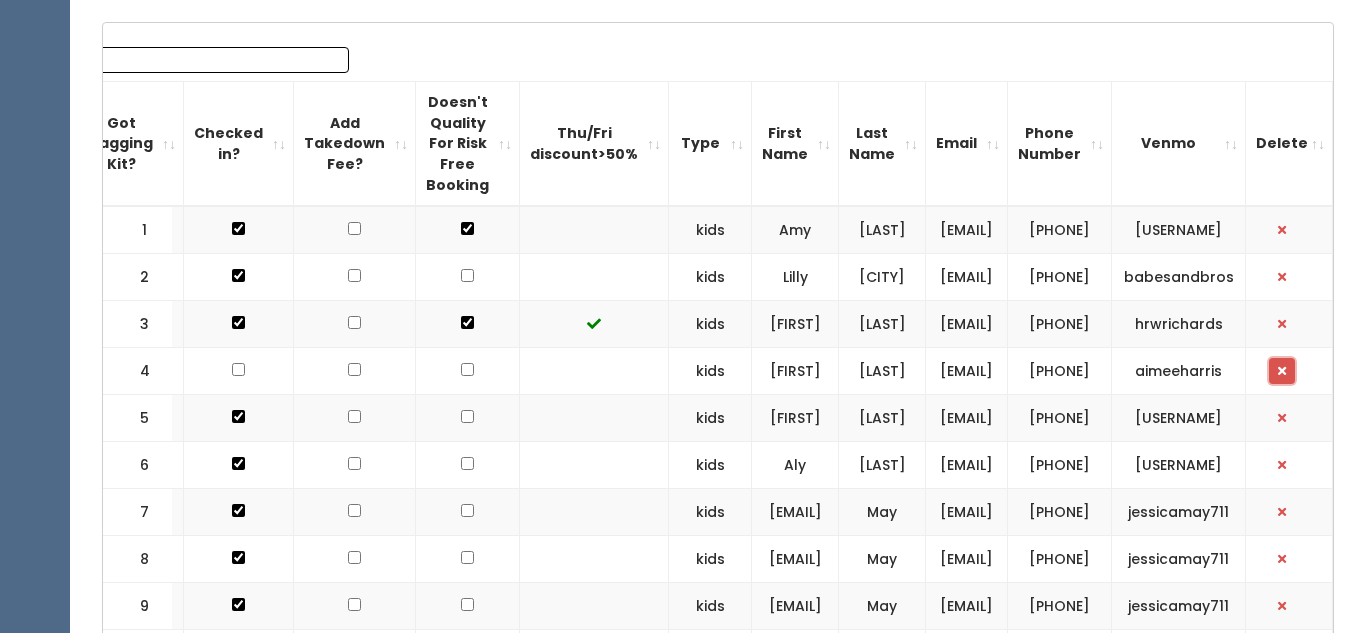 click at bounding box center [1282, 371] 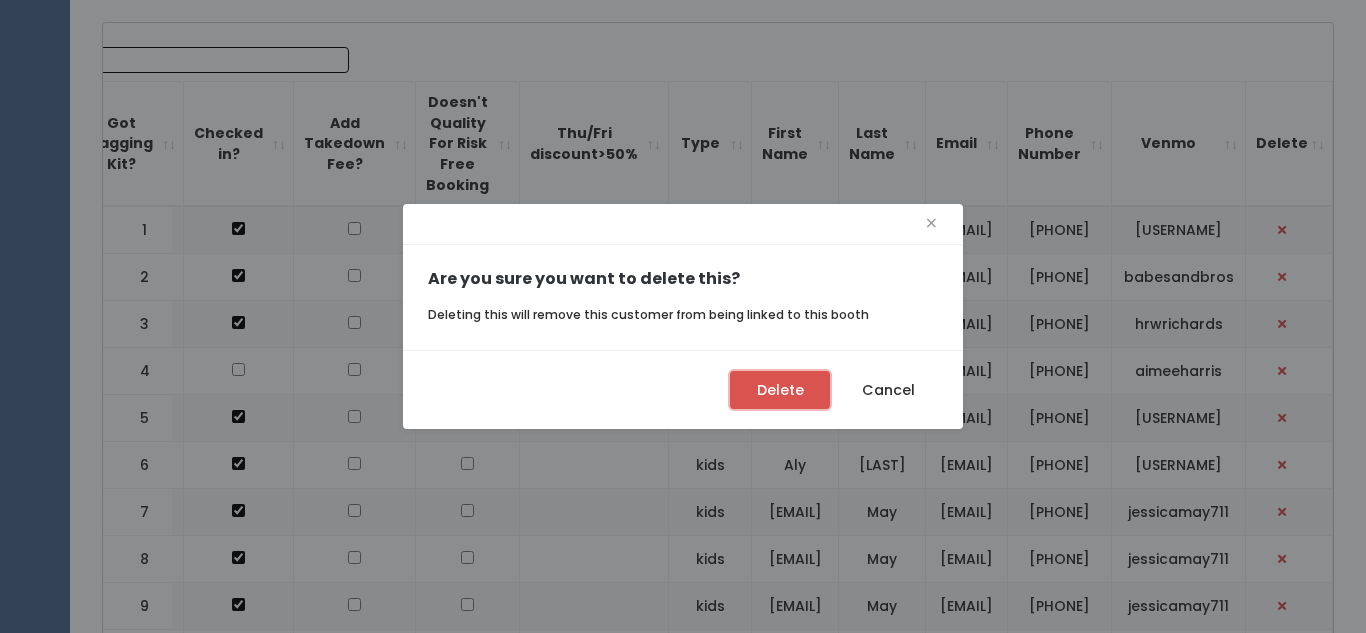 click on "Delete" at bounding box center (780, 390) 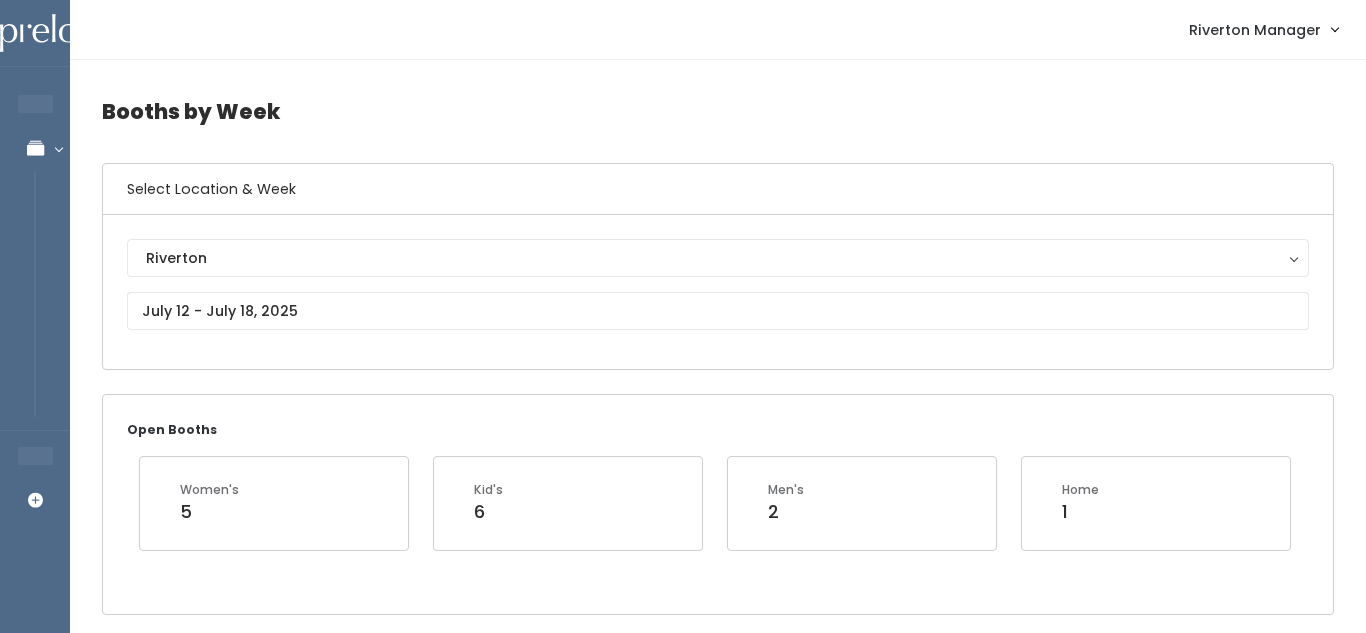 scroll, scrollTop: 750, scrollLeft: 0, axis: vertical 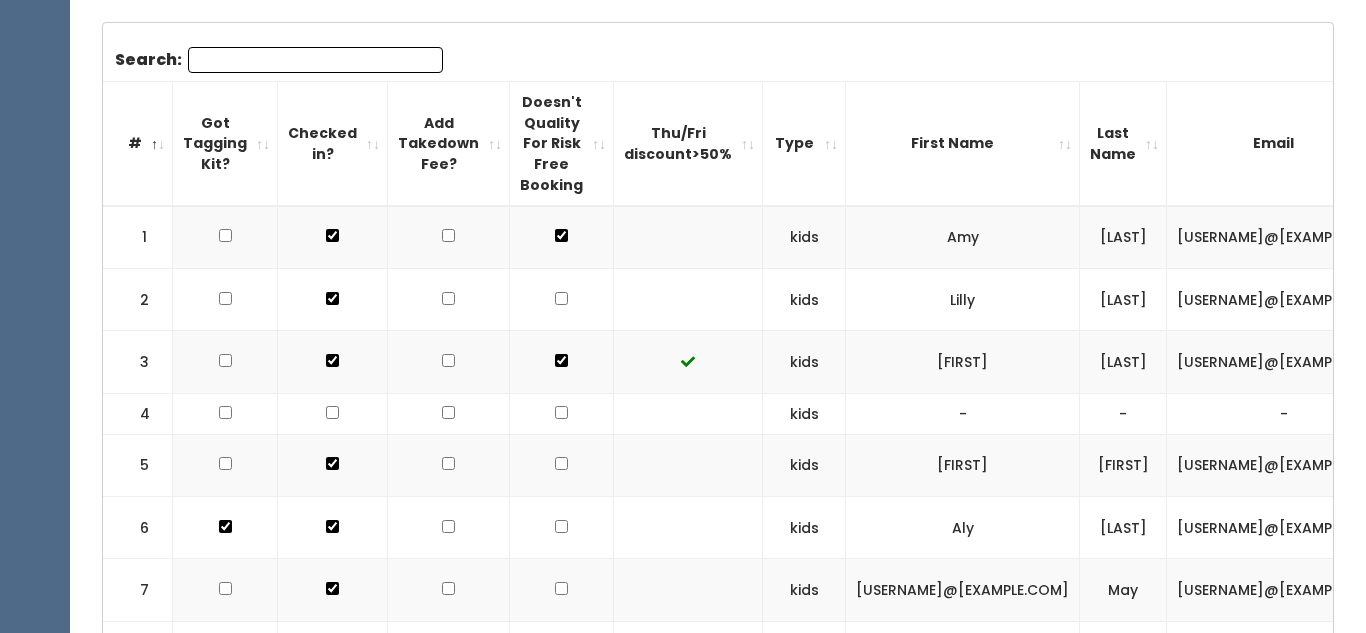 click on "Search:" at bounding box center [315, 60] 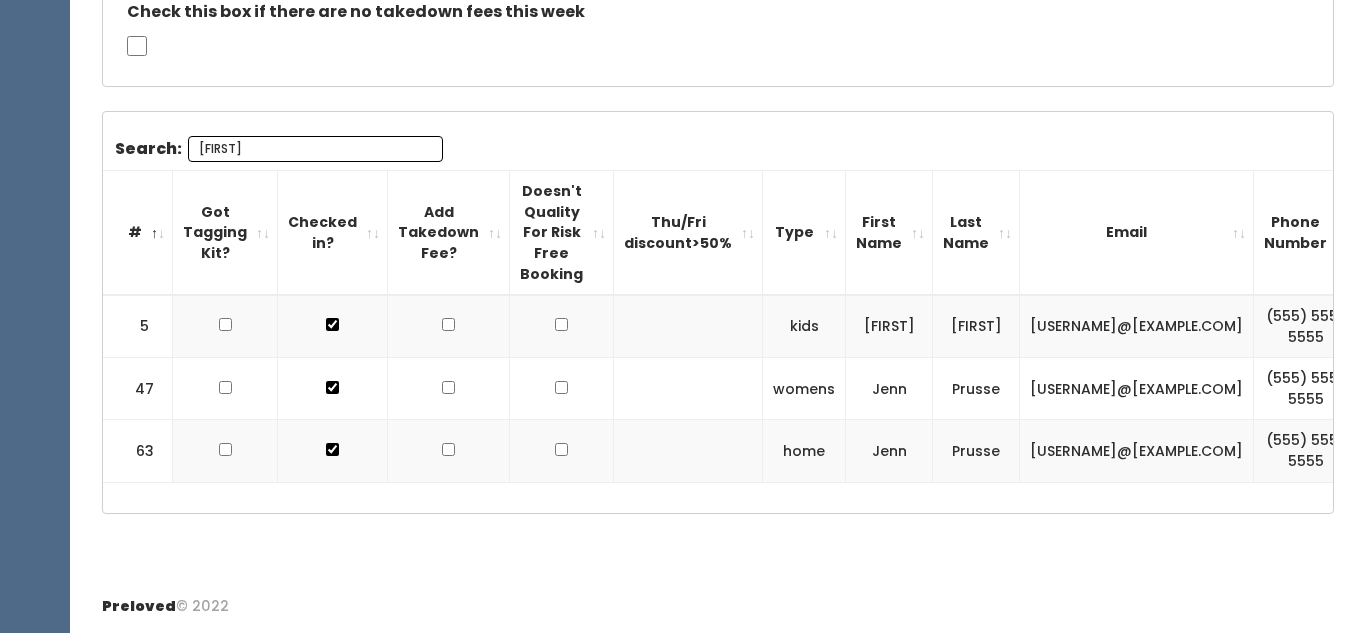 scroll, scrollTop: 598, scrollLeft: 0, axis: vertical 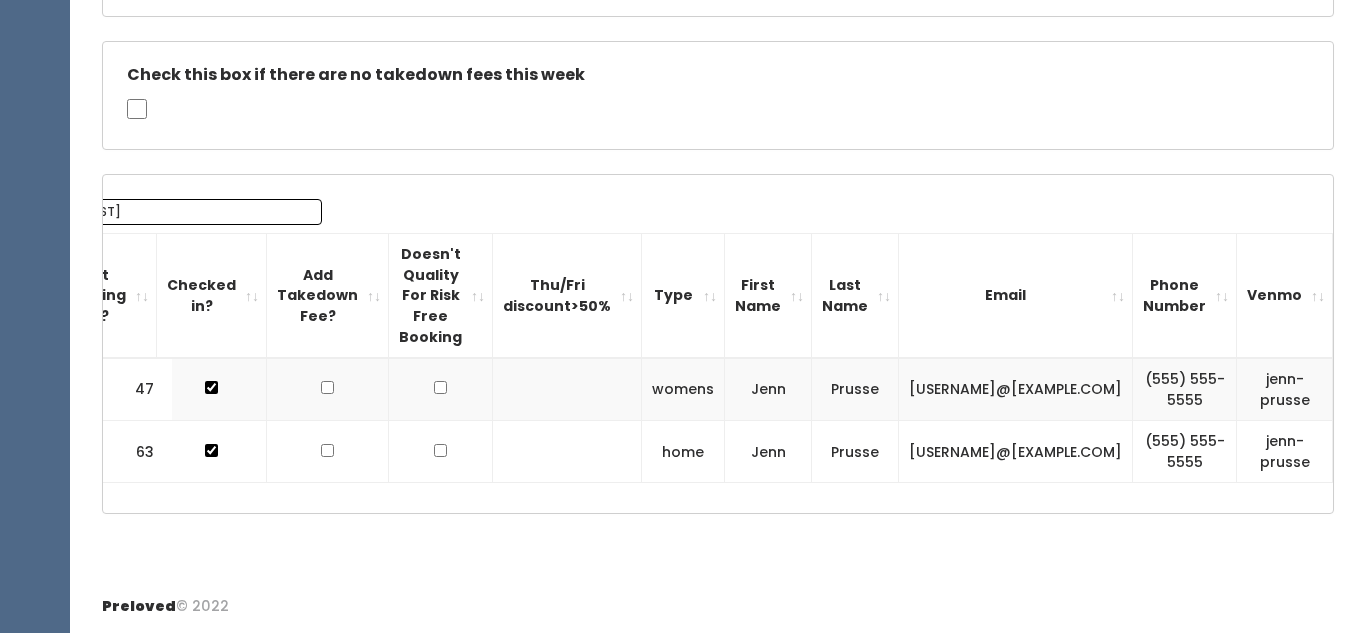 click on "jenn-prusse" at bounding box center (1285, 389) 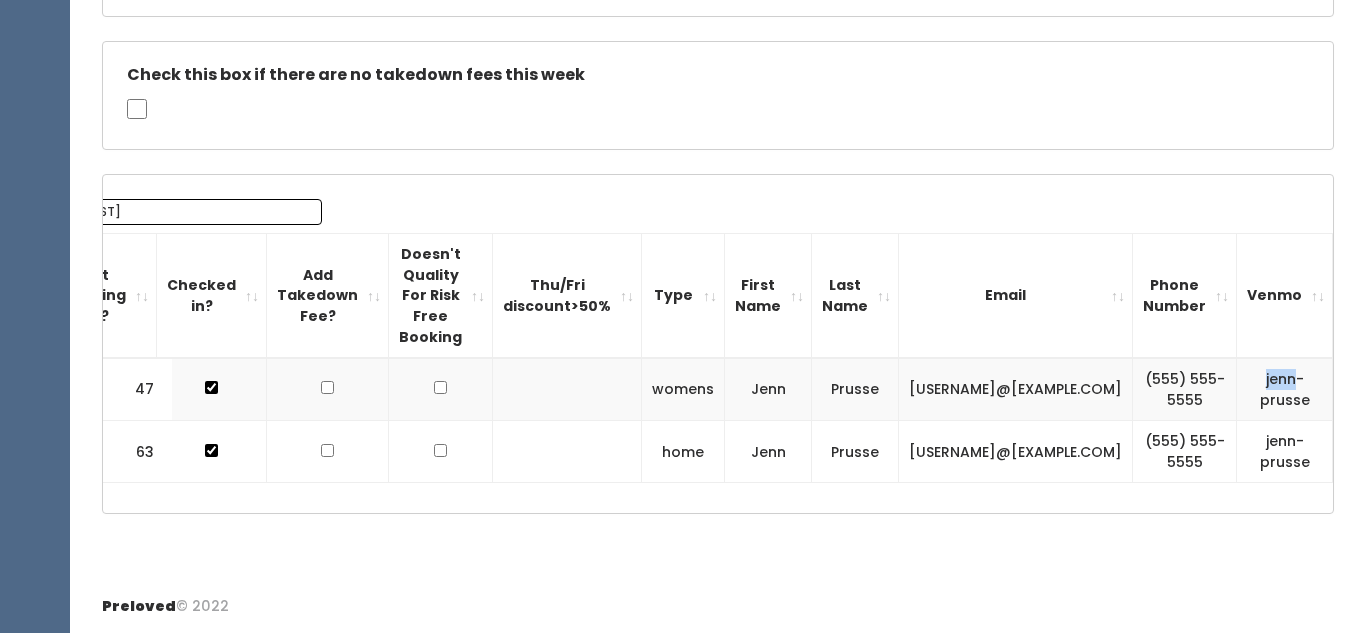 click on "jenn-prusse" at bounding box center [1285, 389] 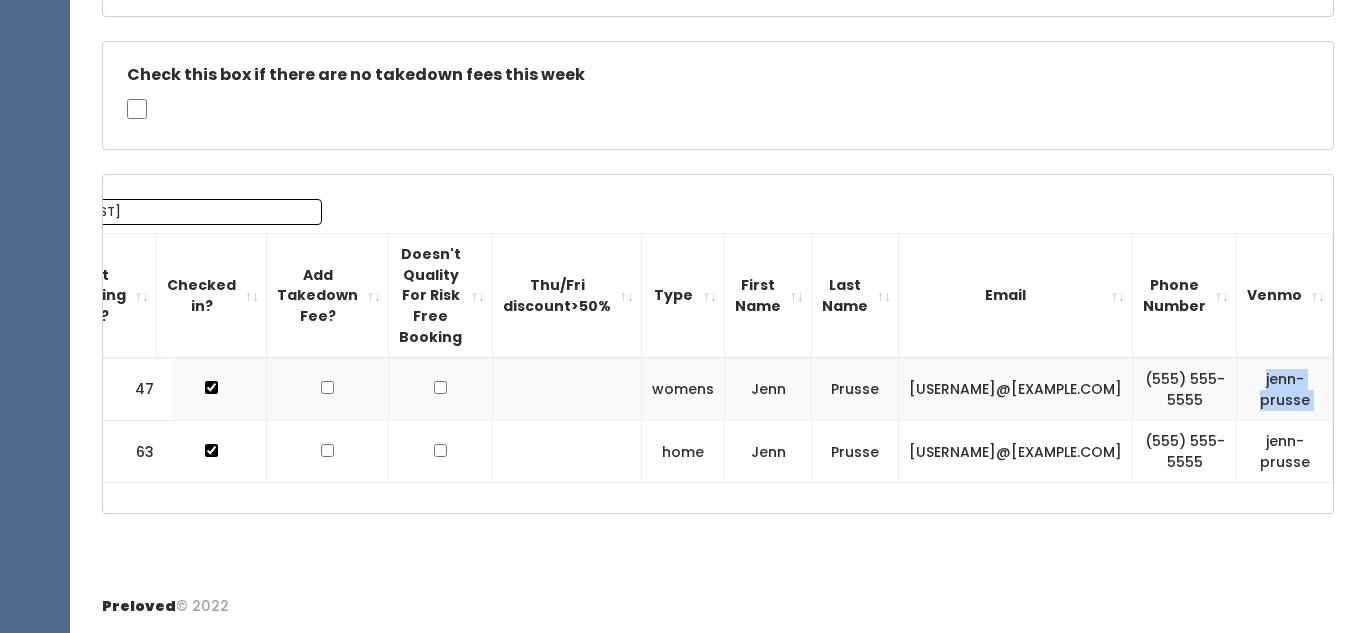 click on "jenn-prusse" at bounding box center [1285, 389] 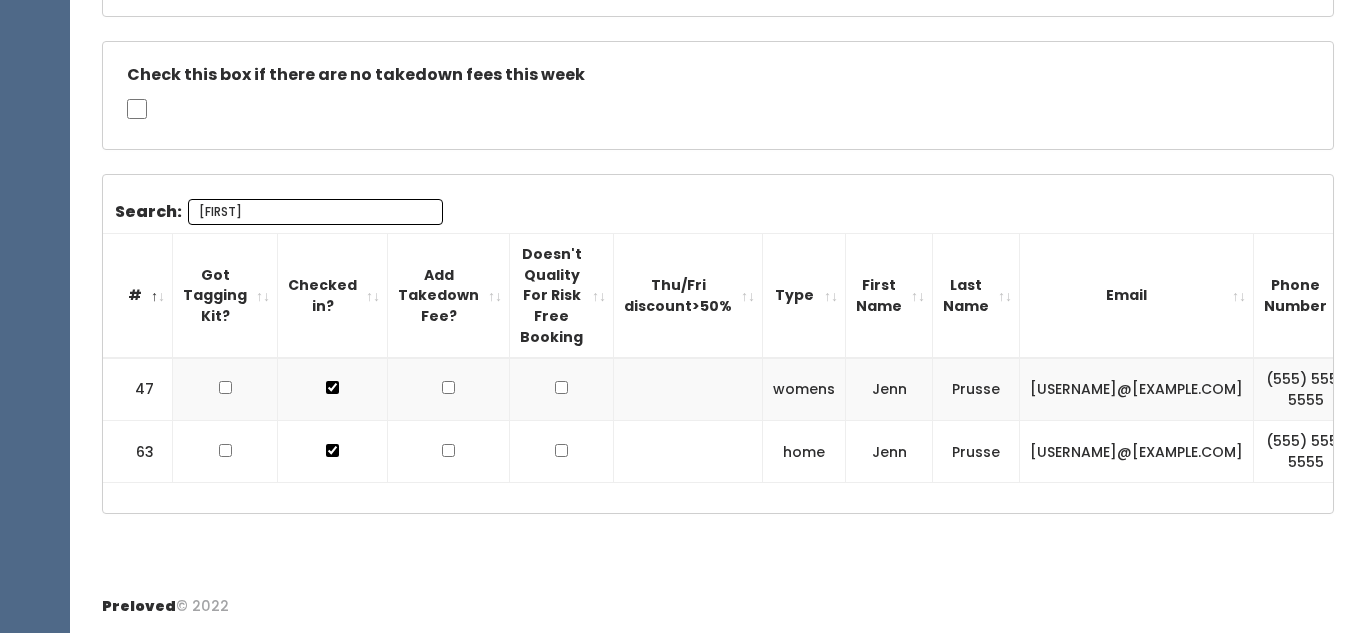 click on "jenn" at bounding box center (315, 212) 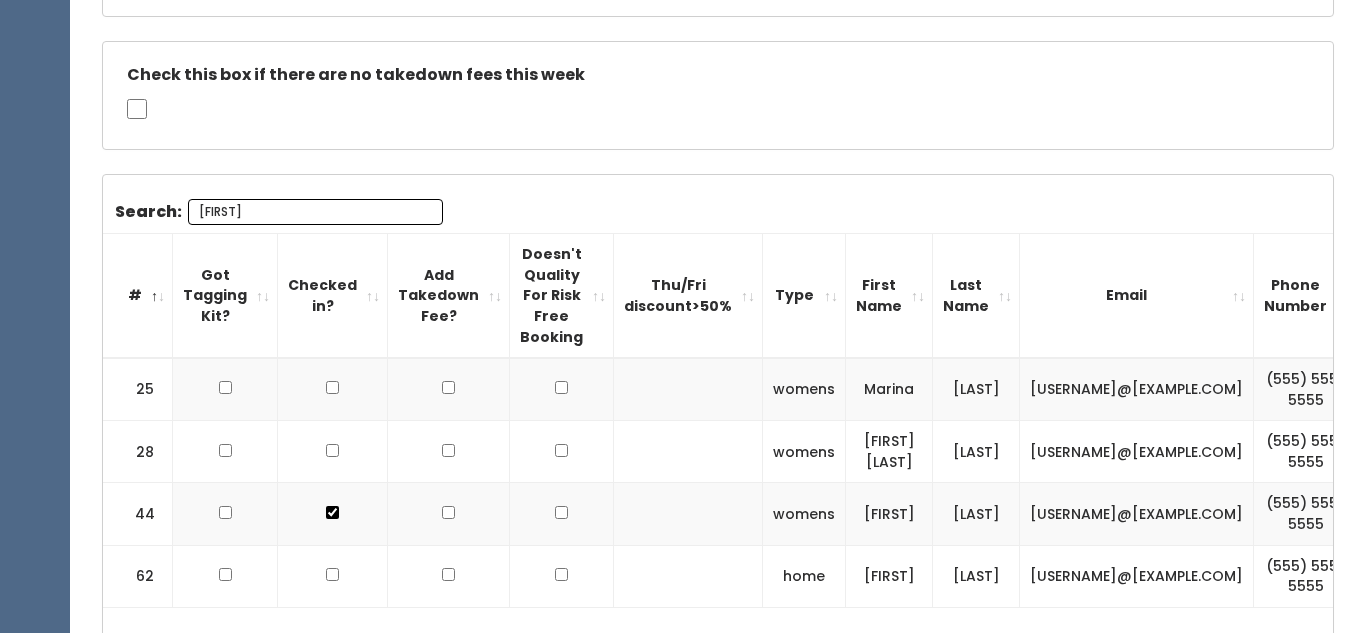 scroll, scrollTop: 536, scrollLeft: 0, axis: vertical 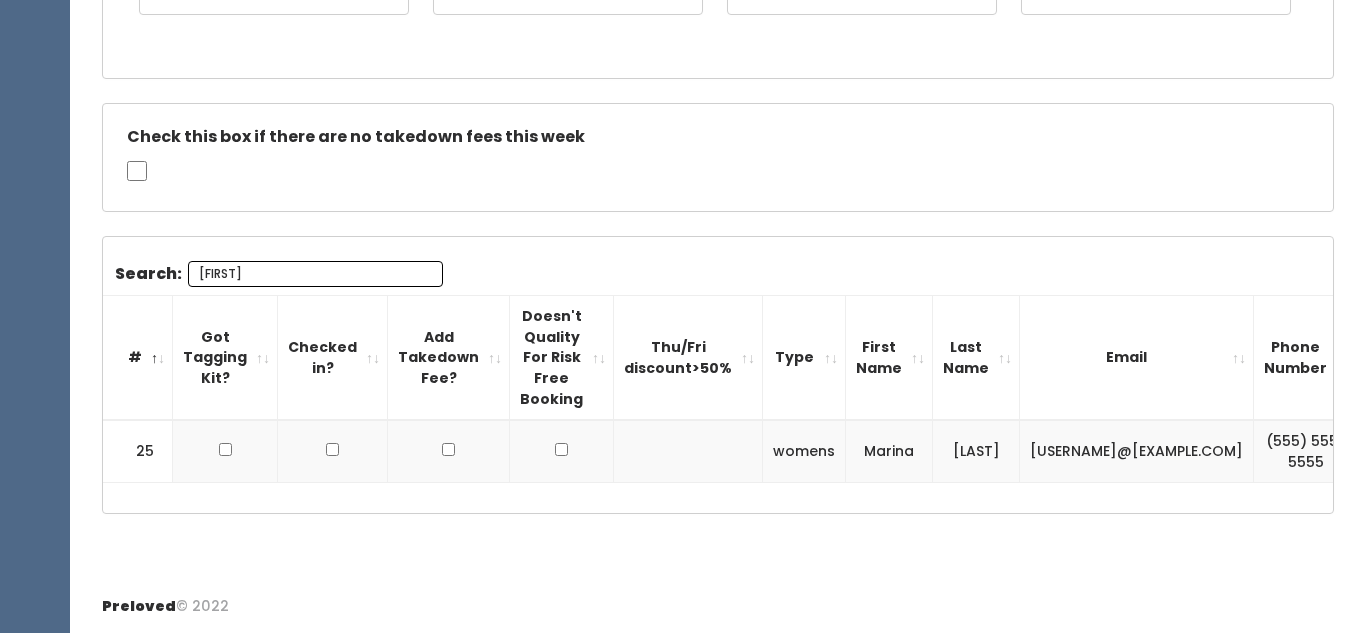 type on "marina" 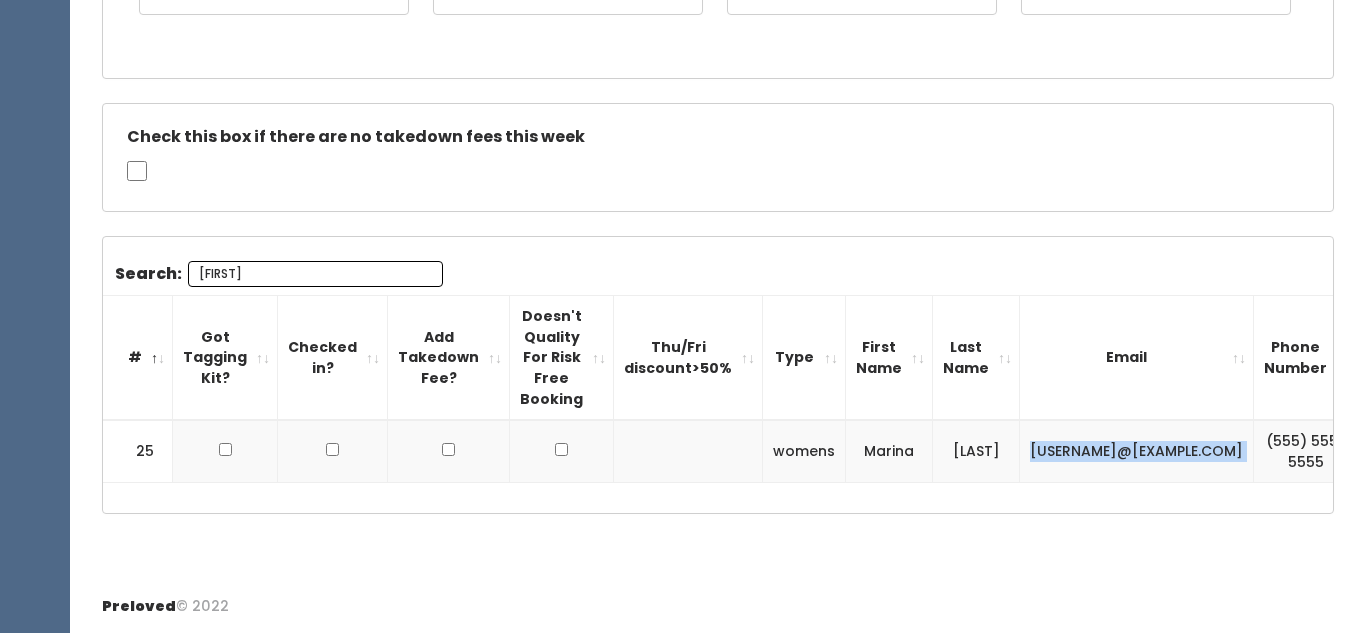 click on "boredgal801@gmail.com" at bounding box center (1137, 451) 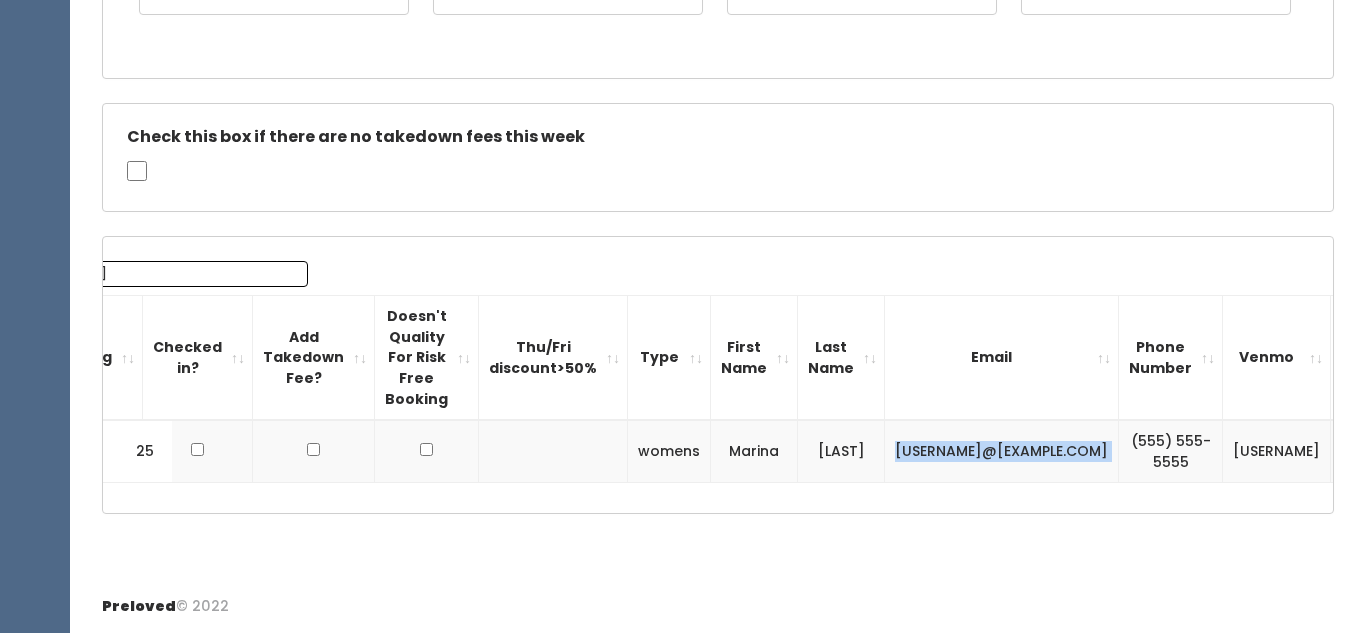 click on "marina-limbaugh" at bounding box center [1277, 451] 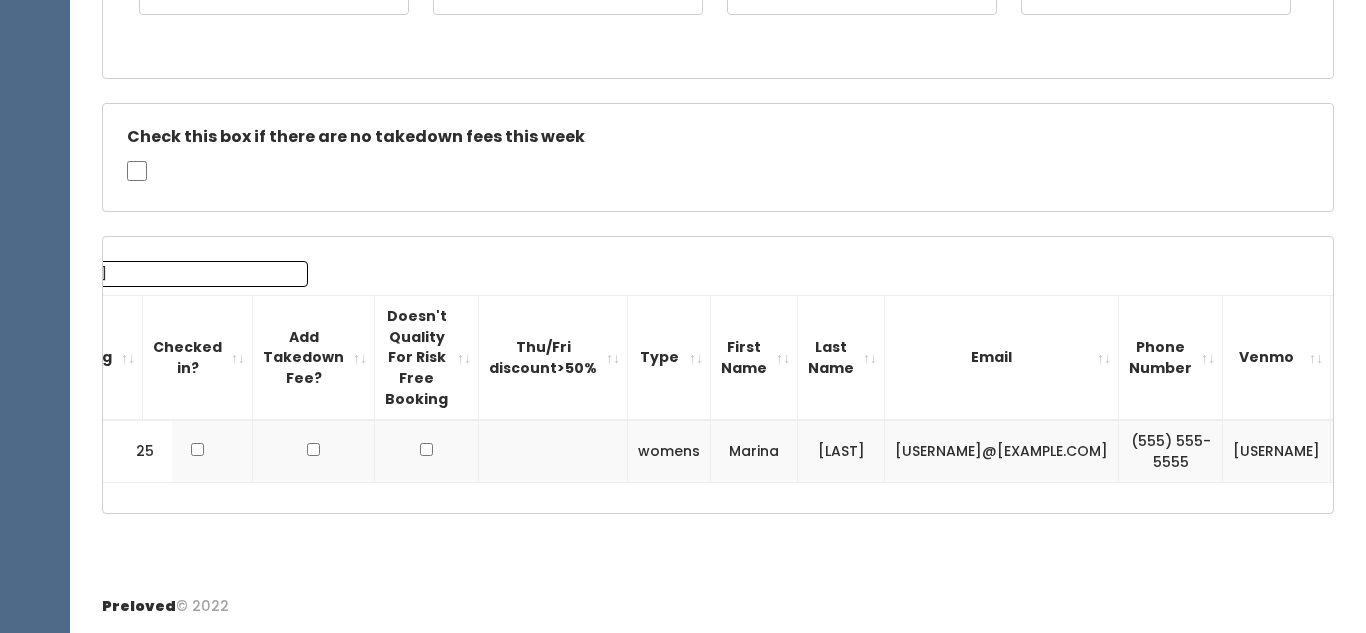 click on "marina-limbaugh" at bounding box center (1277, 451) 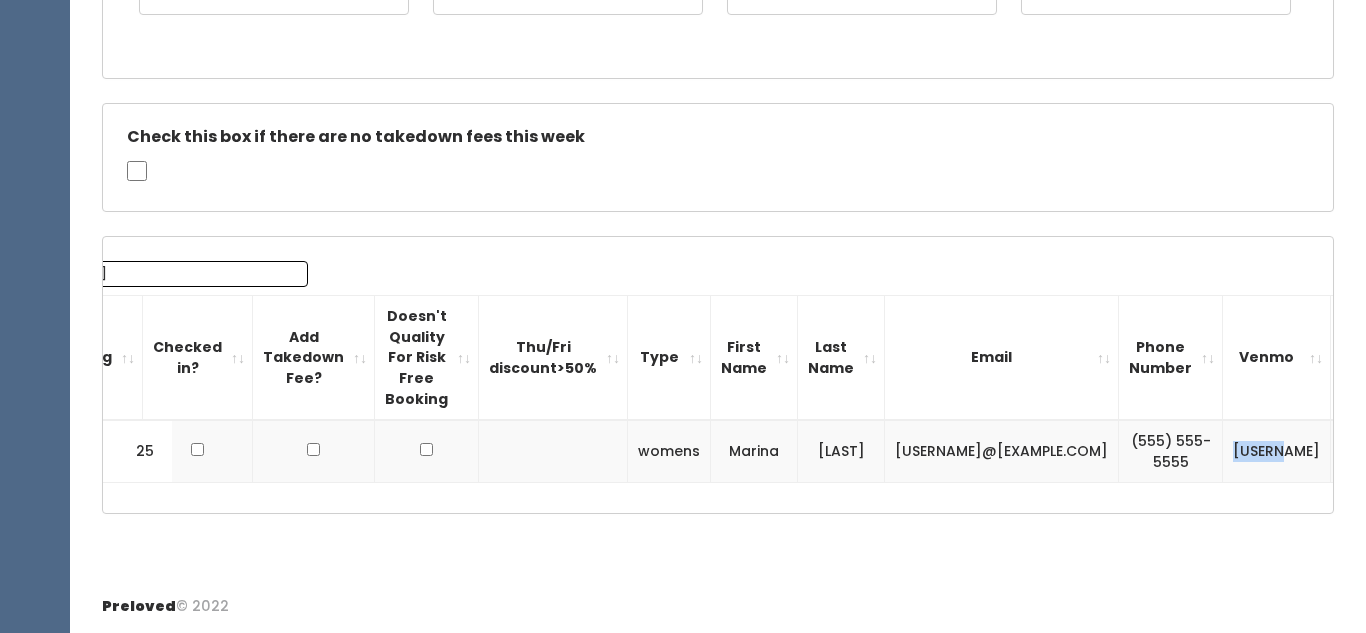 click on "marina-limbaugh" at bounding box center [1277, 451] 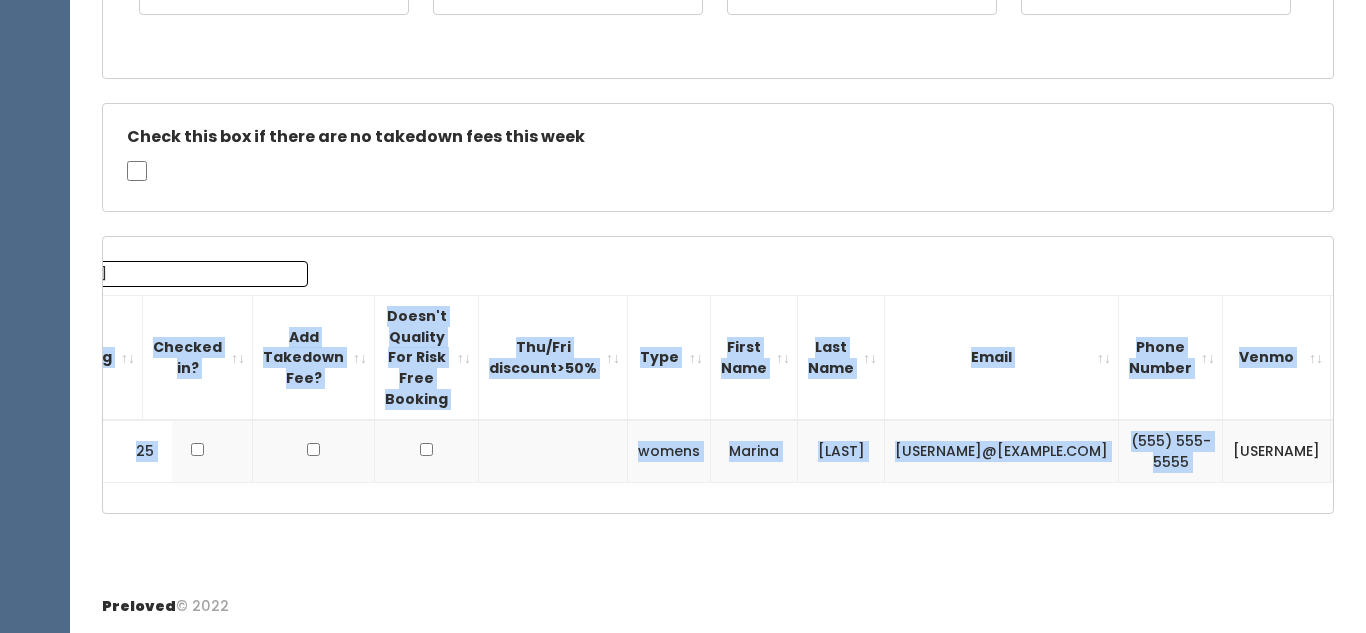 copy on "# Got Tagging Kit? Checked in? Add Takedown Fee? Doesn't Quality For Risk Free Booking  Thu/Fri discount>50% Type First Name Last Name Email Phone Number Venmo Delete
25
womens
Marina
Limbaugh
boredgal801@gmail.com
(801) 792-6160" 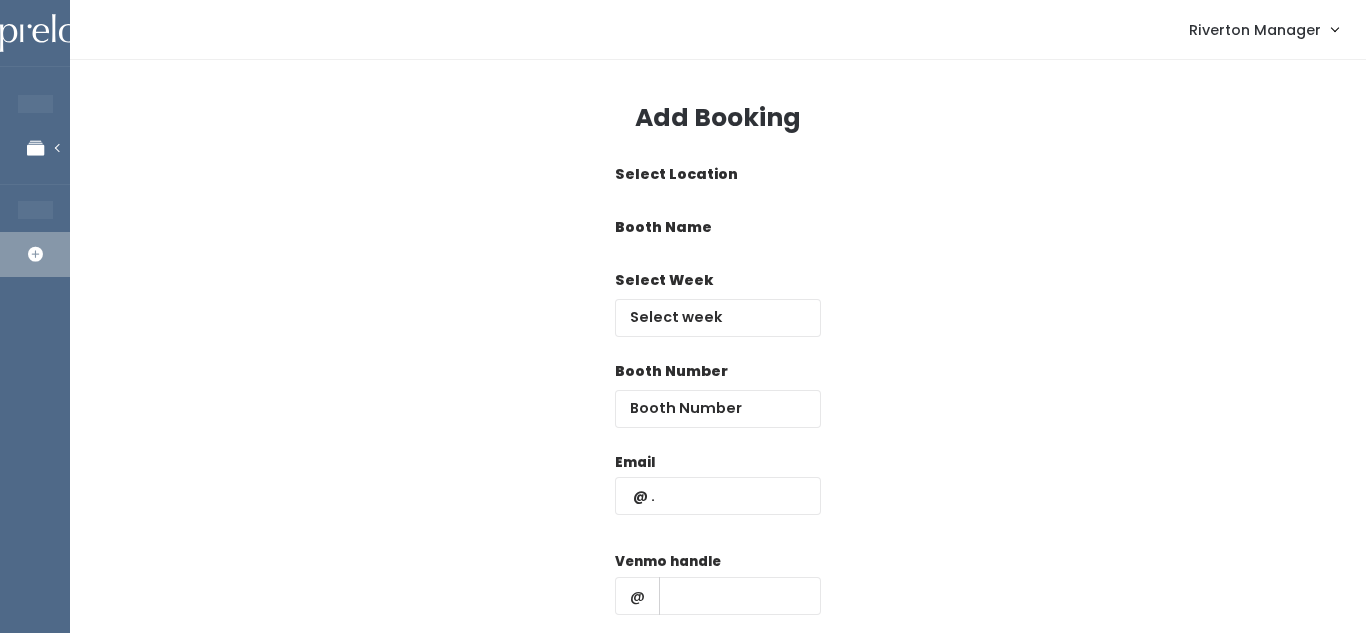 scroll, scrollTop: 0, scrollLeft: 0, axis: both 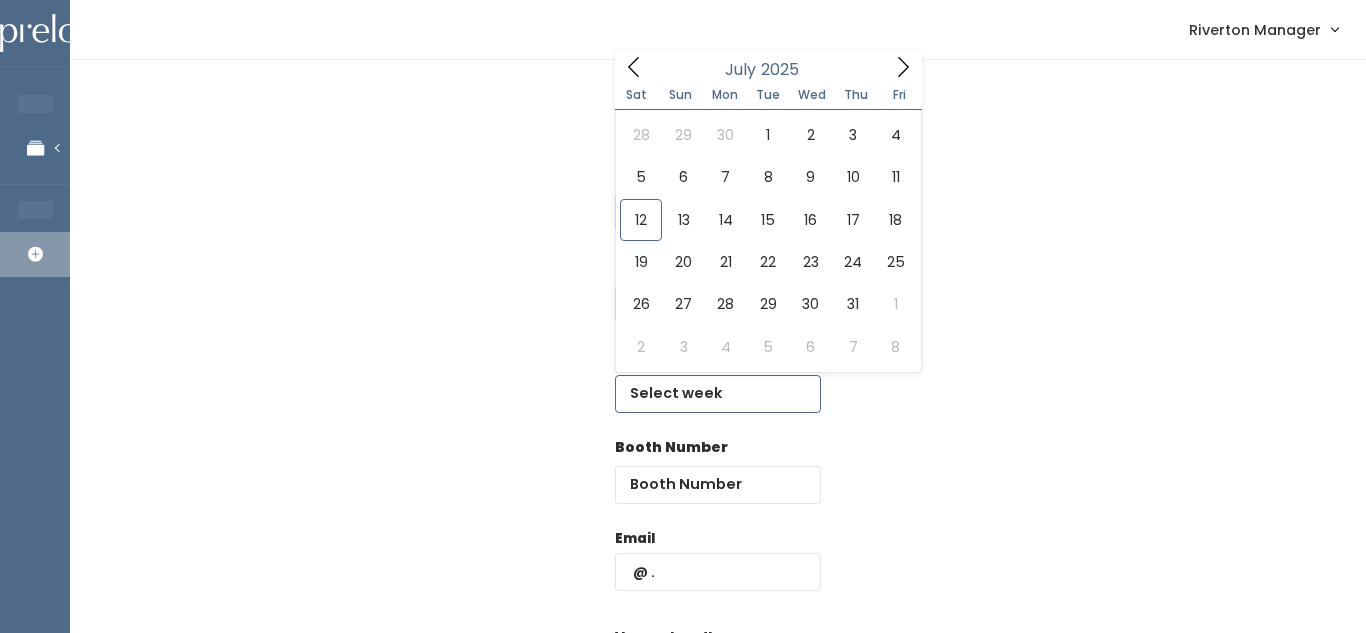 click at bounding box center [718, 394] 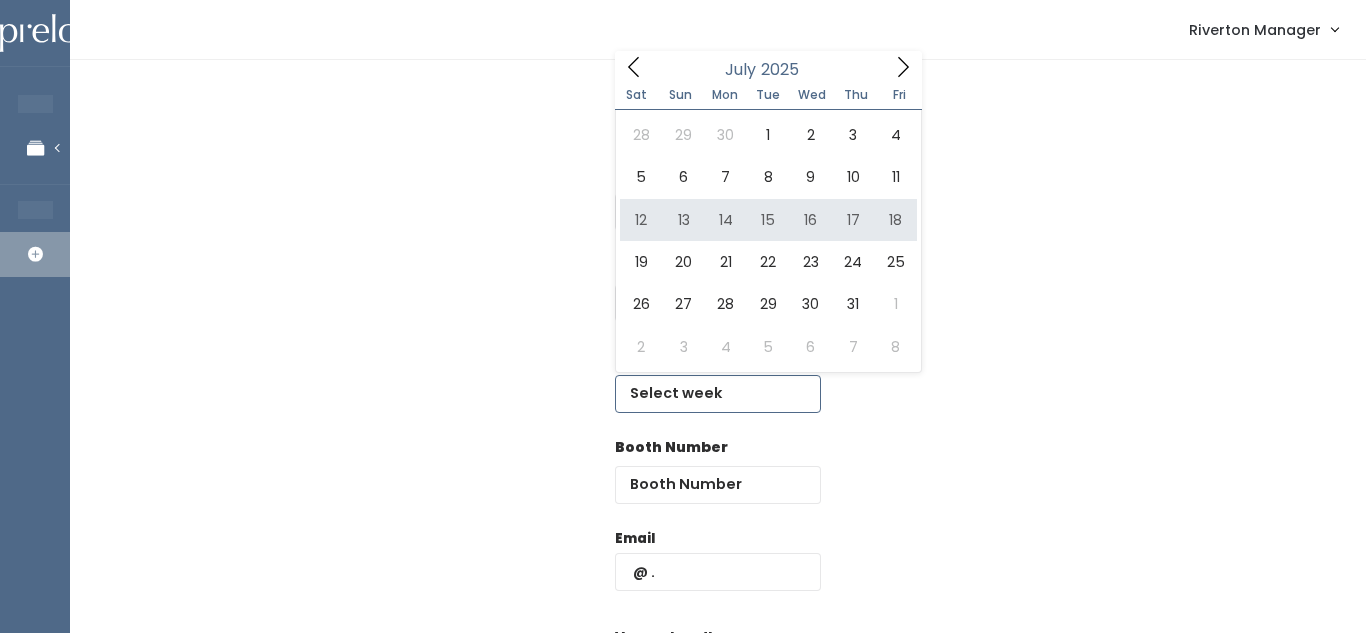 type on "[DATE] to [DATE]" 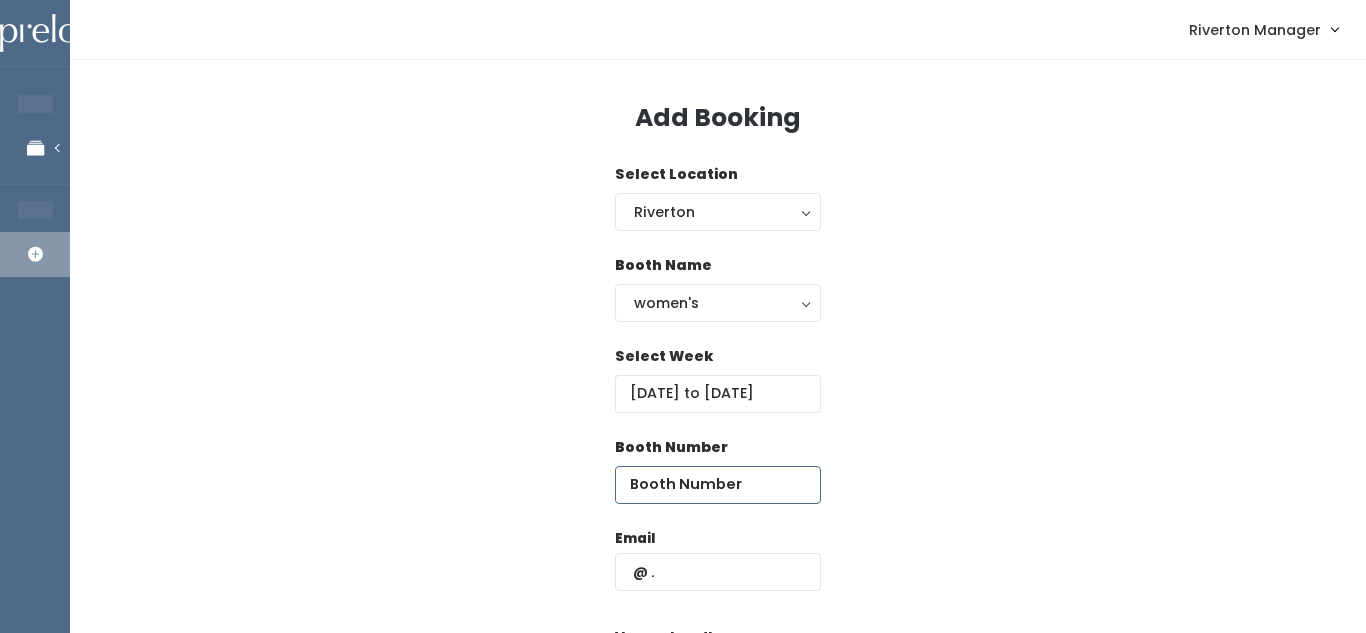 click at bounding box center [718, 485] 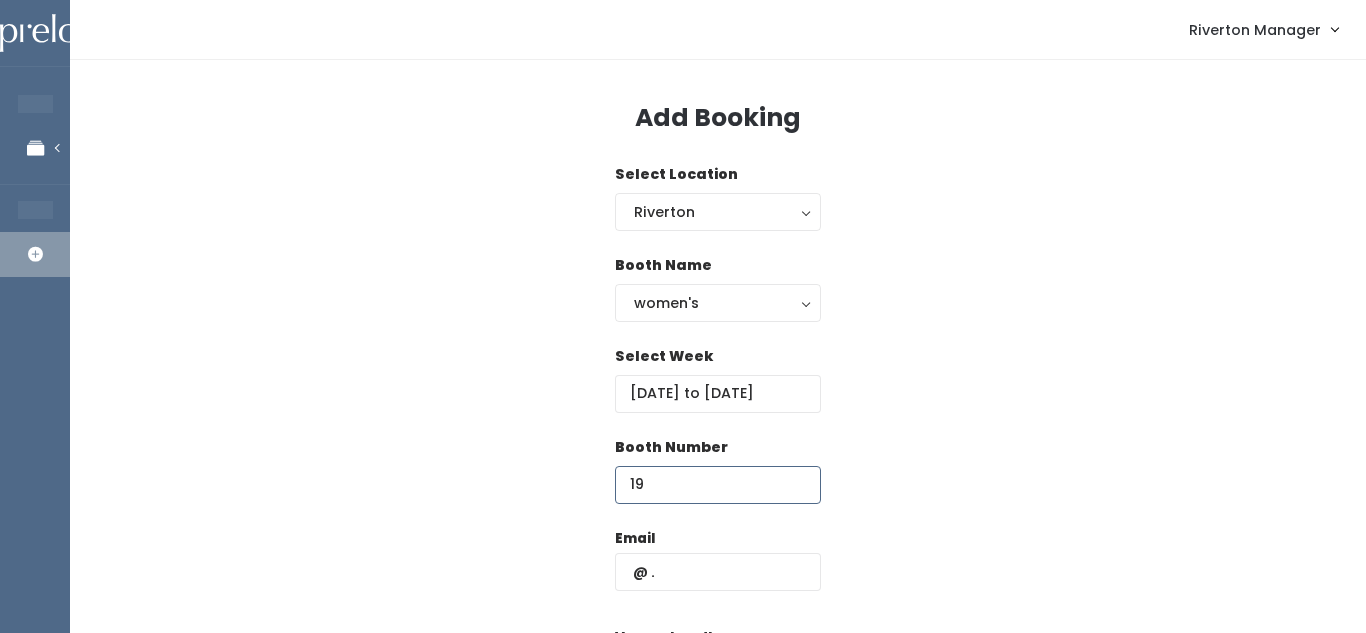 type on "19" 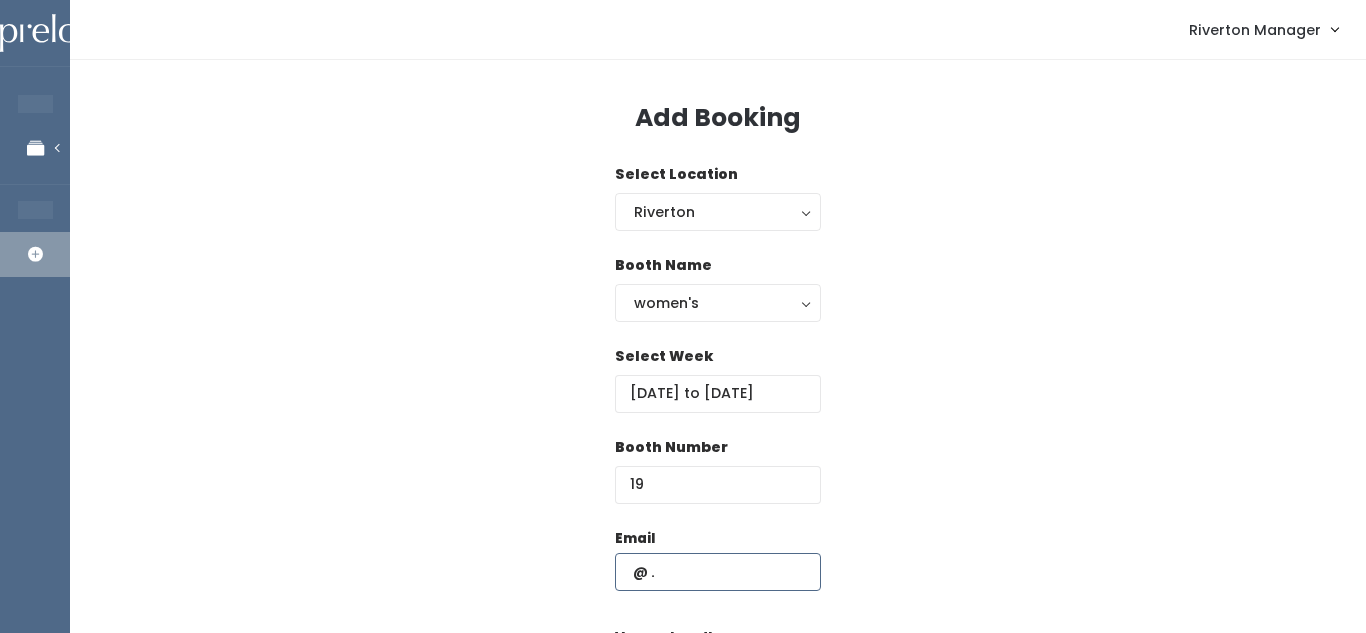 click at bounding box center (718, 572) 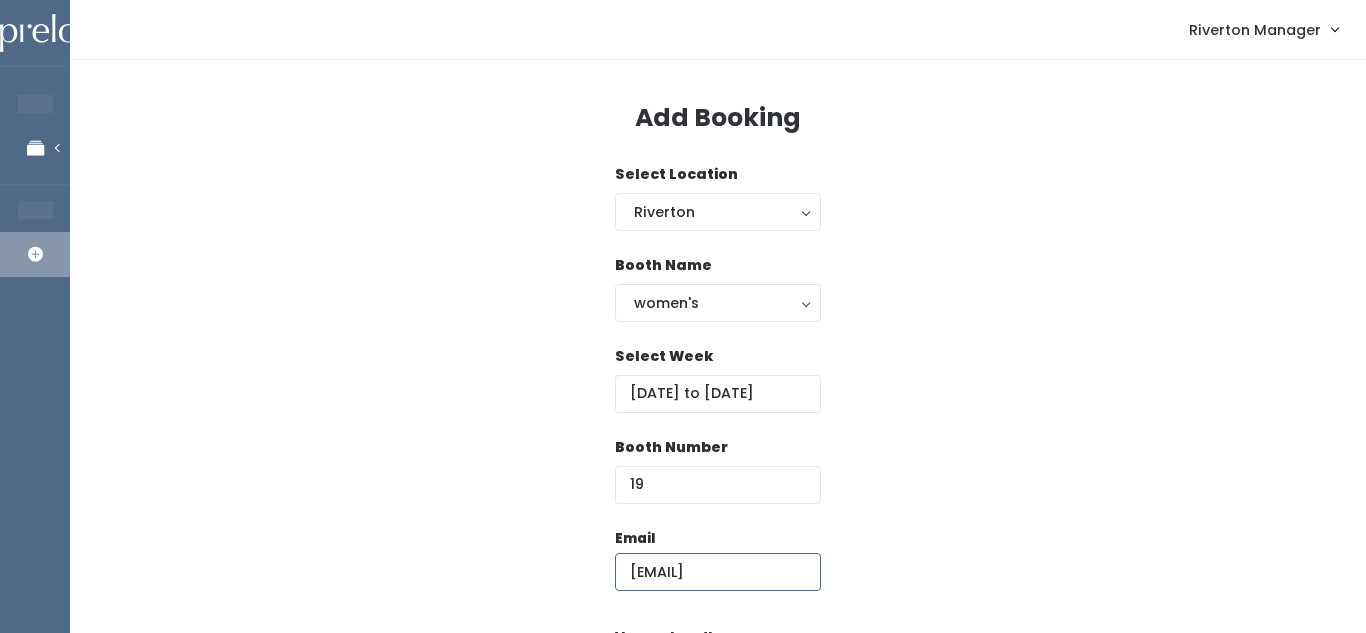 scroll, scrollTop: 0, scrollLeft: 15, axis: horizontal 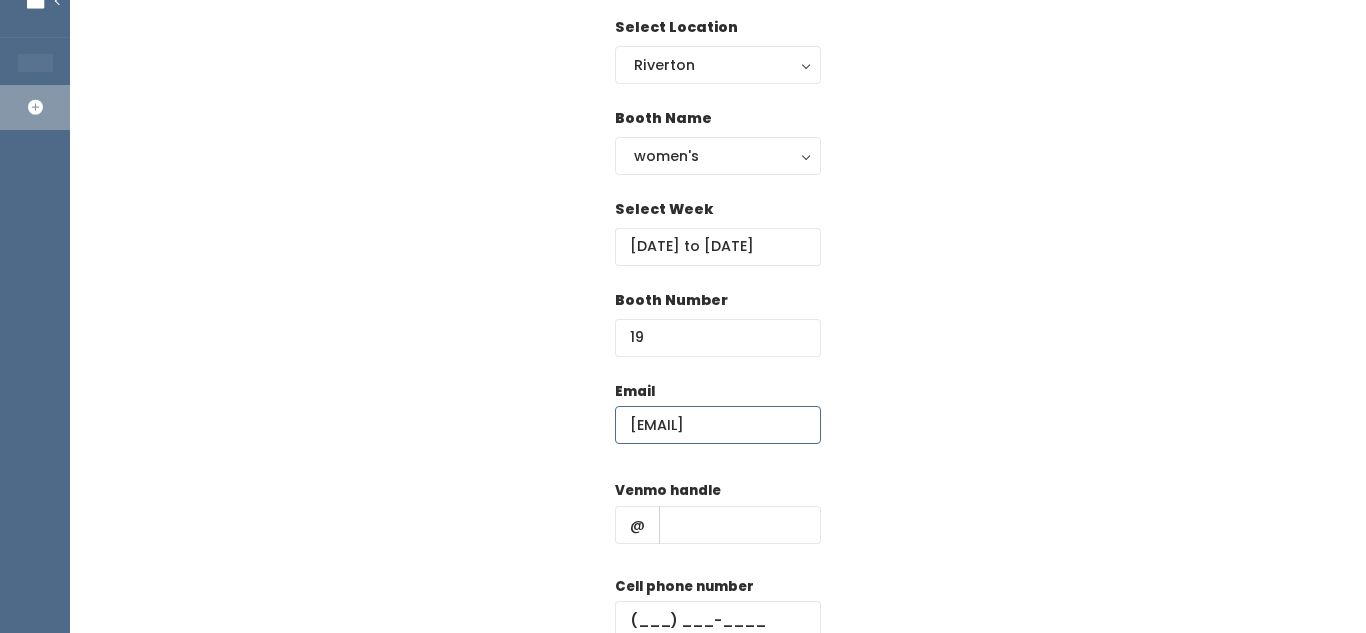 type on "[EMAIL]" 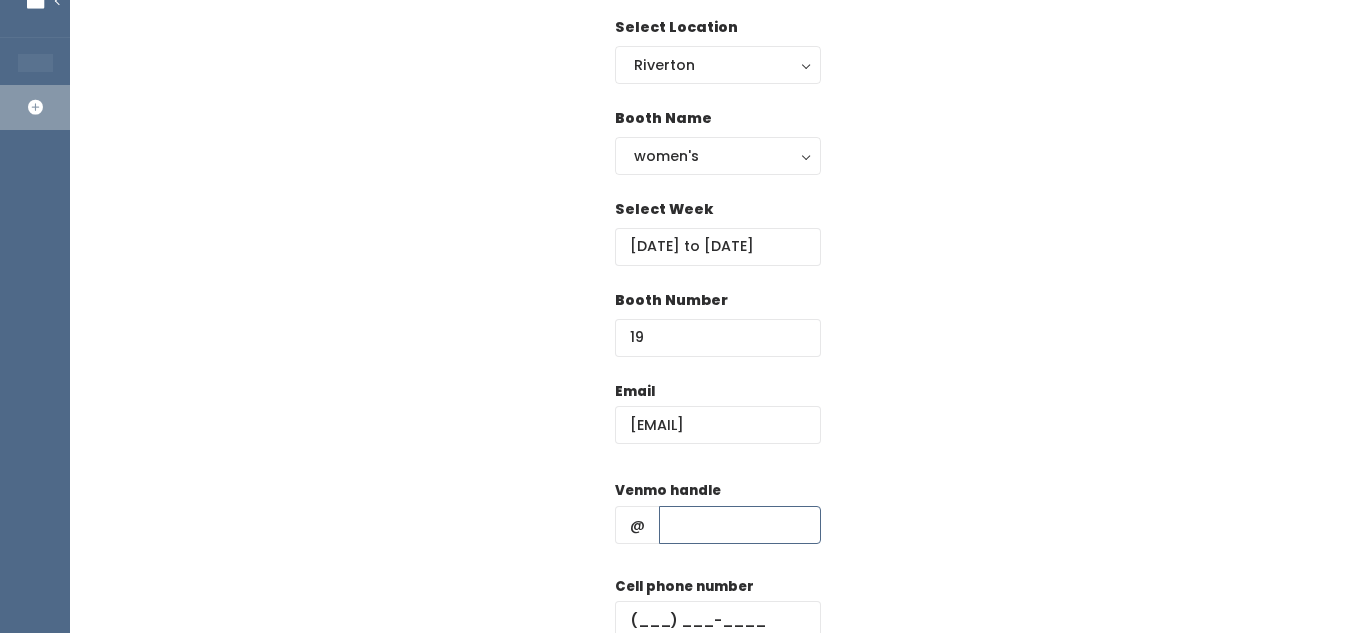 click at bounding box center (740, 525) 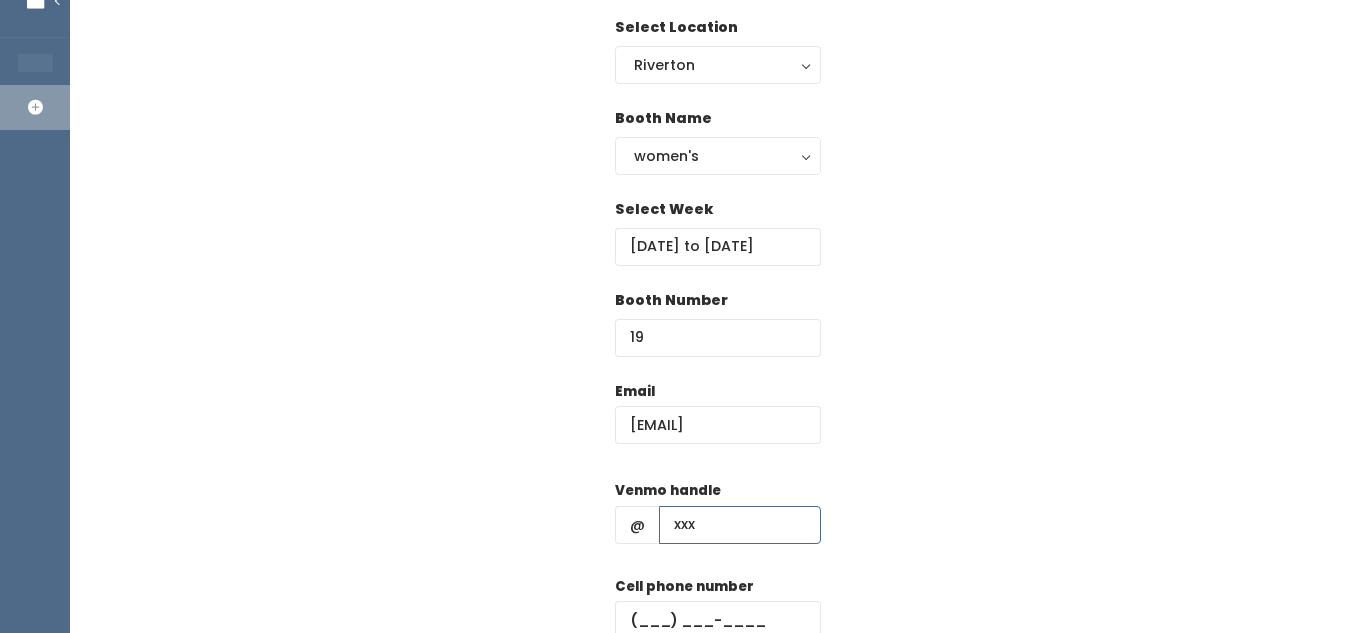 type on "xxx" 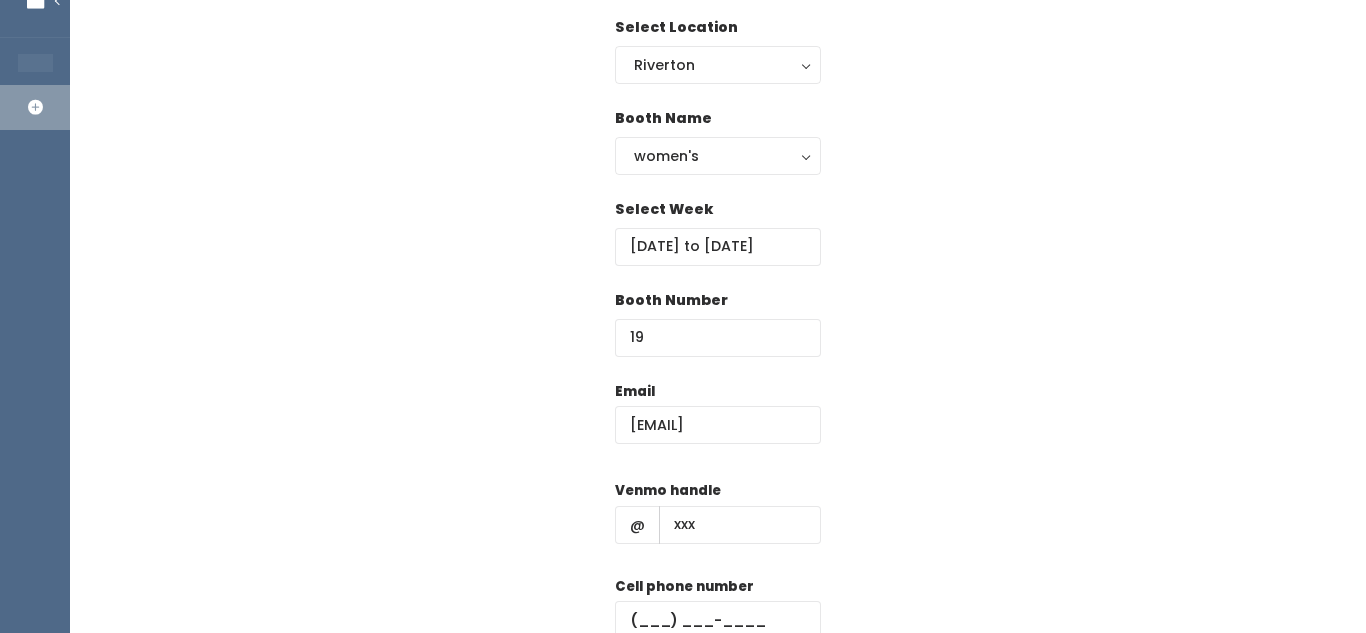 click on "Email
[EMAIL]
Venmo handle
@
[USERNAME]
Cell phone number
Create" at bounding box center (718, 557) 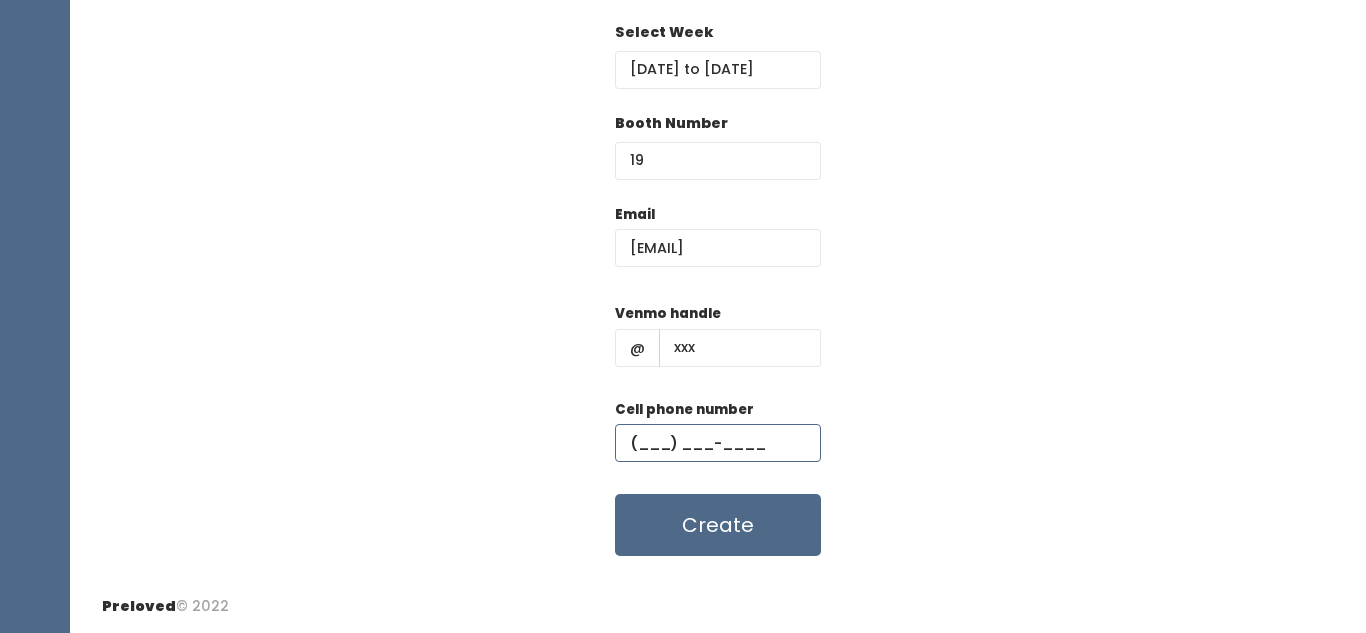 click at bounding box center (718, 443) 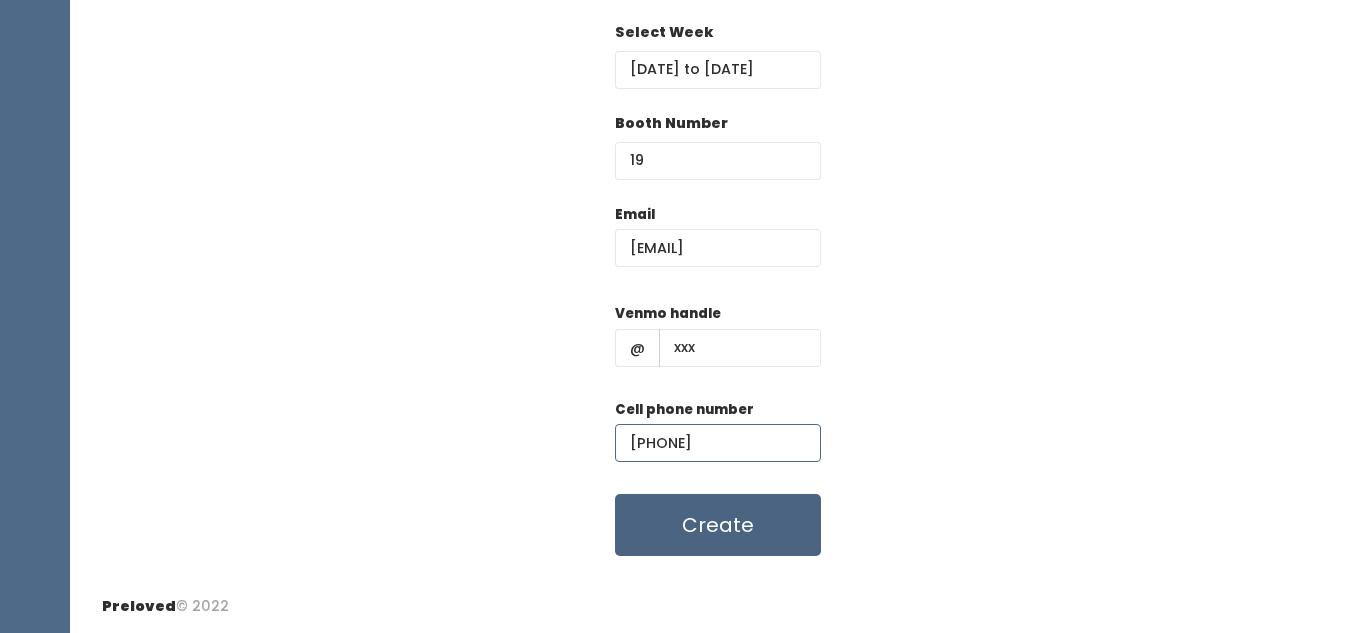 type on "(777) 777-7777" 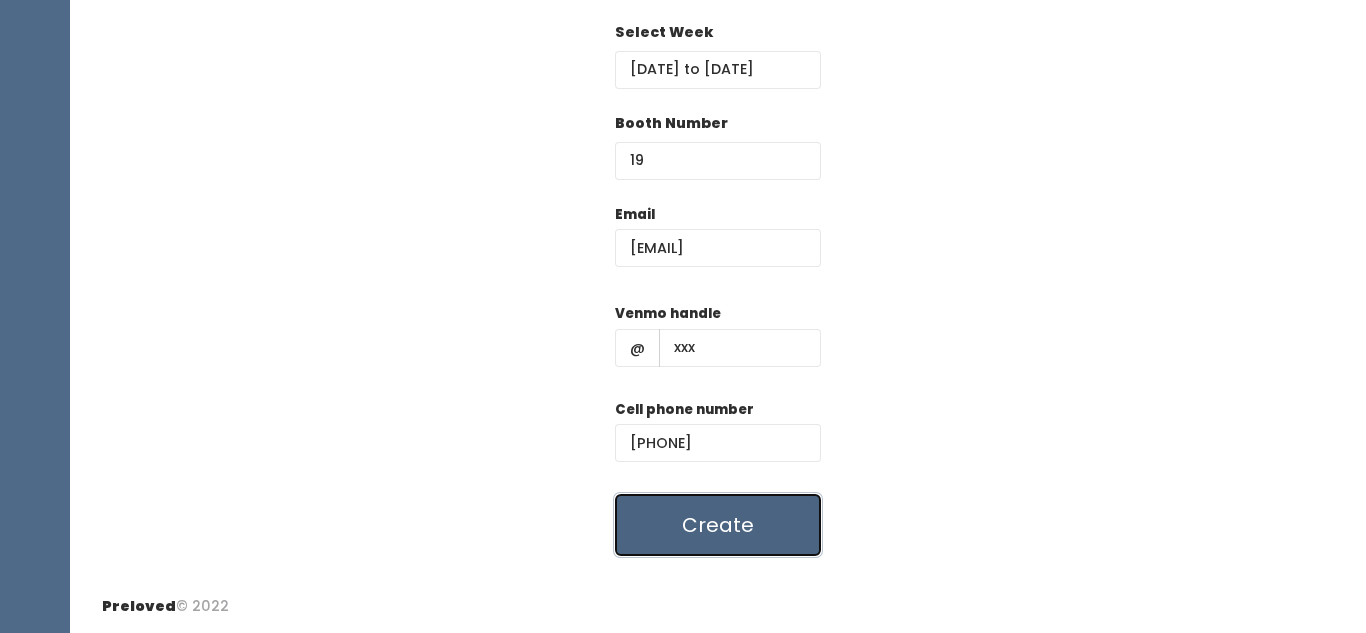 click on "Create" at bounding box center (718, 525) 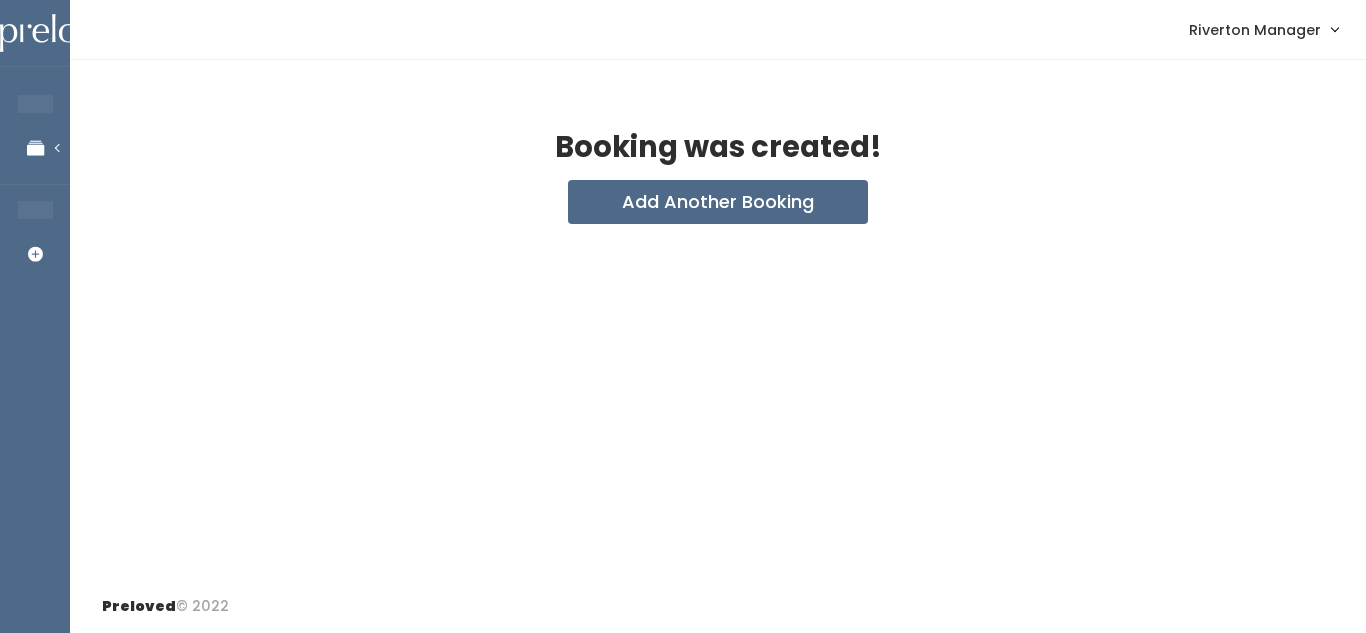 scroll, scrollTop: 0, scrollLeft: 0, axis: both 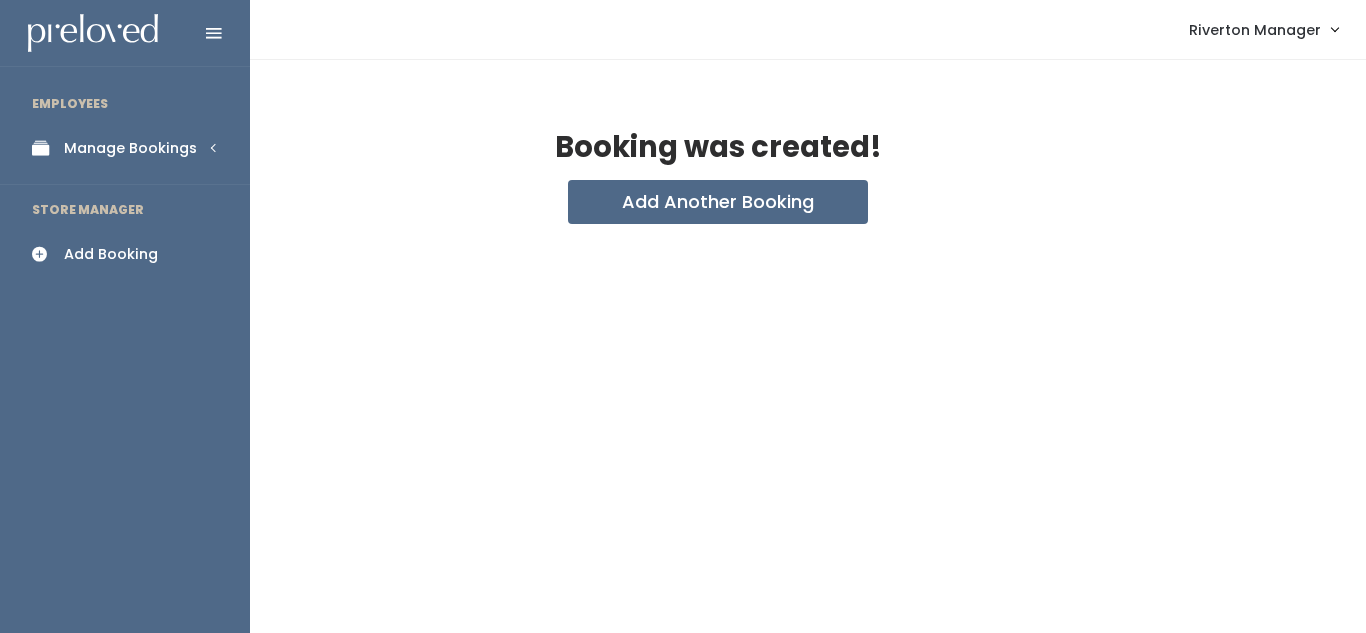 click on "Manage Bookings" at bounding box center [130, 148] 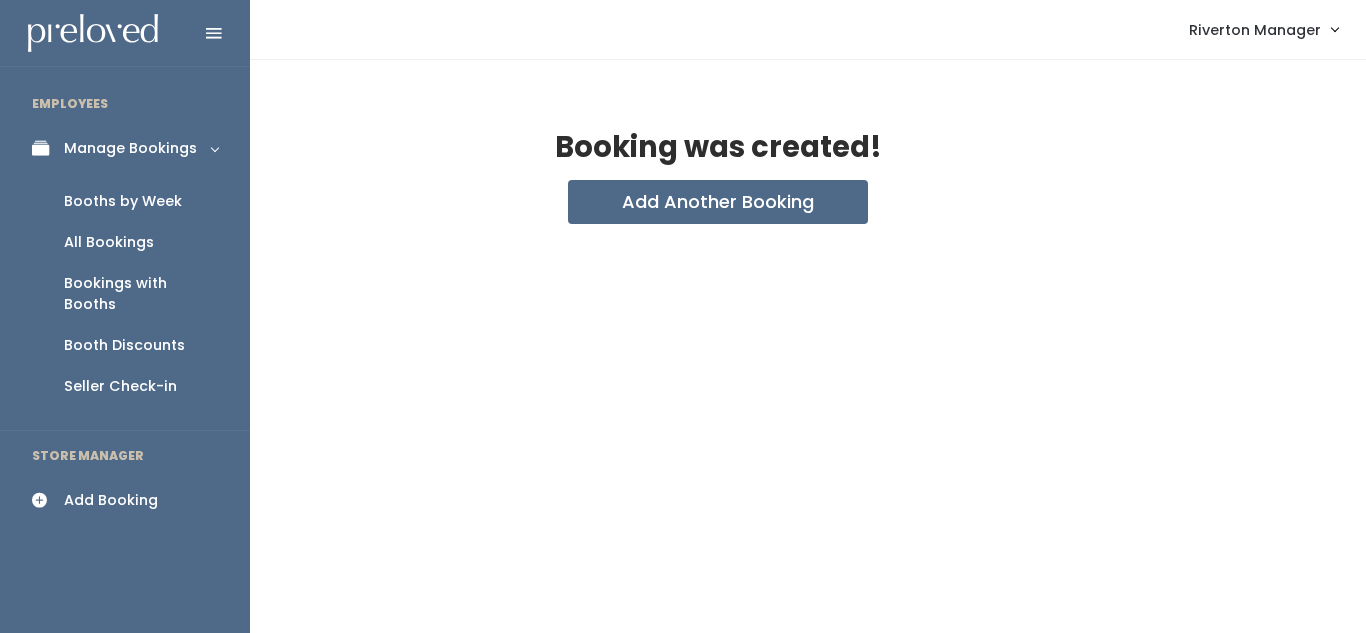 click on "Booths by Week" at bounding box center (123, 201) 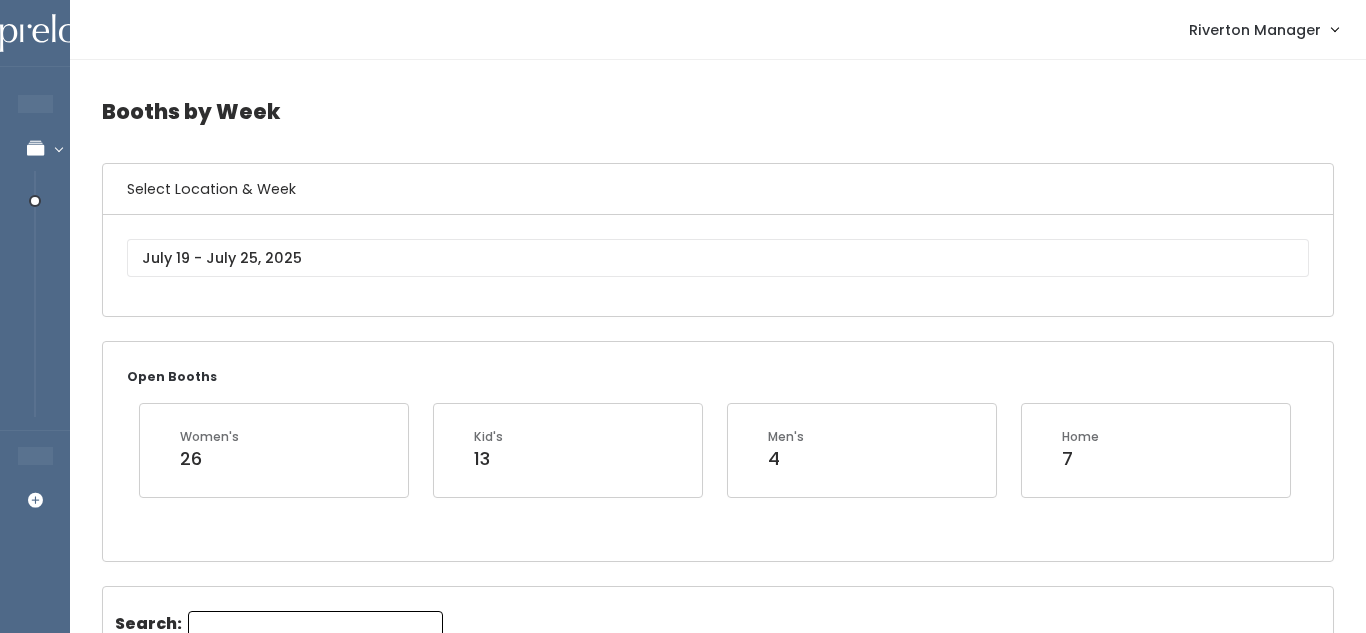 scroll, scrollTop: 0, scrollLeft: 0, axis: both 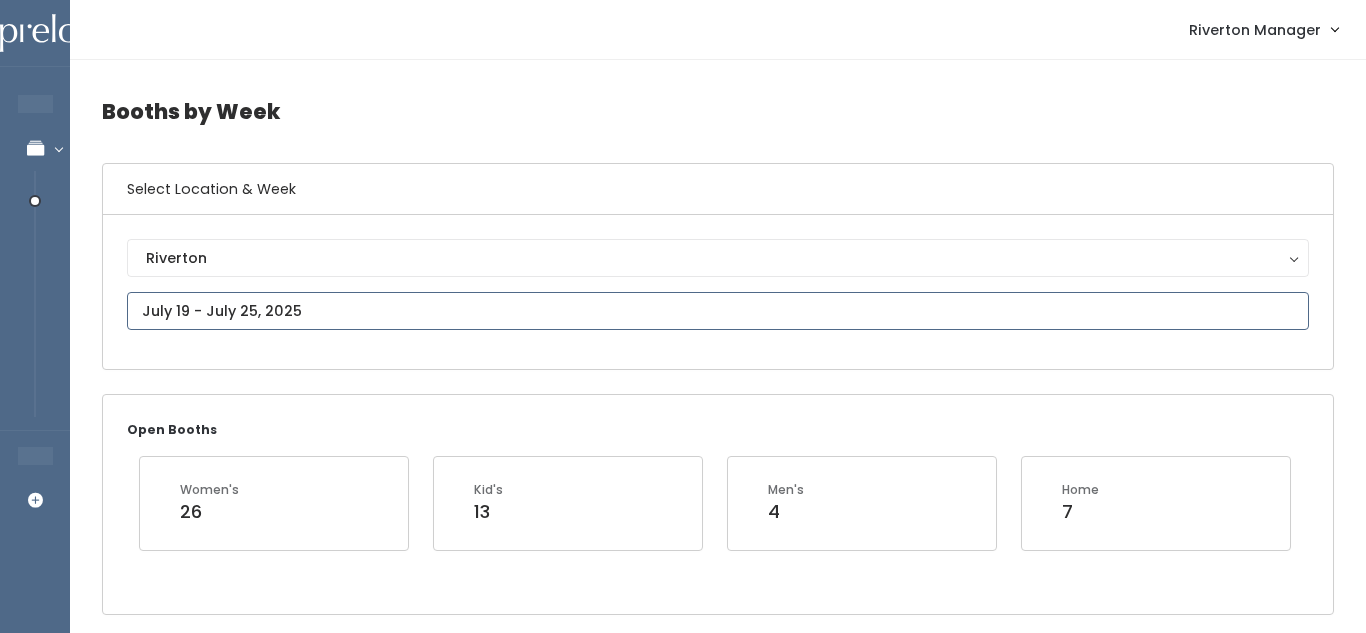 click at bounding box center [718, 311] 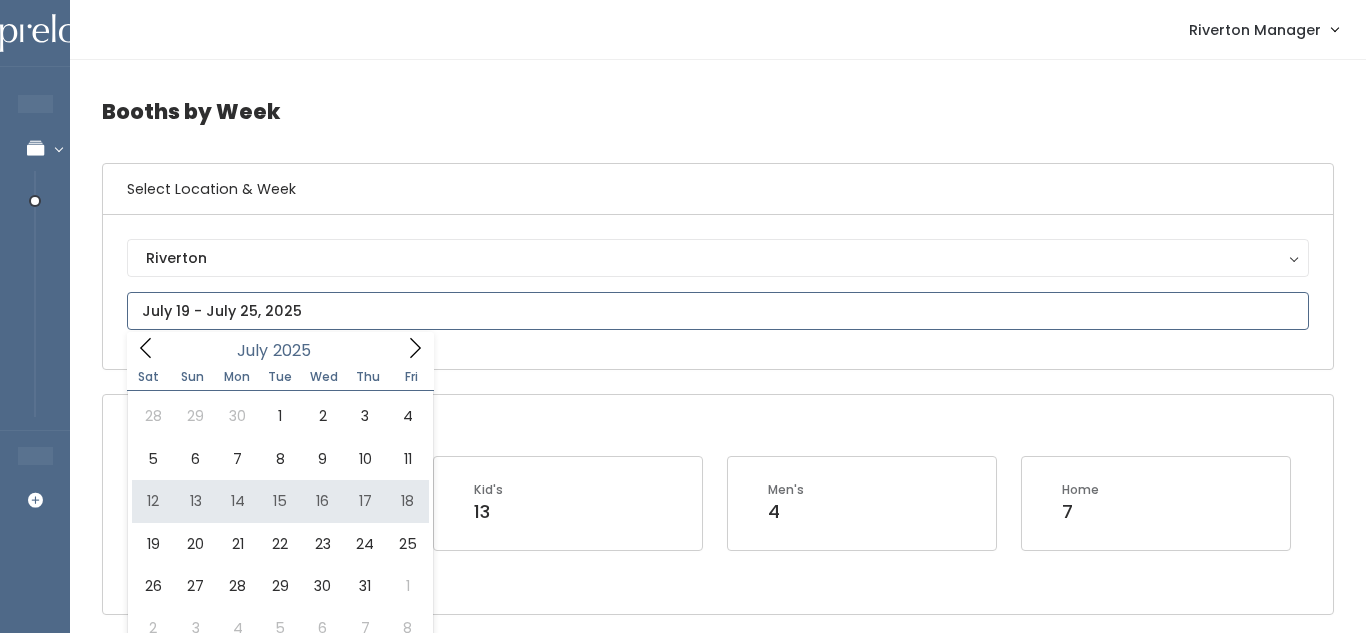 type on "[DATE] to [DATE]" 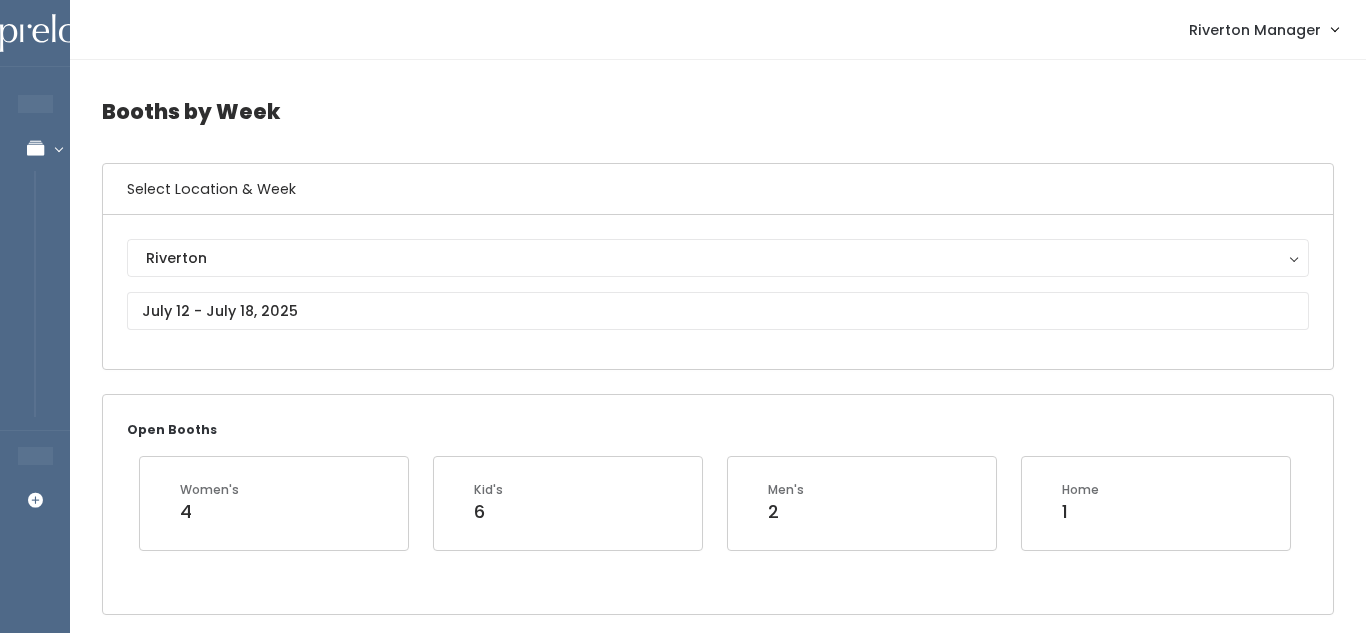 scroll, scrollTop: 0, scrollLeft: 0, axis: both 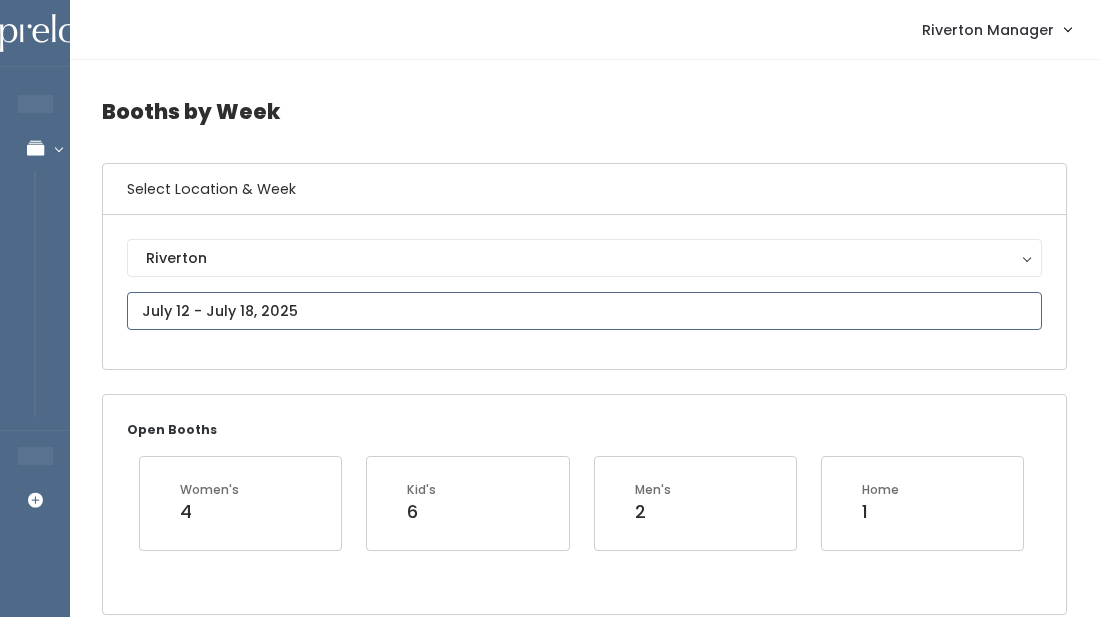 click at bounding box center (584, 311) 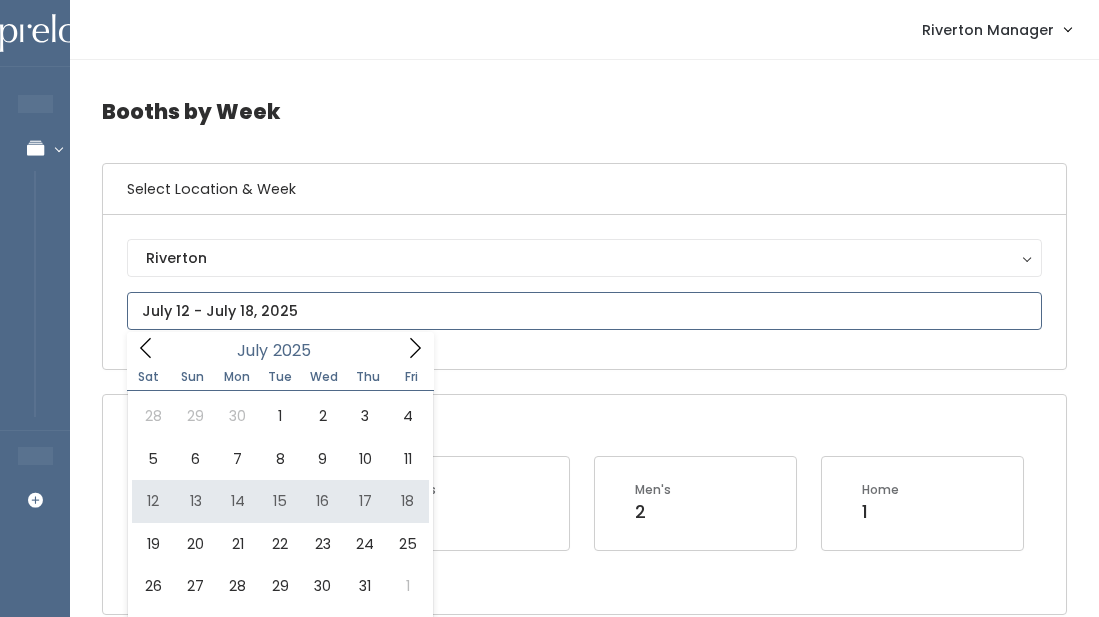 type on "July 12 to July 18" 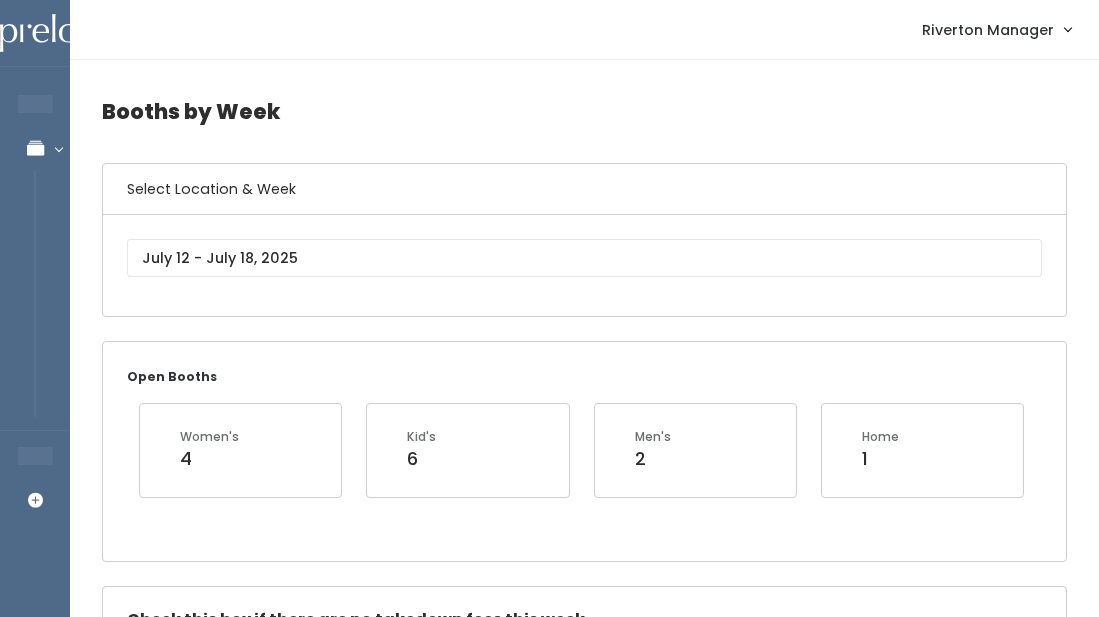 scroll, scrollTop: 0, scrollLeft: 0, axis: both 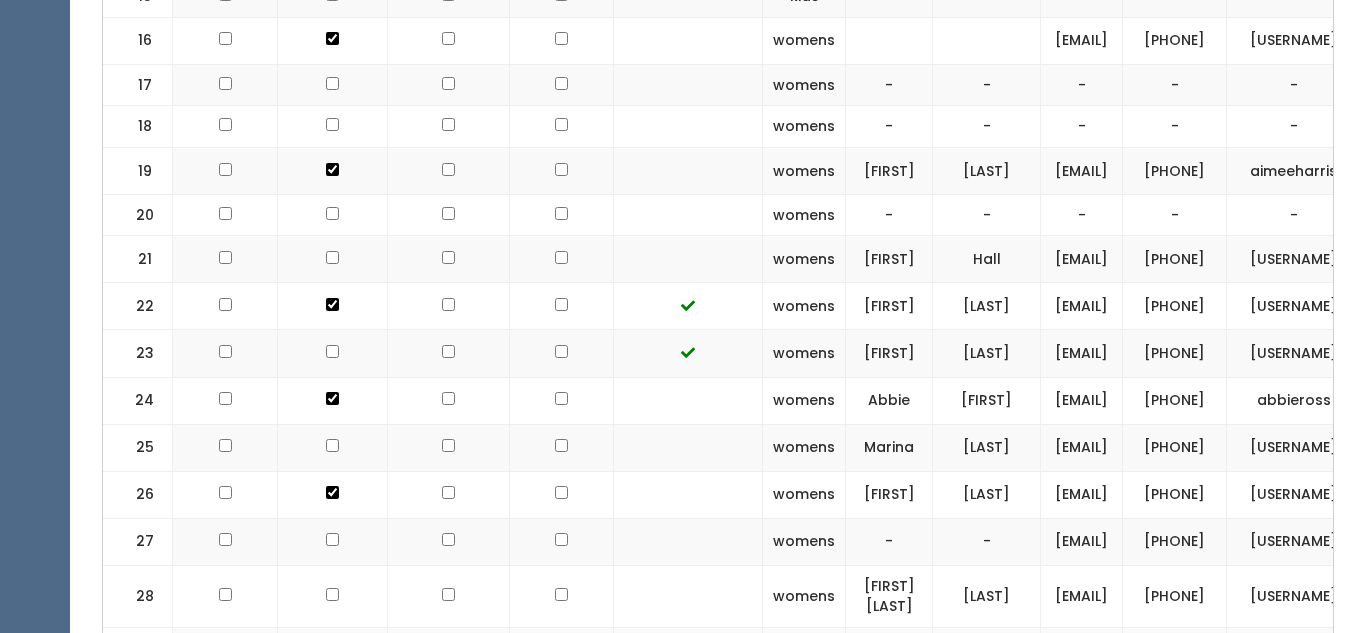 click on "Angie" at bounding box center (889, 259) 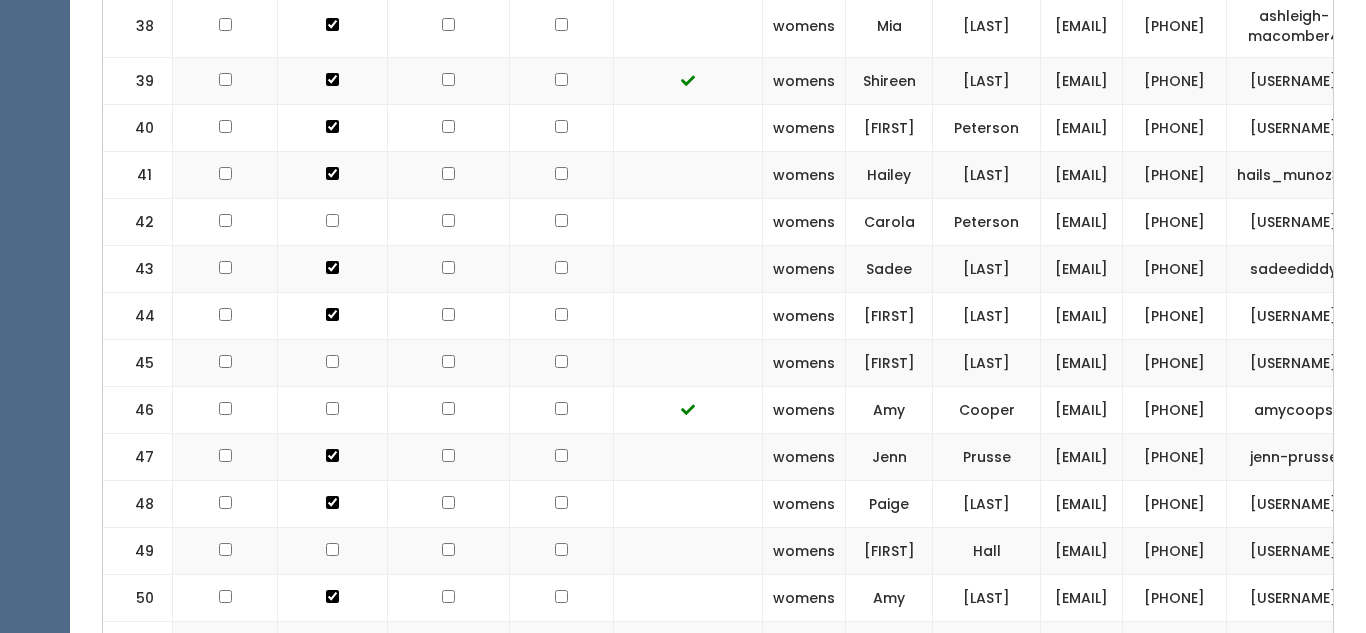 scroll, scrollTop: 2668, scrollLeft: 0, axis: vertical 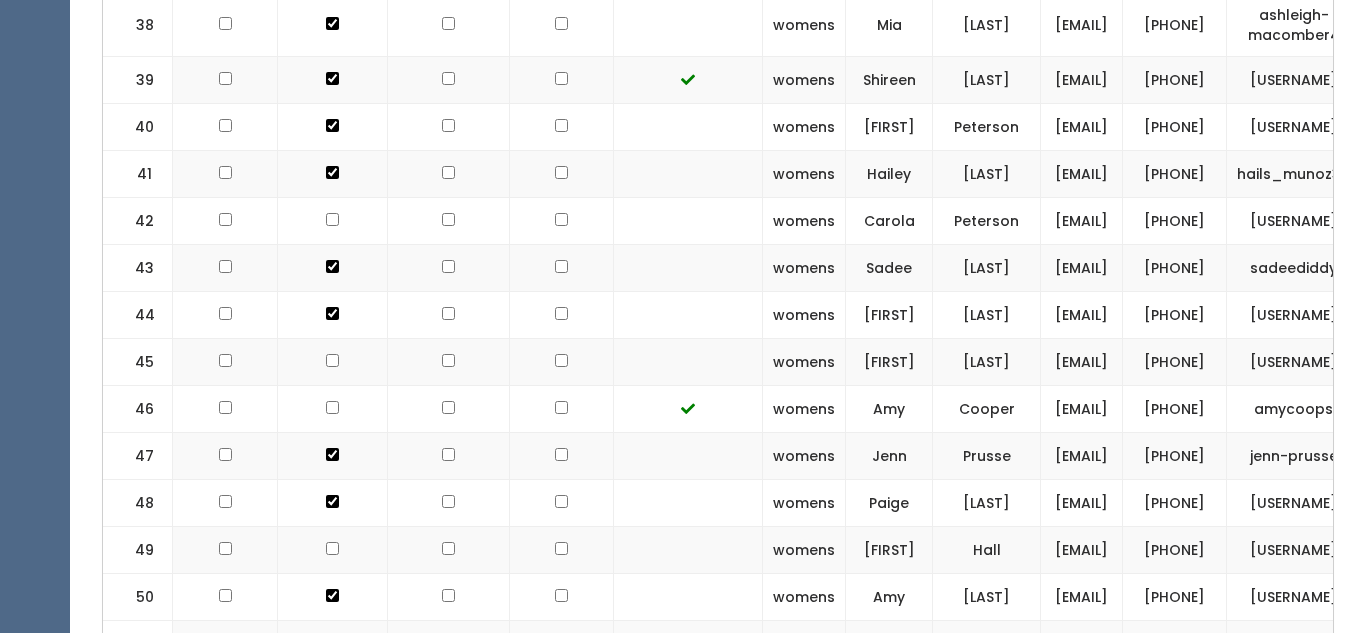 click on "Mia" at bounding box center (889, 25) 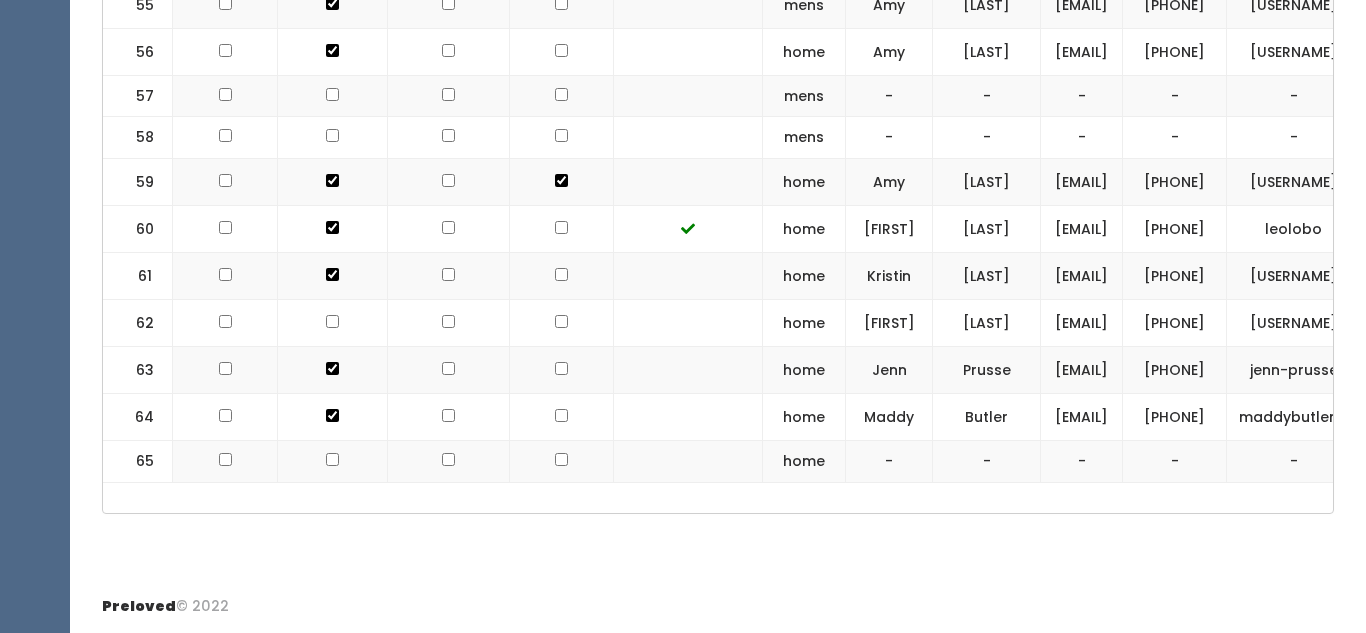 scroll, scrollTop: 3621, scrollLeft: 0, axis: vertical 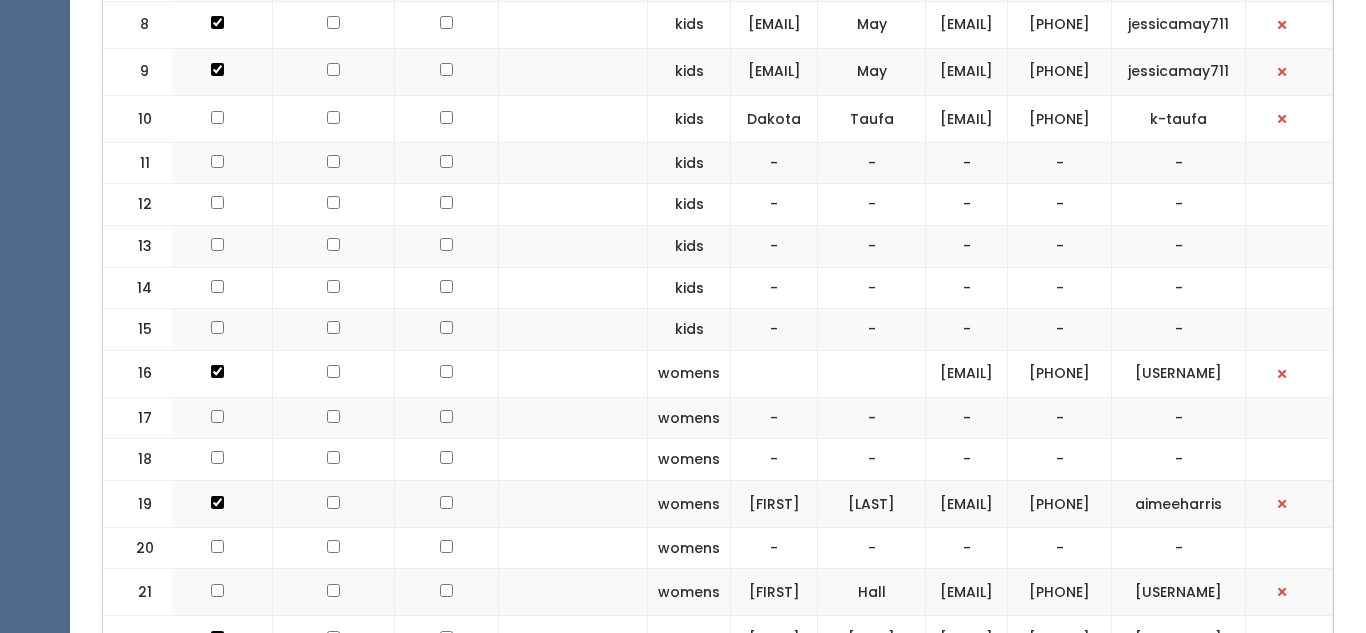 click at bounding box center [573, 246] 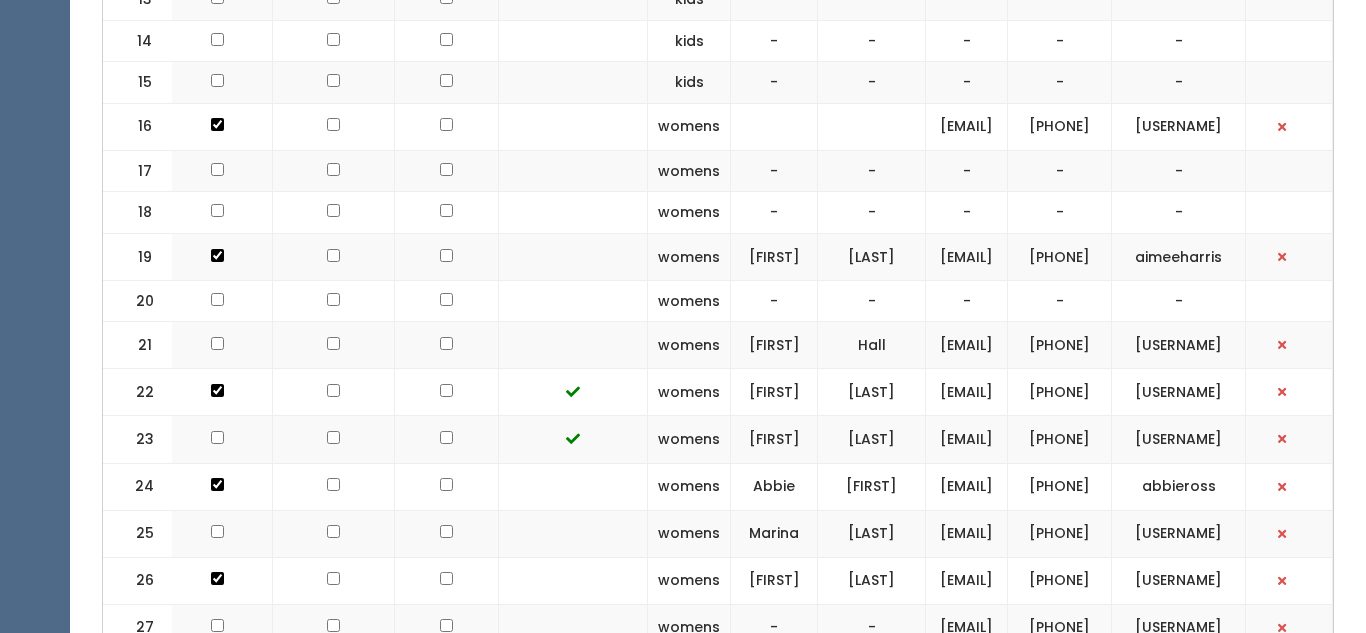 scroll, scrollTop: 1528, scrollLeft: 0, axis: vertical 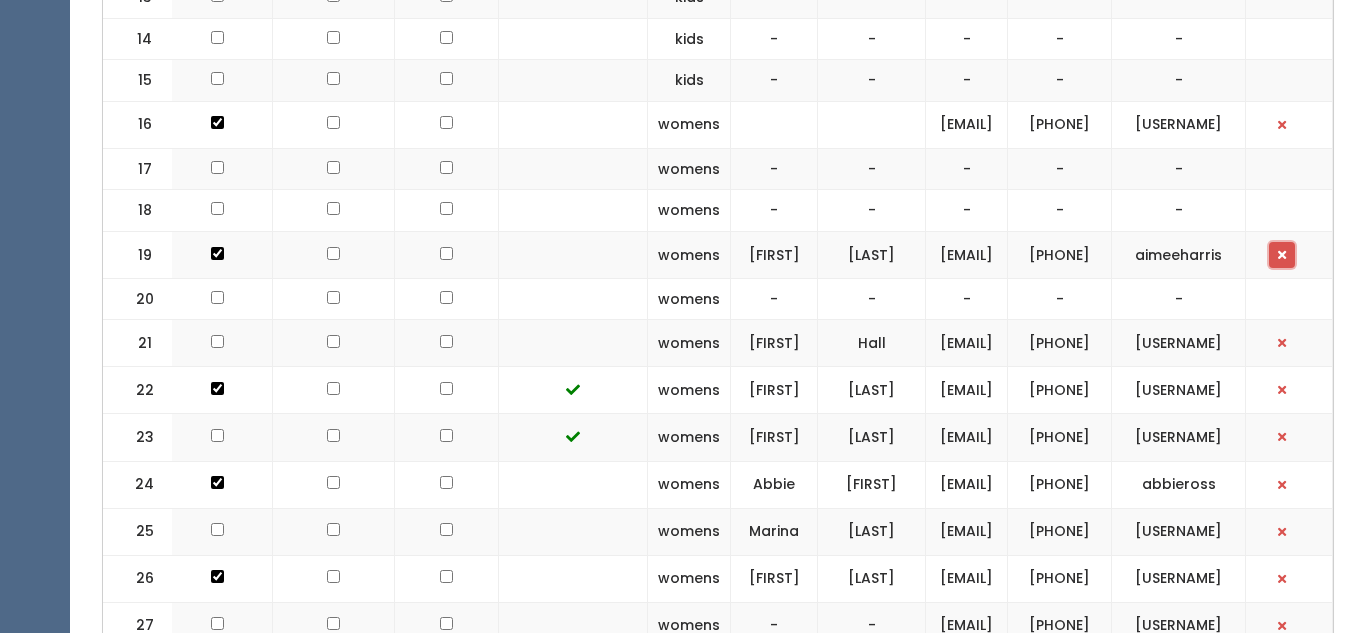 click at bounding box center [1282, 255] 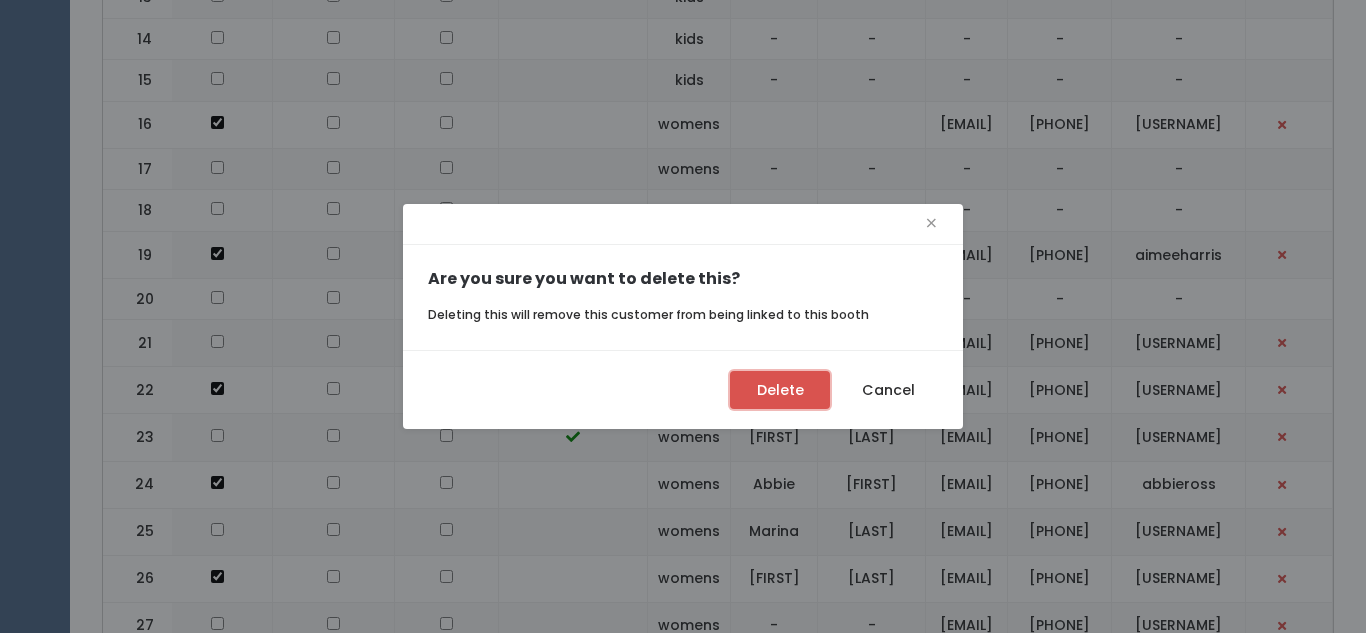 click on "Delete" at bounding box center (780, 390) 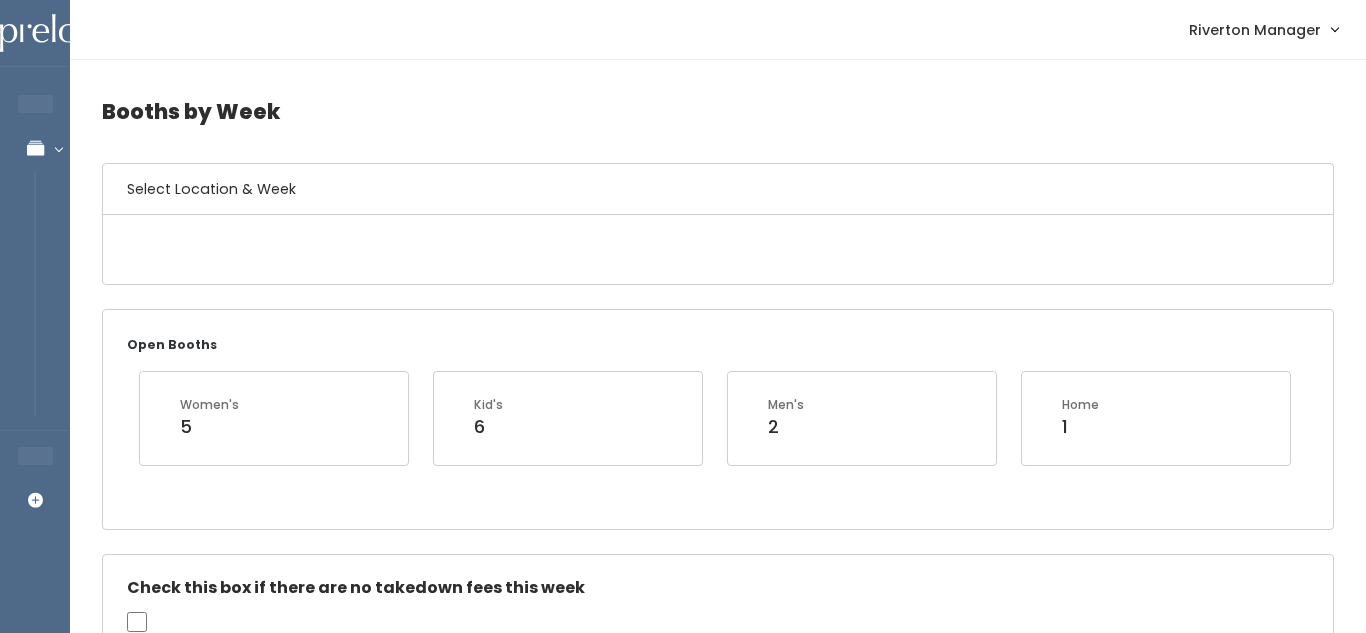 scroll, scrollTop: 1528, scrollLeft: 0, axis: vertical 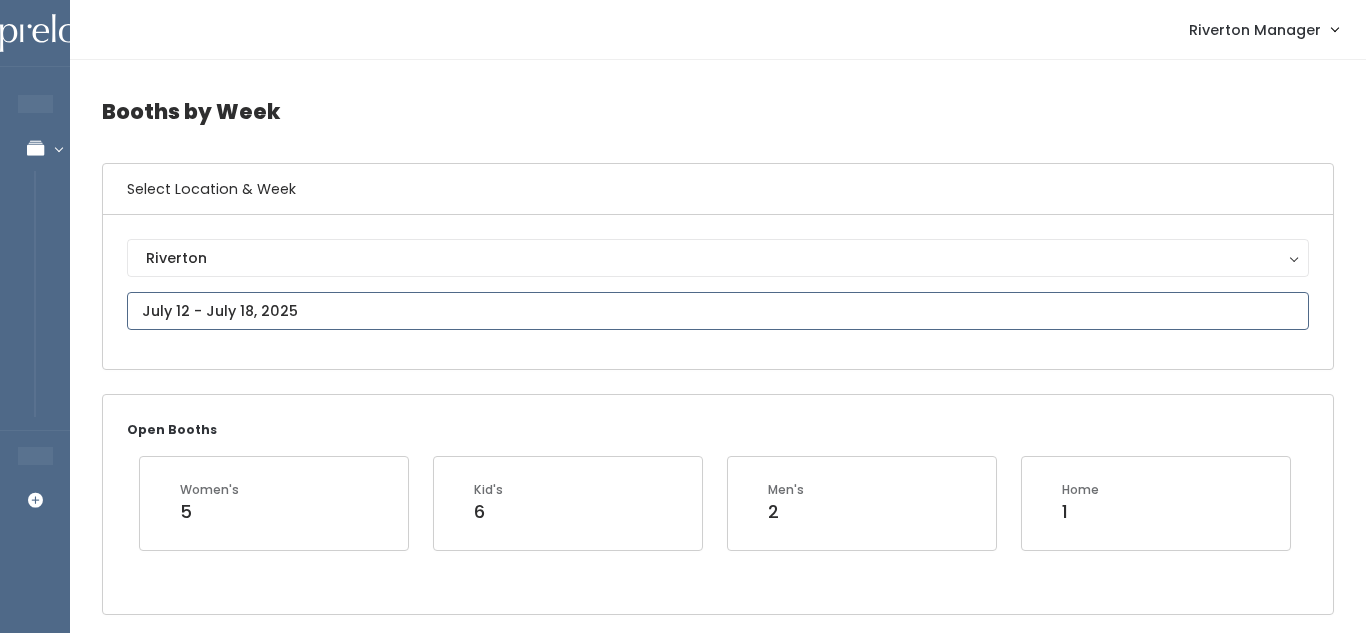 click at bounding box center [718, 311] 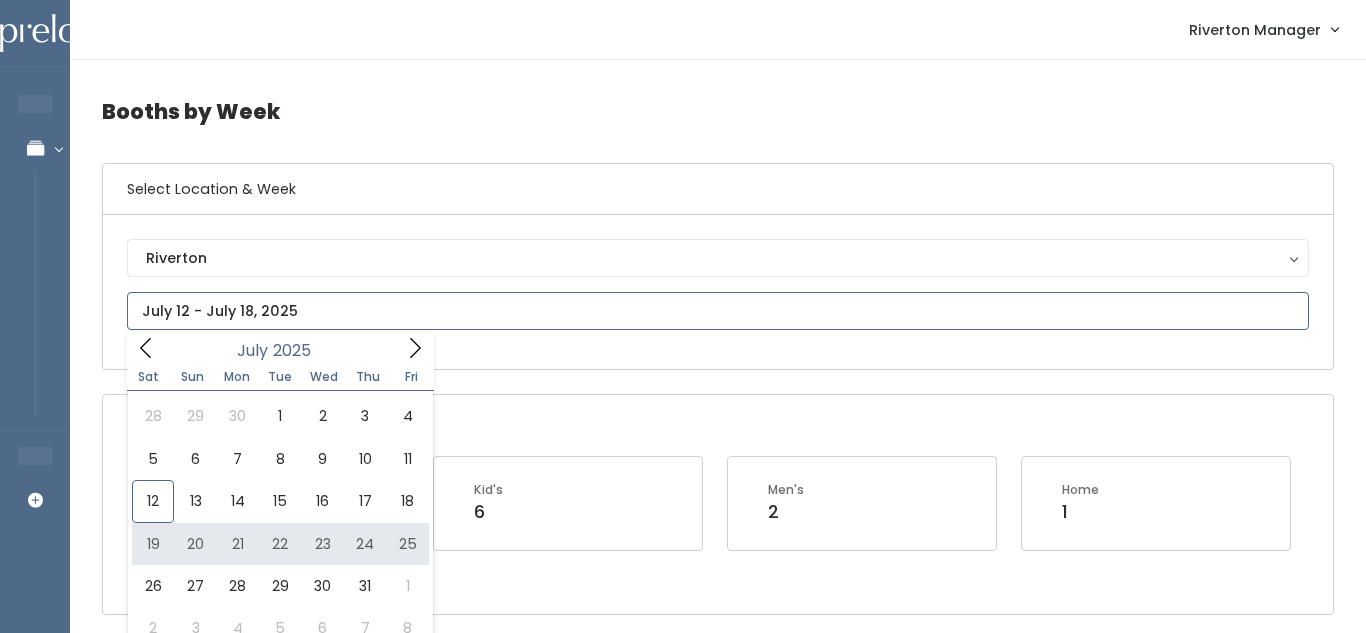 type on "[MONTH] [DAY] to [MONTH] [DAY]" 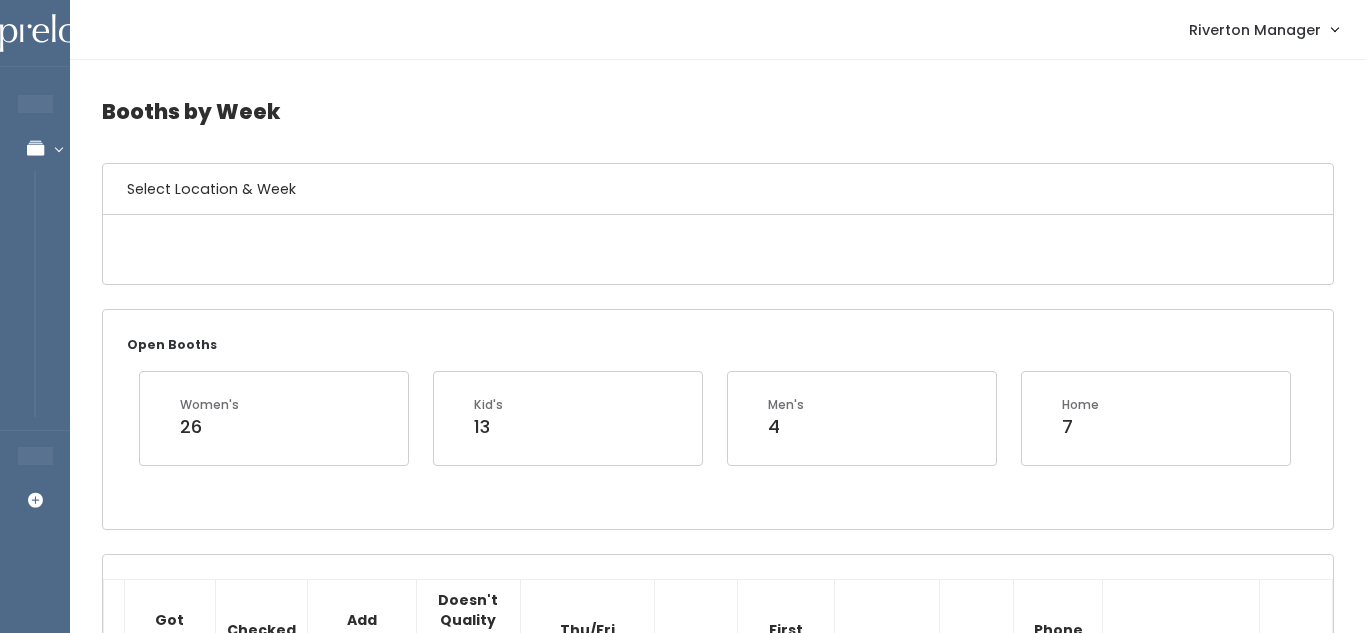 scroll, scrollTop: 0, scrollLeft: 0, axis: both 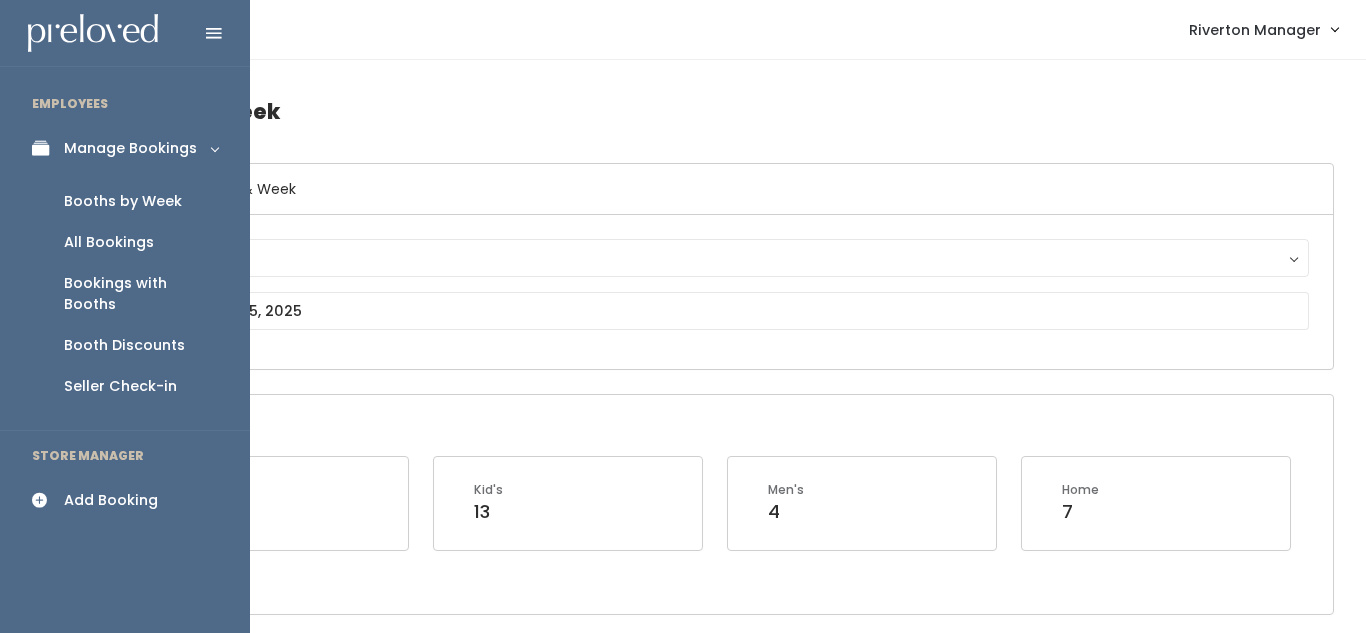 click on "Add Booking" at bounding box center (111, 500) 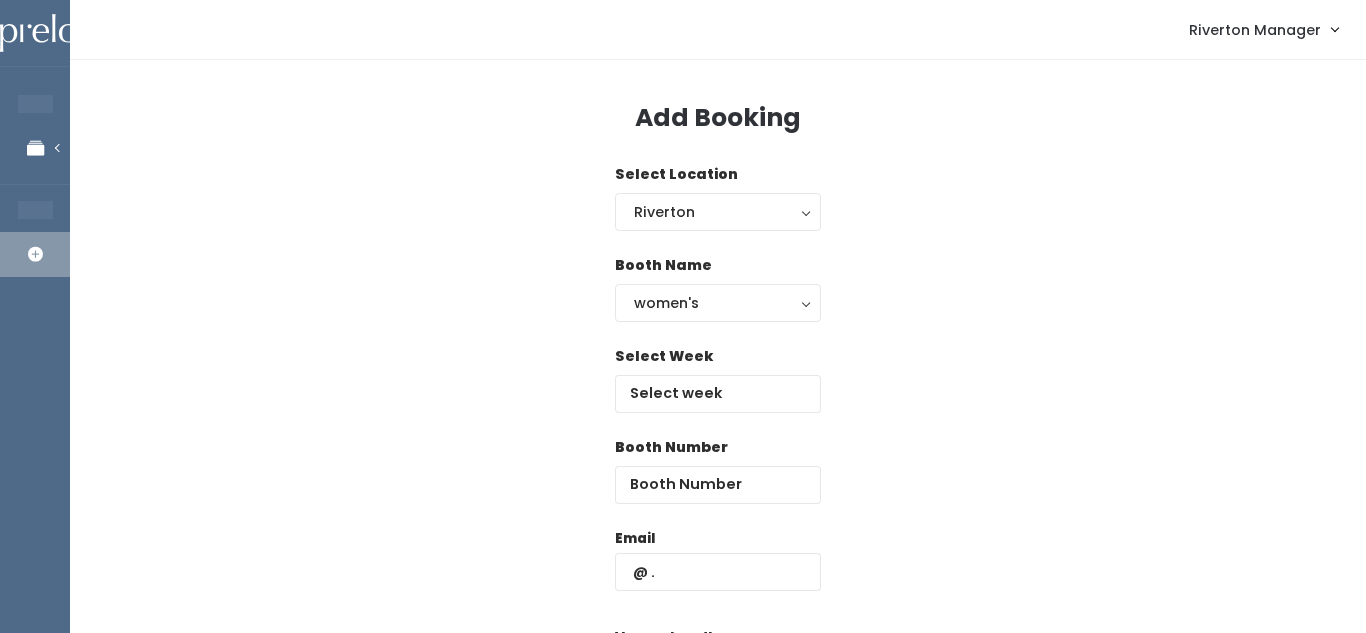 scroll, scrollTop: 0, scrollLeft: 0, axis: both 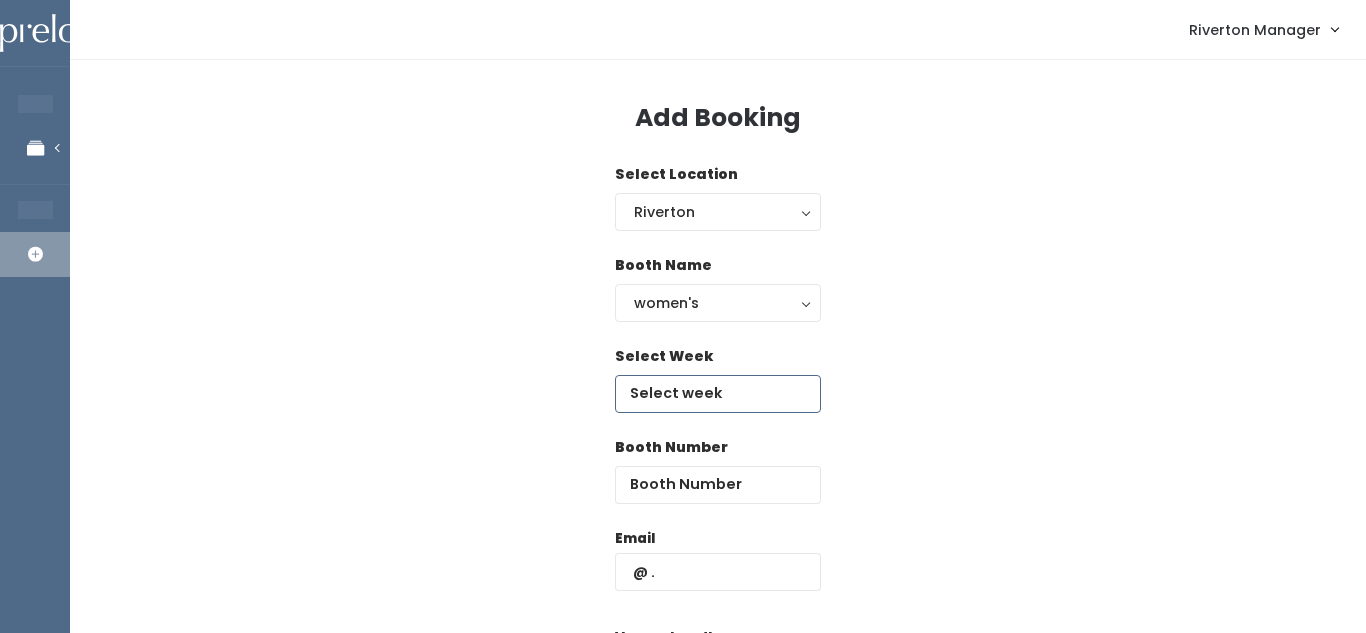 click at bounding box center (718, 394) 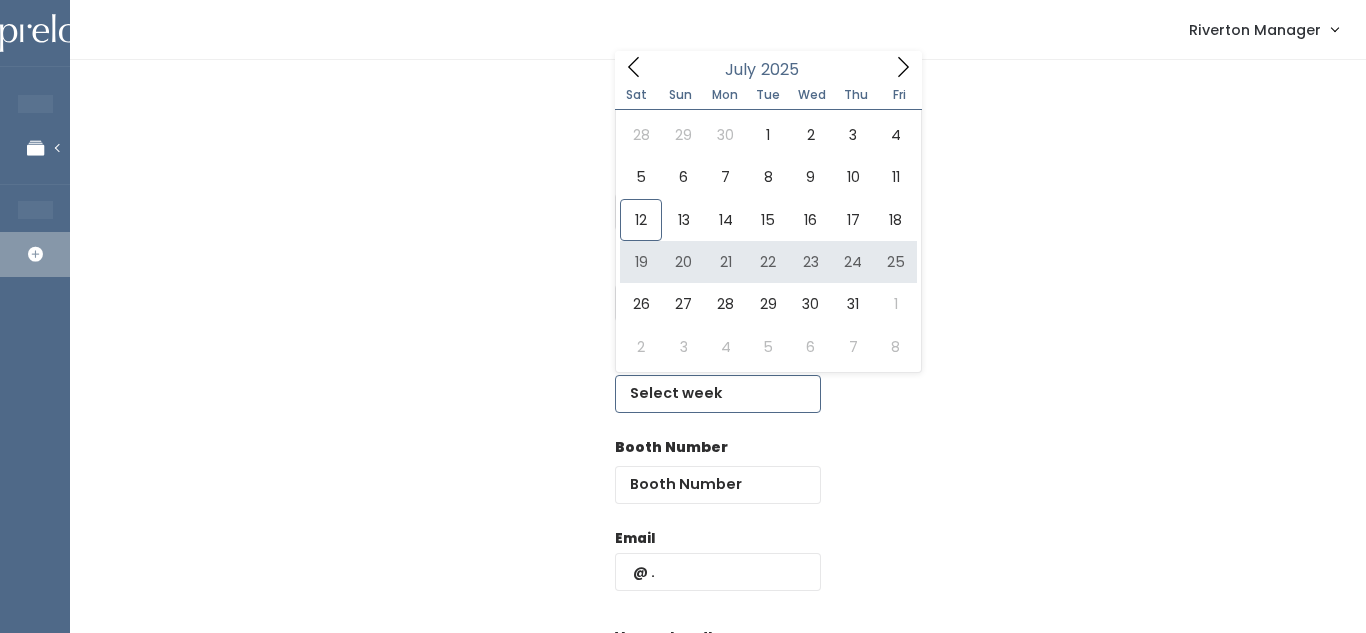 type on "[MONTH] [DAY] to [MONTH] [DAY]" 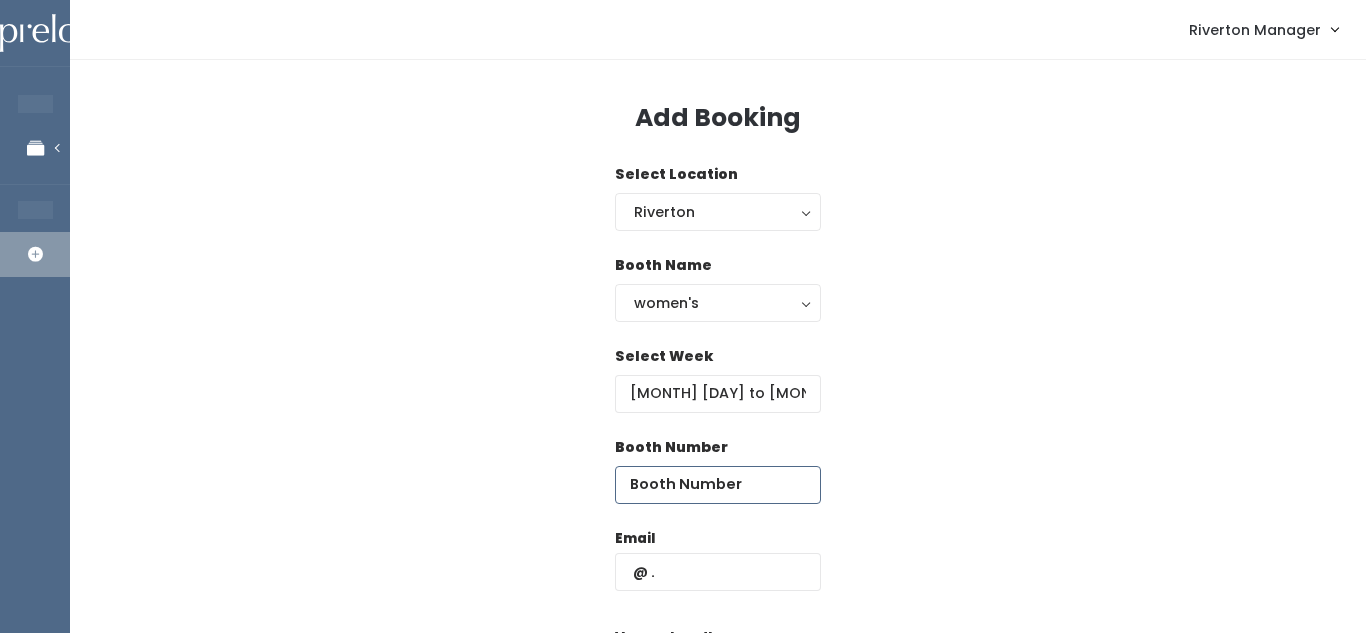 click at bounding box center [718, 485] 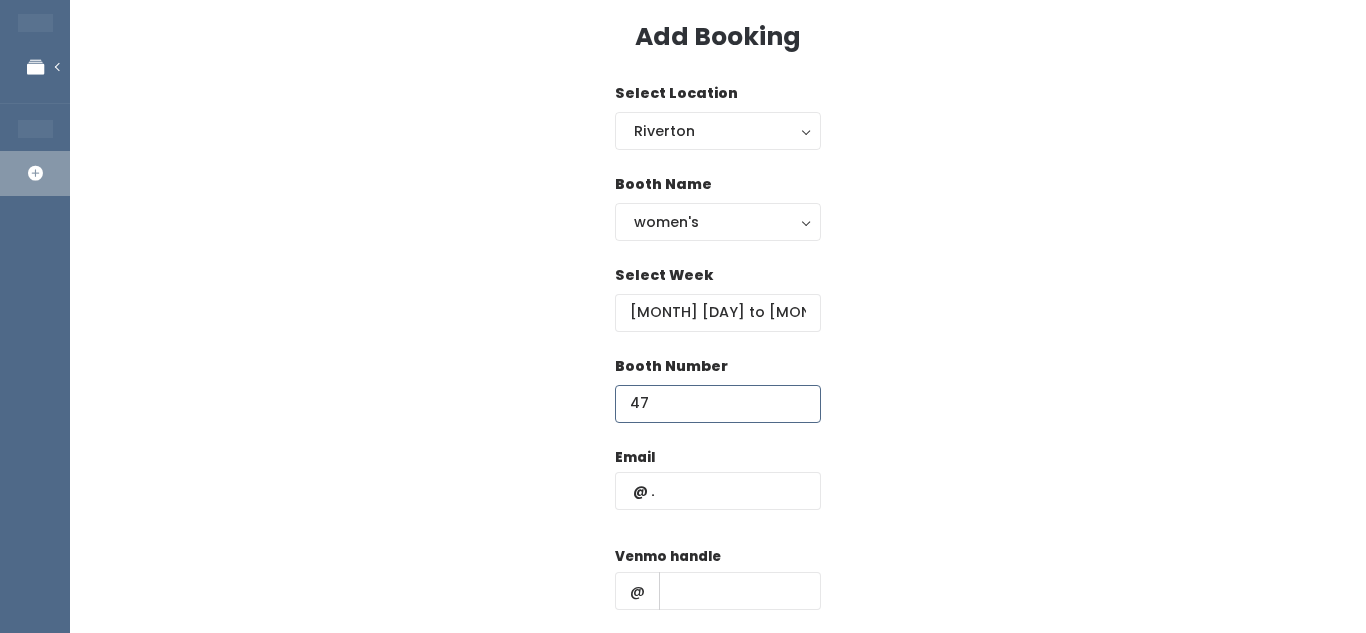 scroll, scrollTop: 86, scrollLeft: 0, axis: vertical 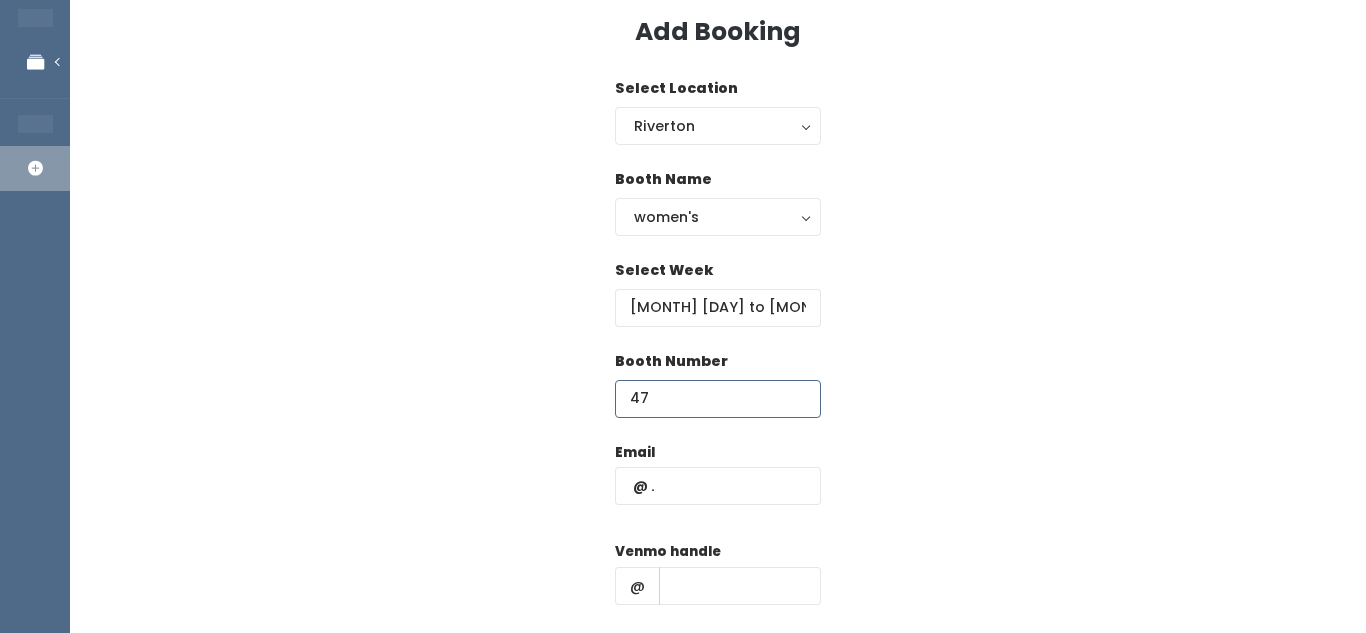 type on "47" 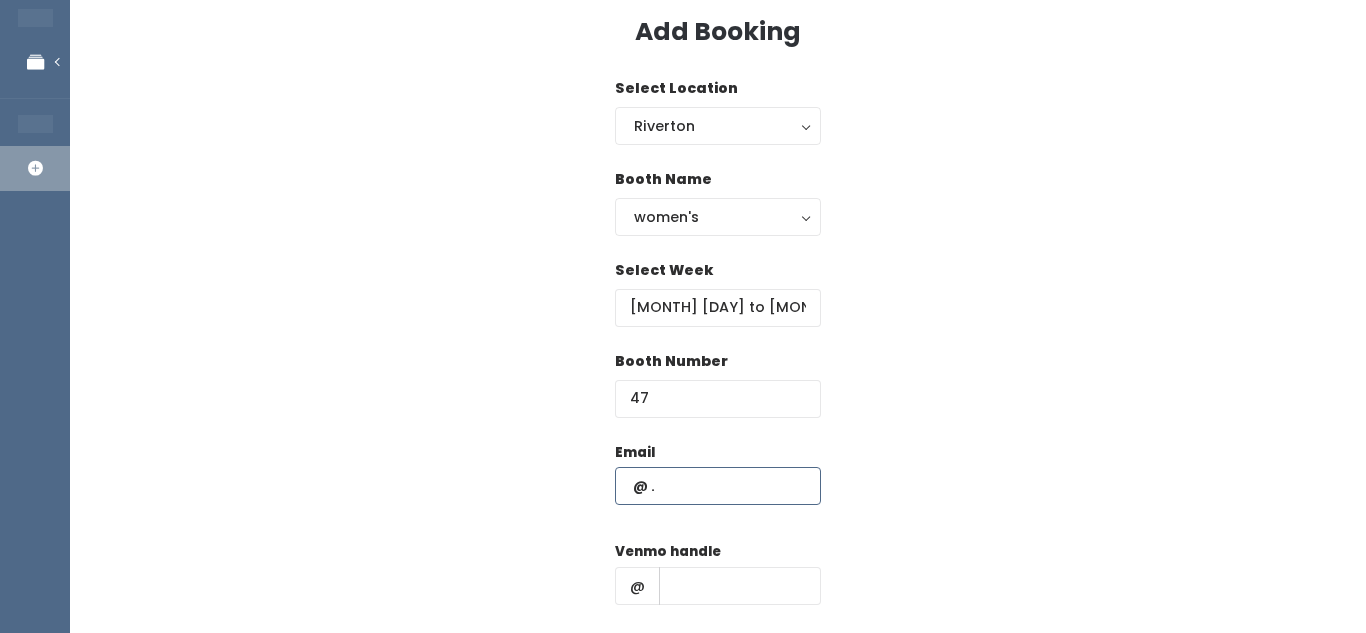 click at bounding box center (718, 486) 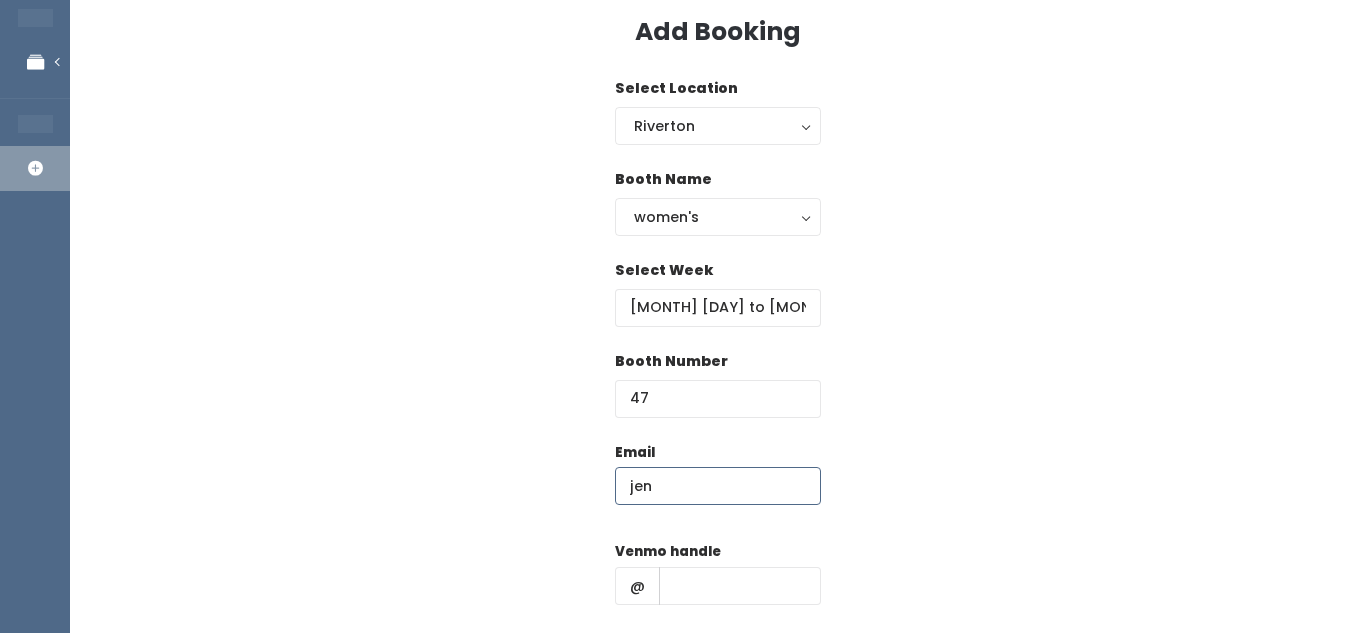 type on "[USERNAME]@[EXAMPLE.COM]" 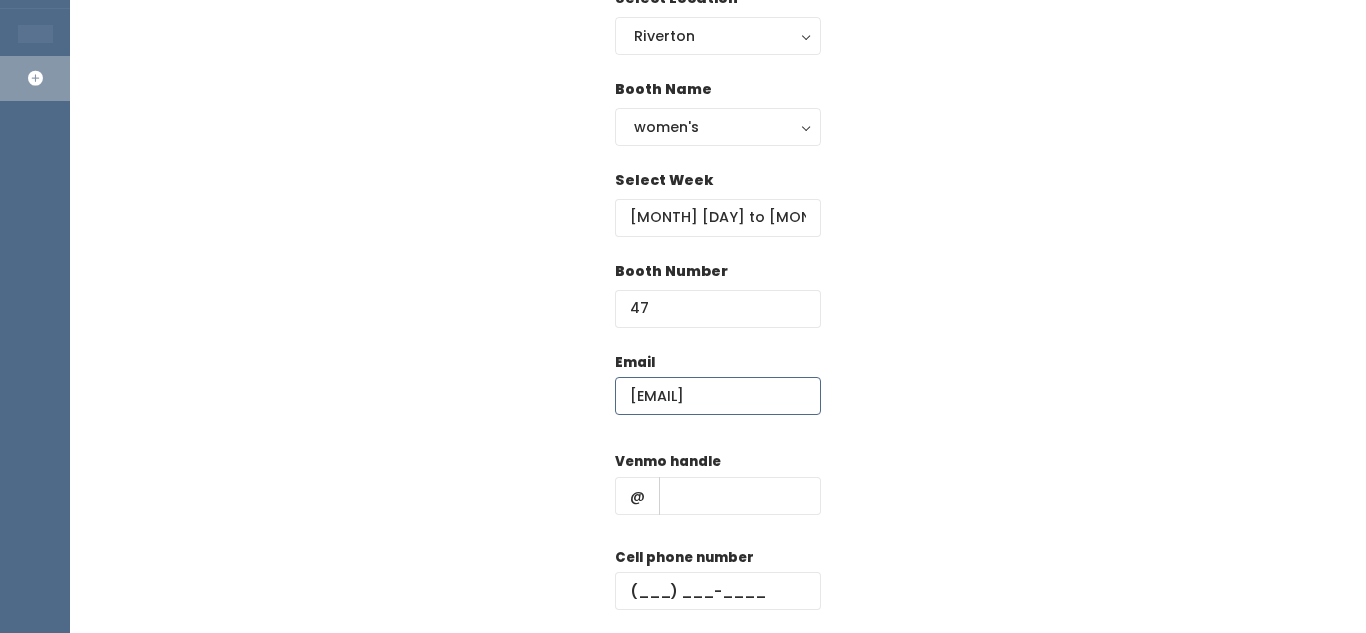 scroll, scrollTop: 177, scrollLeft: 0, axis: vertical 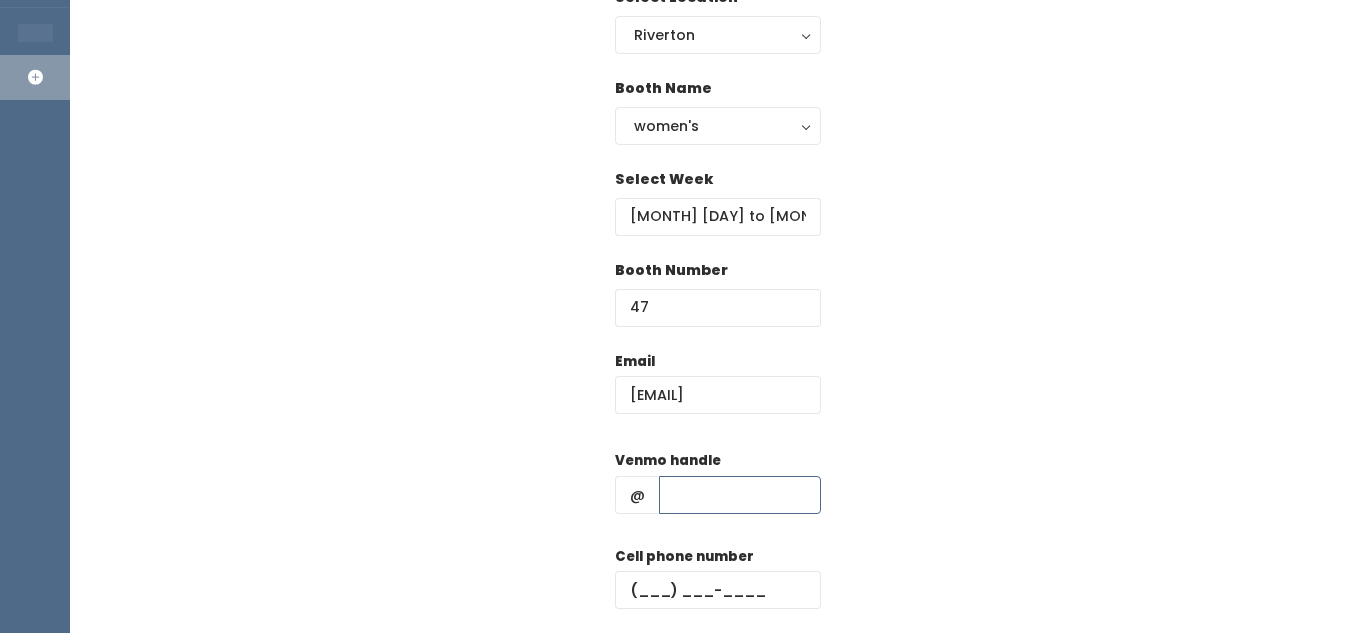 click at bounding box center (740, 495) 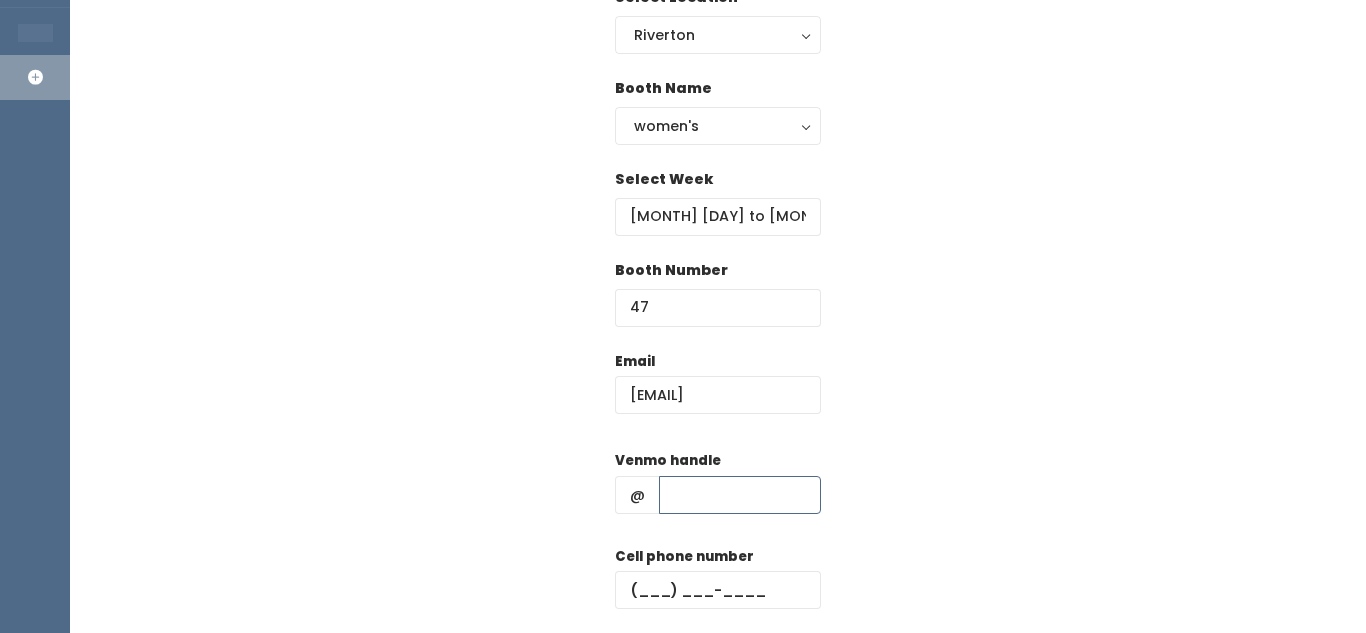 paste on "jenn-prusse" 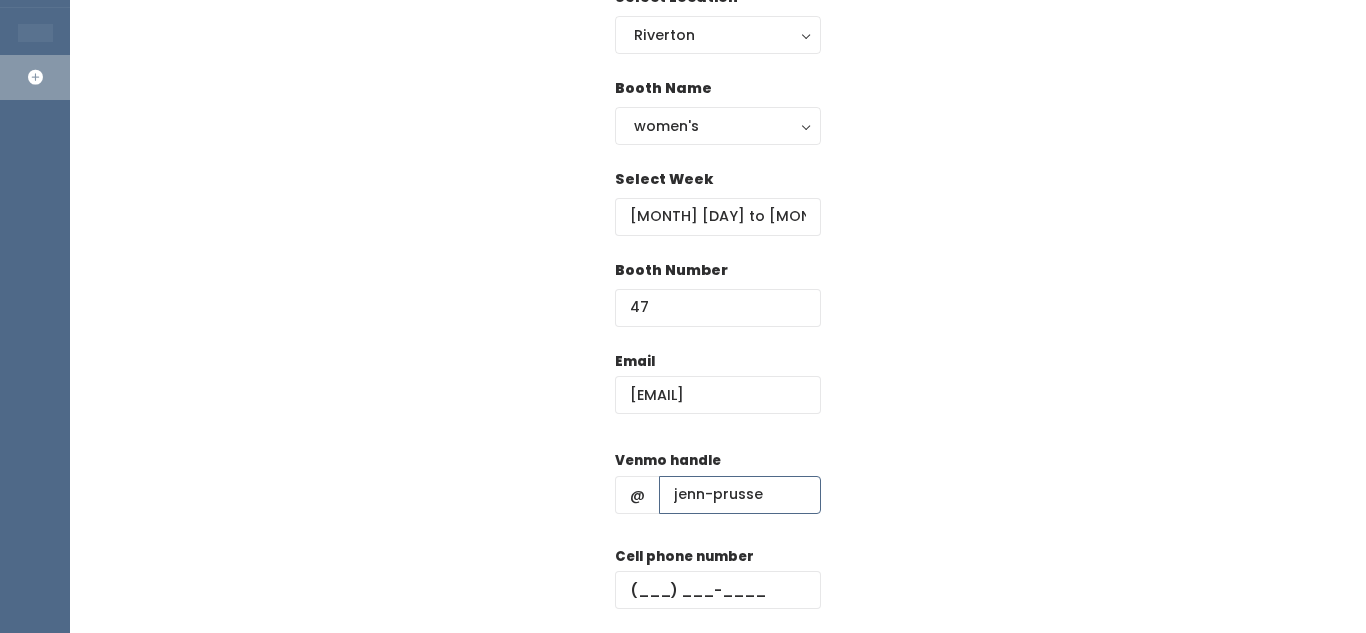 type on "jenn-prusse" 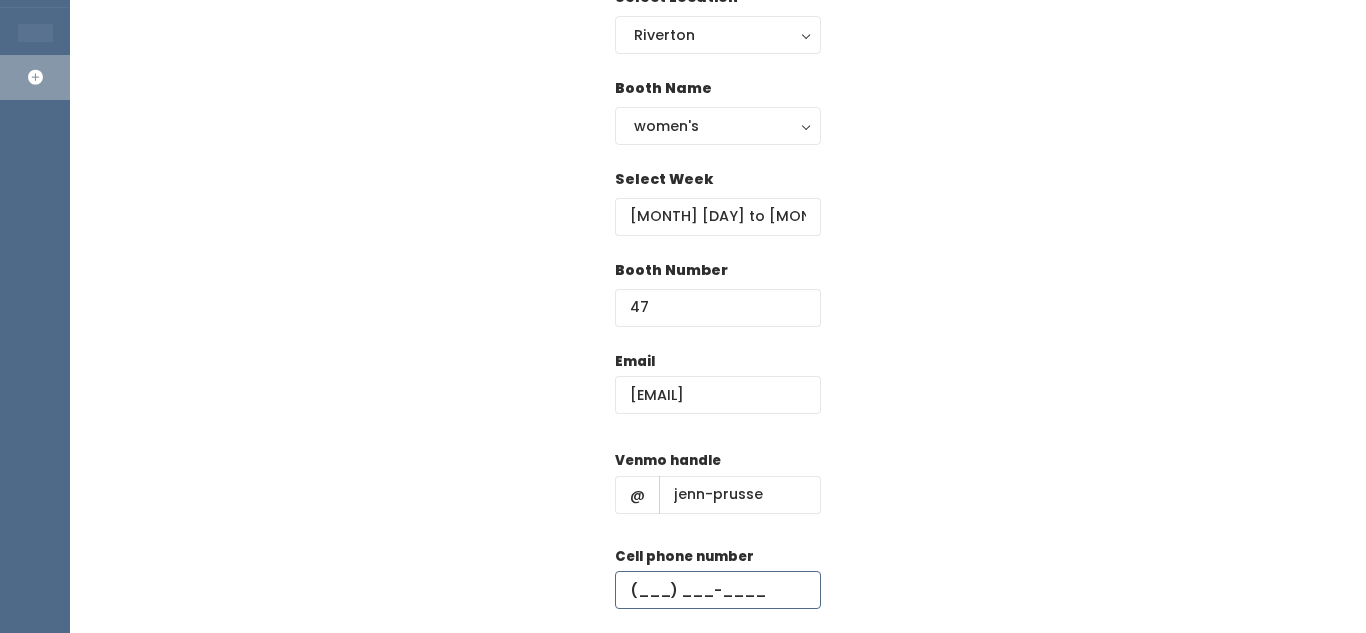 click at bounding box center [718, 590] 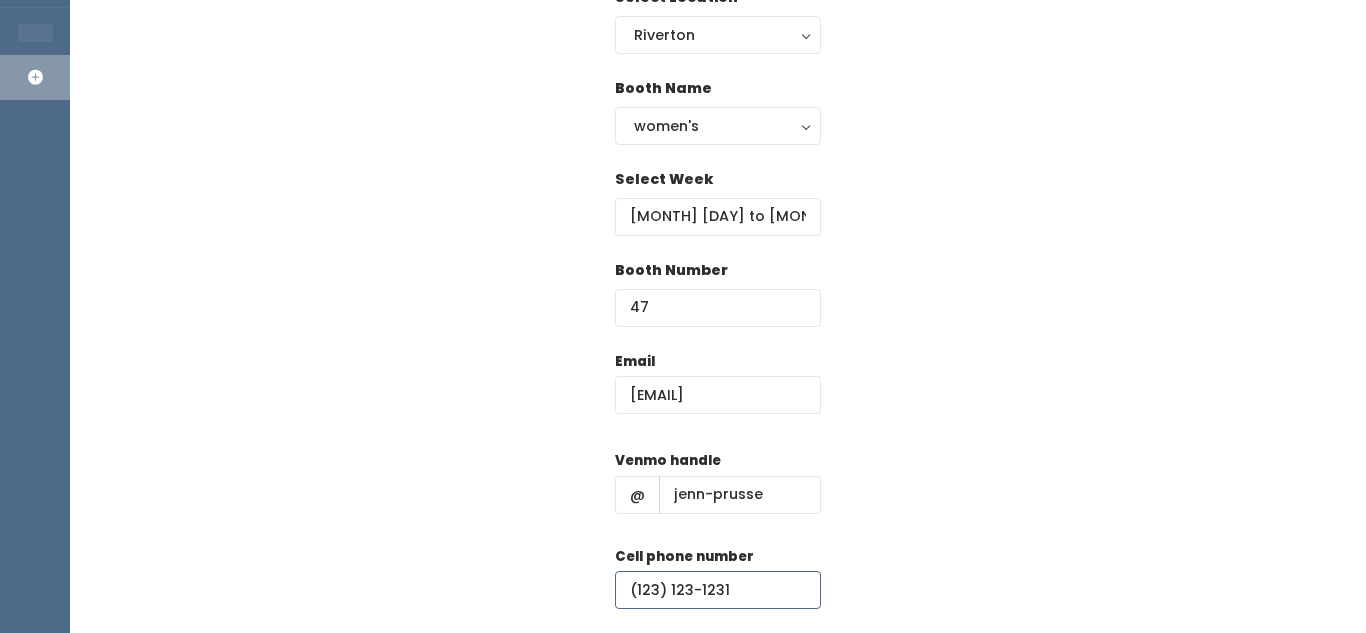 type on "(123) 123-1231" 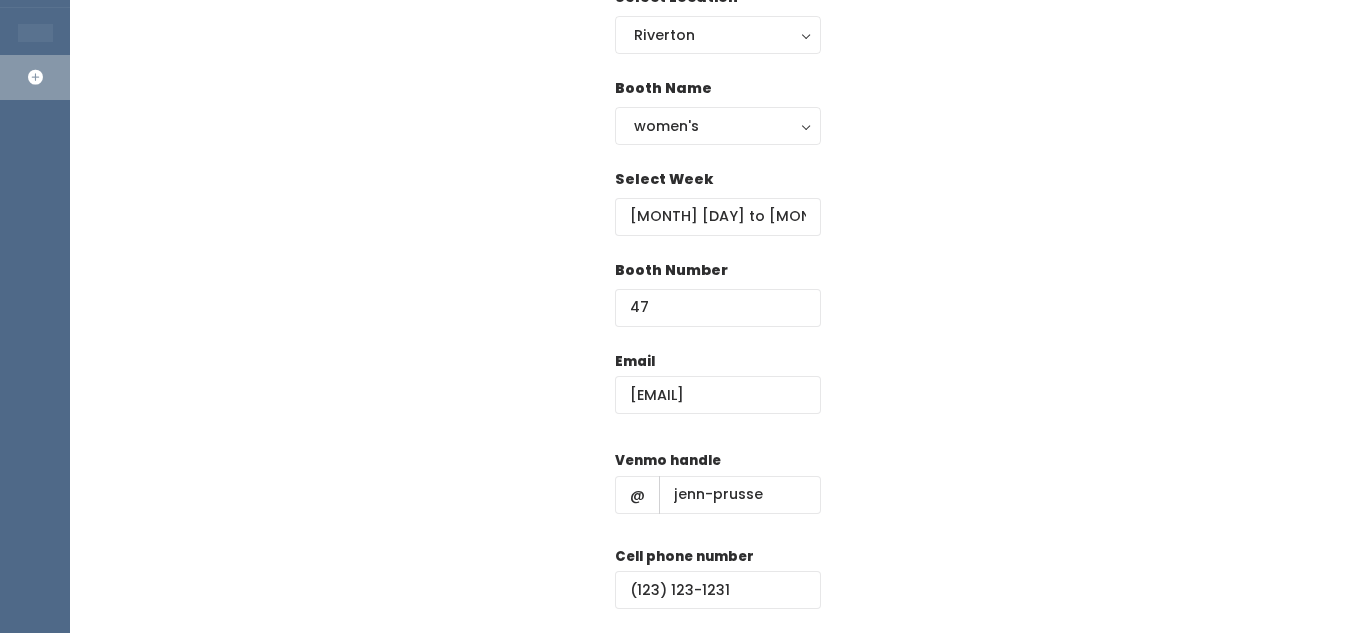 click on "Email
jennprusse@yahoo.com
Venmo handle
@
jenn-prusse
Cell phone number
(123) 123-1231
Create" at bounding box center [718, 527] 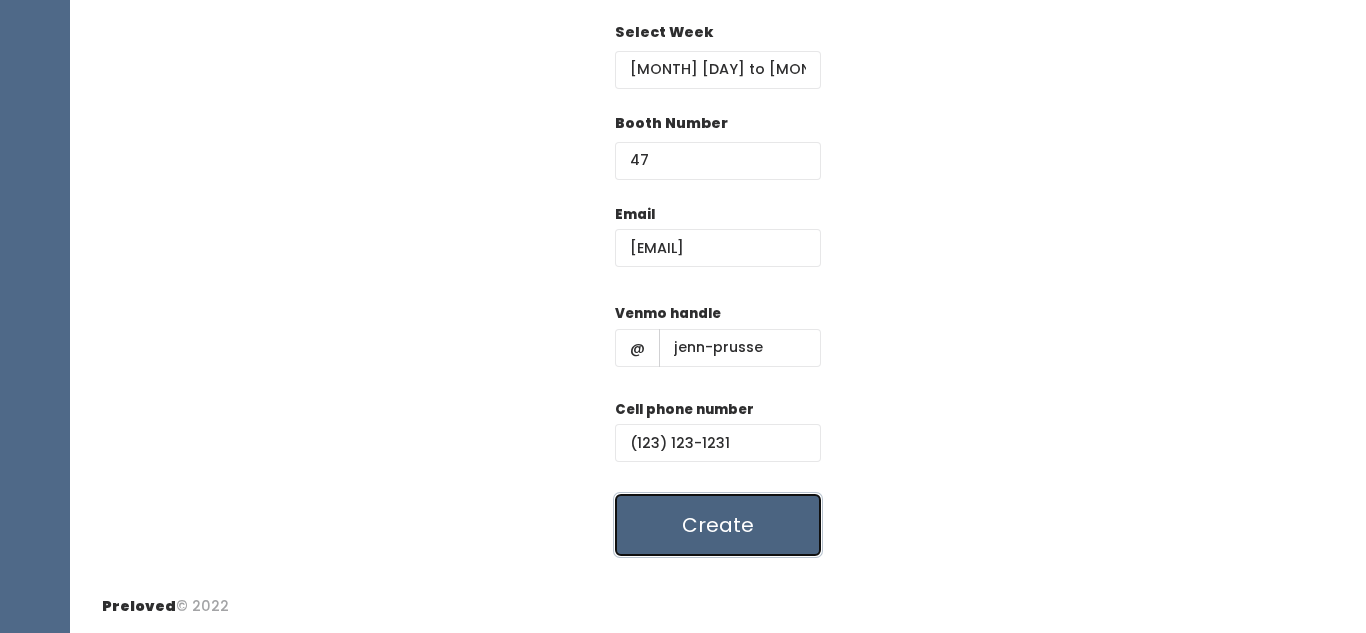 click on "Create" at bounding box center (718, 525) 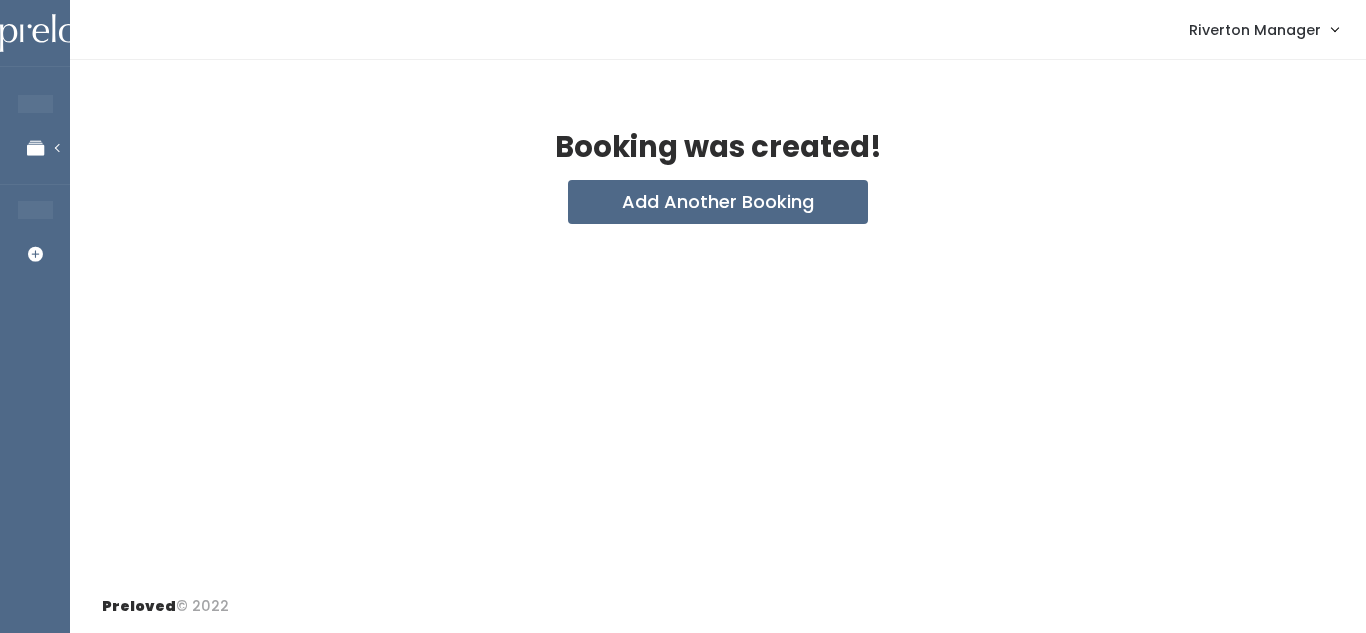 scroll, scrollTop: 0, scrollLeft: 0, axis: both 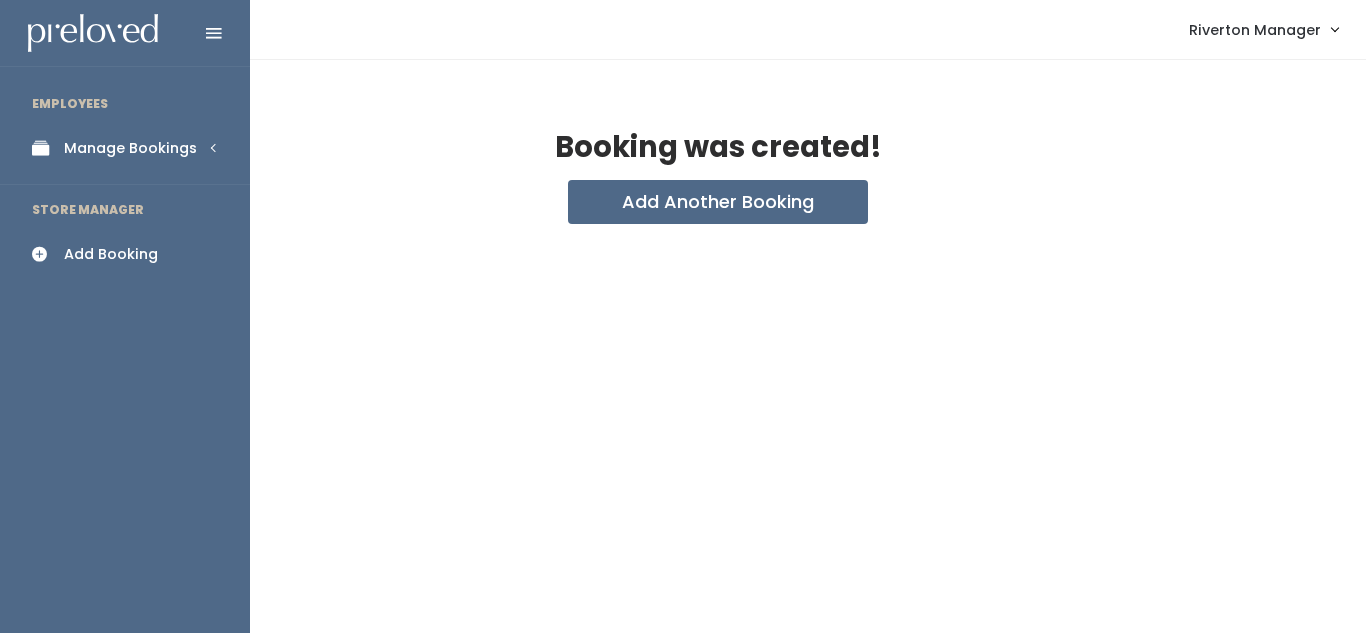 click on "Manage Bookings" at bounding box center (125, 148) 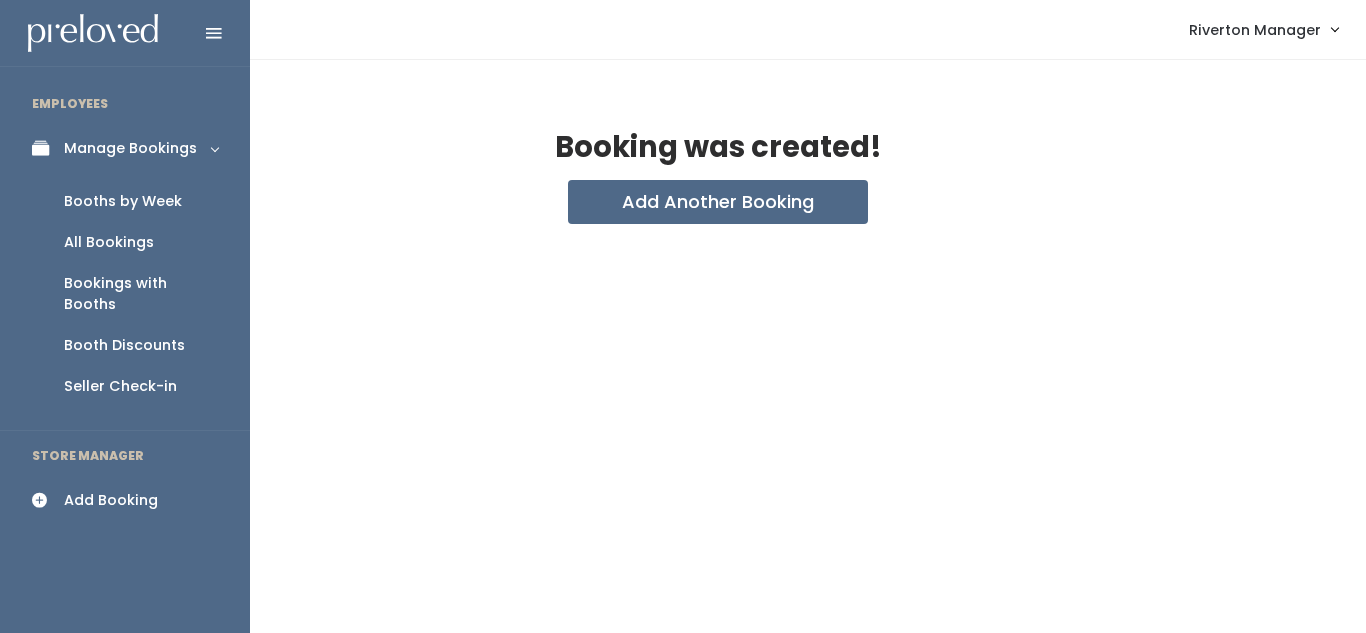 click on "Booths by Week" at bounding box center (123, 201) 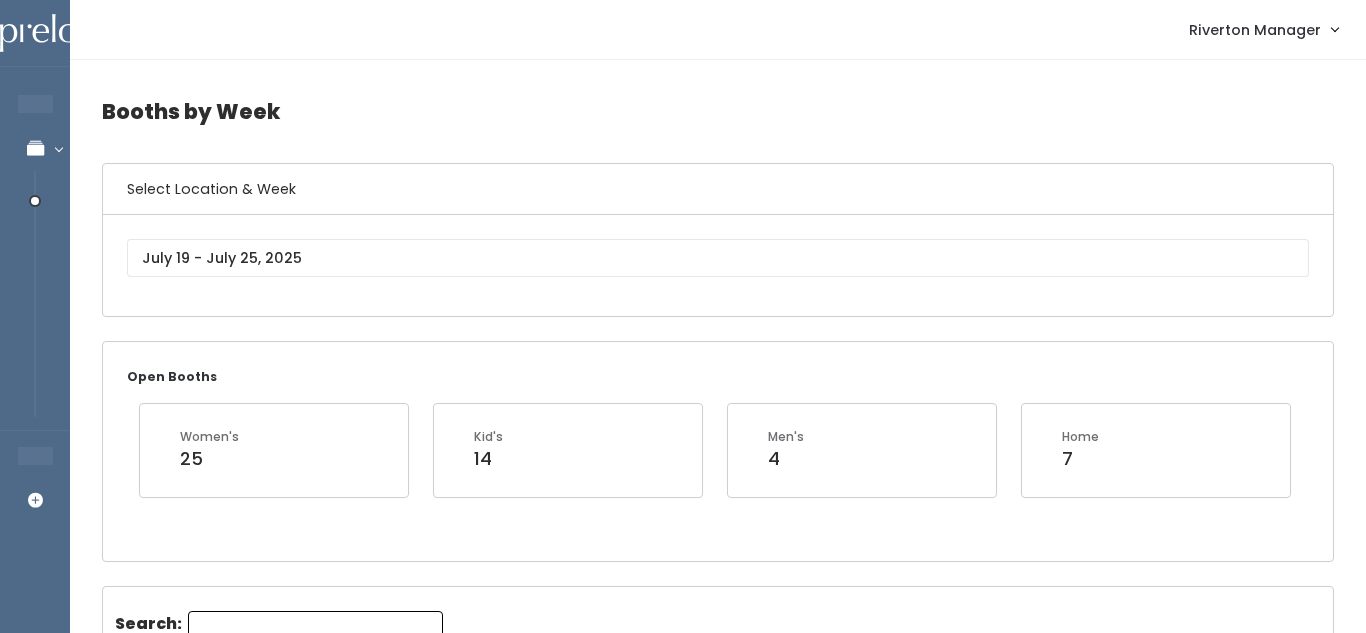 scroll, scrollTop: 0, scrollLeft: 0, axis: both 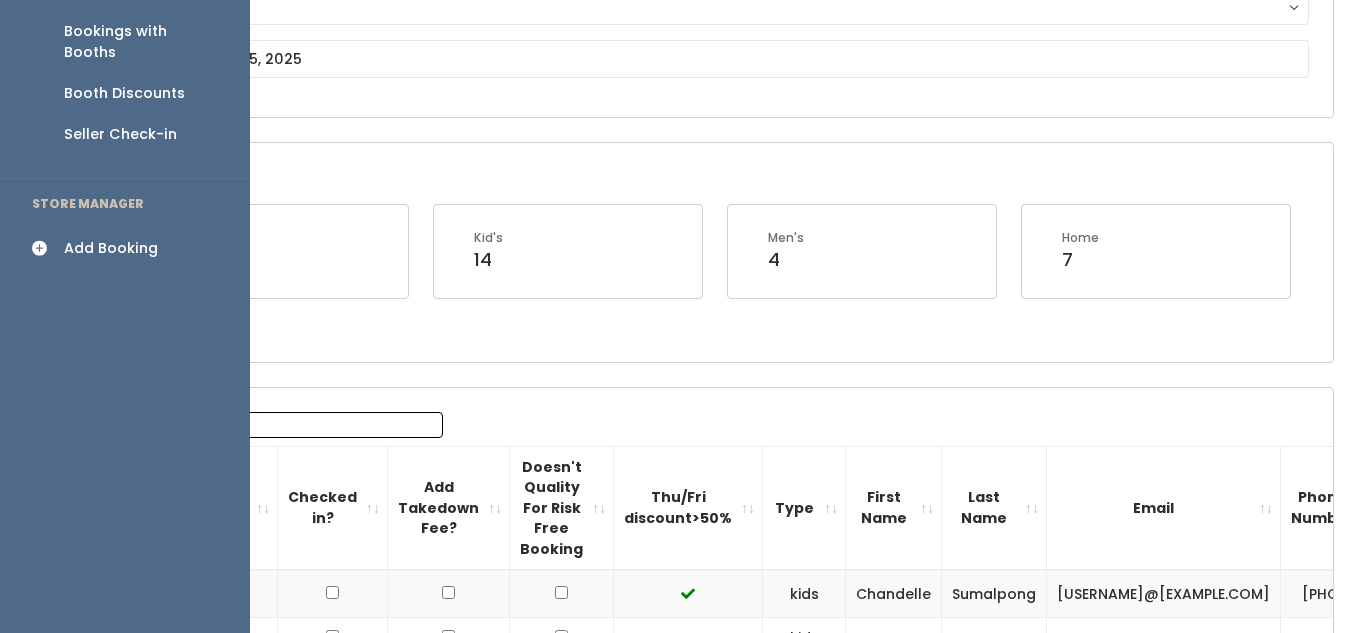 click on "Add Booking" at bounding box center (111, 248) 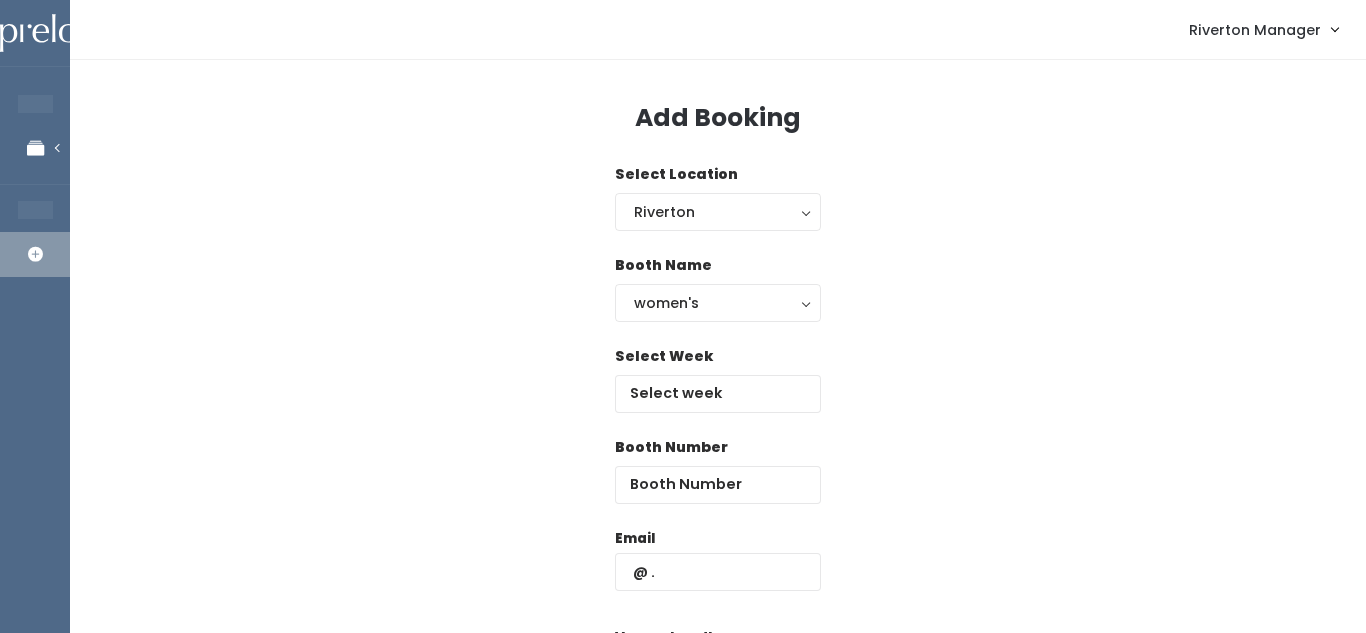 scroll, scrollTop: 0, scrollLeft: 0, axis: both 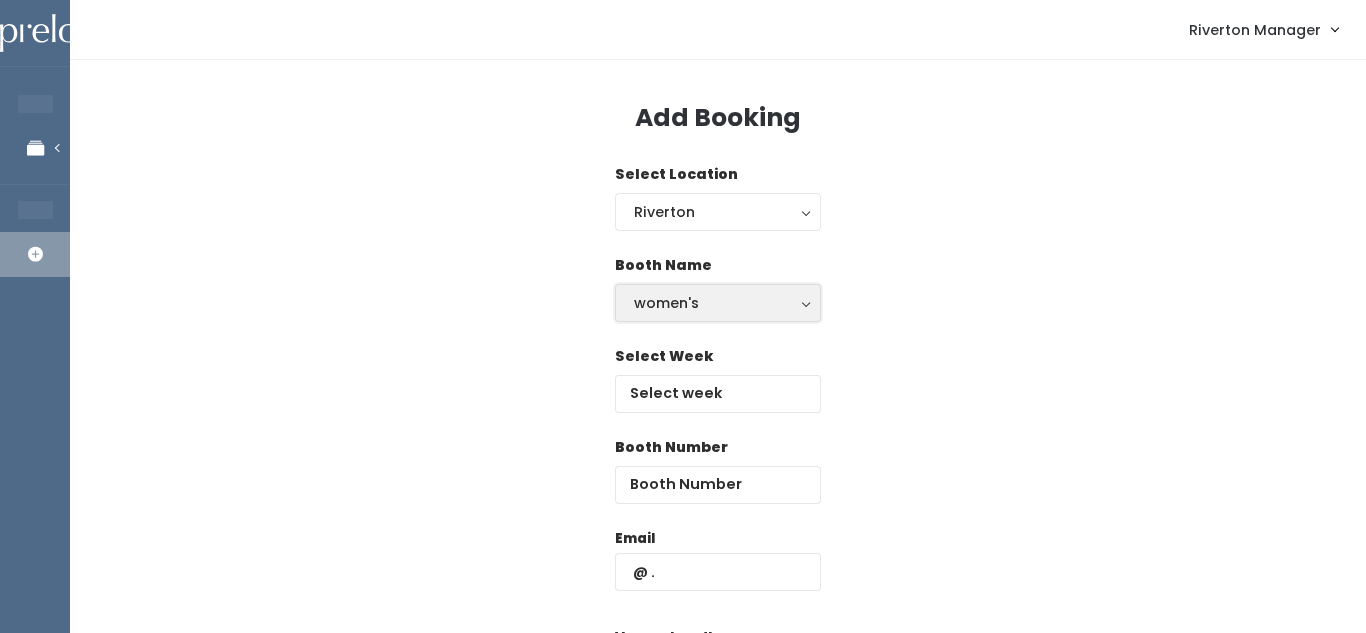 click on "women's" at bounding box center (718, 303) 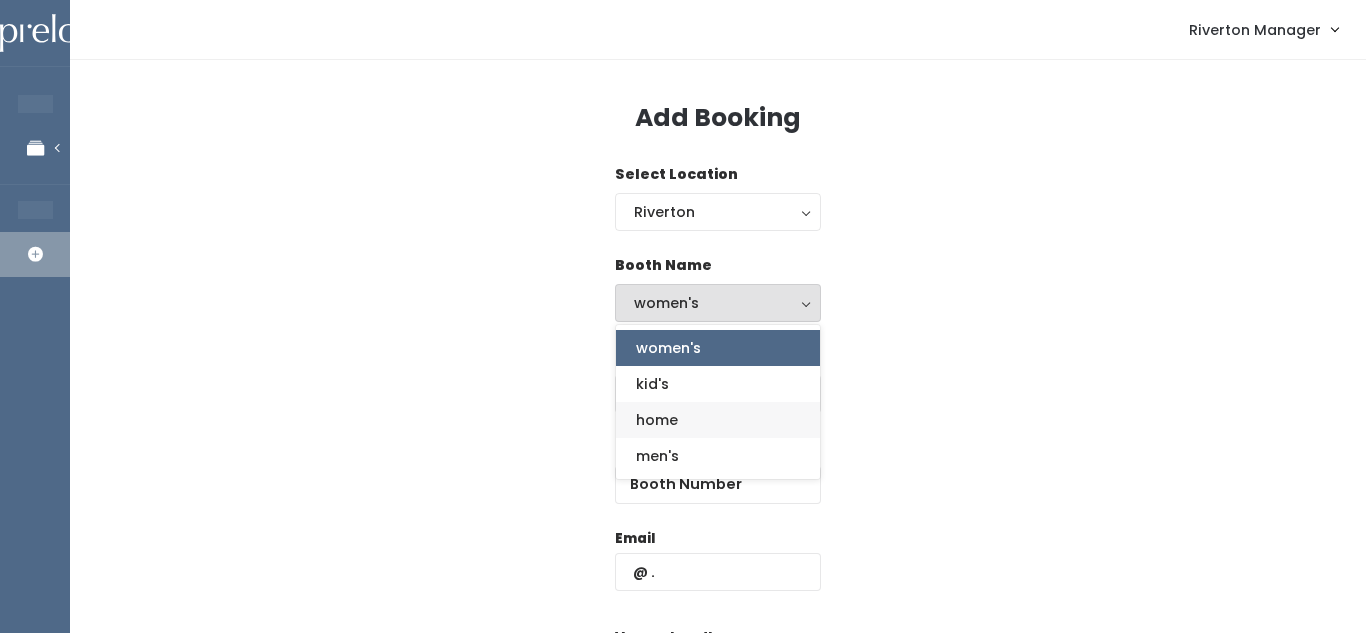 click on "home" at bounding box center (657, 420) 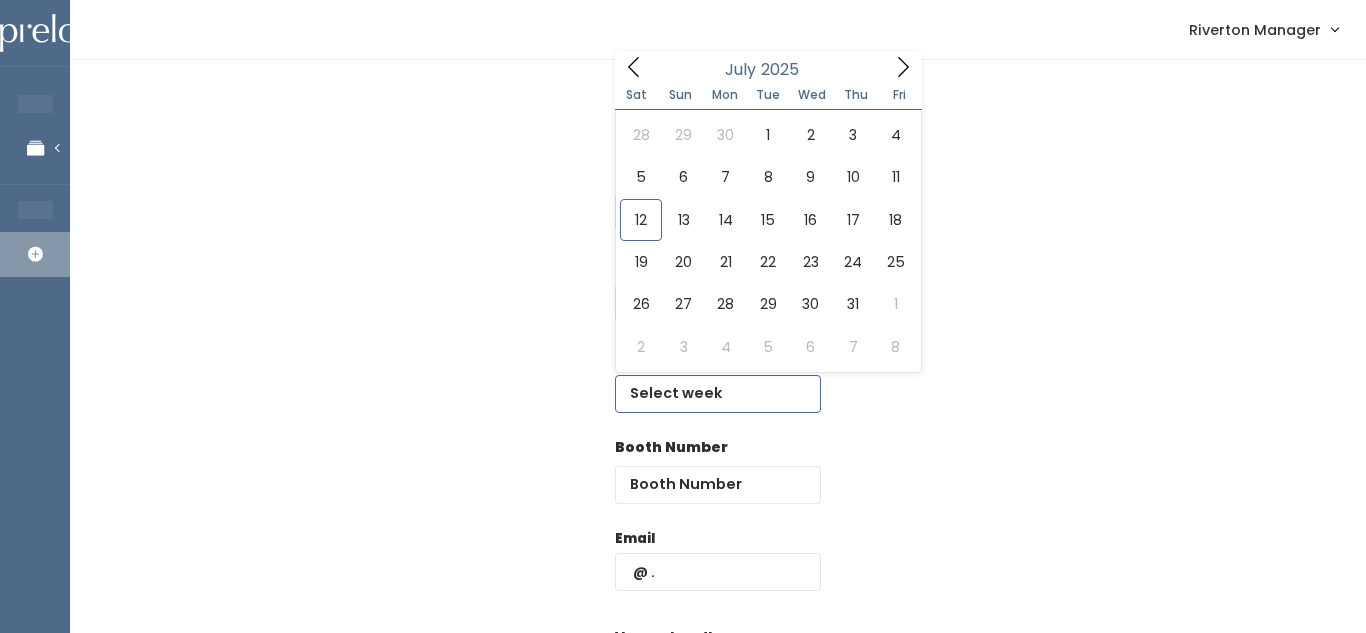 click at bounding box center (718, 394) 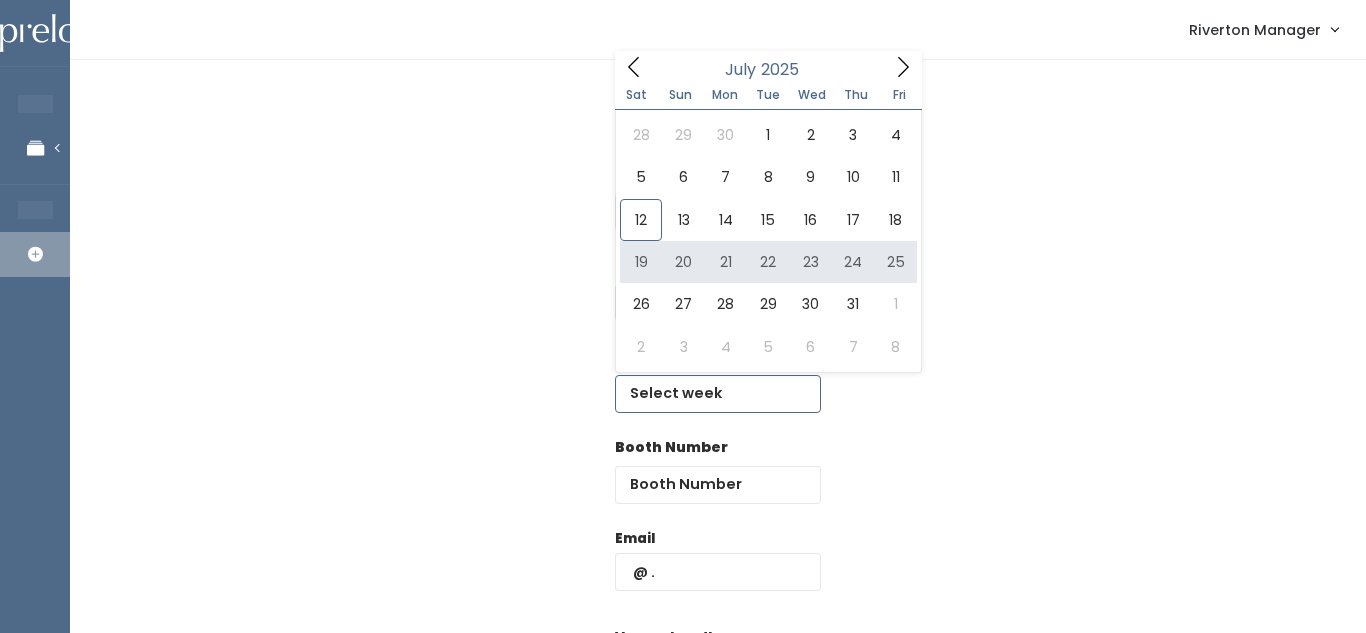 type on "[MONTH] [DAY] to [MONTH] [DAY]" 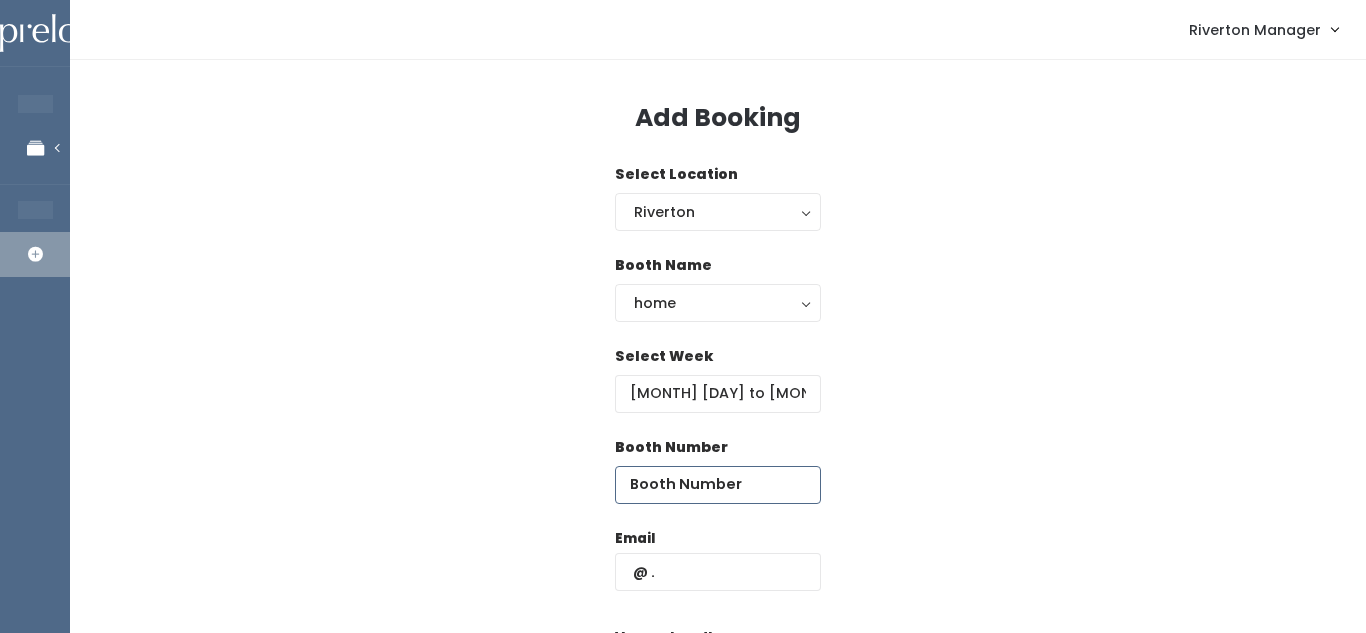 click at bounding box center (718, 485) 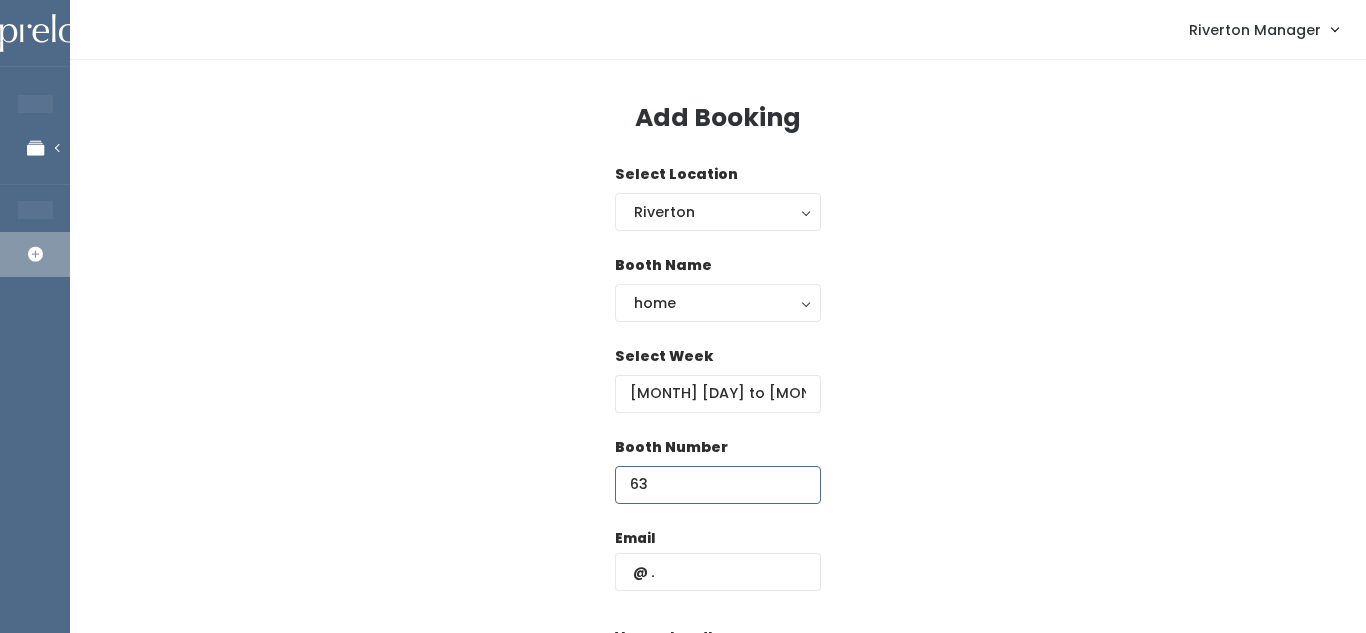 type on "63" 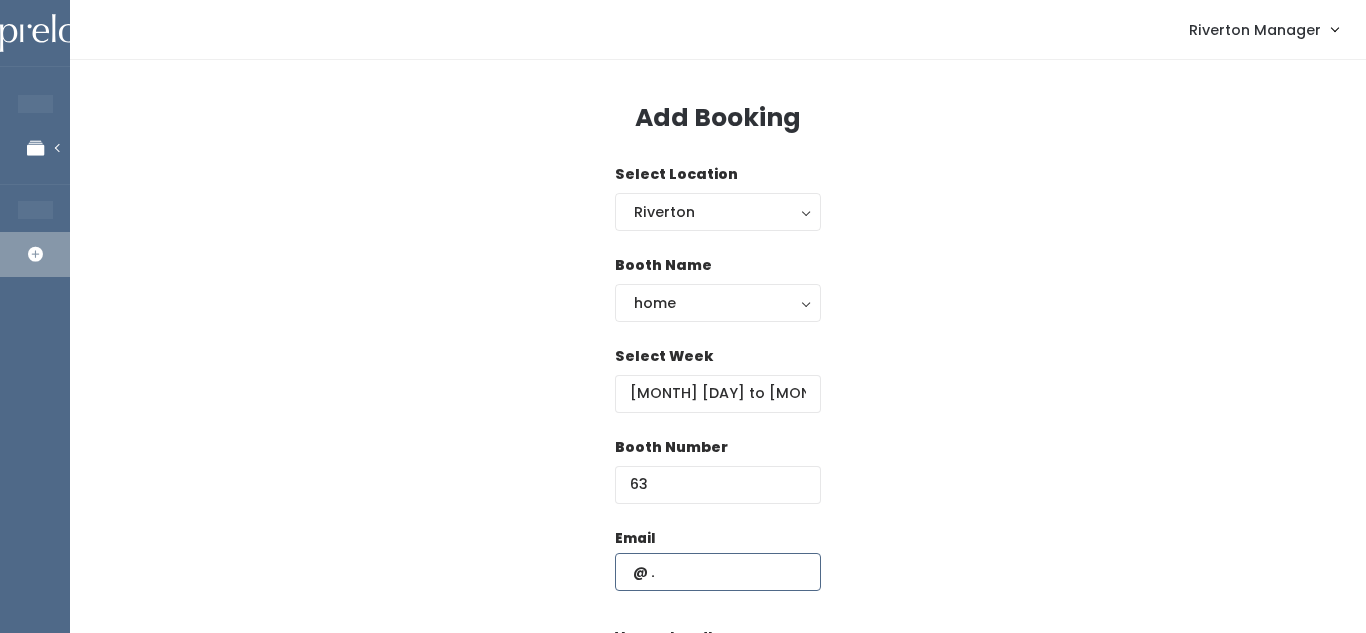 click at bounding box center [718, 572] 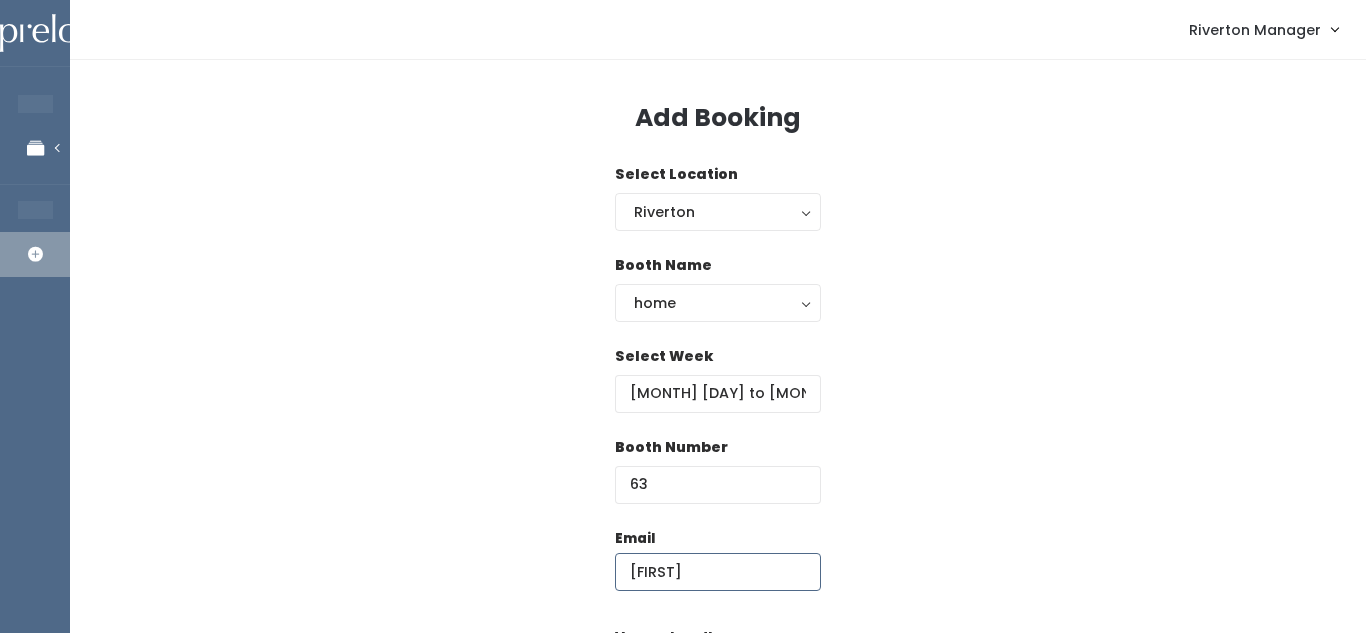 type on "jennprusse@yahoo.com" 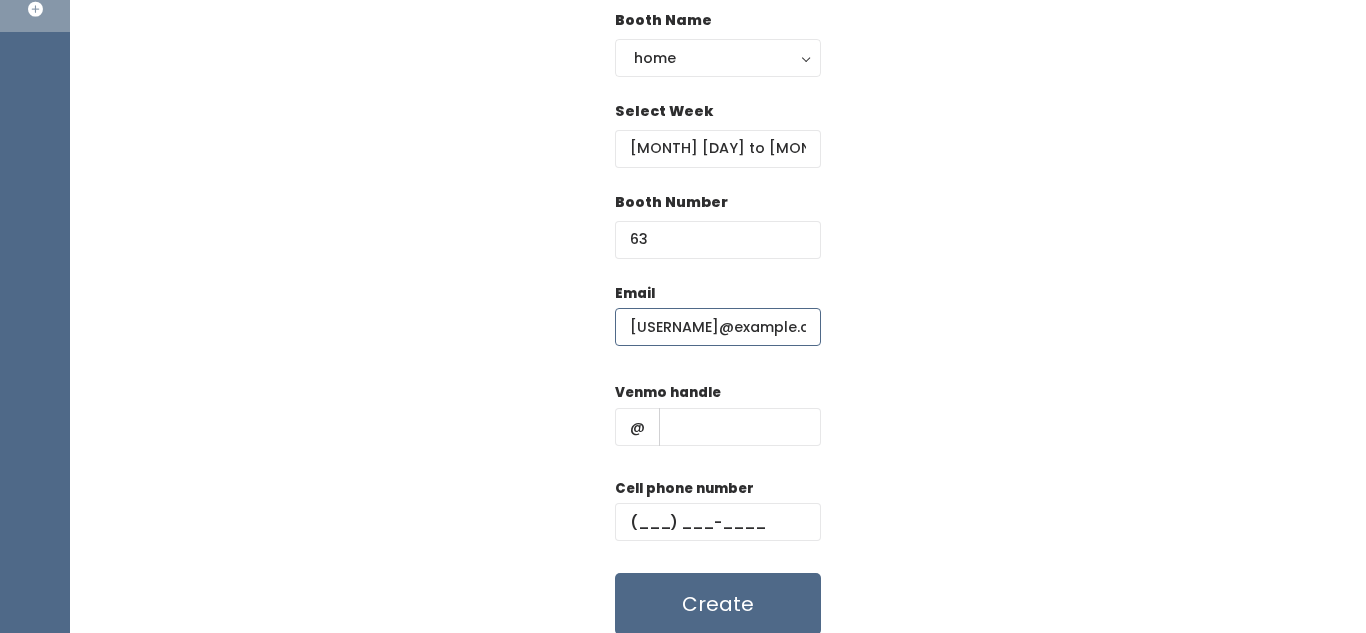 scroll, scrollTop: 250, scrollLeft: 0, axis: vertical 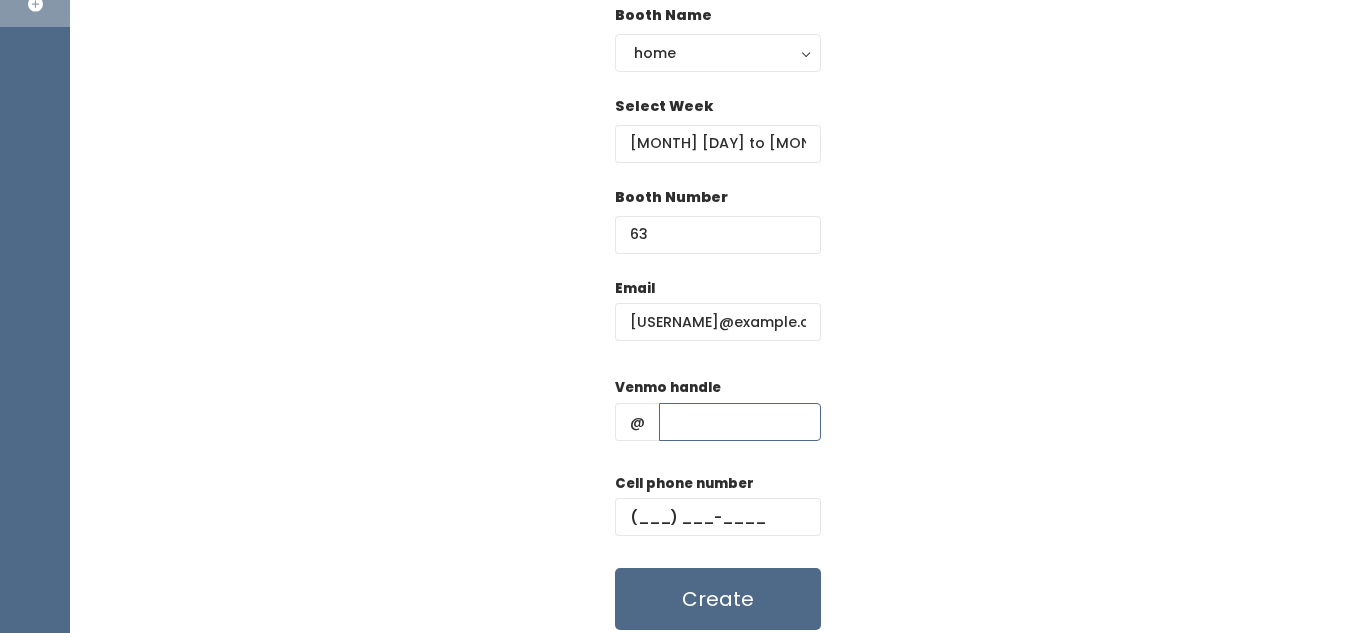 click at bounding box center (740, 422) 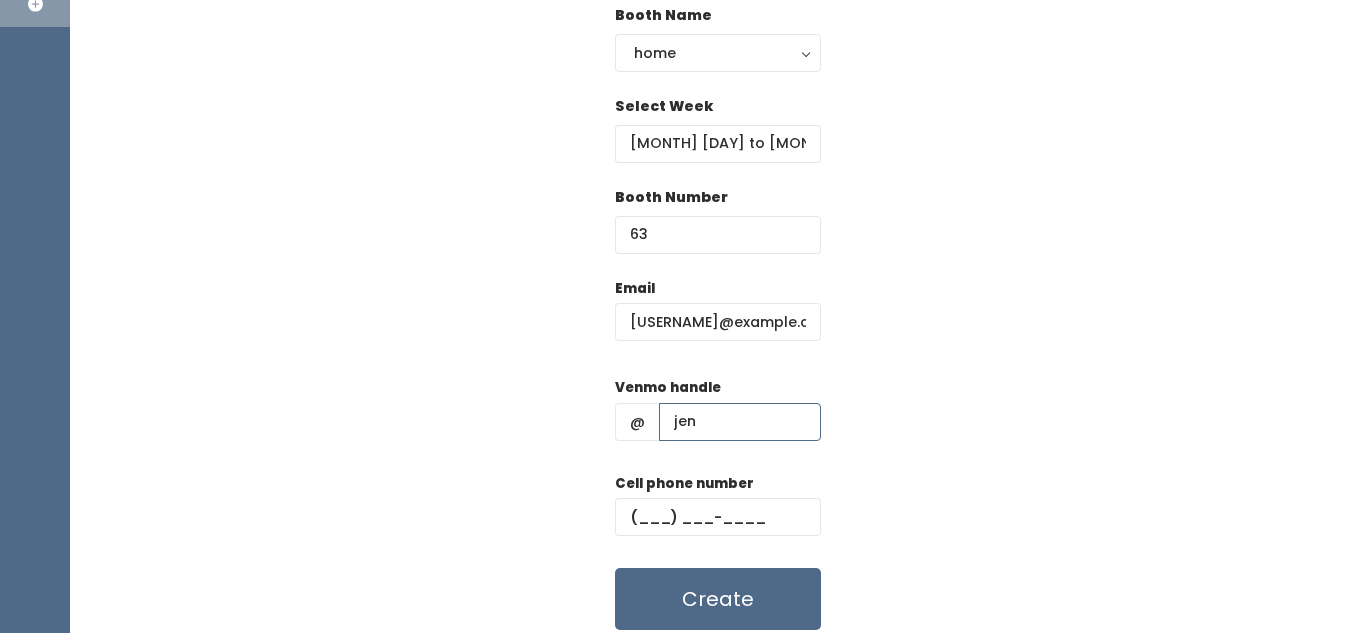 type on "jenn-pursse" 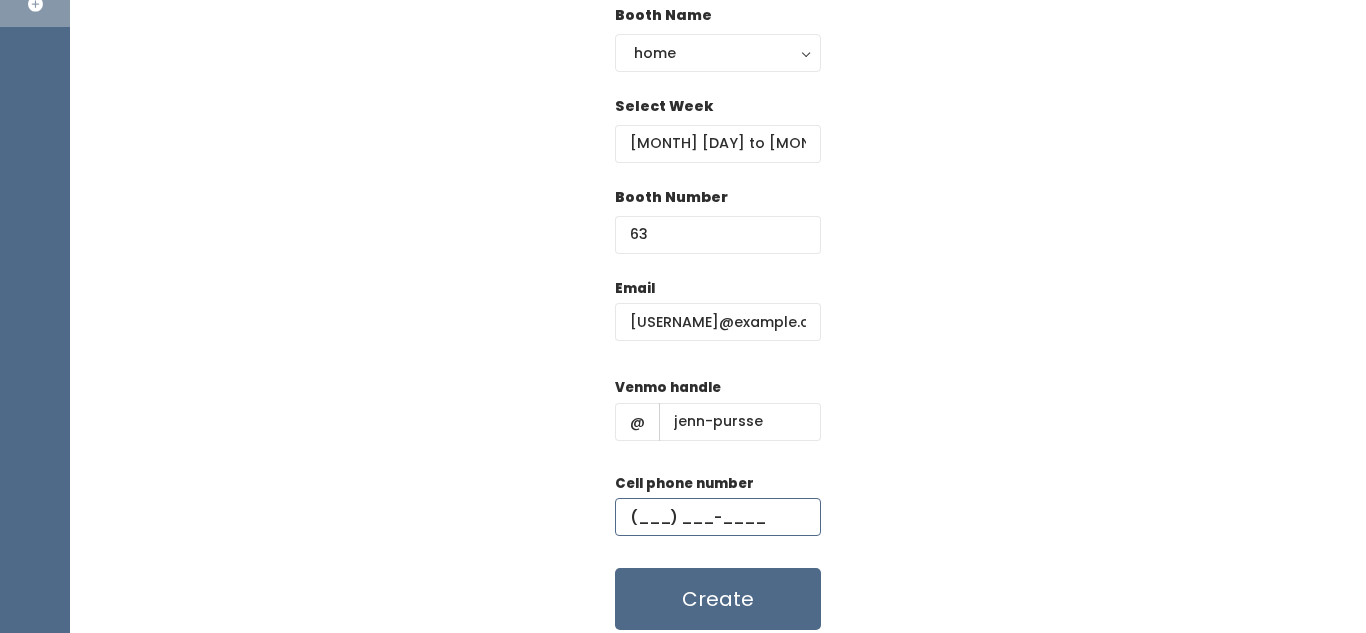 click at bounding box center (718, 517) 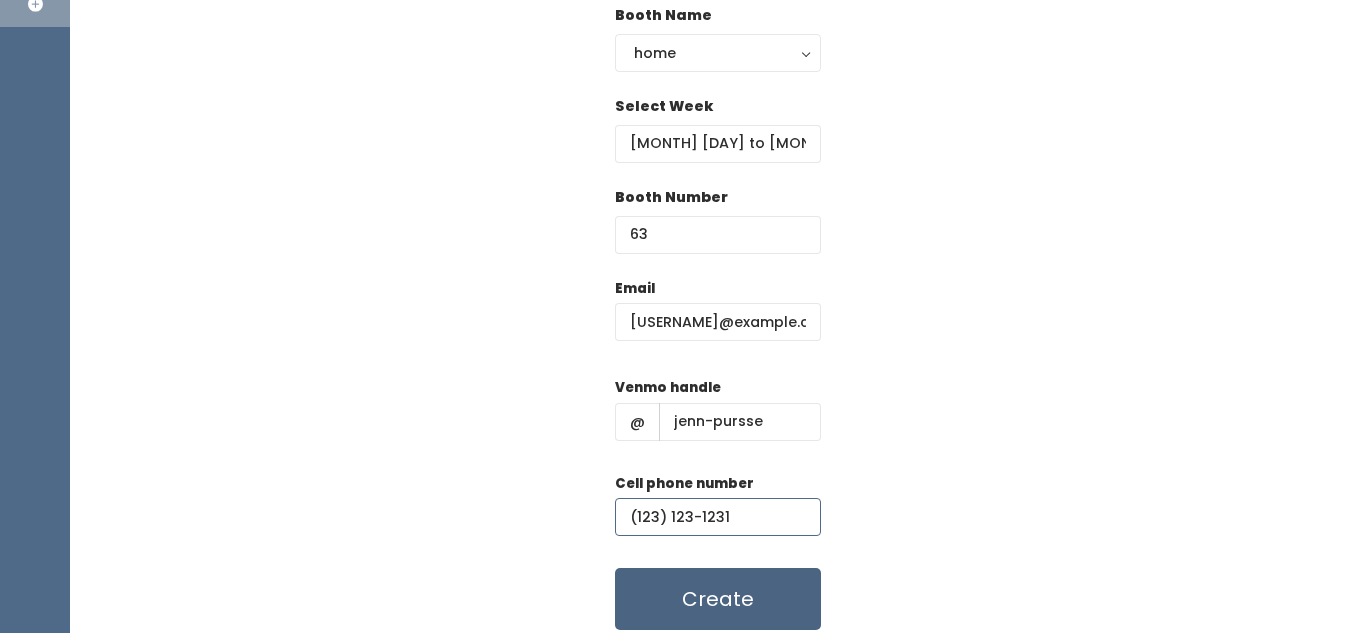 type on "(123) 123-1231" 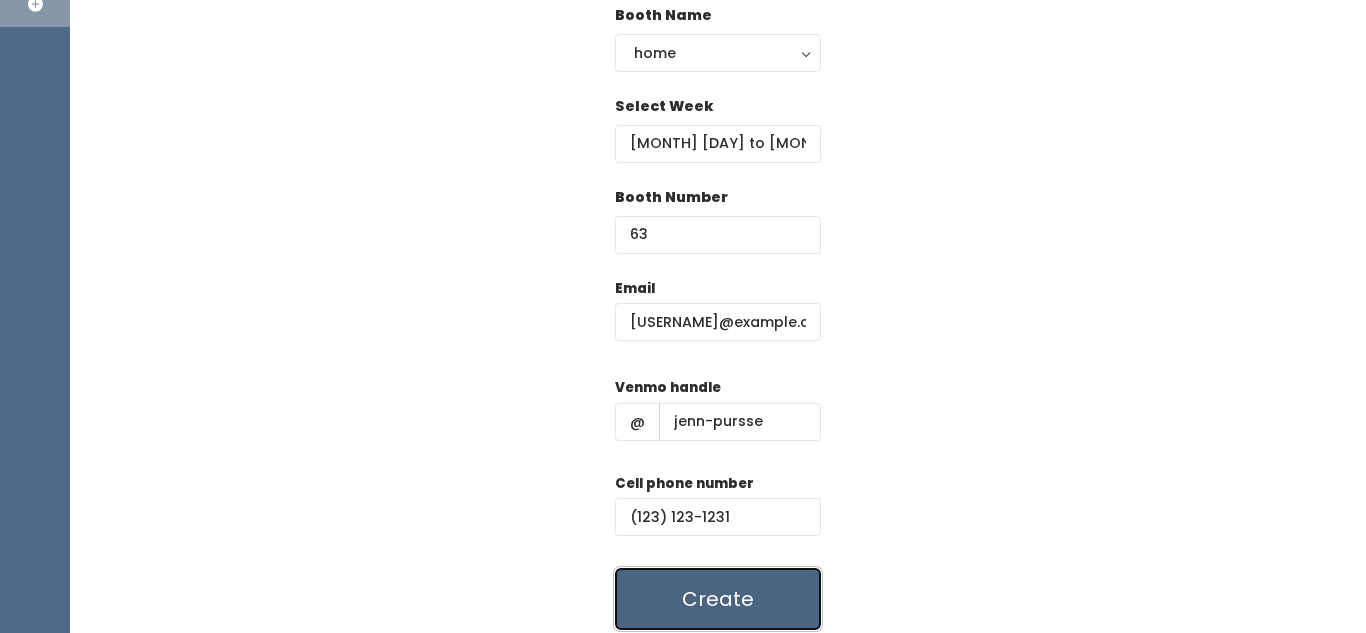 click on "Create" at bounding box center (718, 599) 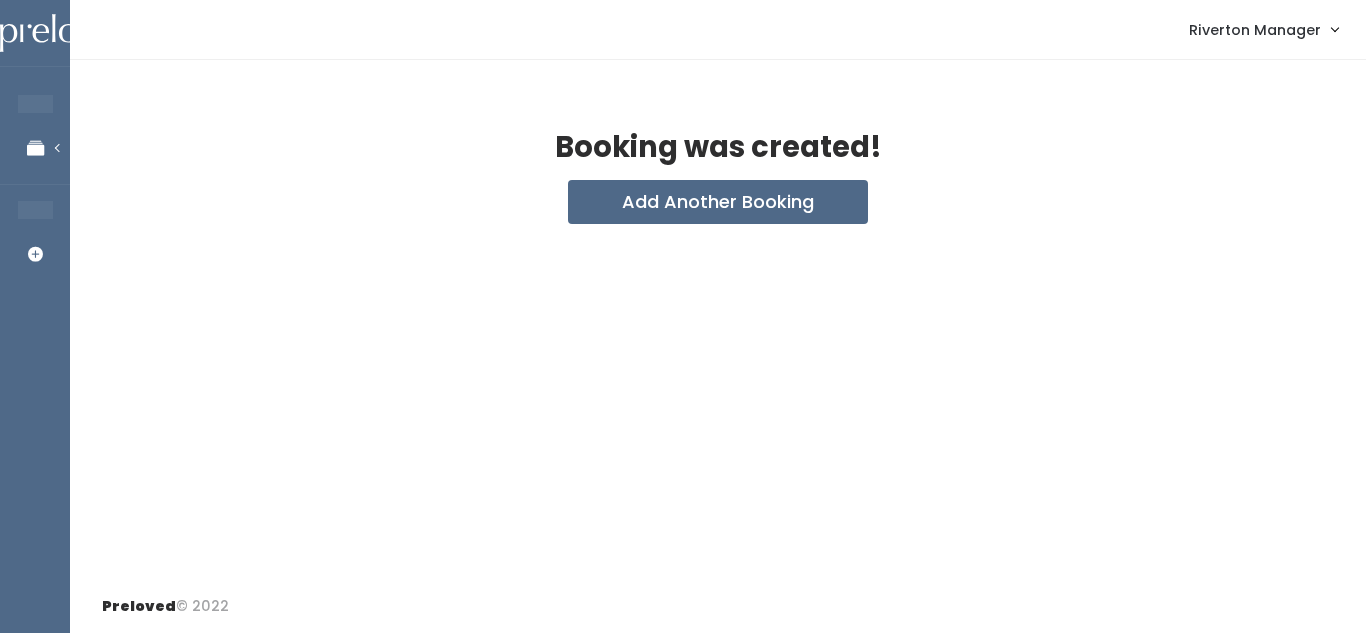 scroll, scrollTop: 0, scrollLeft: 0, axis: both 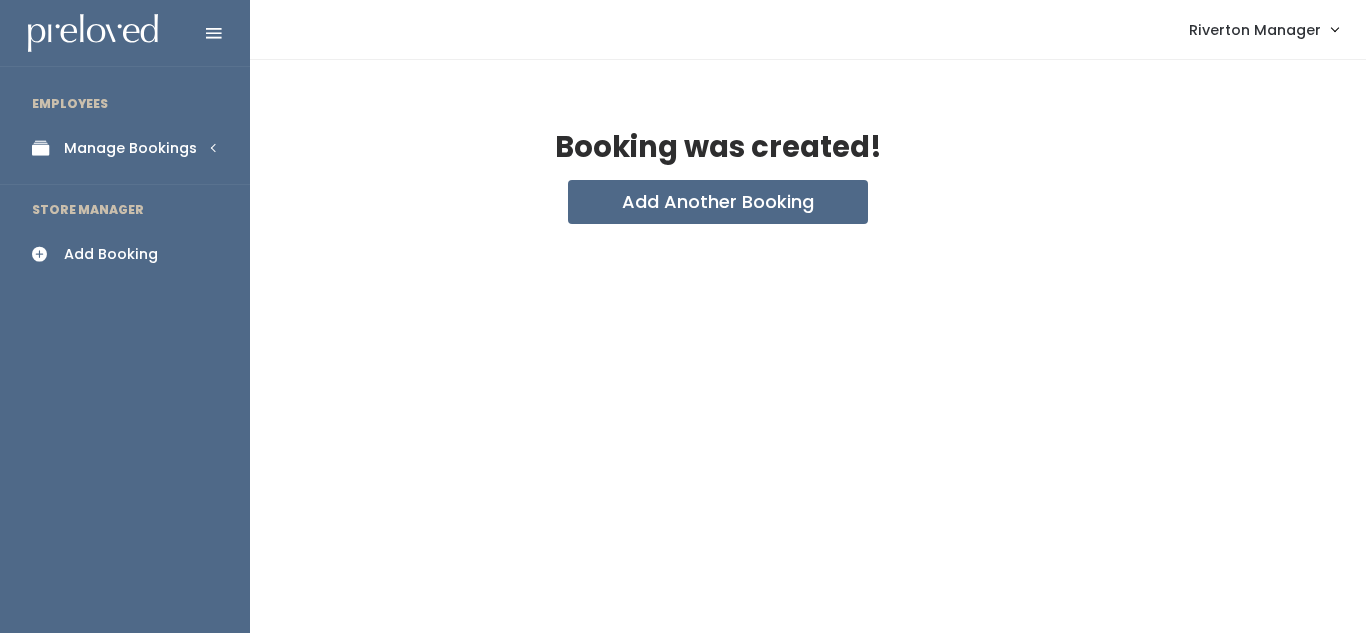 click on "Manage Bookings" at bounding box center (130, 148) 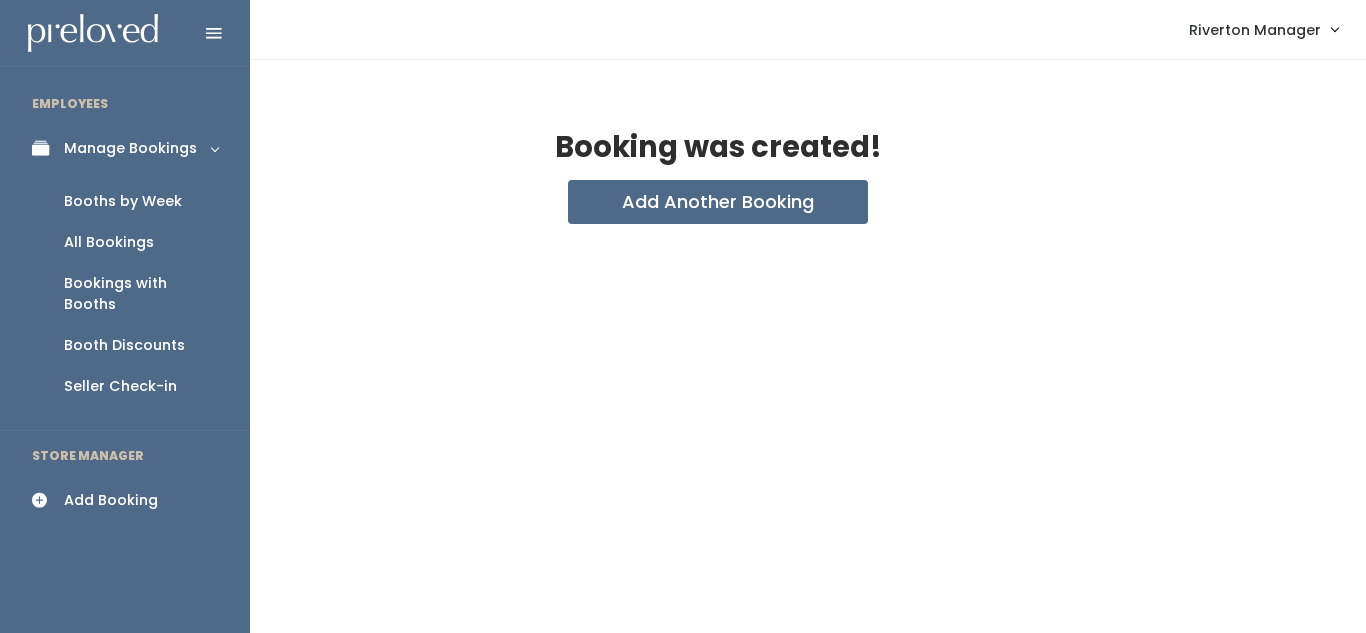 click on "Booths by Week" at bounding box center [123, 201] 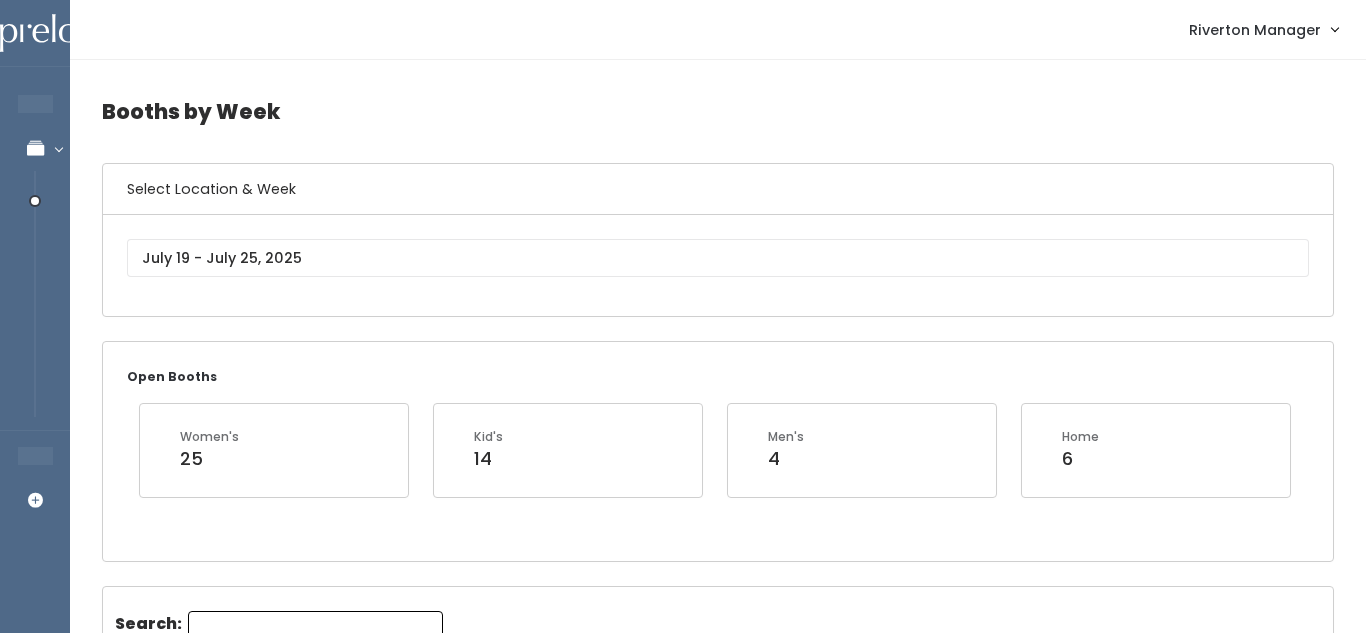 scroll, scrollTop: 0, scrollLeft: 0, axis: both 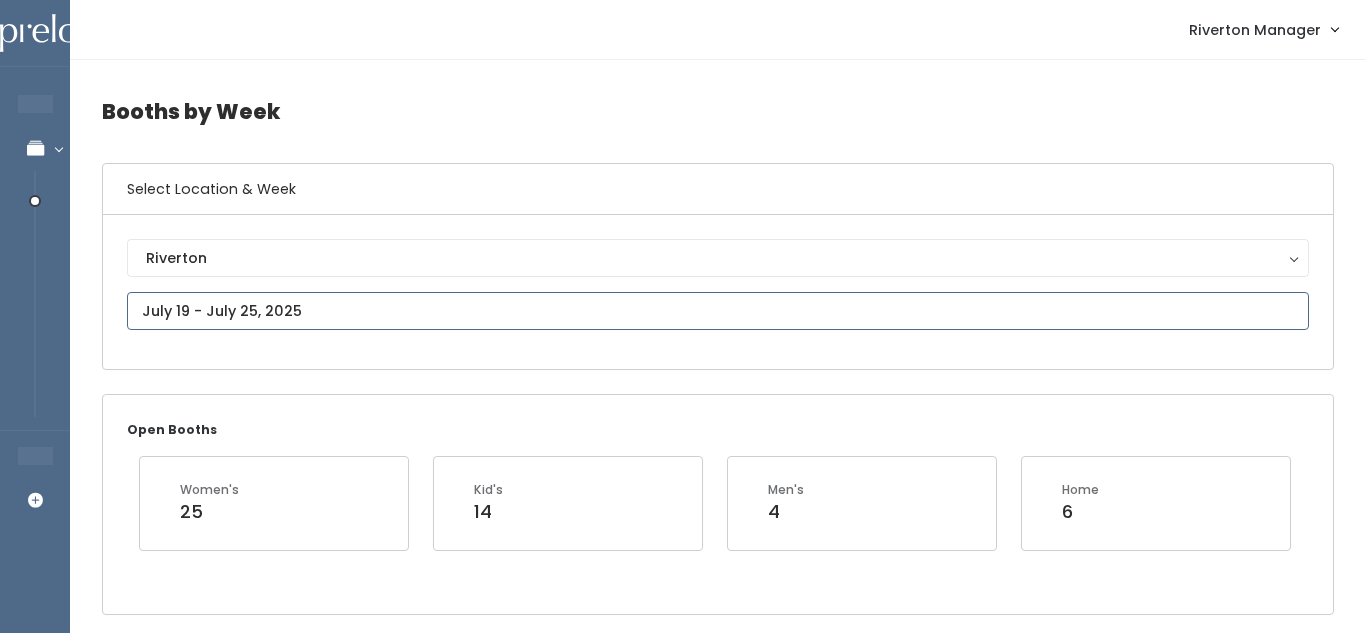 click at bounding box center (718, 311) 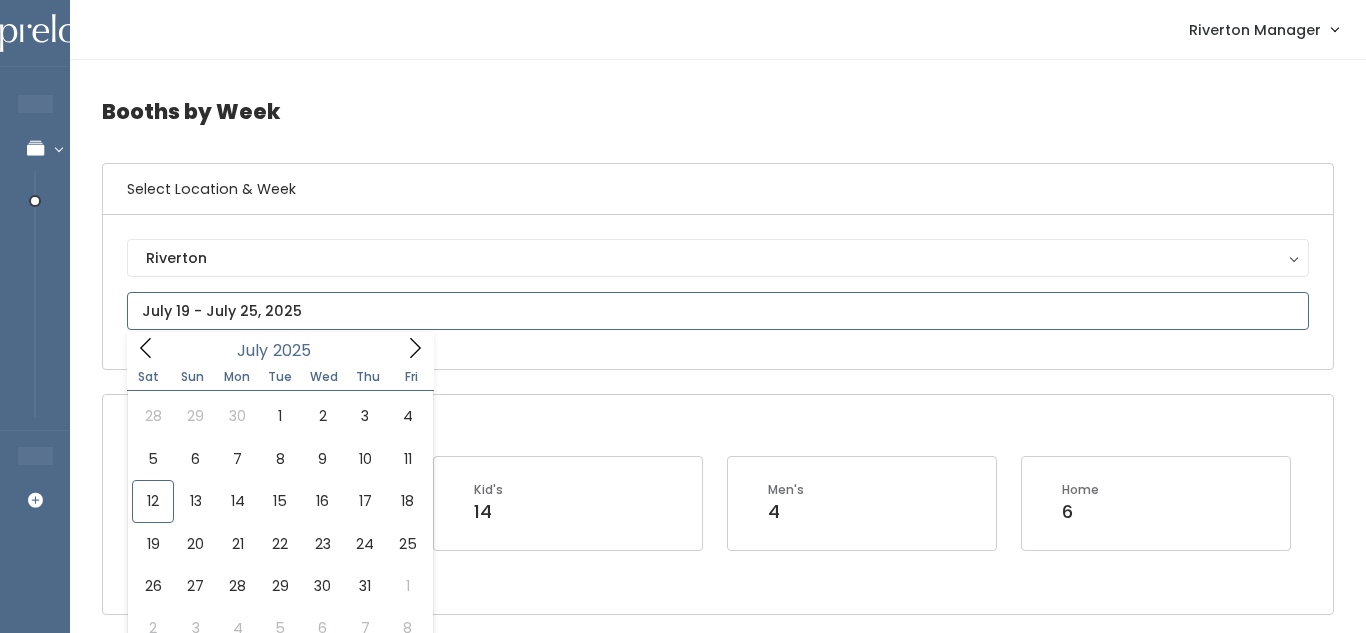 click at bounding box center [718, 311] 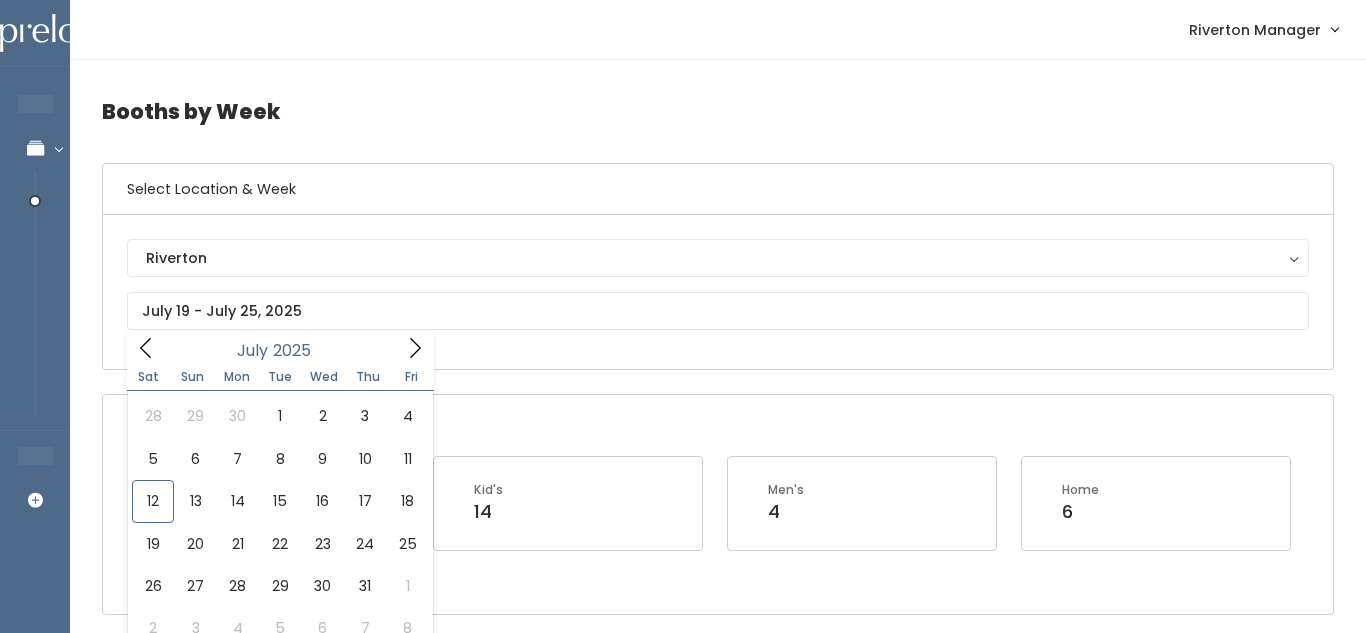 click on "Riverton
Riverton" at bounding box center [718, 292] 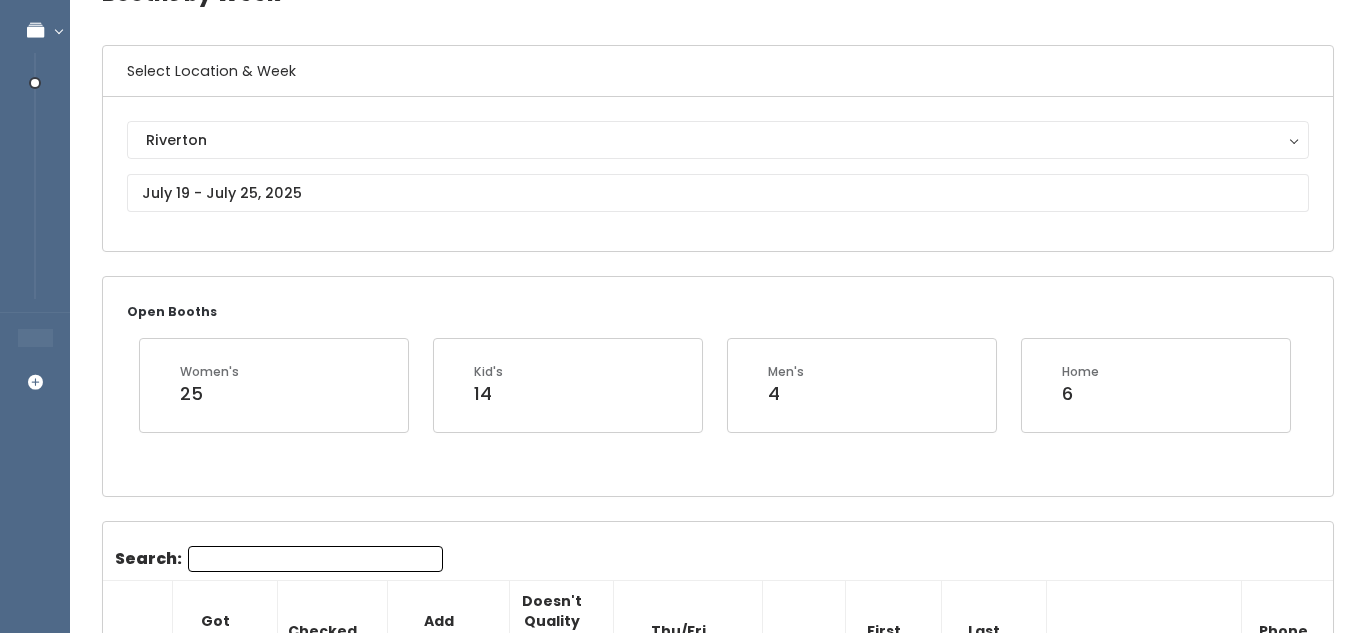 scroll, scrollTop: 0, scrollLeft: 0, axis: both 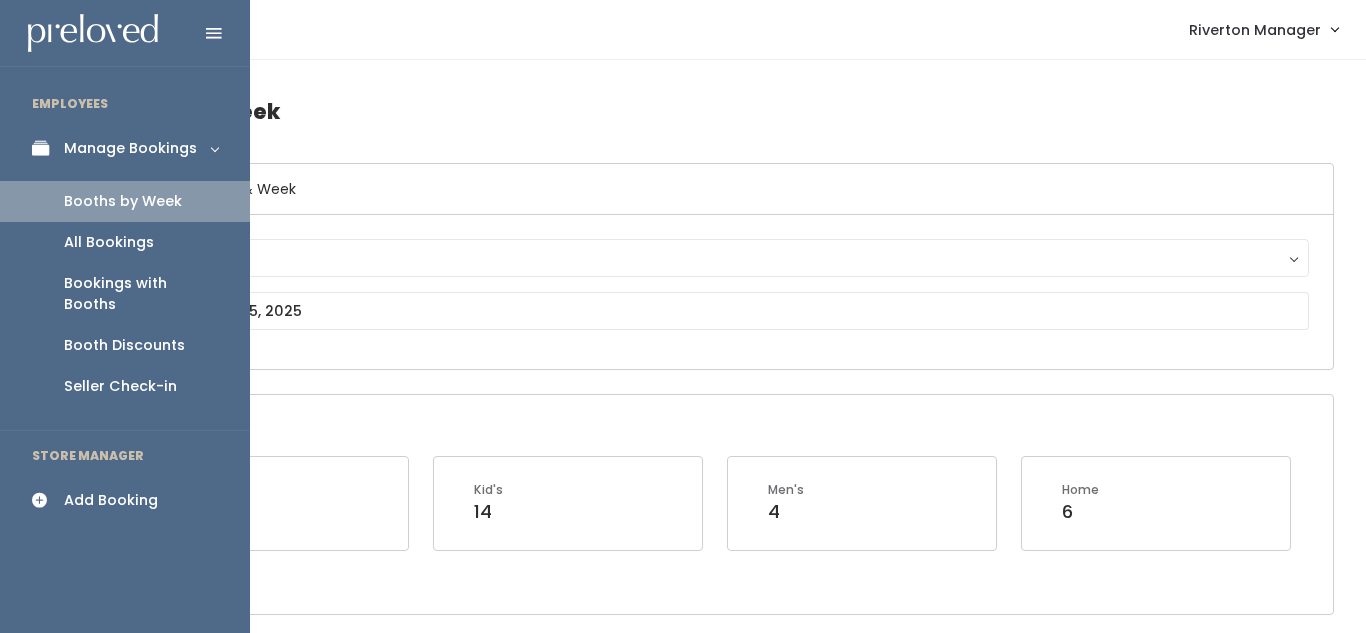 click on "Add Booking" at bounding box center [111, 500] 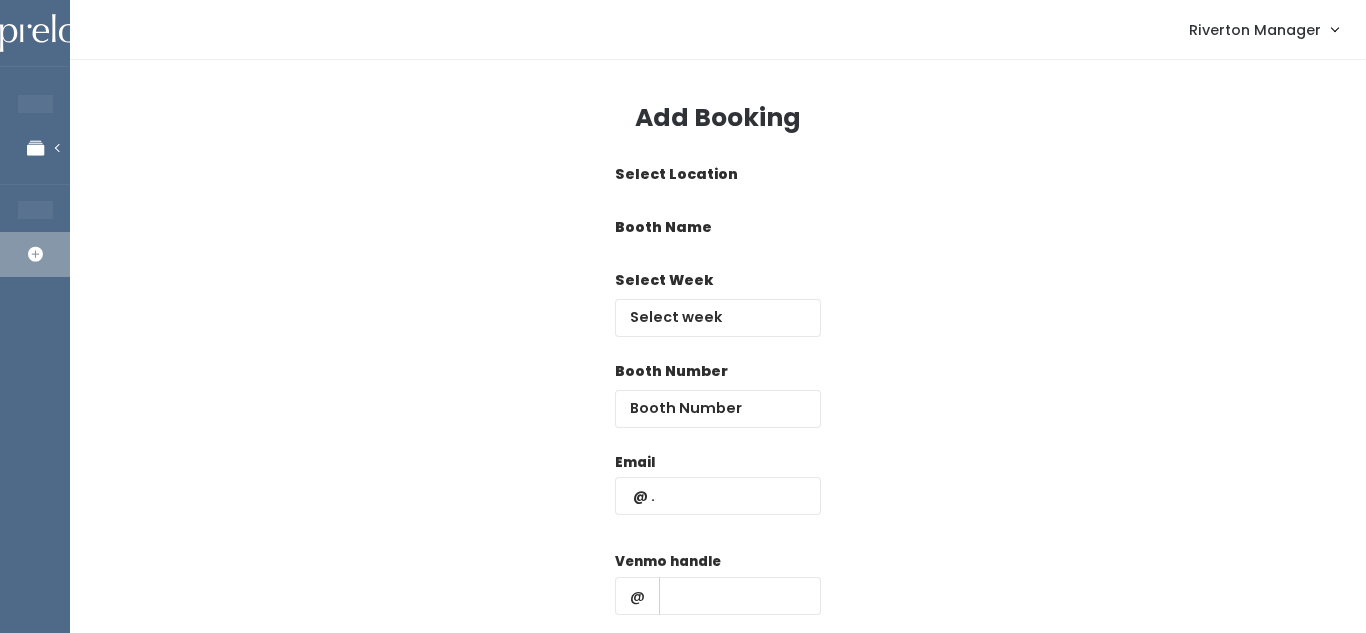 scroll, scrollTop: 0, scrollLeft: 0, axis: both 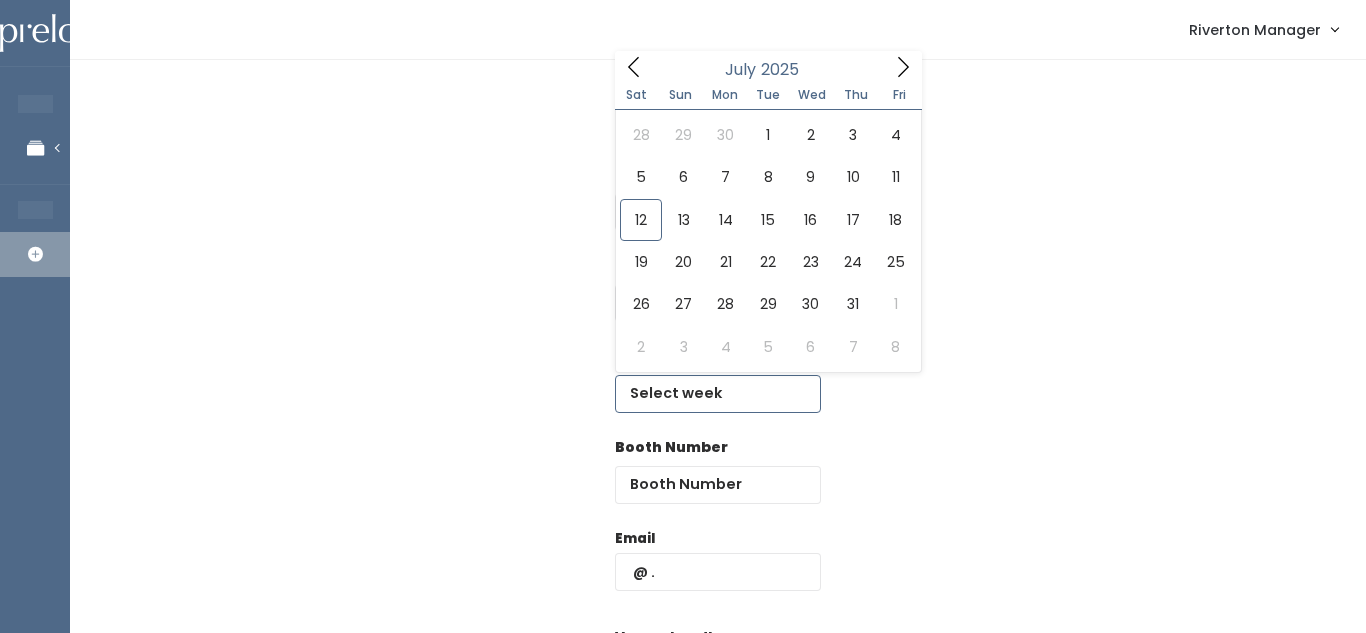 click at bounding box center [718, 394] 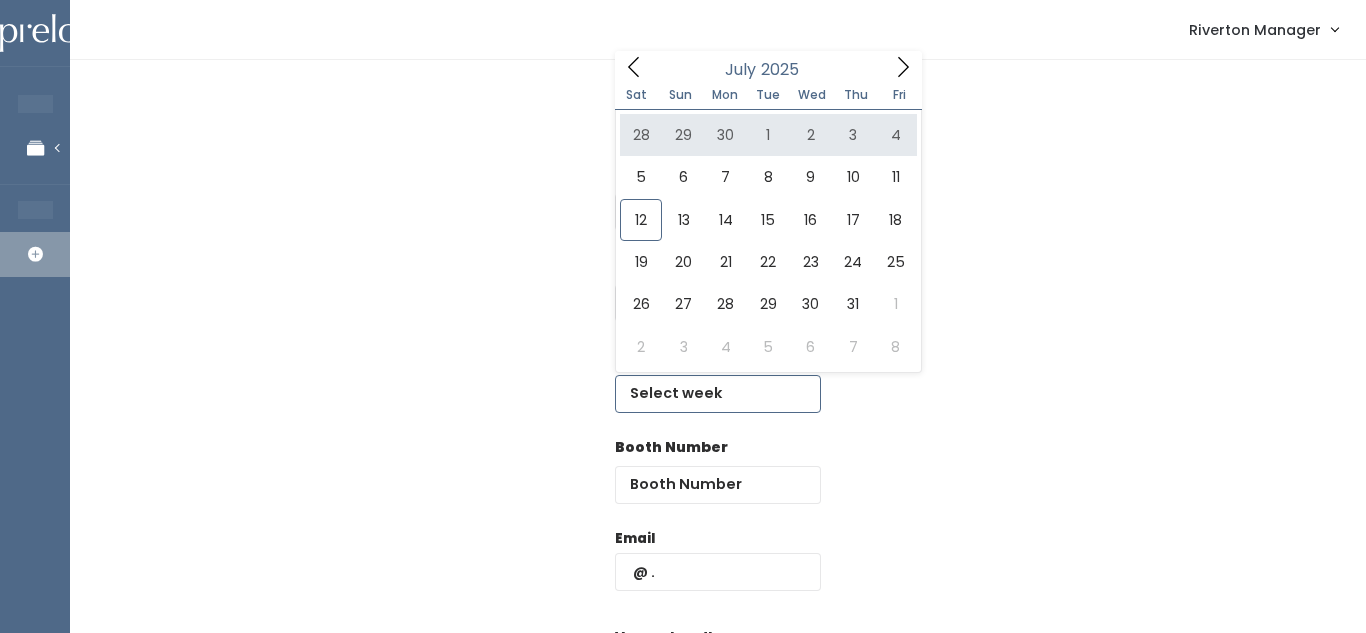 click 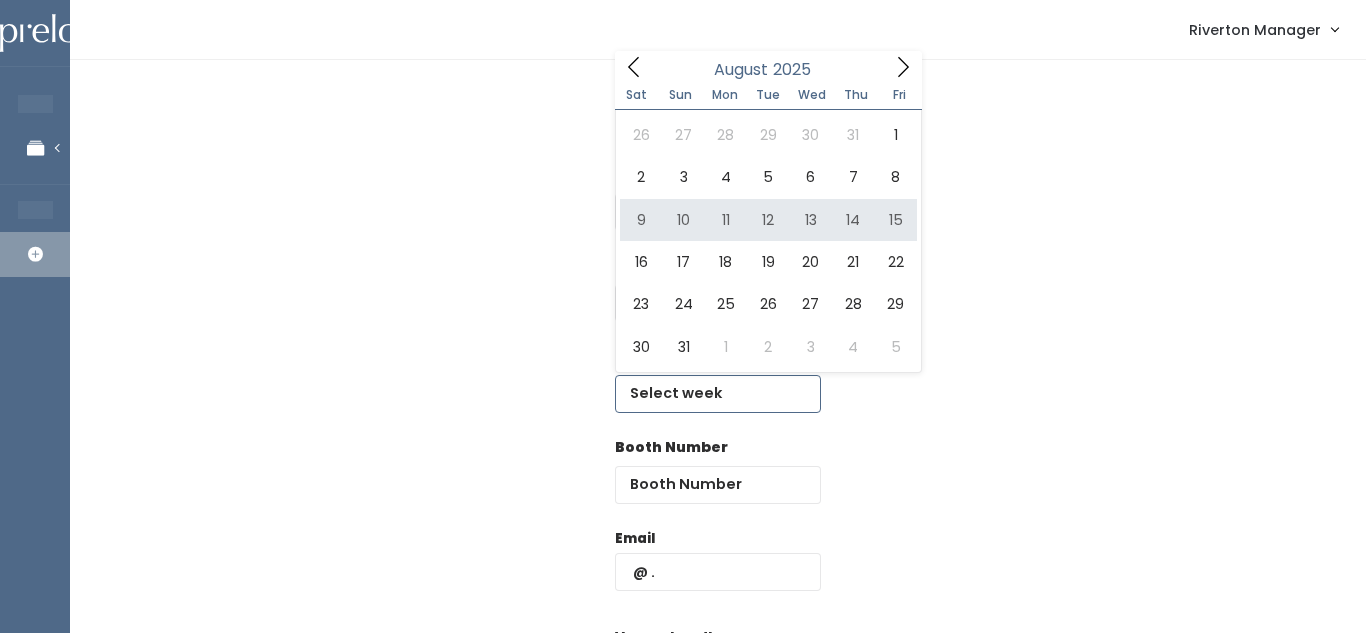 type on "August 9 to August 15" 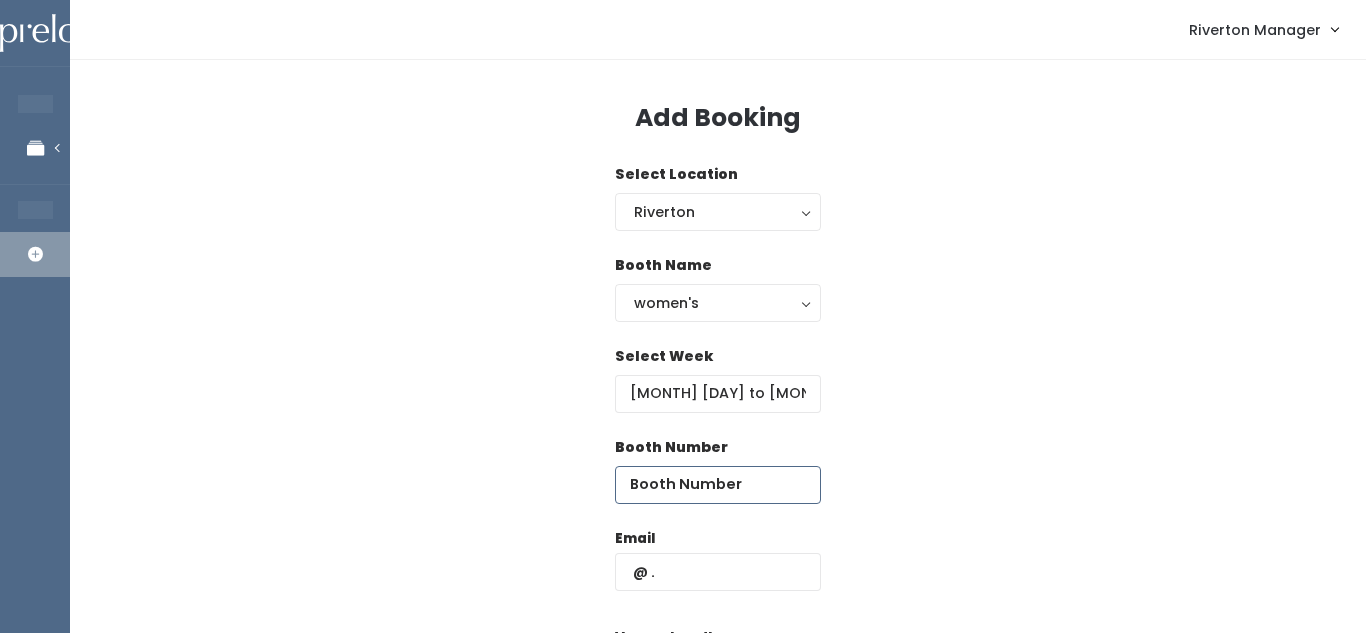 click at bounding box center [718, 485] 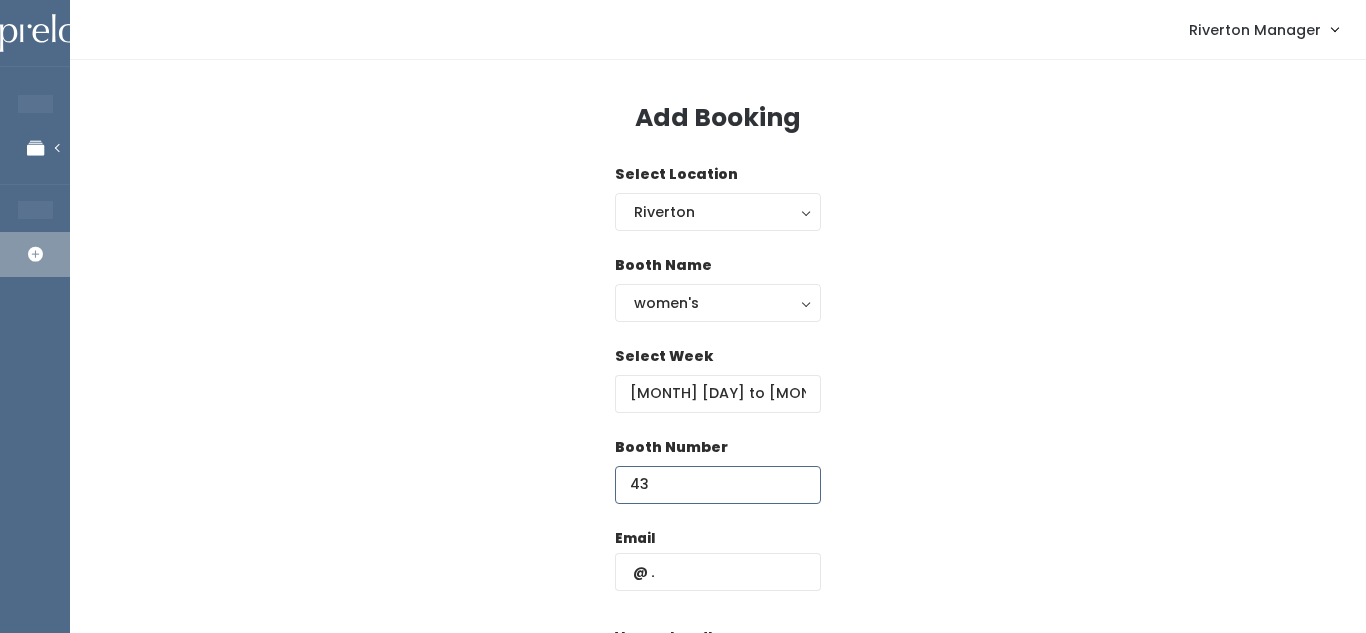 type on "43" 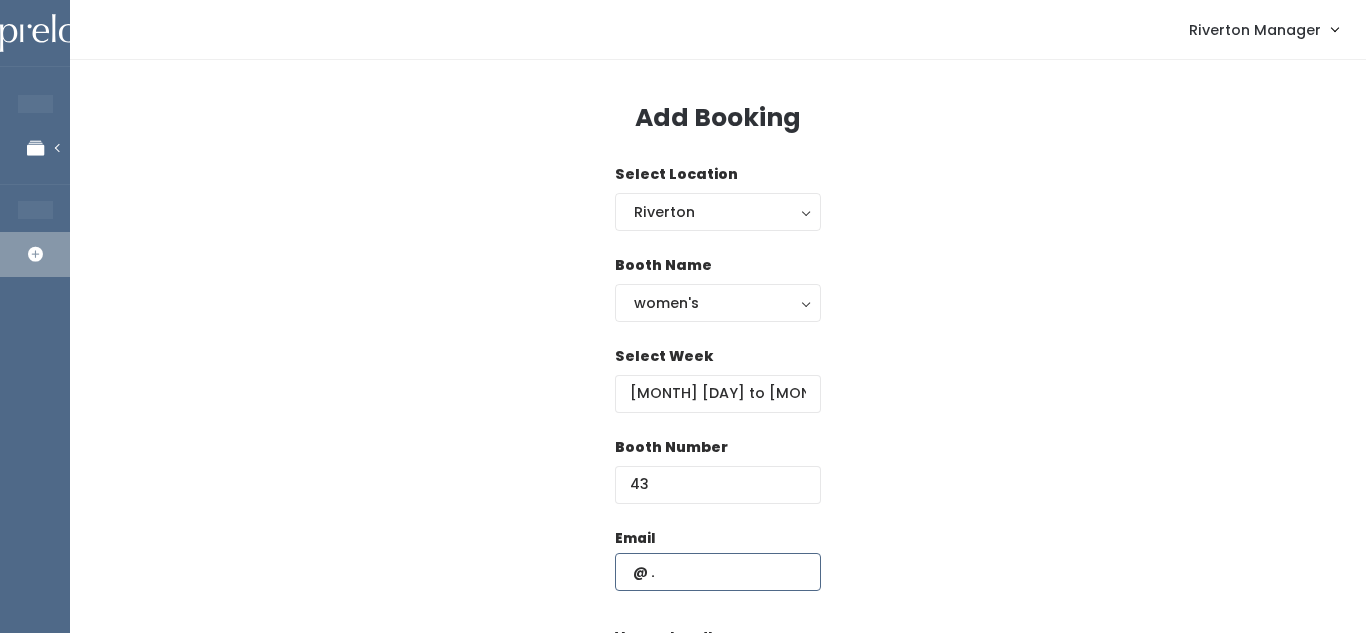 click at bounding box center (718, 572) 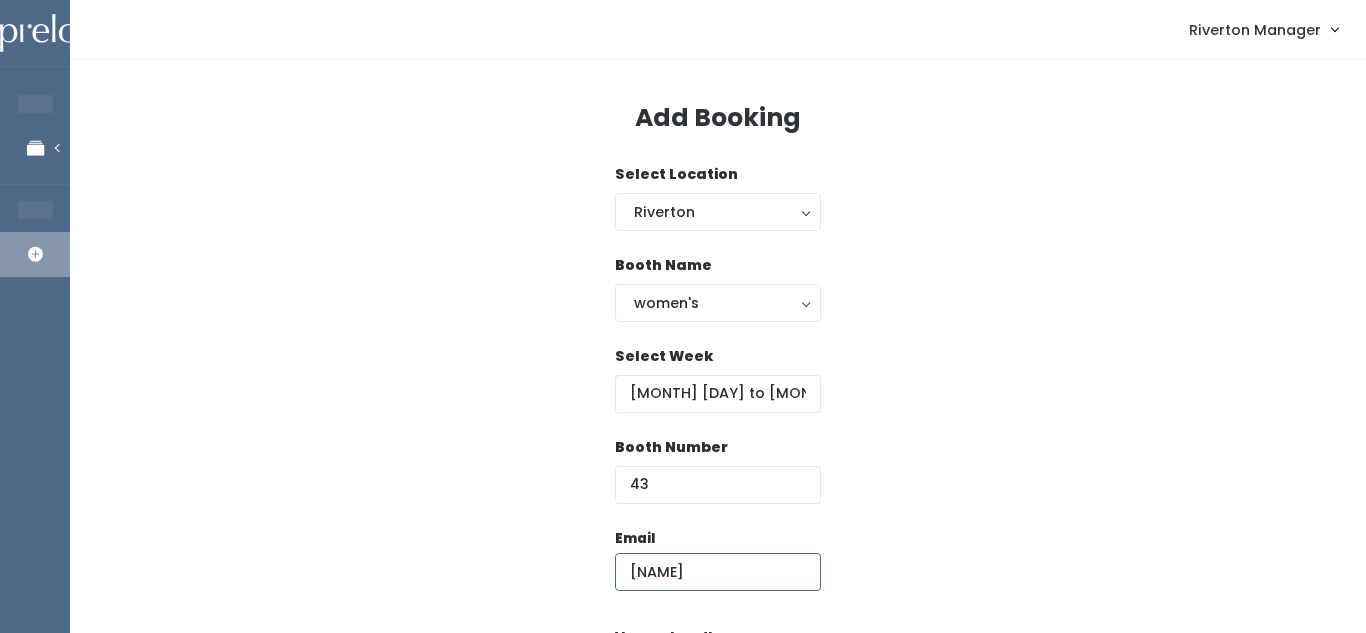 click on "mari" at bounding box center [718, 572] 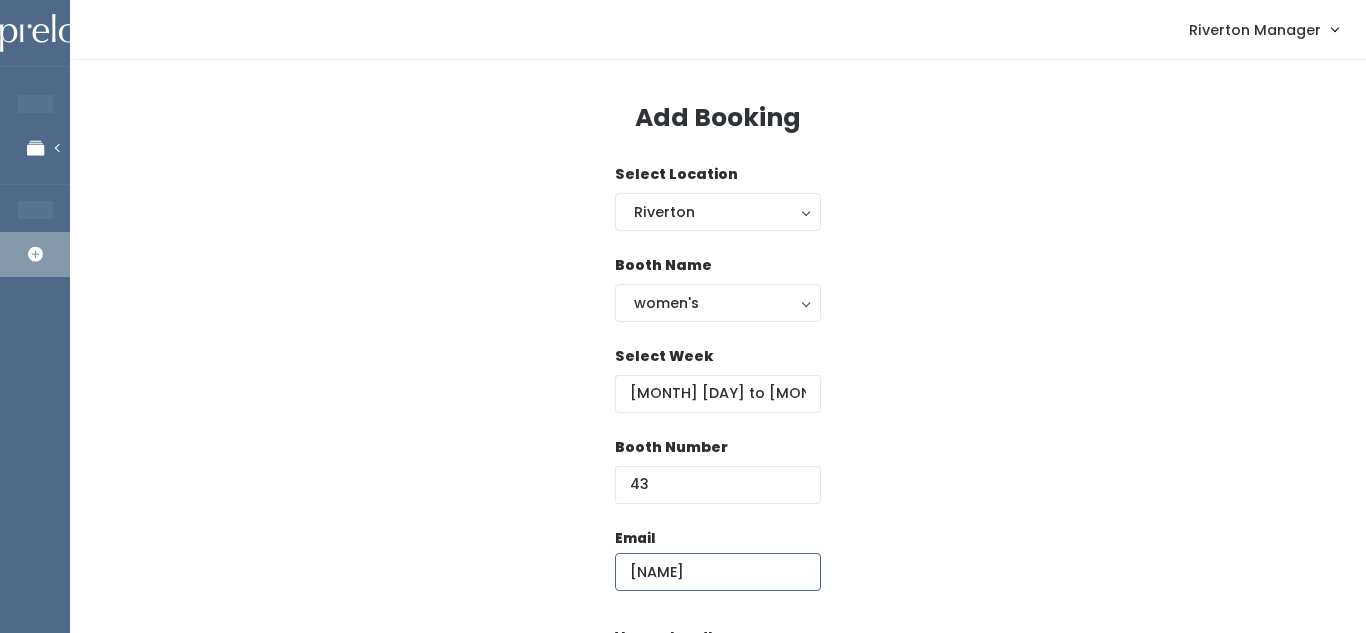 paste on "[EMAIL]" 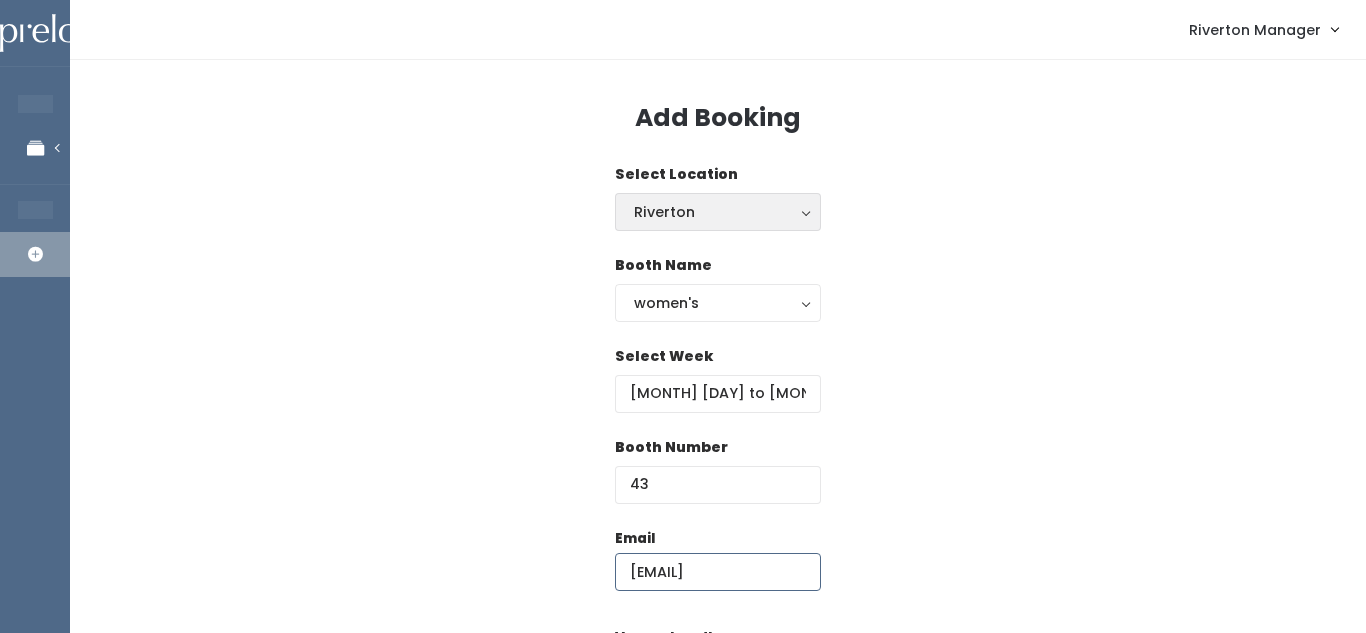 scroll, scrollTop: 0, scrollLeft: 32, axis: horizontal 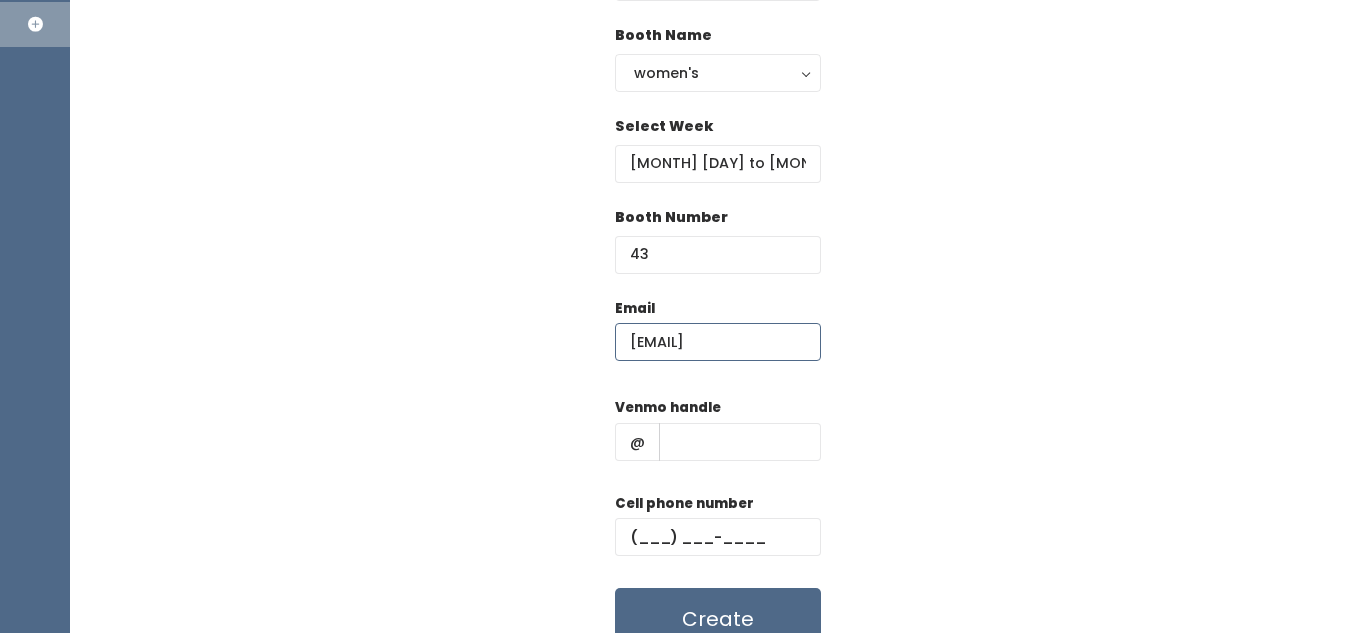 type on "[EMAIL]" 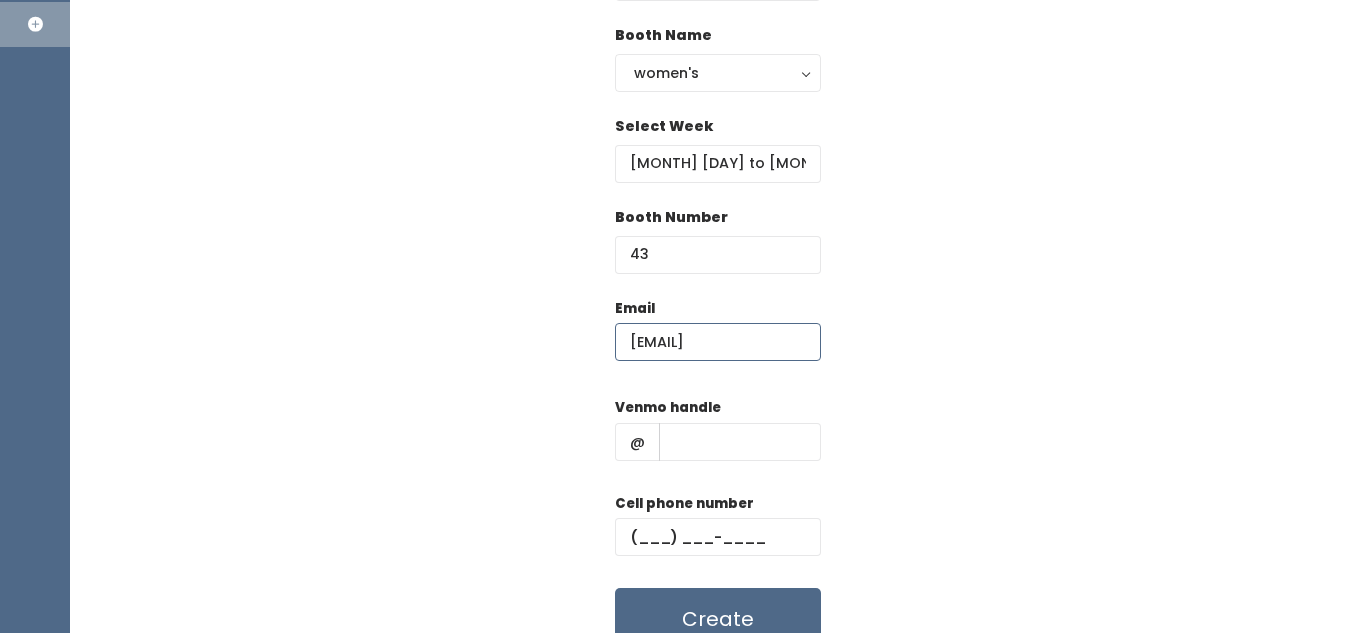 scroll, scrollTop: 0, scrollLeft: 0, axis: both 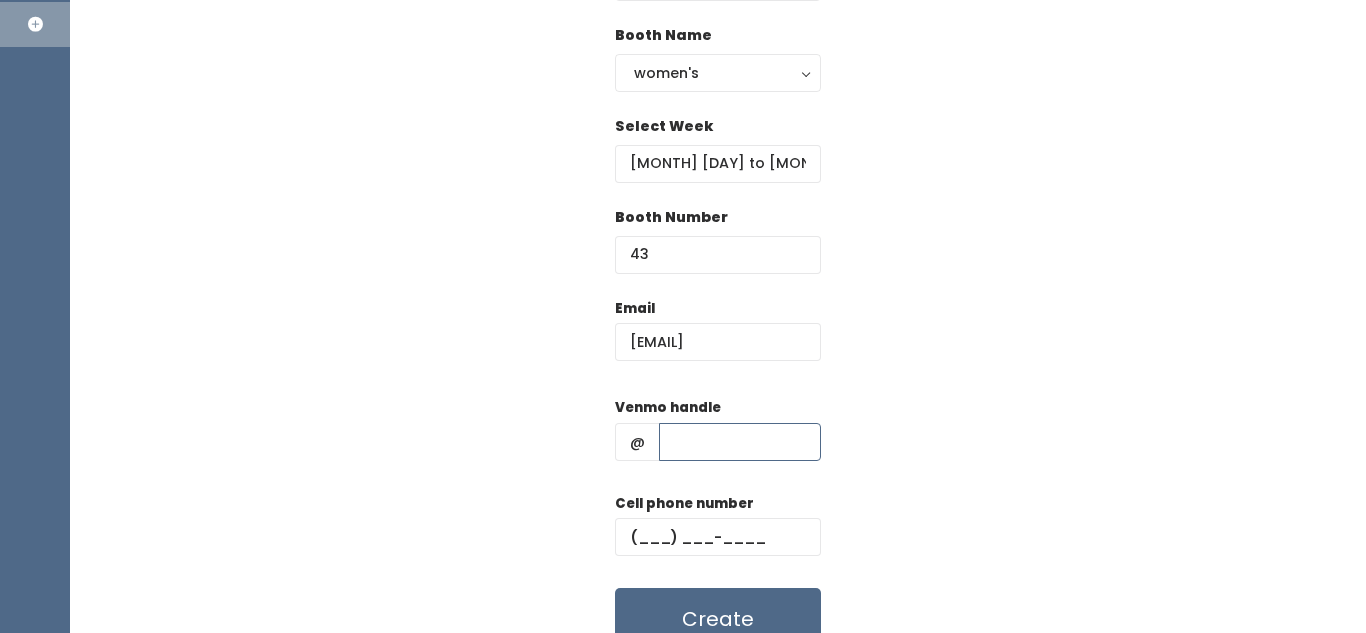 click at bounding box center [740, 442] 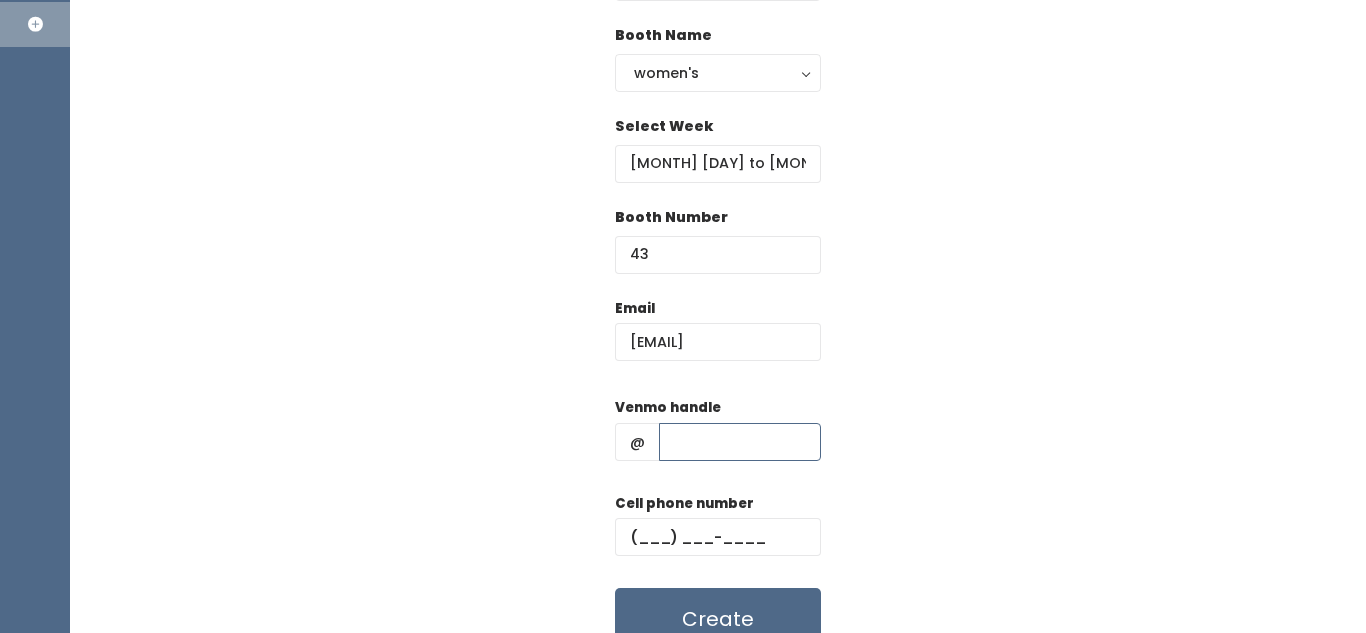 paste on "[LAST]" 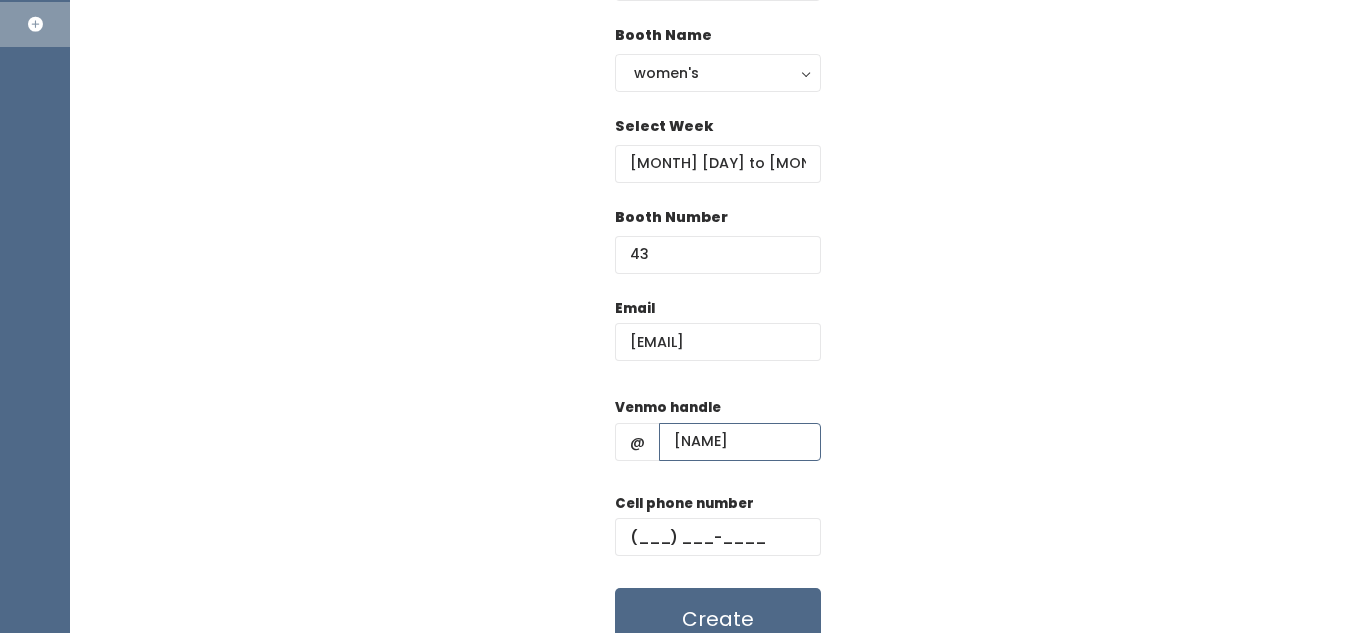 scroll, scrollTop: 0, scrollLeft: 16, axis: horizontal 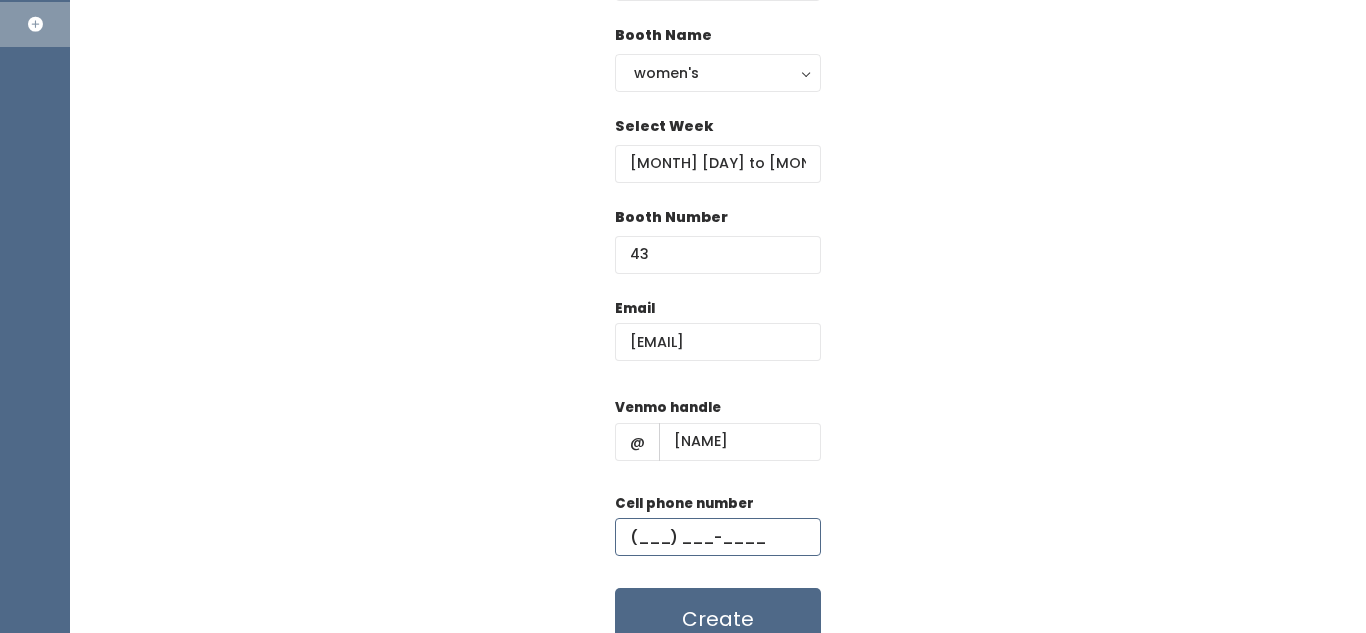 click at bounding box center [718, 537] 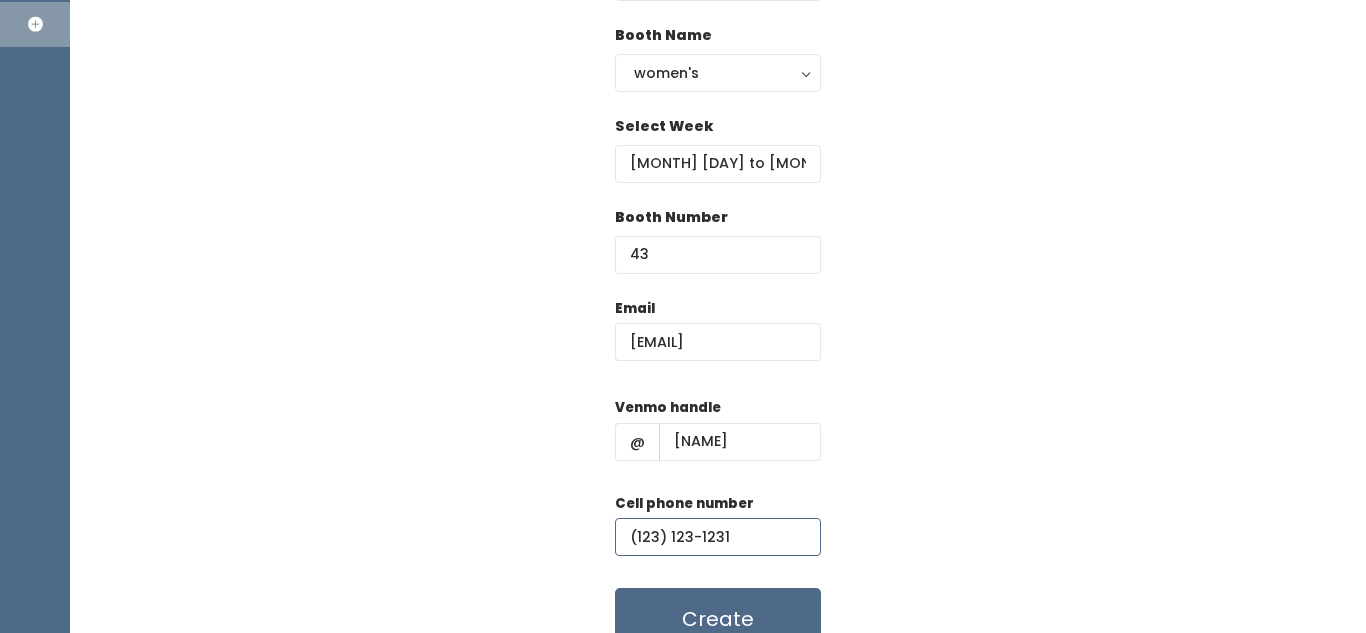type on "(123) 123-1231" 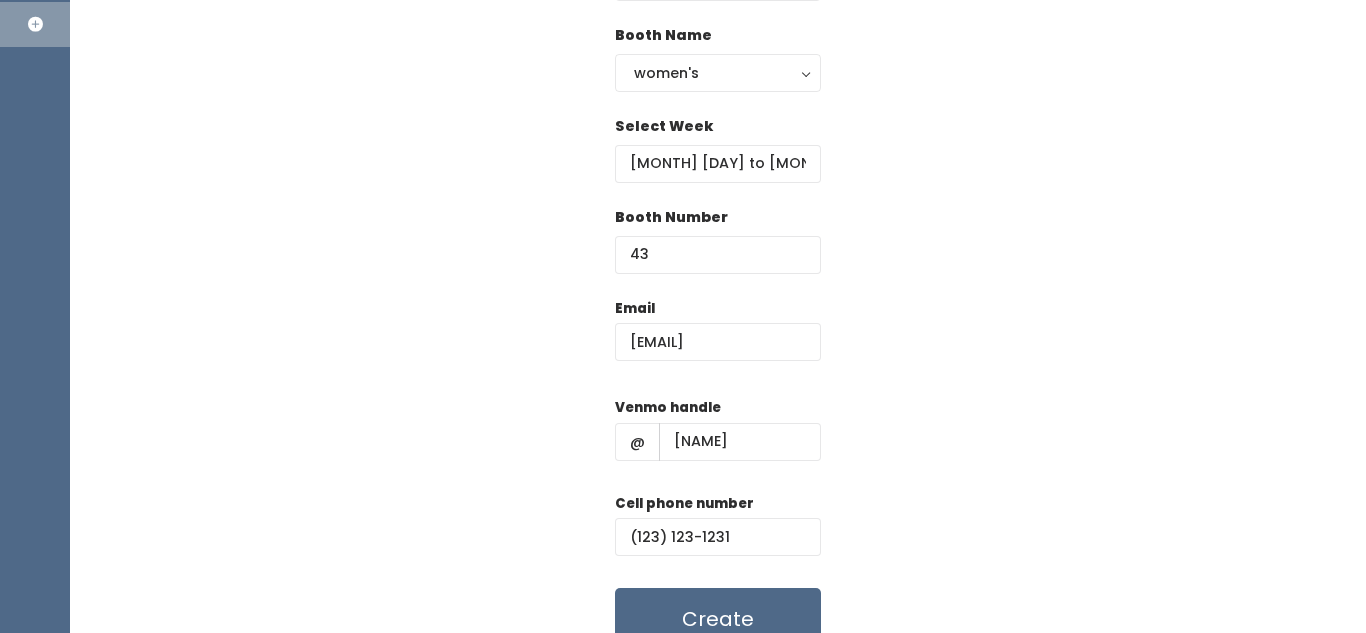 click on "Email
boredgal801@gmail.com
Venmo handle
@
marina-limbaugh
Cell phone number
(123) 123-1231
Create" at bounding box center (718, 474) 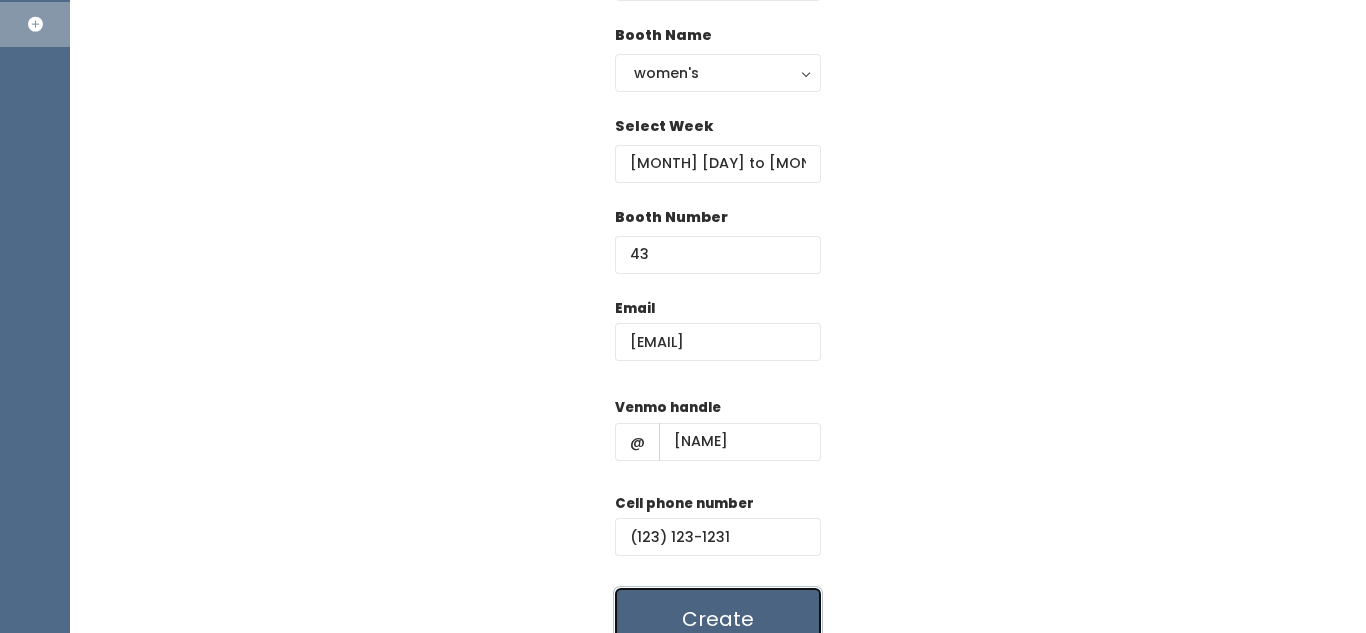 click on "Create" at bounding box center (718, 619) 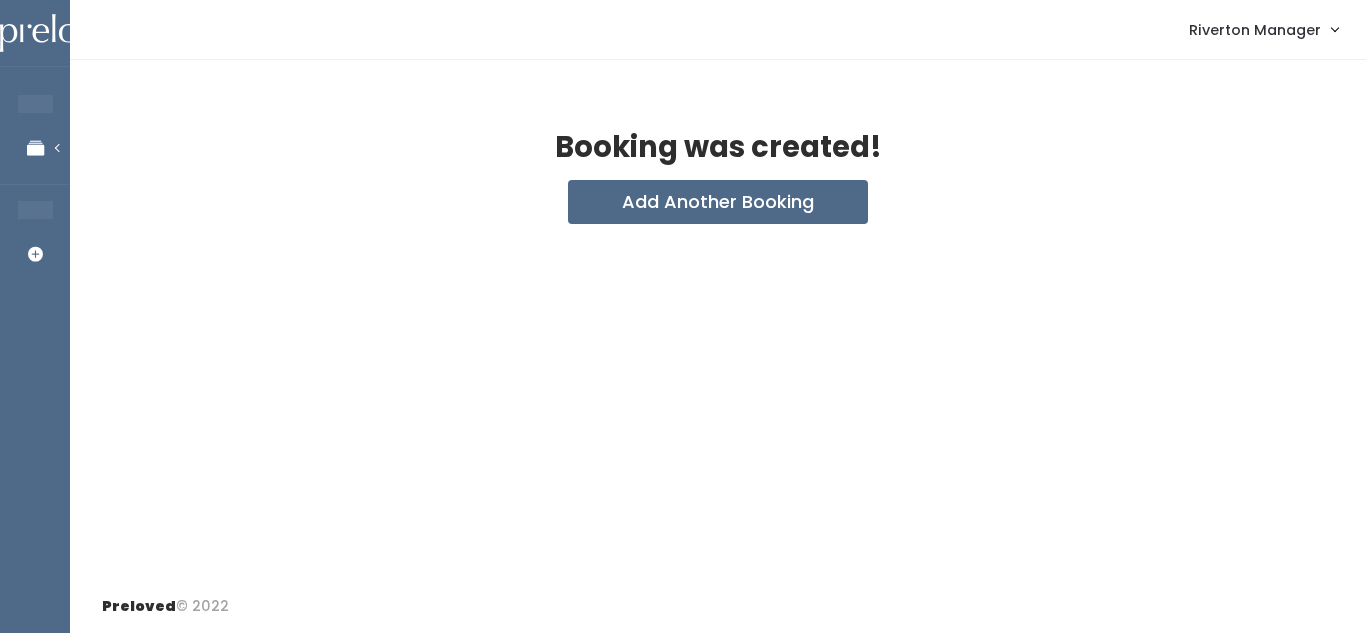 scroll, scrollTop: 0, scrollLeft: 0, axis: both 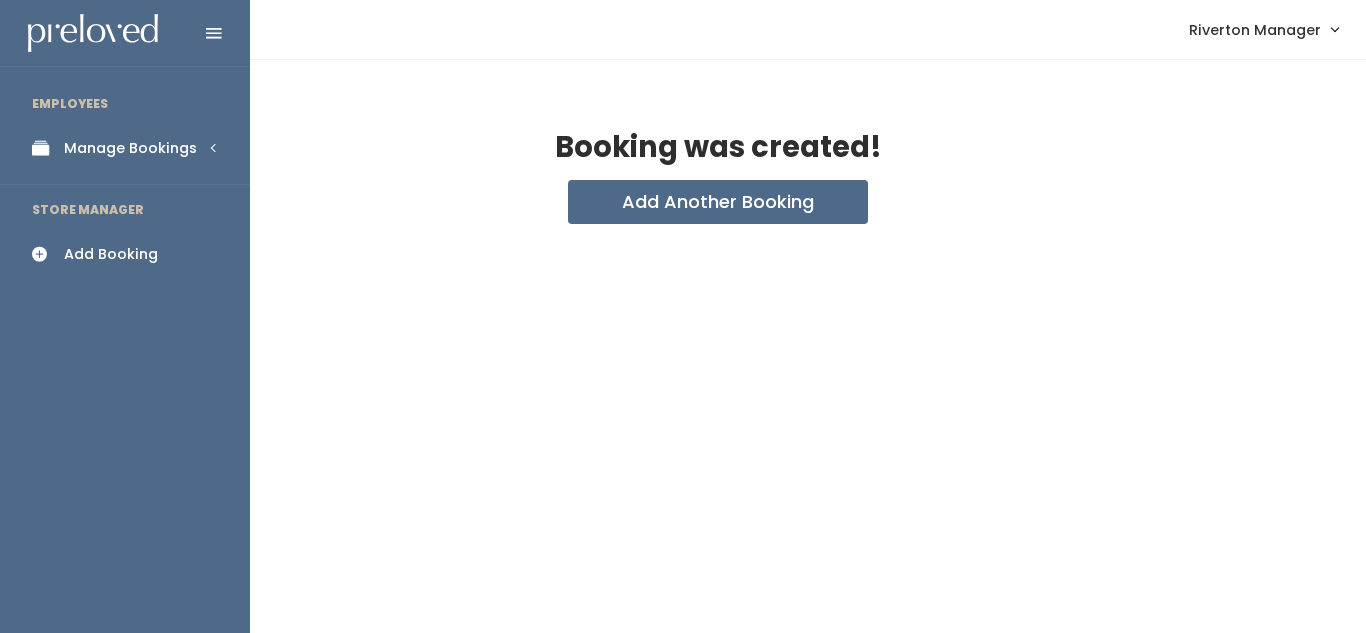 click at bounding box center [46, 148] 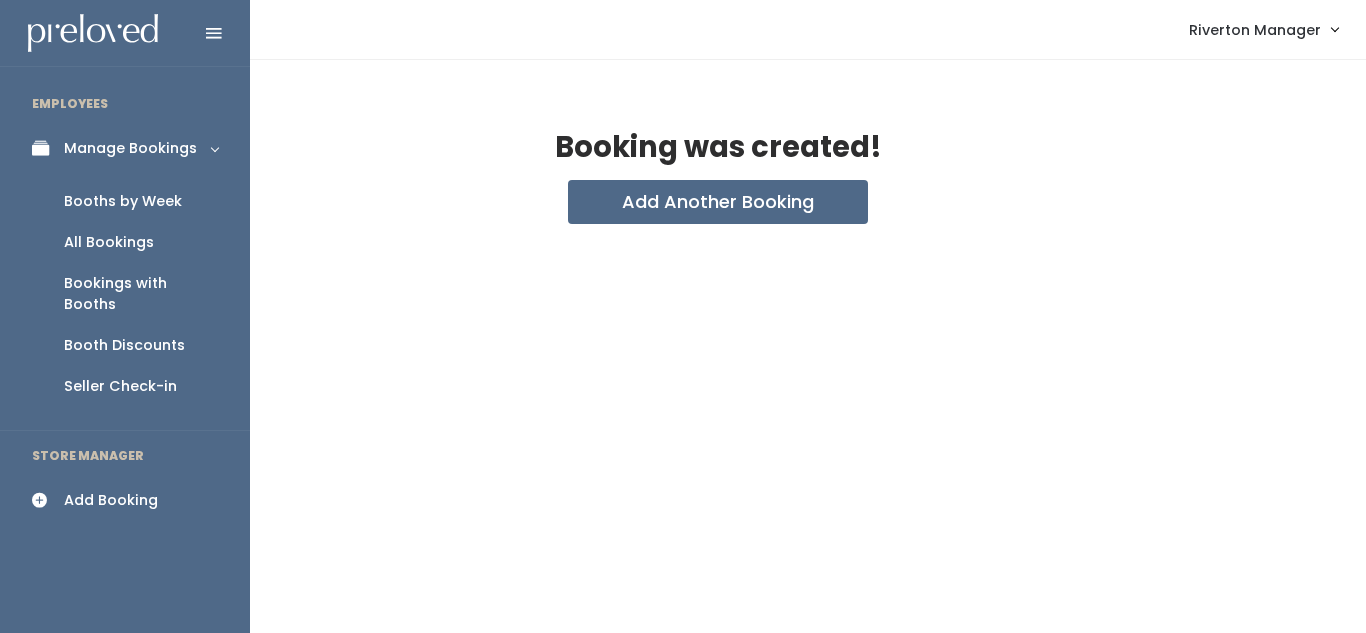 click on "Booths by Week" at bounding box center (123, 201) 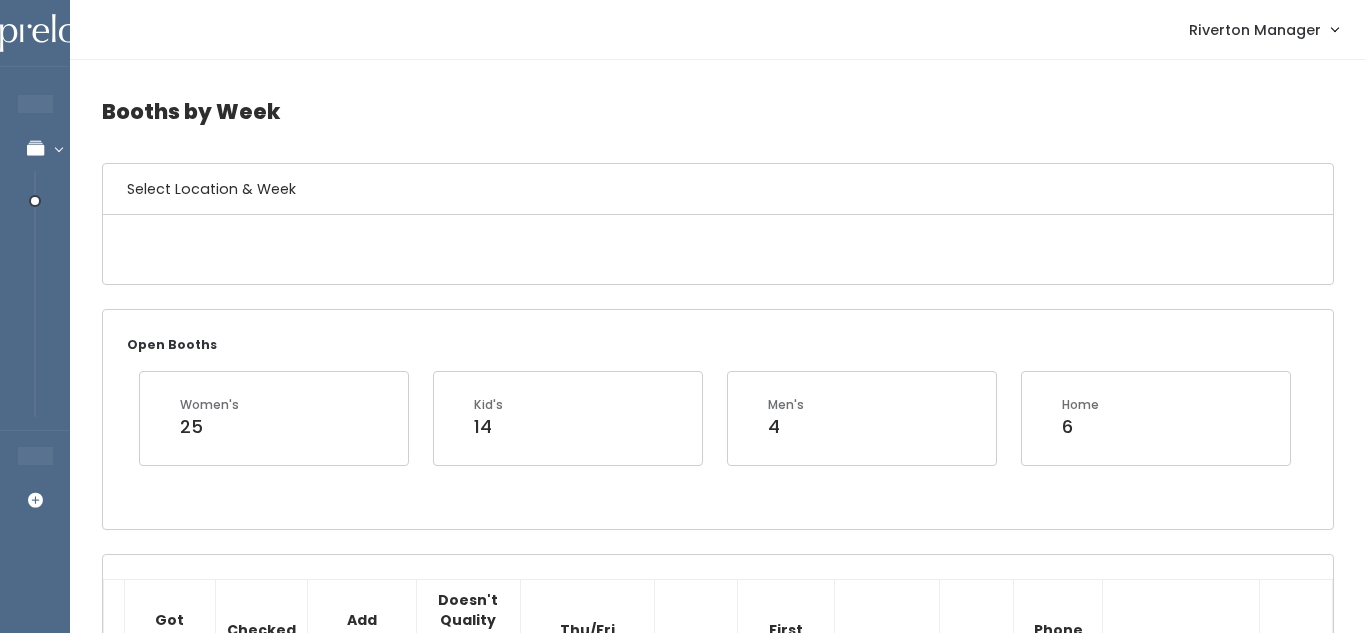 scroll, scrollTop: 0, scrollLeft: 0, axis: both 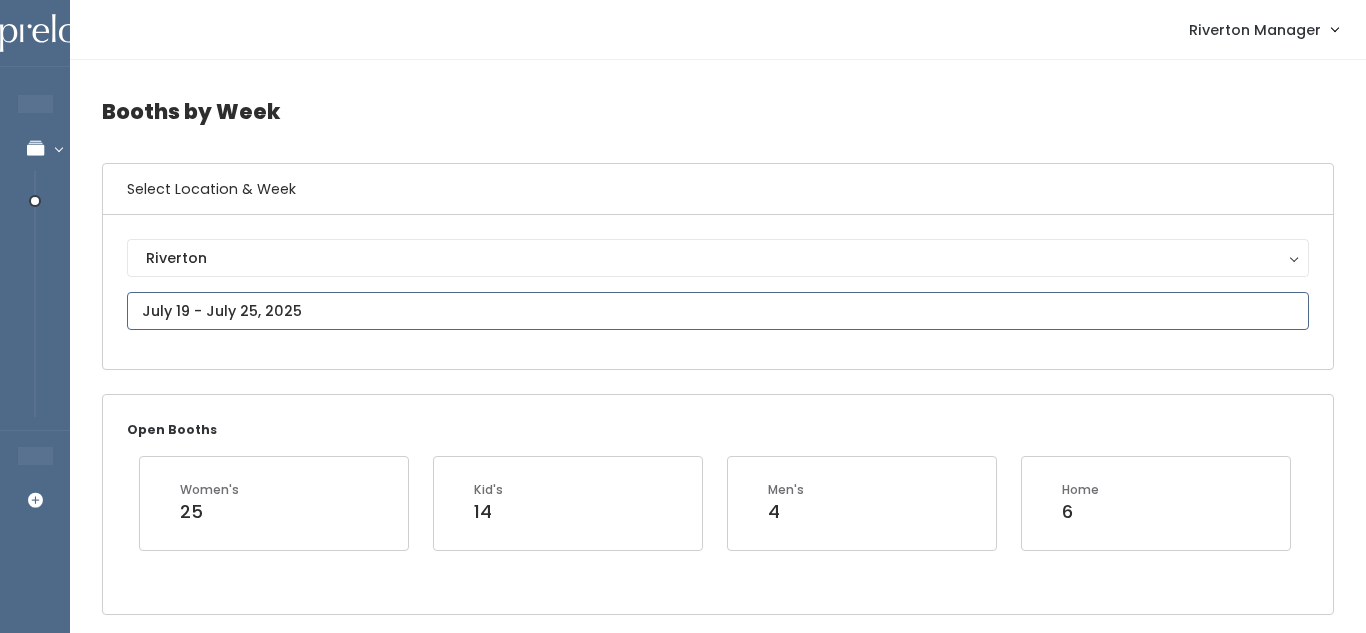 click at bounding box center (718, 311) 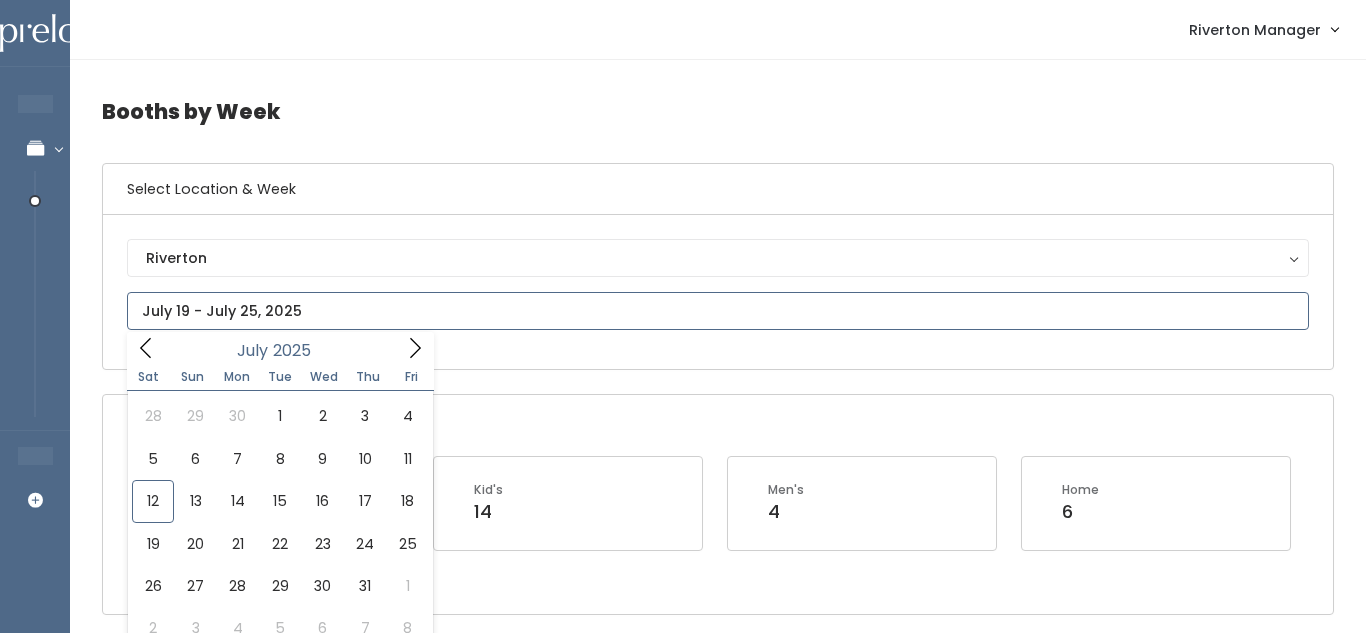 click 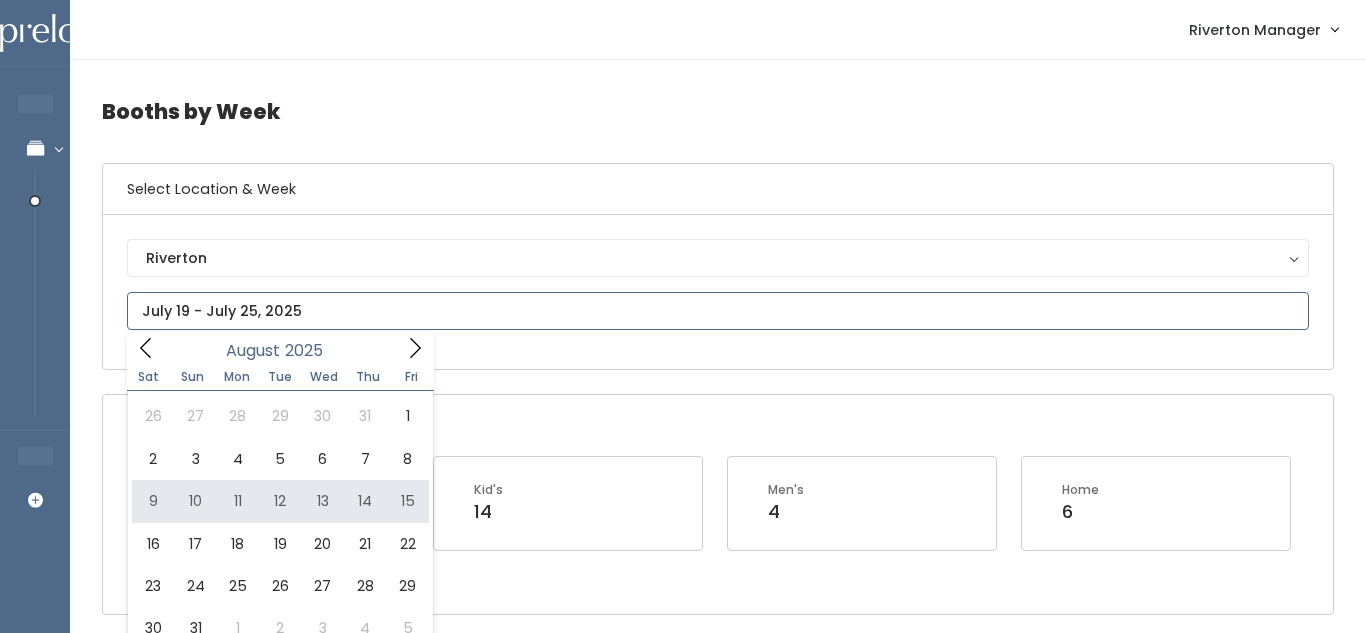 type on "[MONTH] [NUMBER] to [MONTH] [NUMBER]" 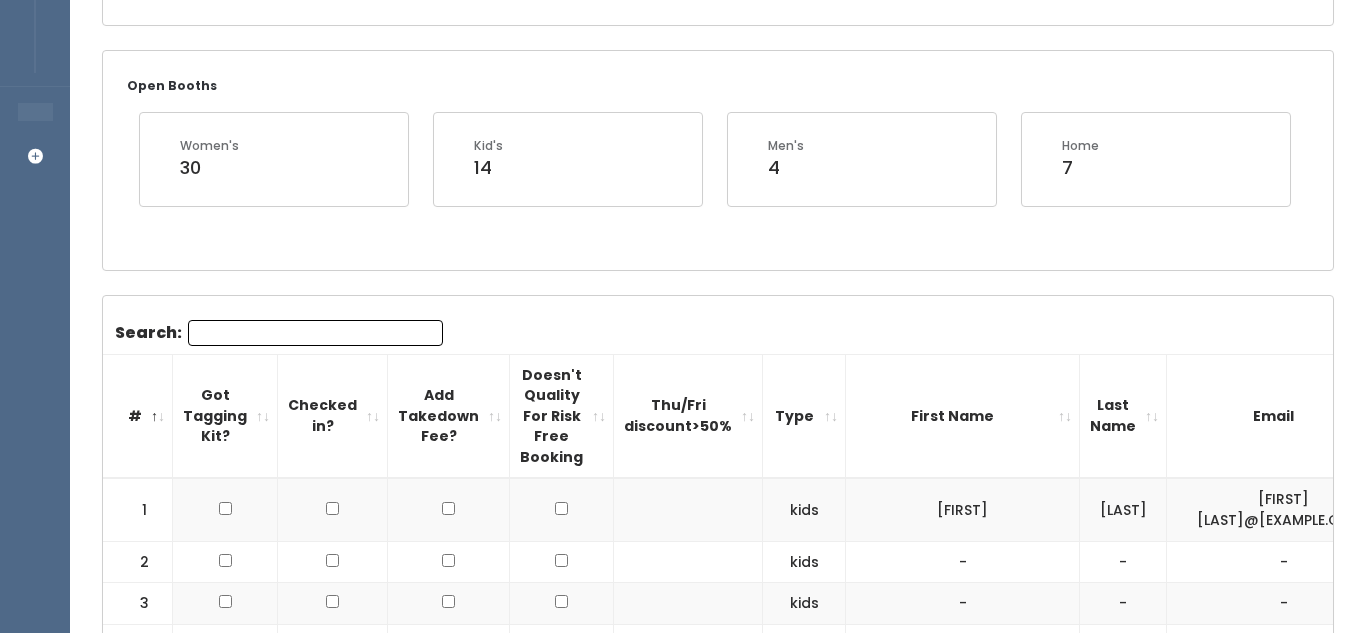 scroll, scrollTop: 412, scrollLeft: 0, axis: vertical 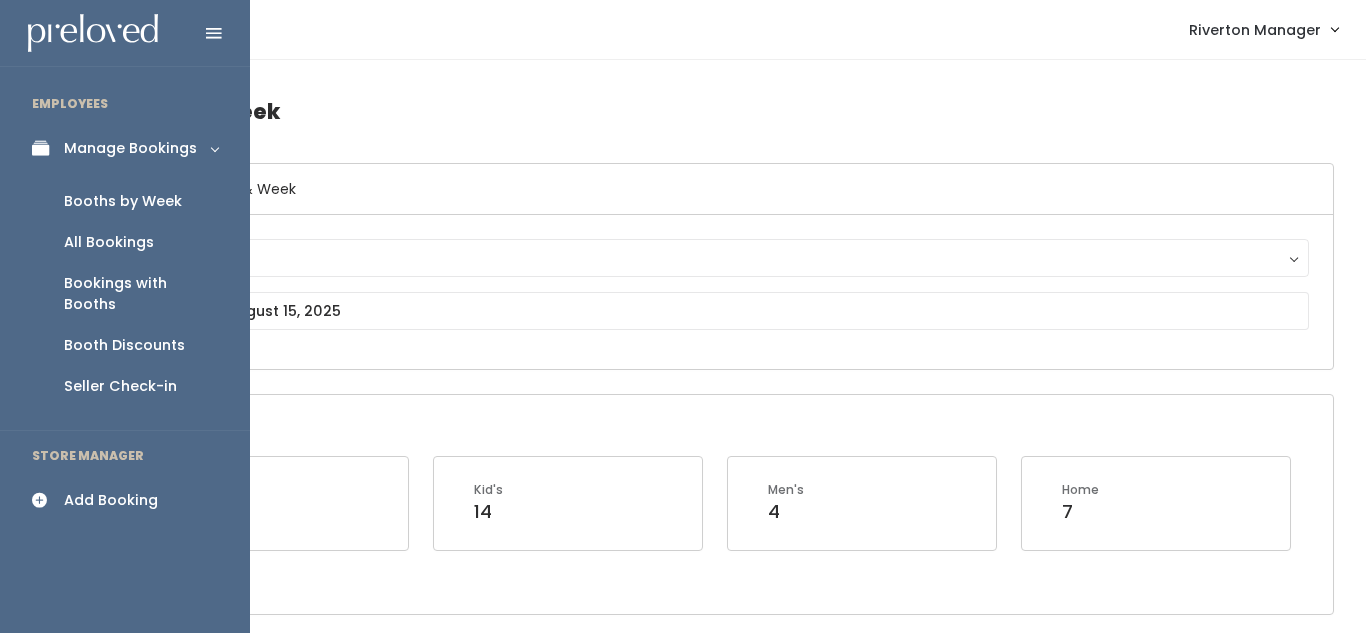click on "Add Booking" at bounding box center [111, 500] 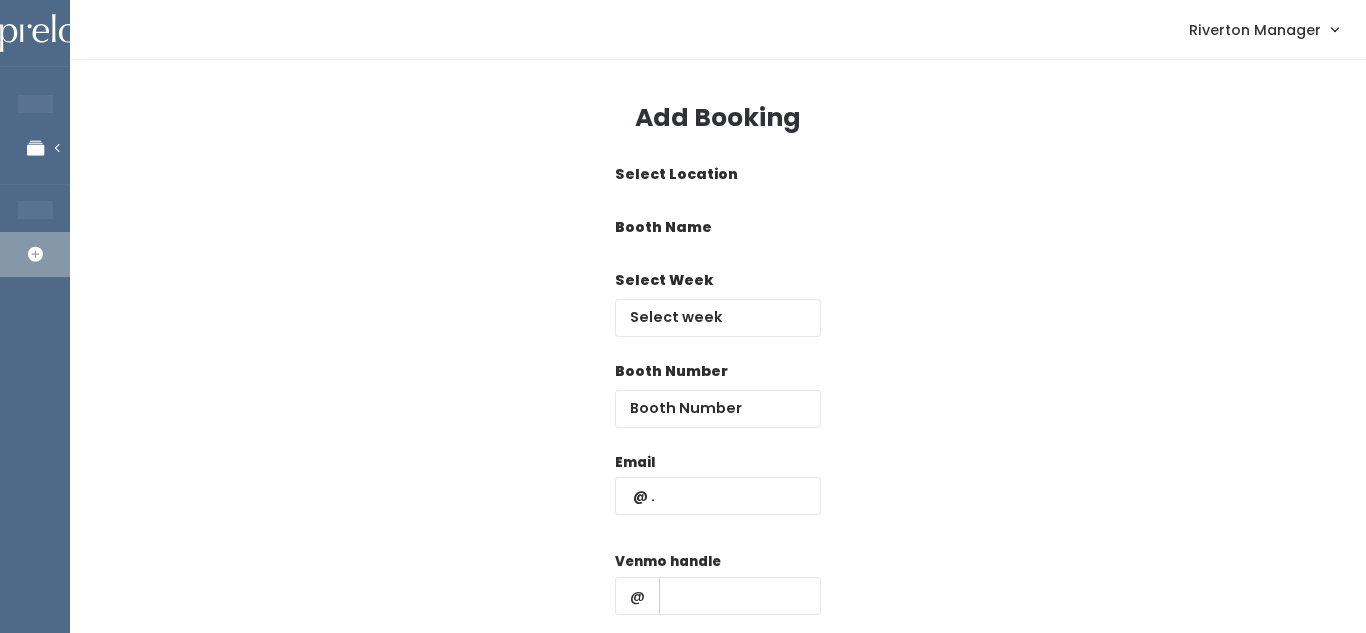 scroll, scrollTop: 0, scrollLeft: 0, axis: both 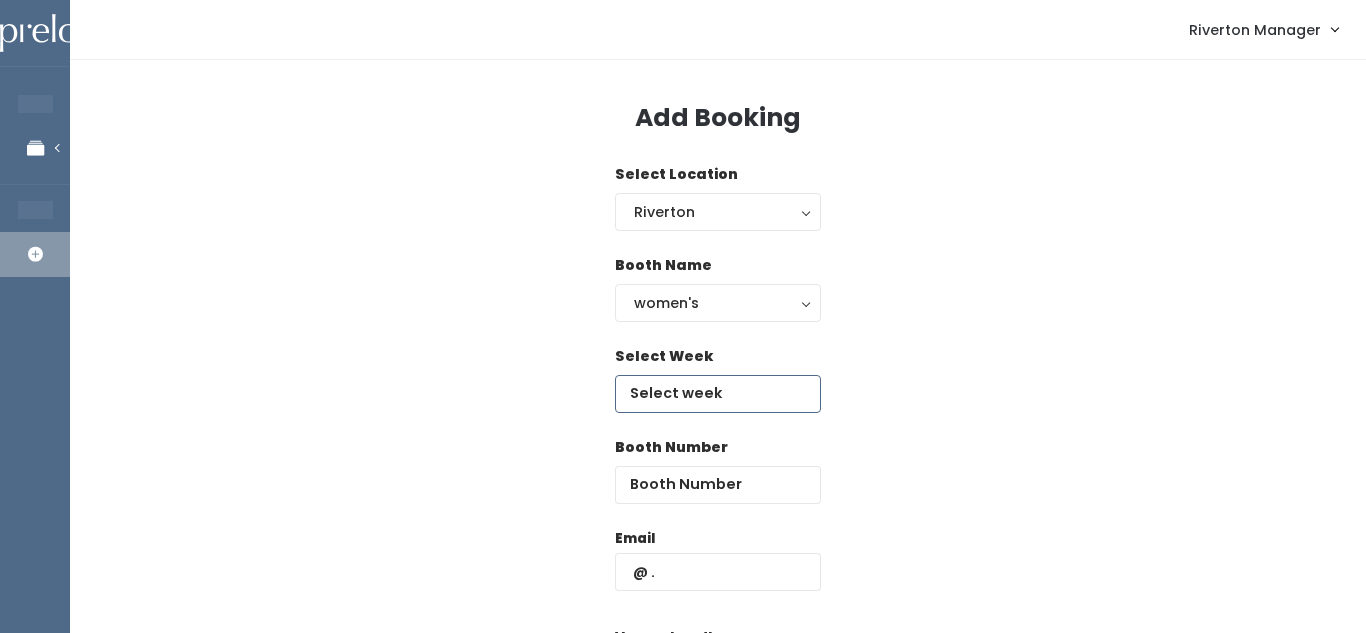 click at bounding box center [718, 394] 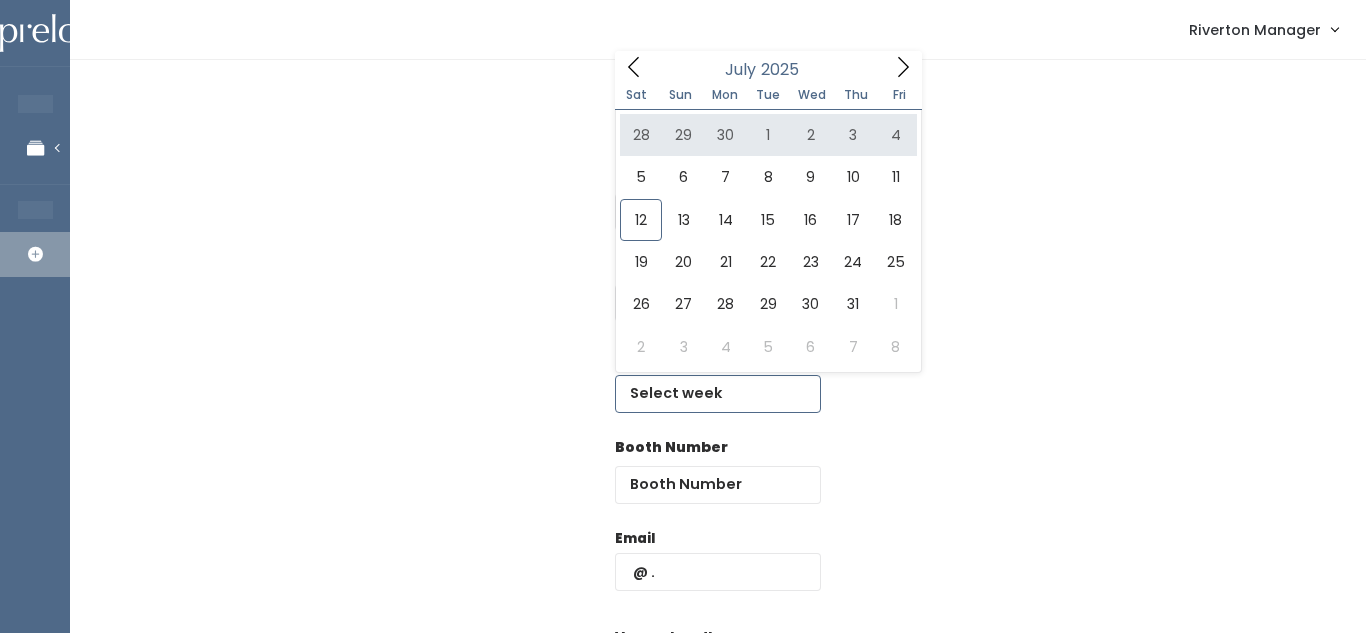 click 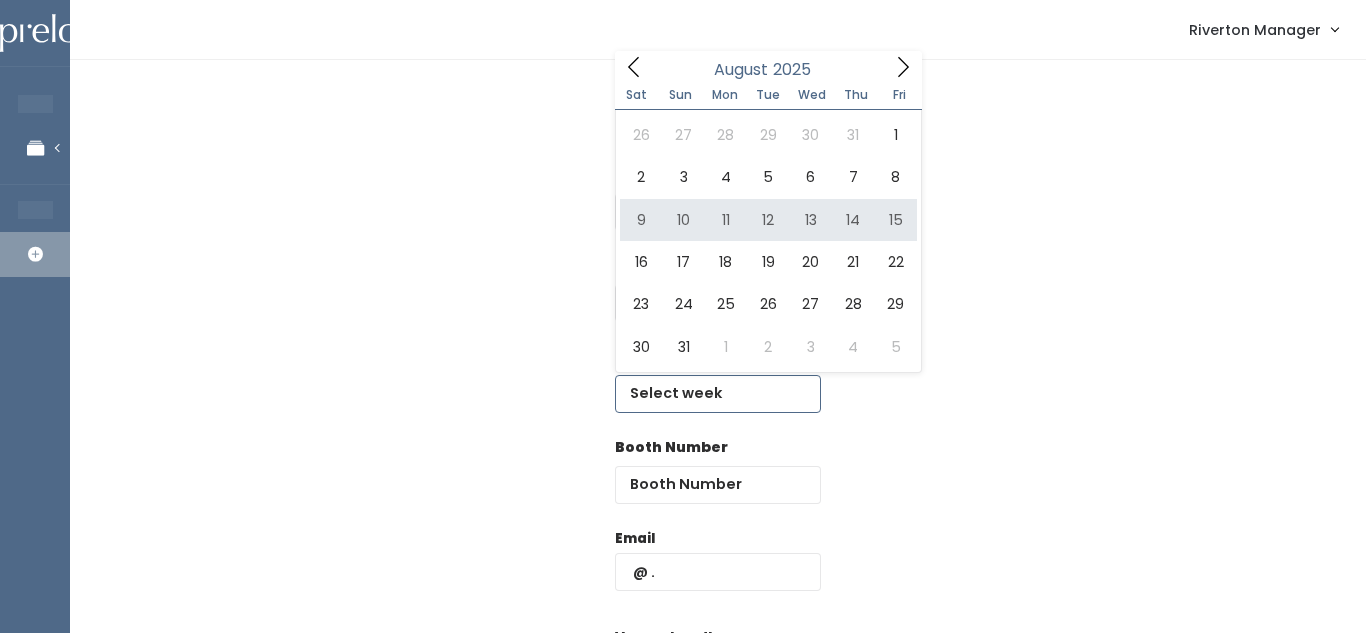 type on "[MONTH] [NUMBER] to [MONTH] [NUMBER]" 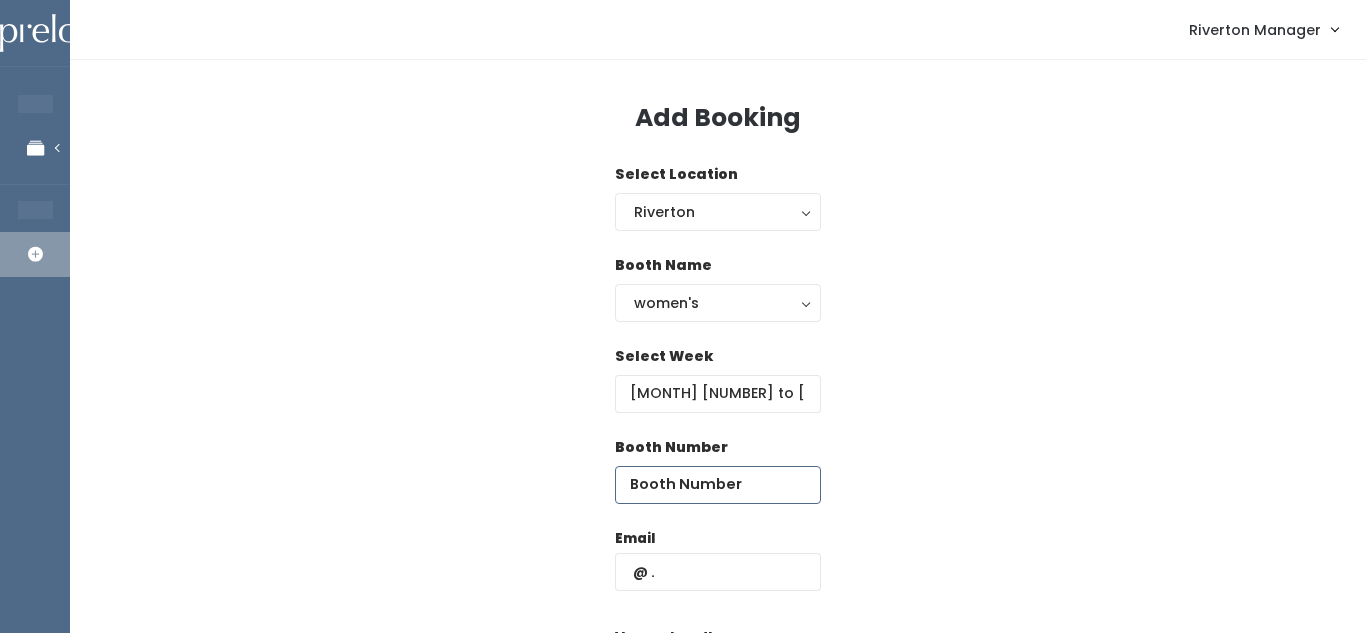 click at bounding box center [718, 485] 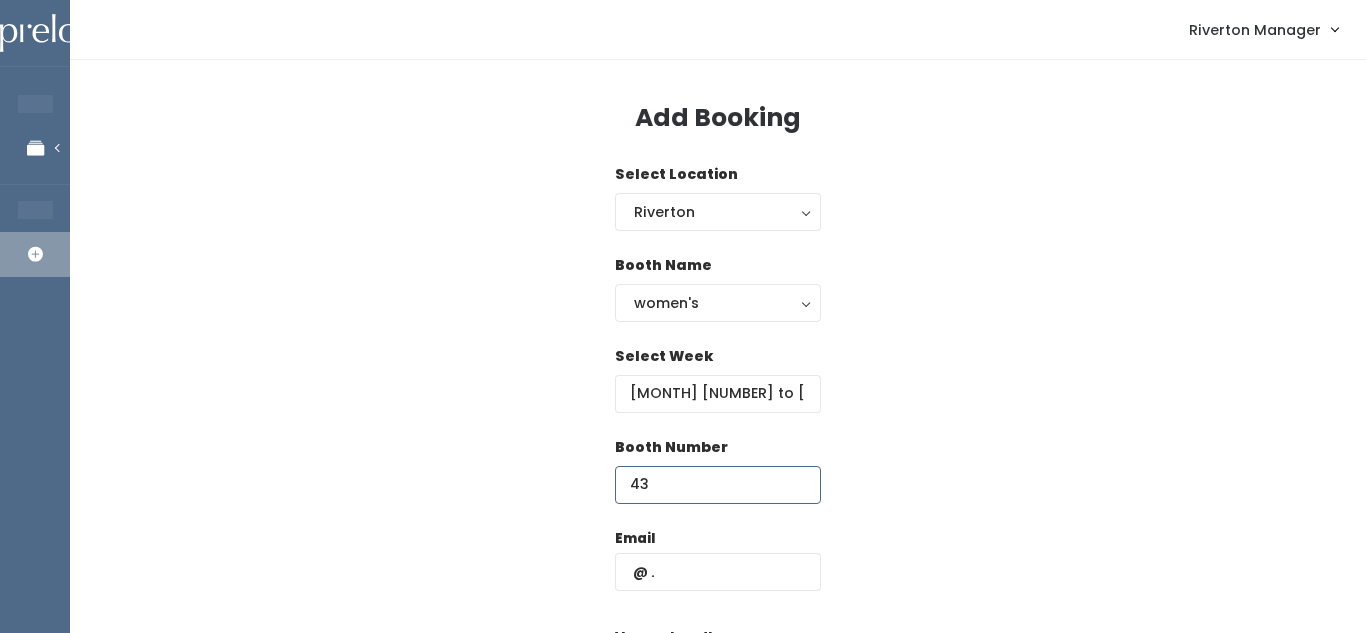 type on "43" 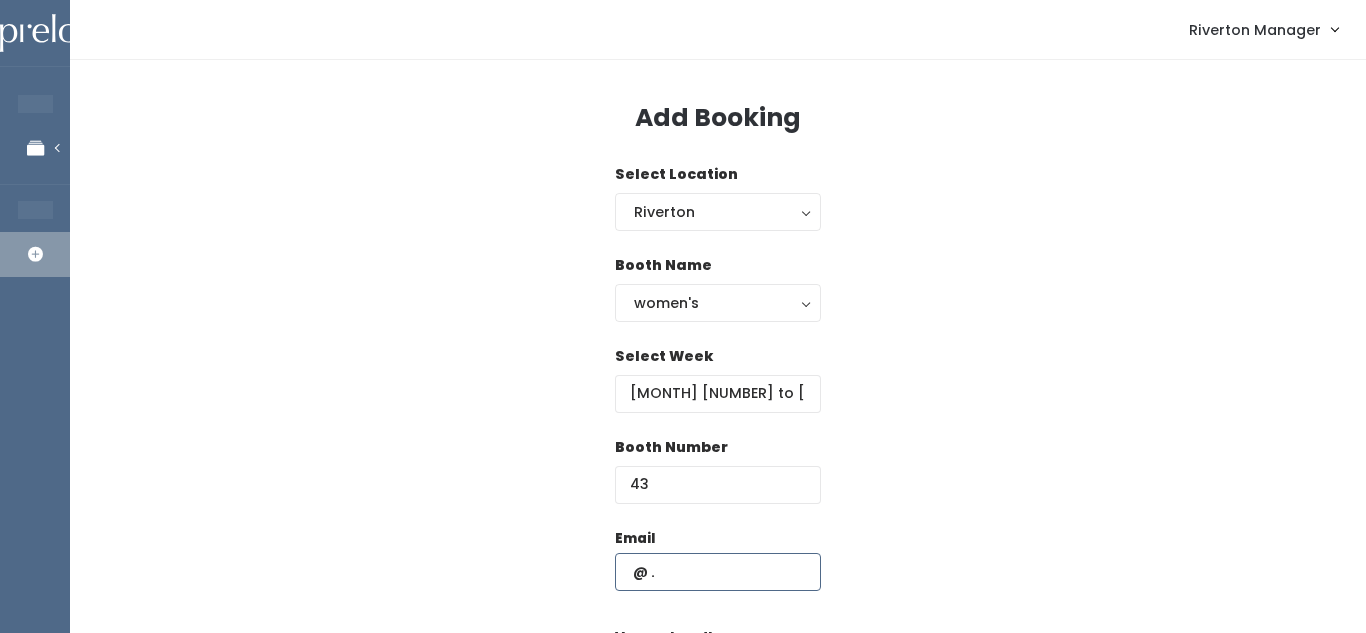 click at bounding box center (718, 572) 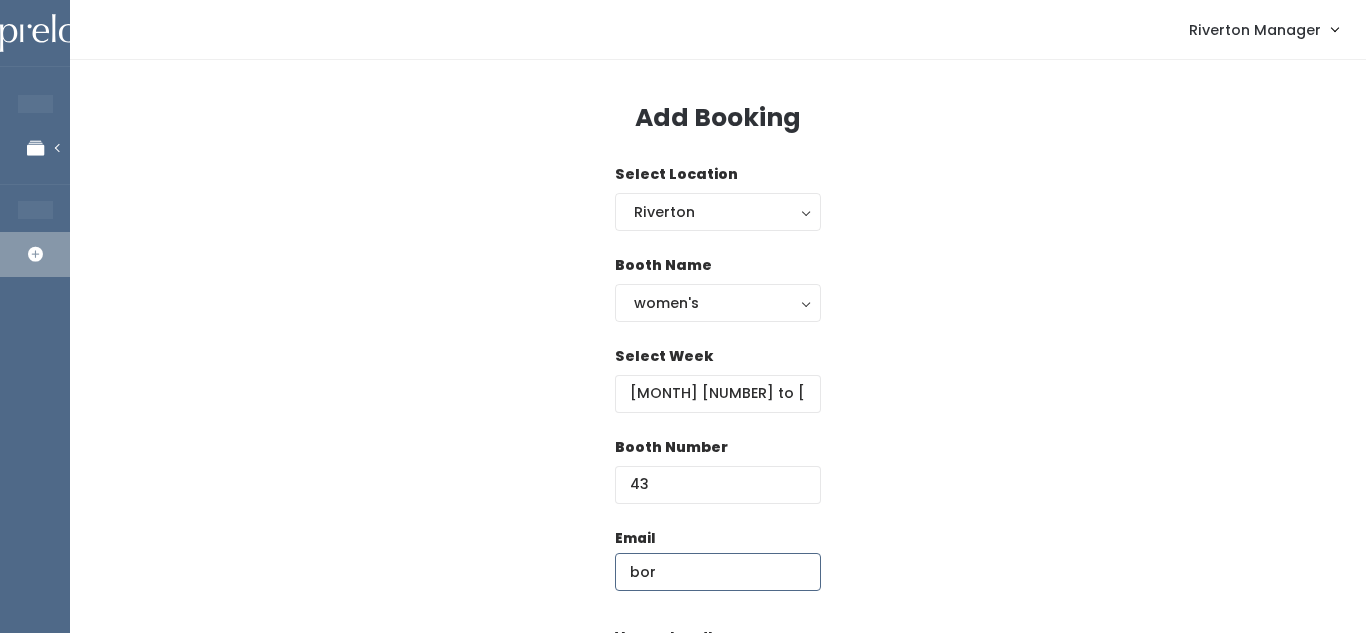 type on "boredgal801@gmail.com" 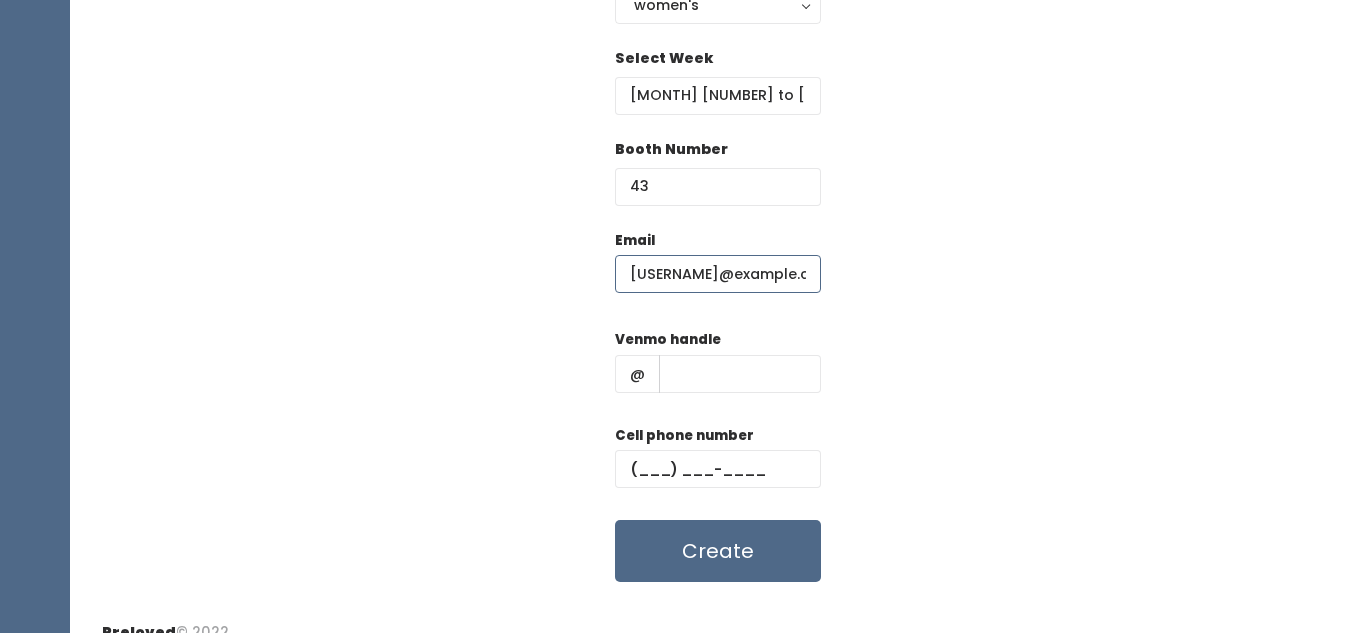 scroll, scrollTop: 301, scrollLeft: 0, axis: vertical 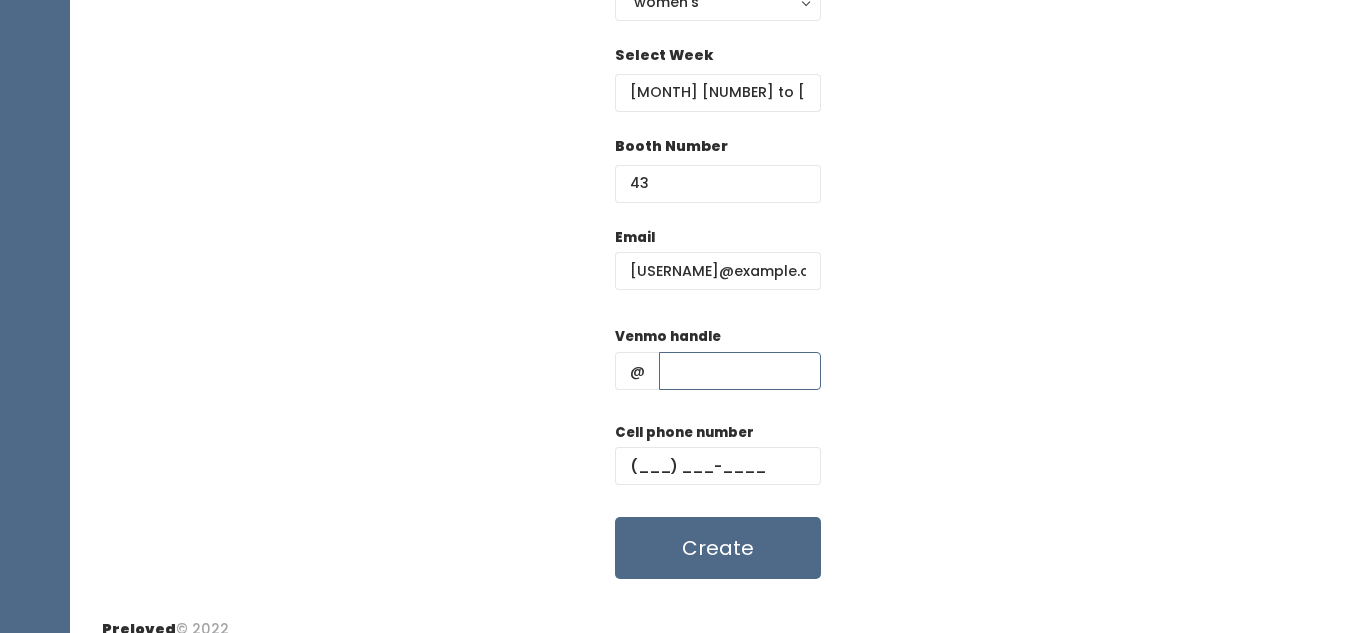click at bounding box center [740, 371] 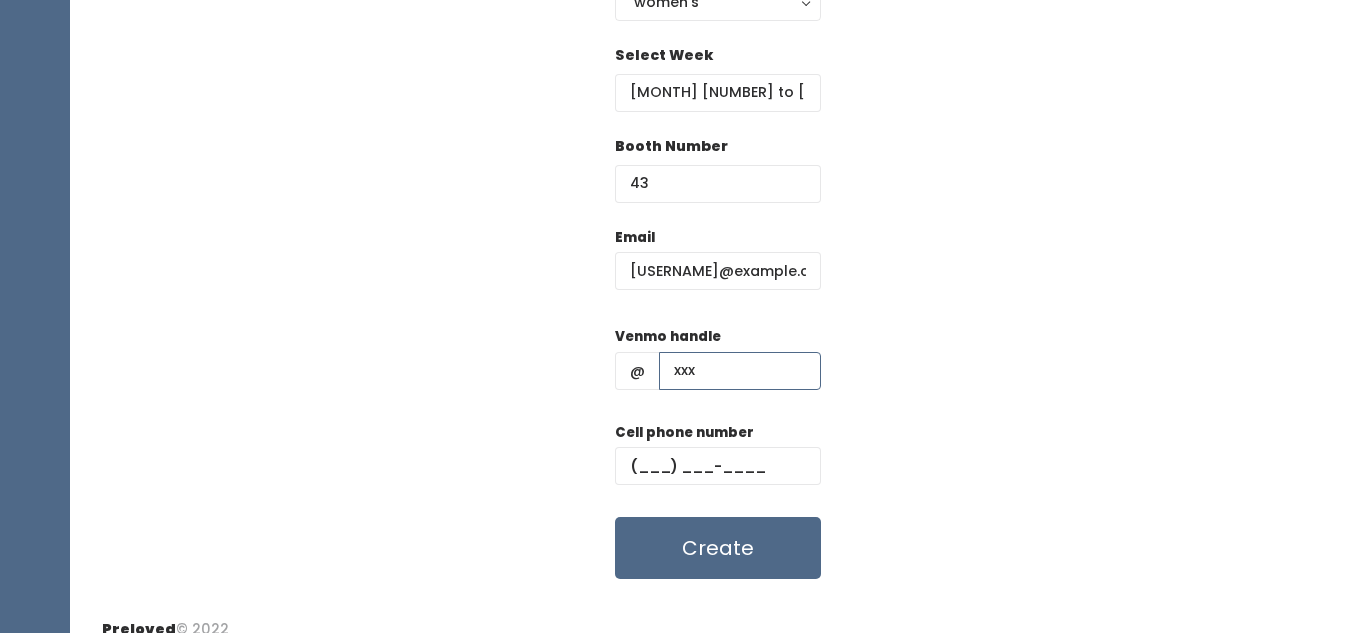 type on "xxx" 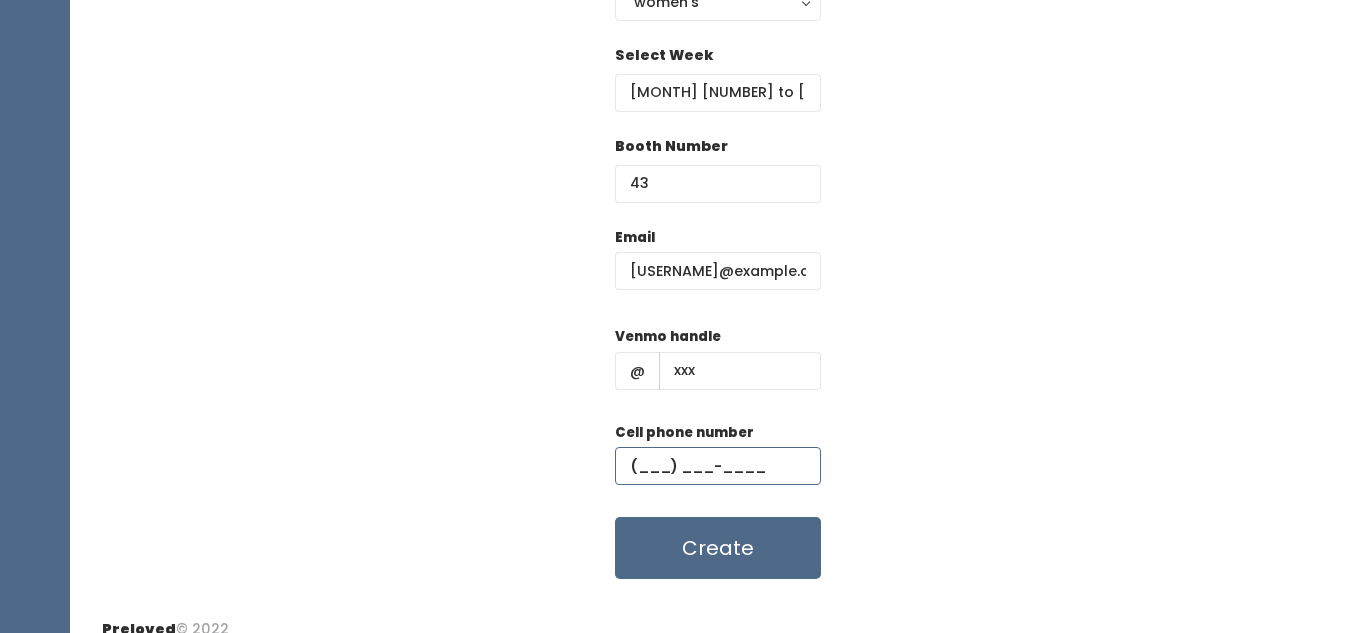 click at bounding box center [718, 466] 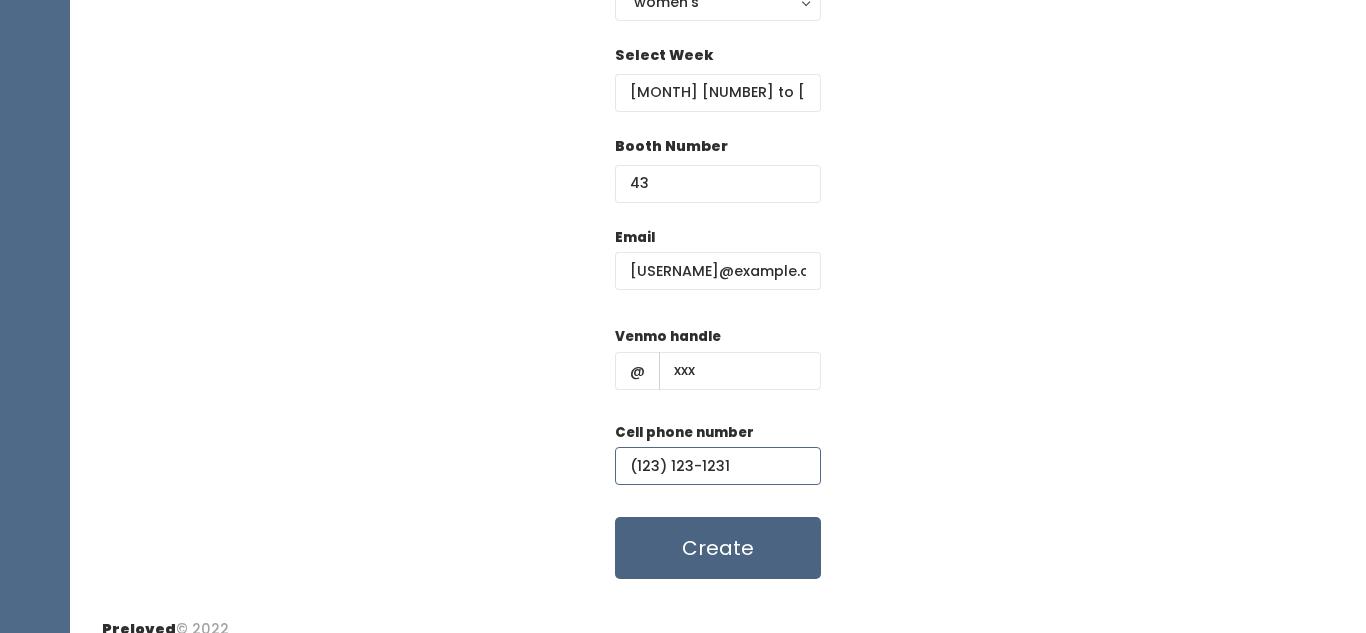type on "(123) 123-1231" 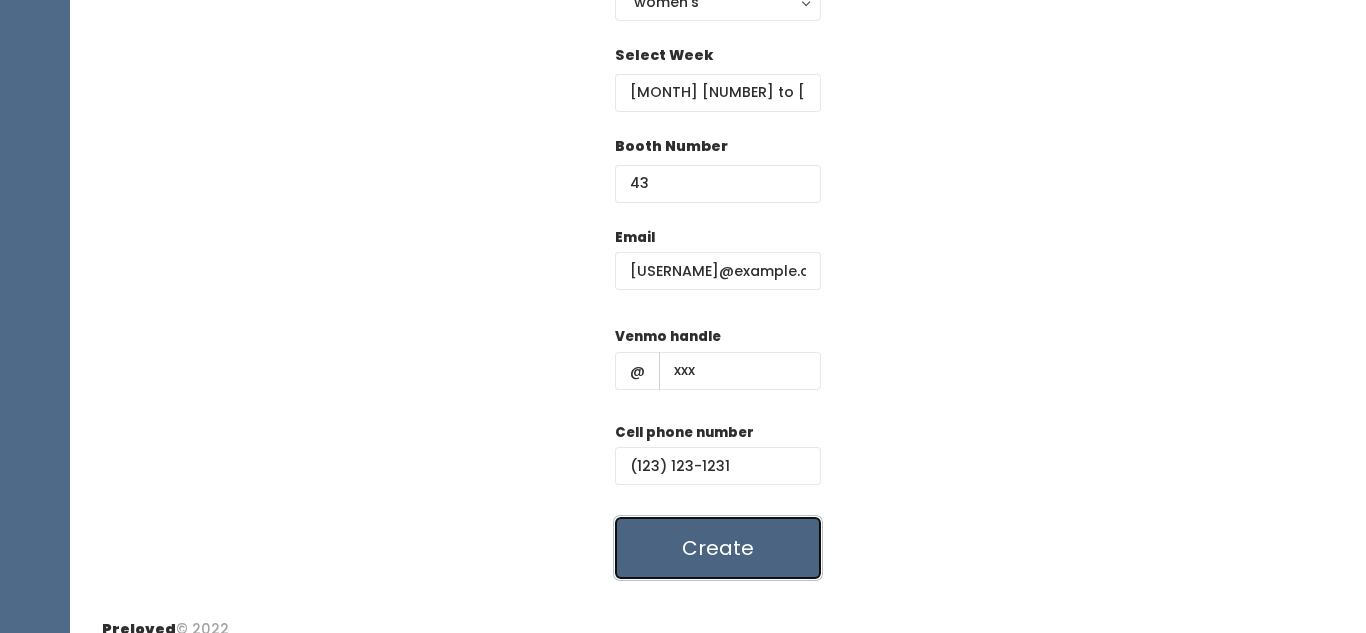 click on "Create" at bounding box center (718, 548) 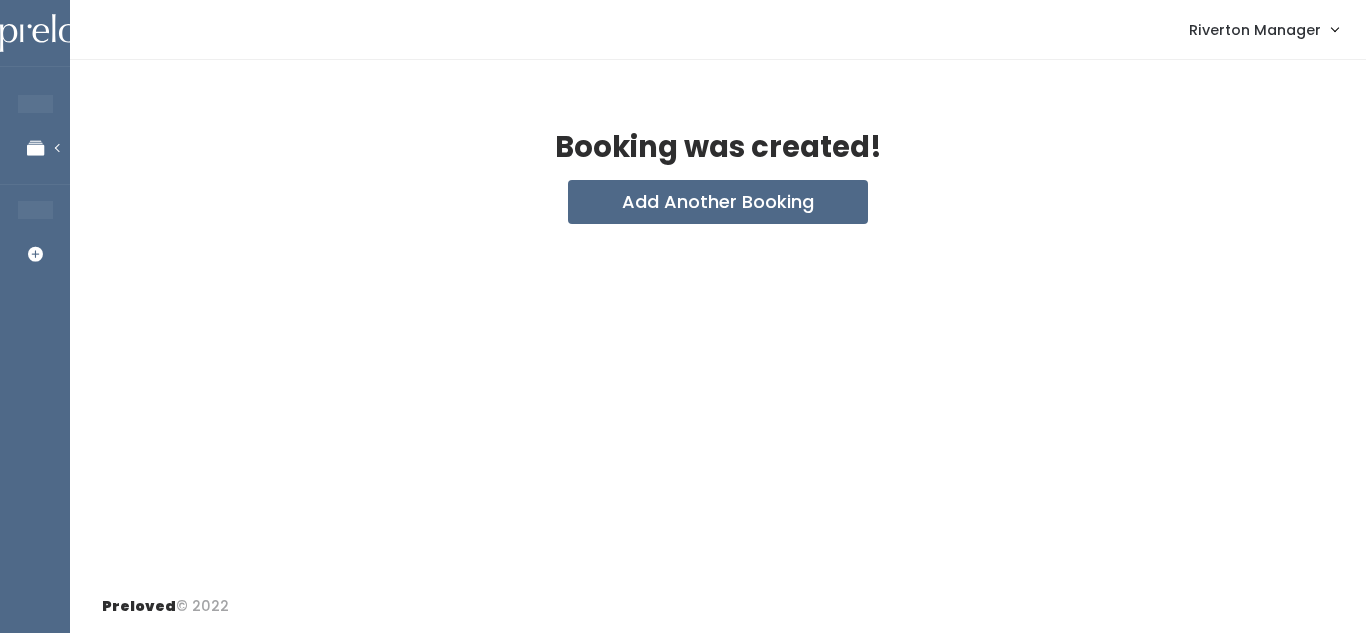 scroll, scrollTop: 0, scrollLeft: 0, axis: both 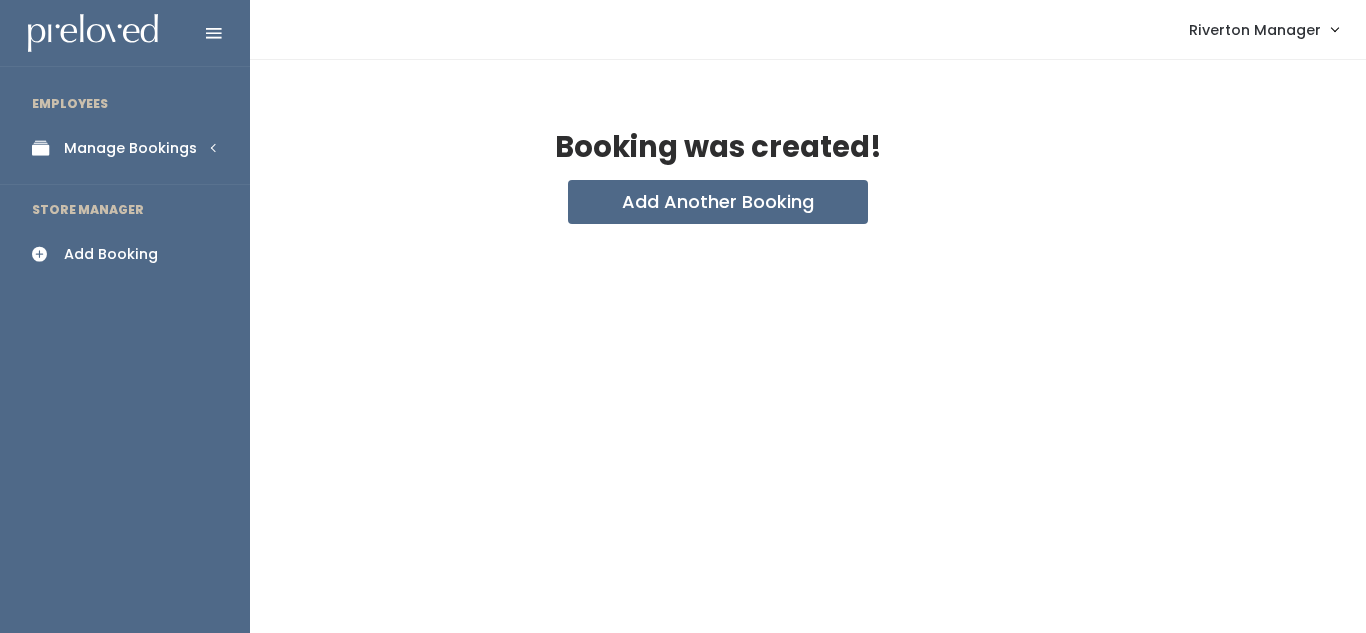 click on "Manage Bookings" at bounding box center (130, 148) 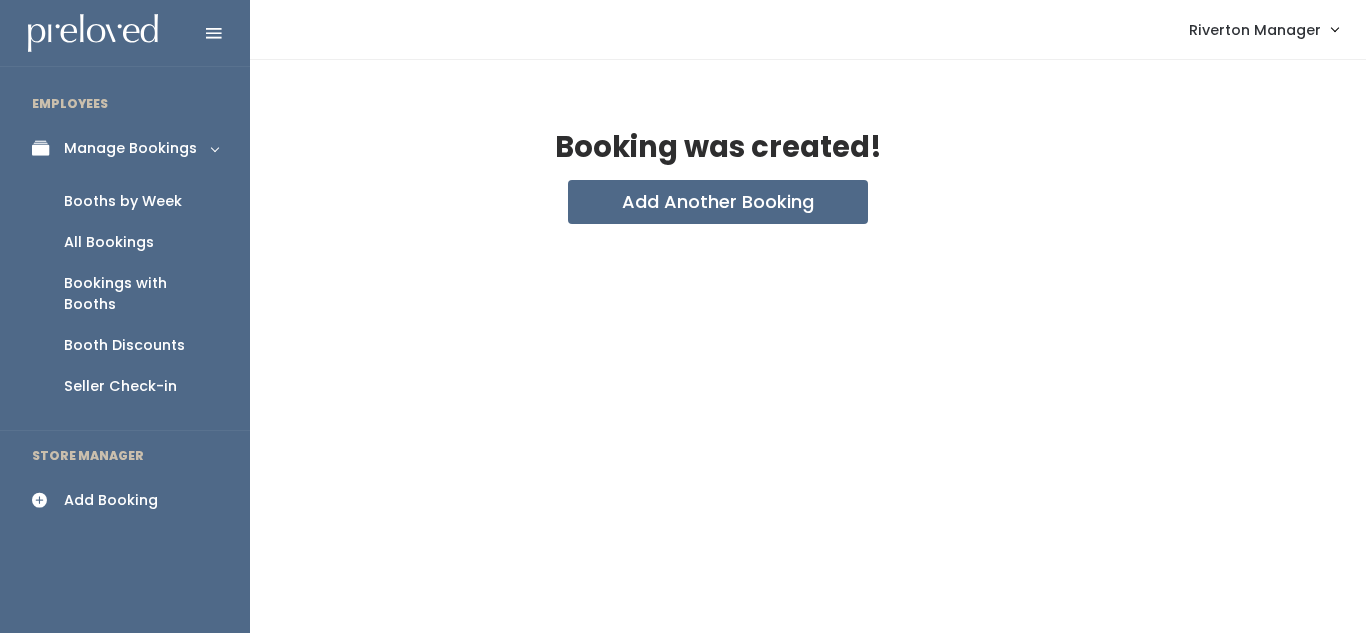 click on "Booths by Week" at bounding box center (123, 201) 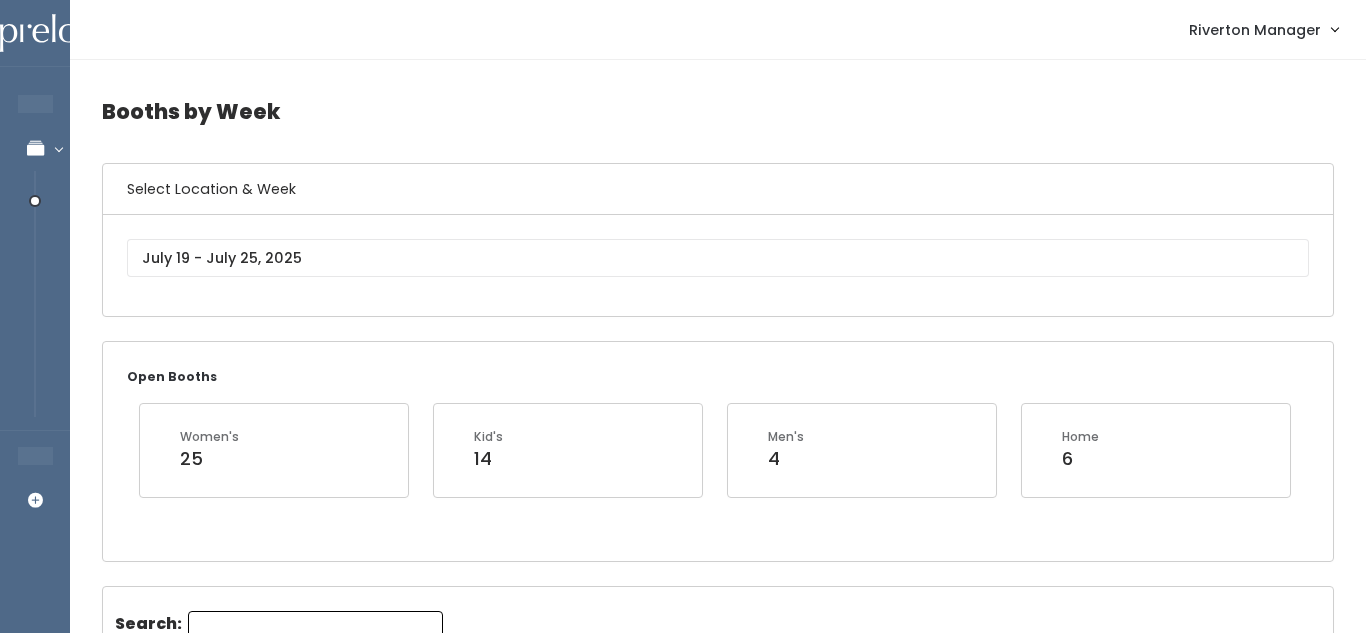 scroll, scrollTop: 0, scrollLeft: 0, axis: both 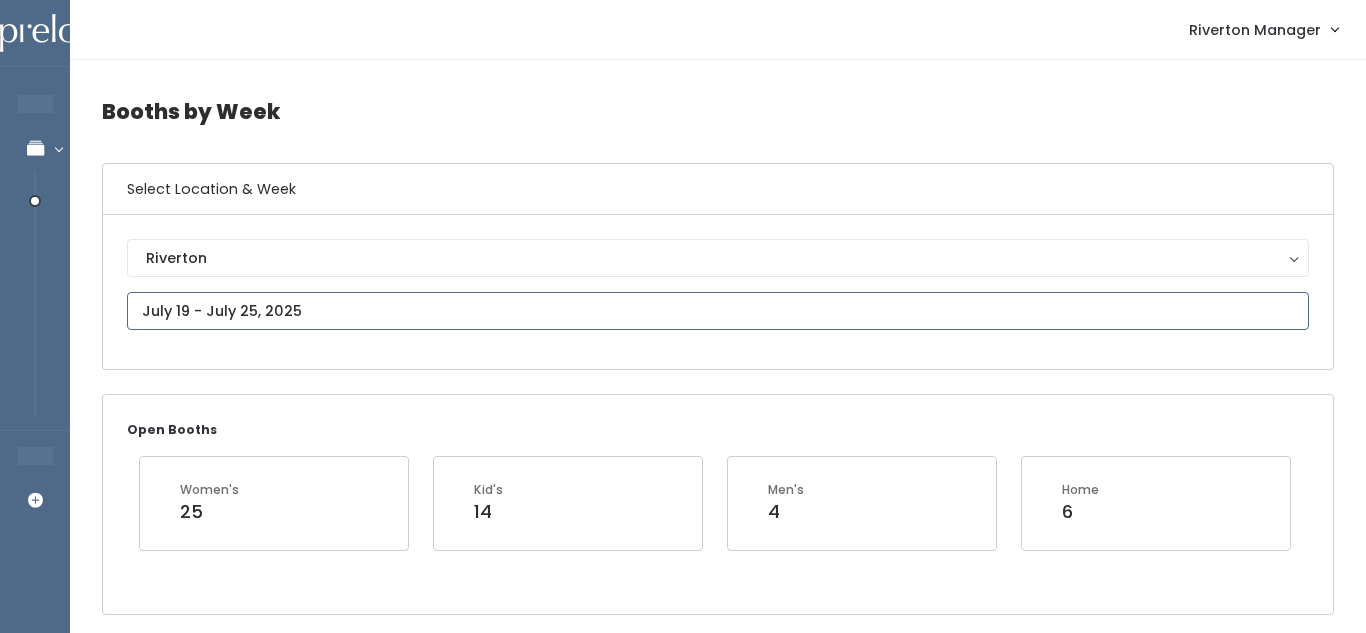click on "EMPLOYEES
Manage Bookings
Booths by Week
All Bookings
Bookings with Booths
Booth Discounts
Seller Check-in
STORE MANAGER
Add Booking
Riverton Manager" at bounding box center (683, 1881) 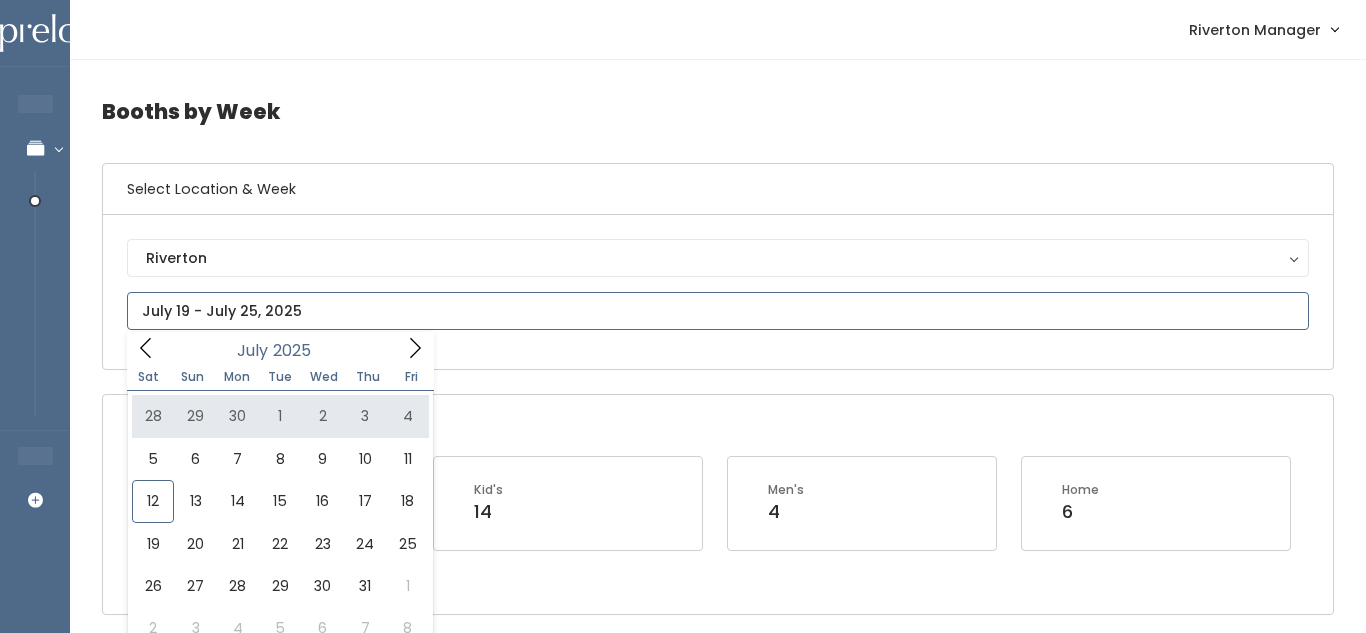click 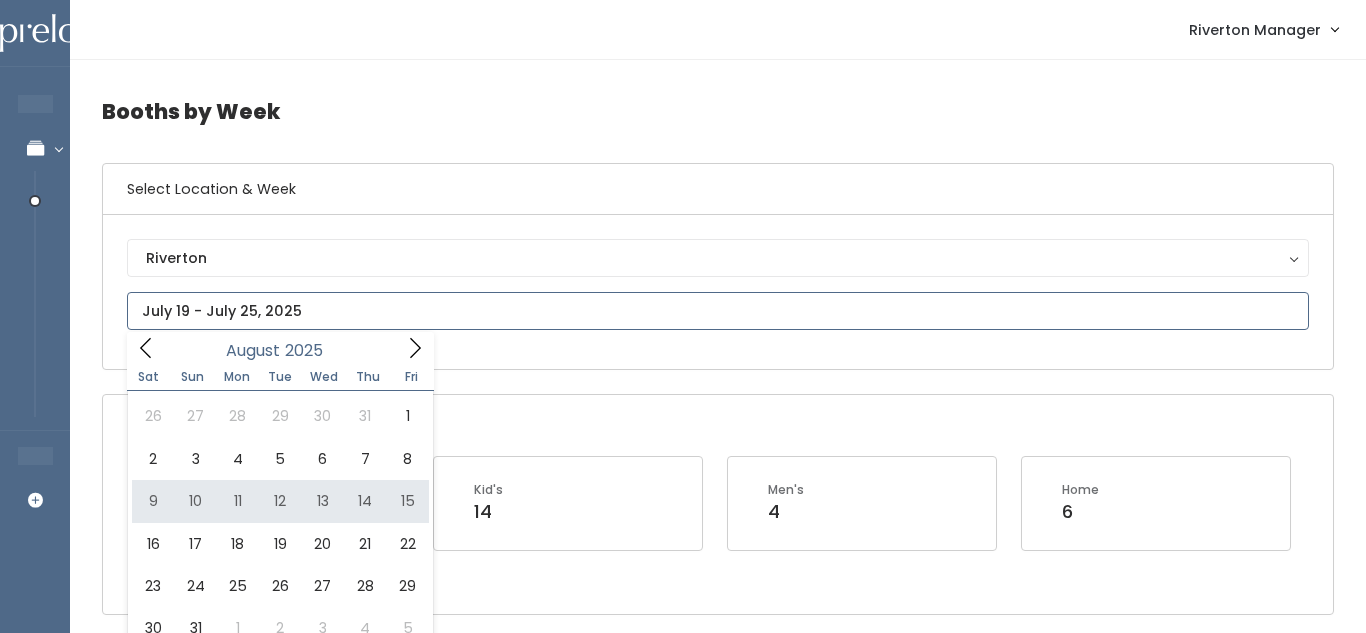 type on "August 9 to August 15" 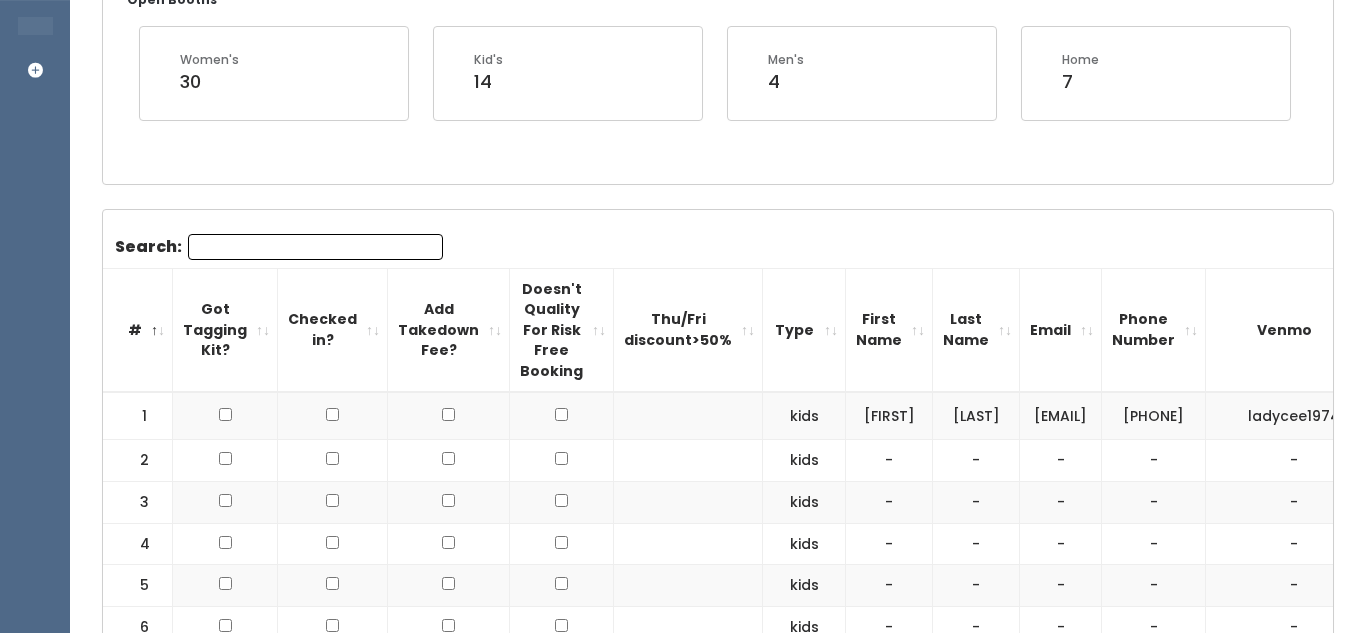 scroll, scrollTop: 1018, scrollLeft: 0, axis: vertical 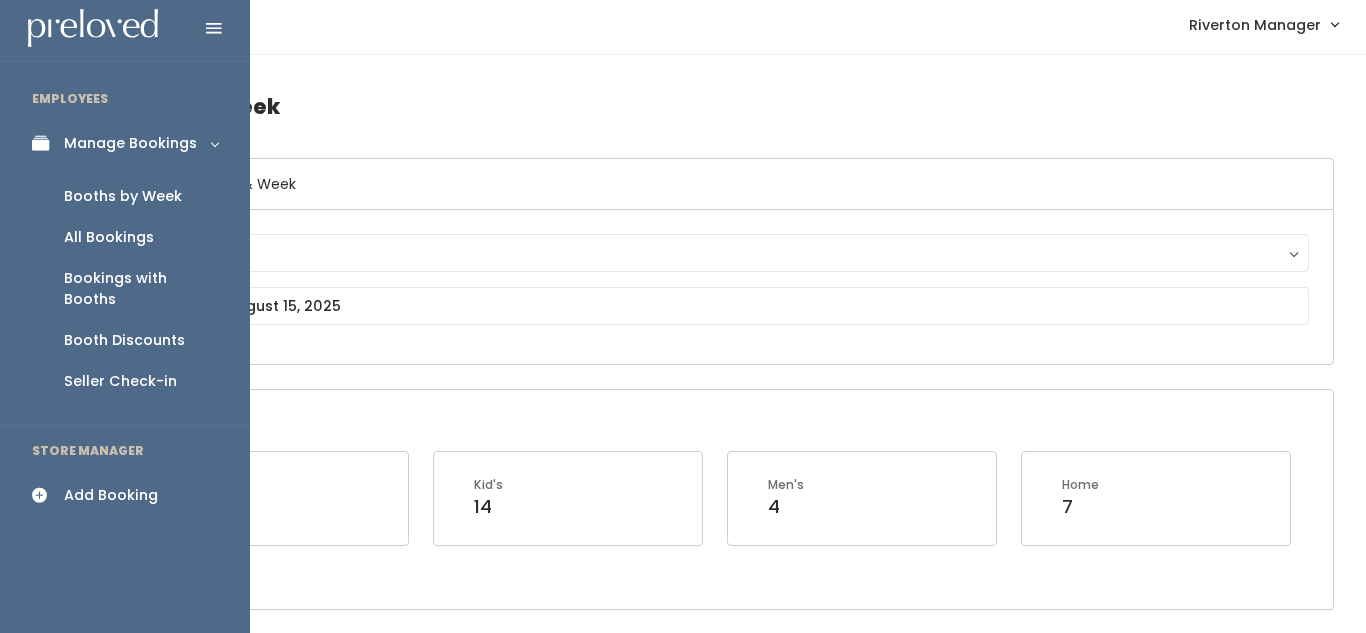 click at bounding box center [46, 495] 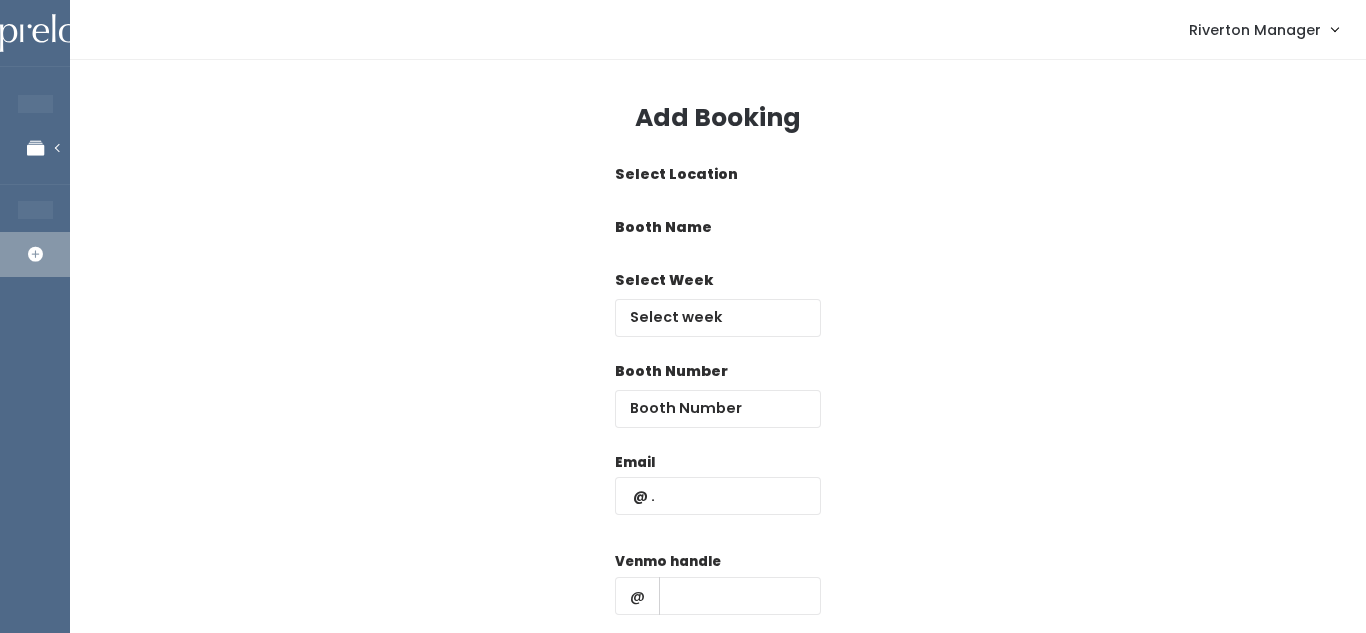 scroll, scrollTop: 0, scrollLeft: 0, axis: both 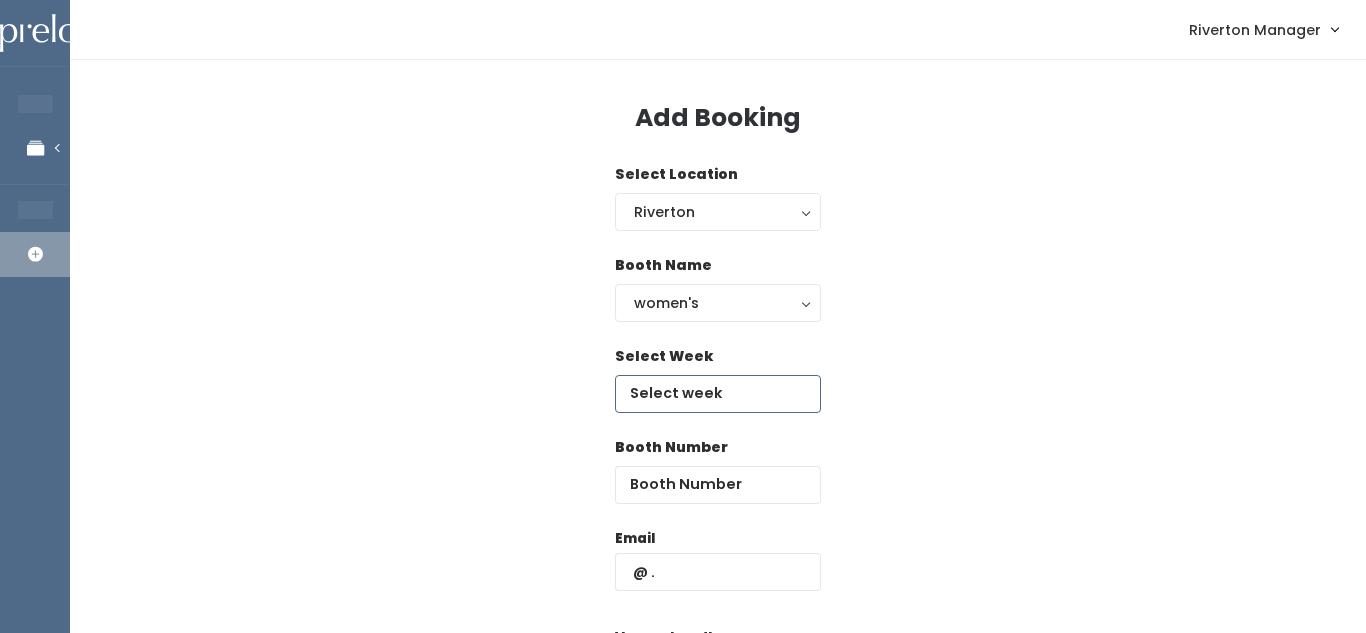 click at bounding box center [718, 394] 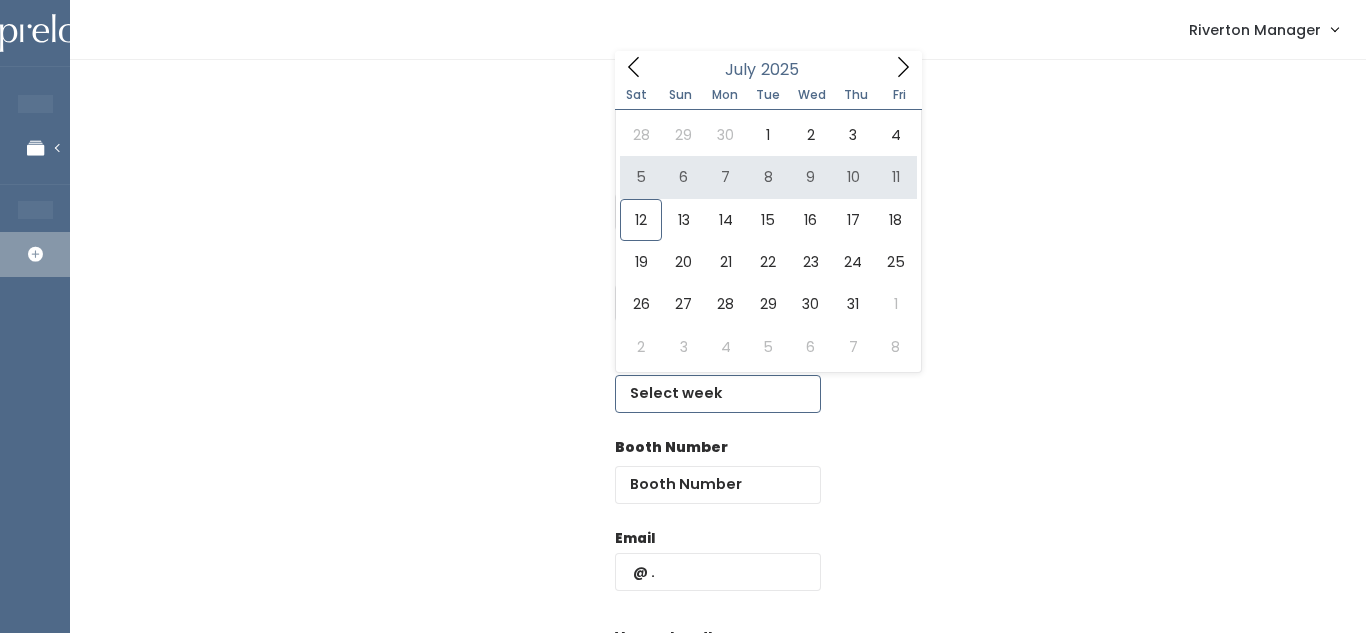 click 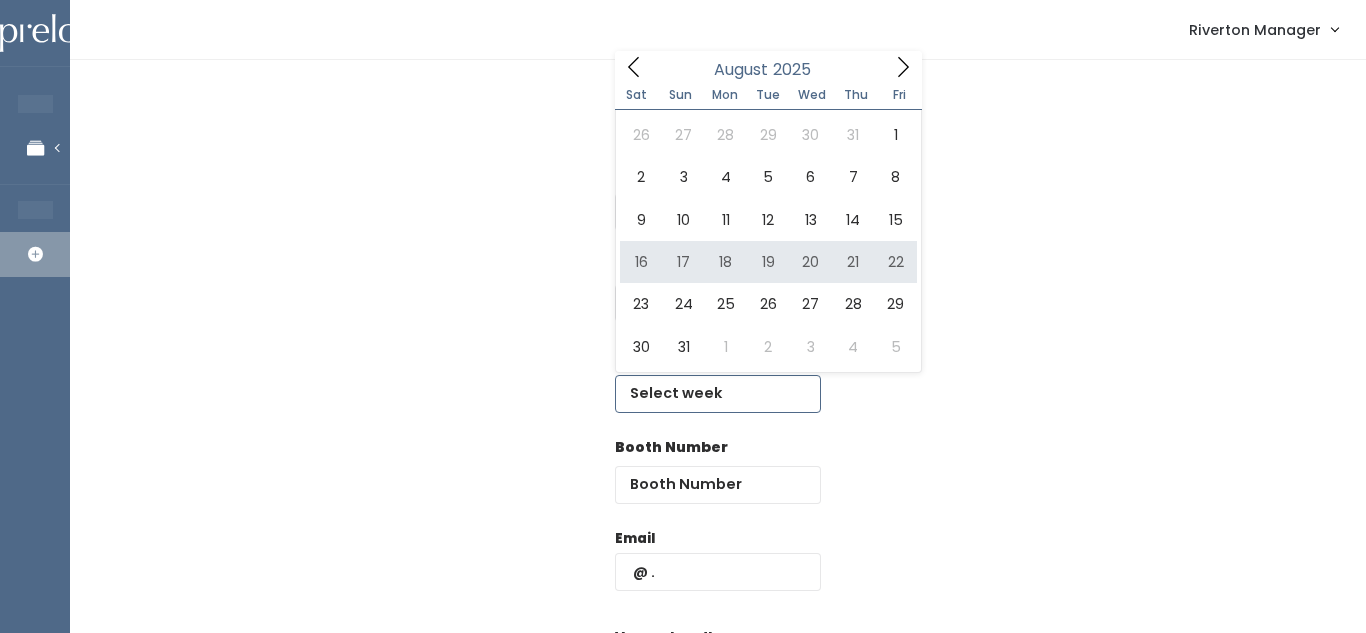 type on "[MONTH] [NUMBER] to [MONTH] [NUMBER]" 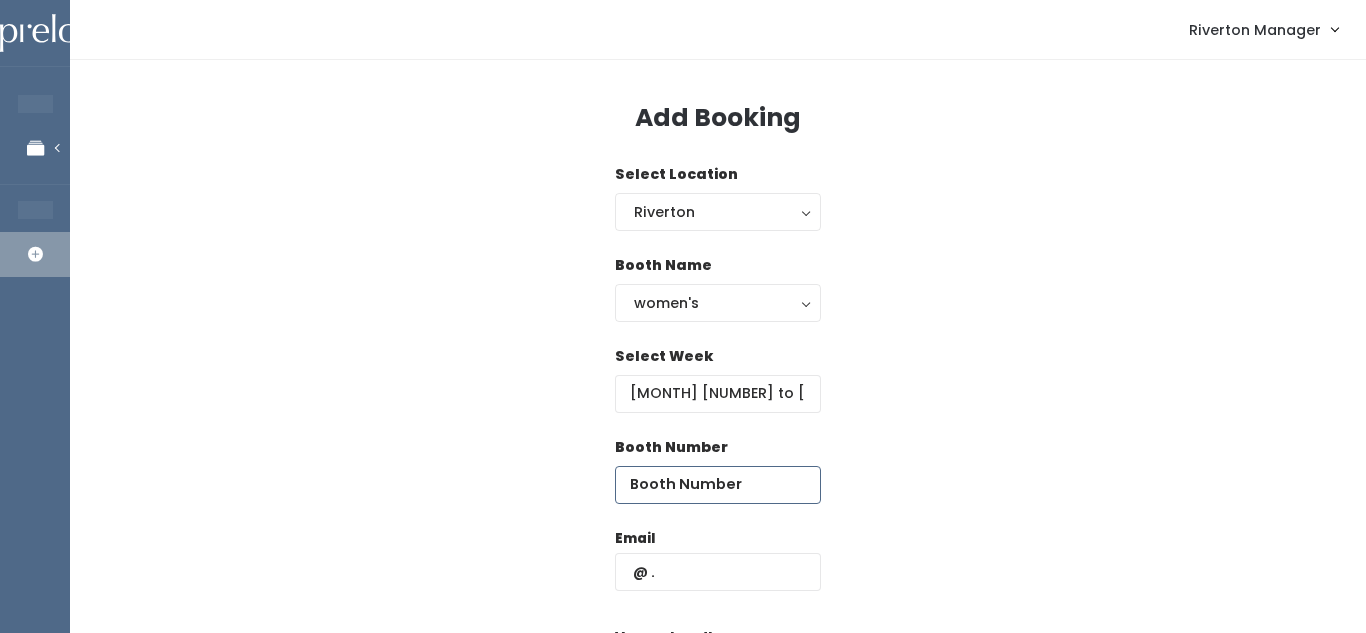 click at bounding box center [718, 485] 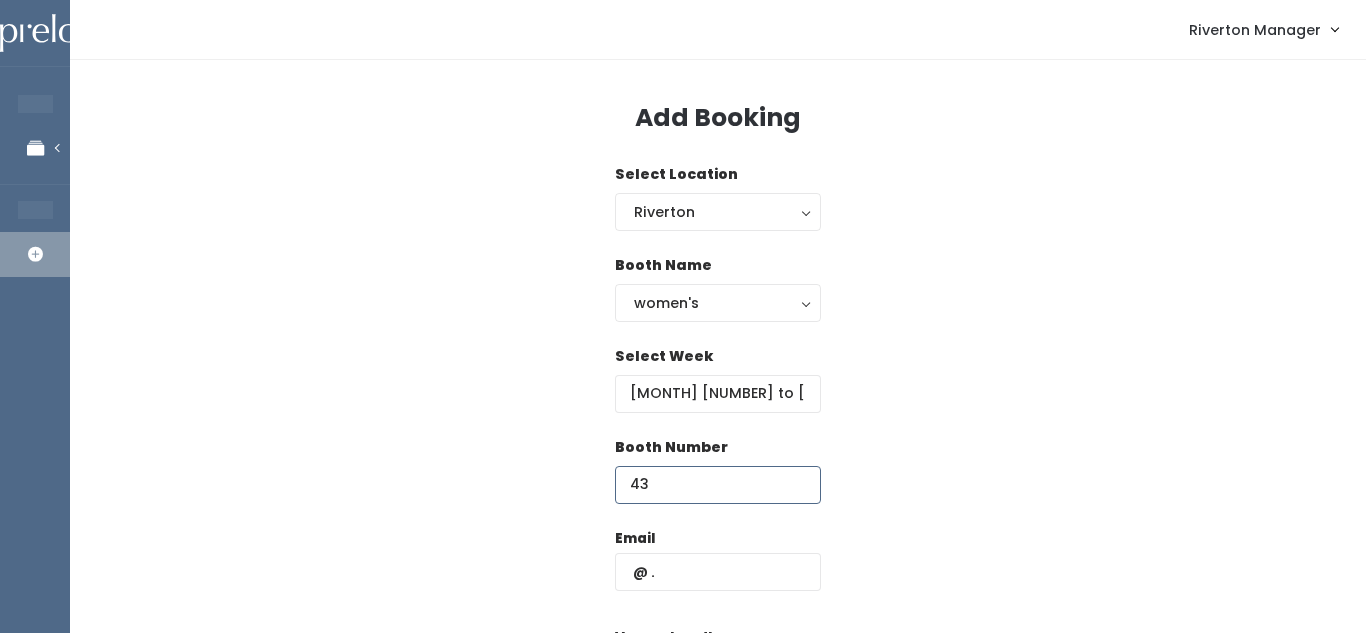 type on "43" 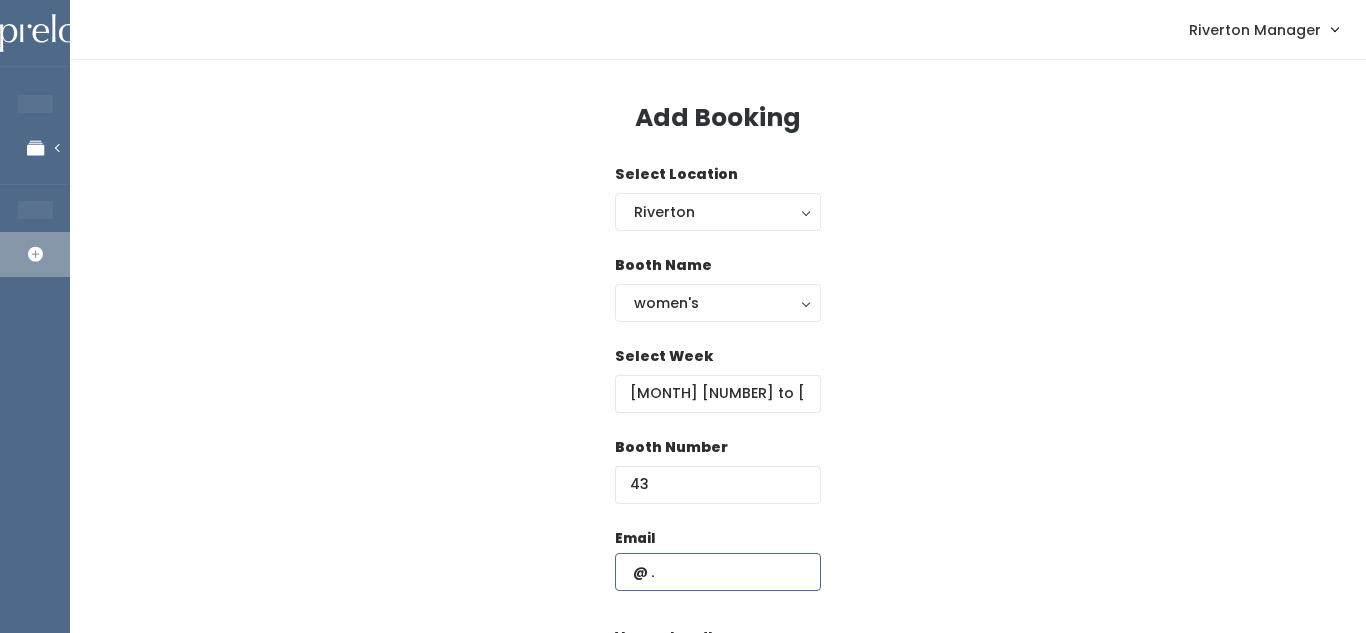 click at bounding box center (718, 572) 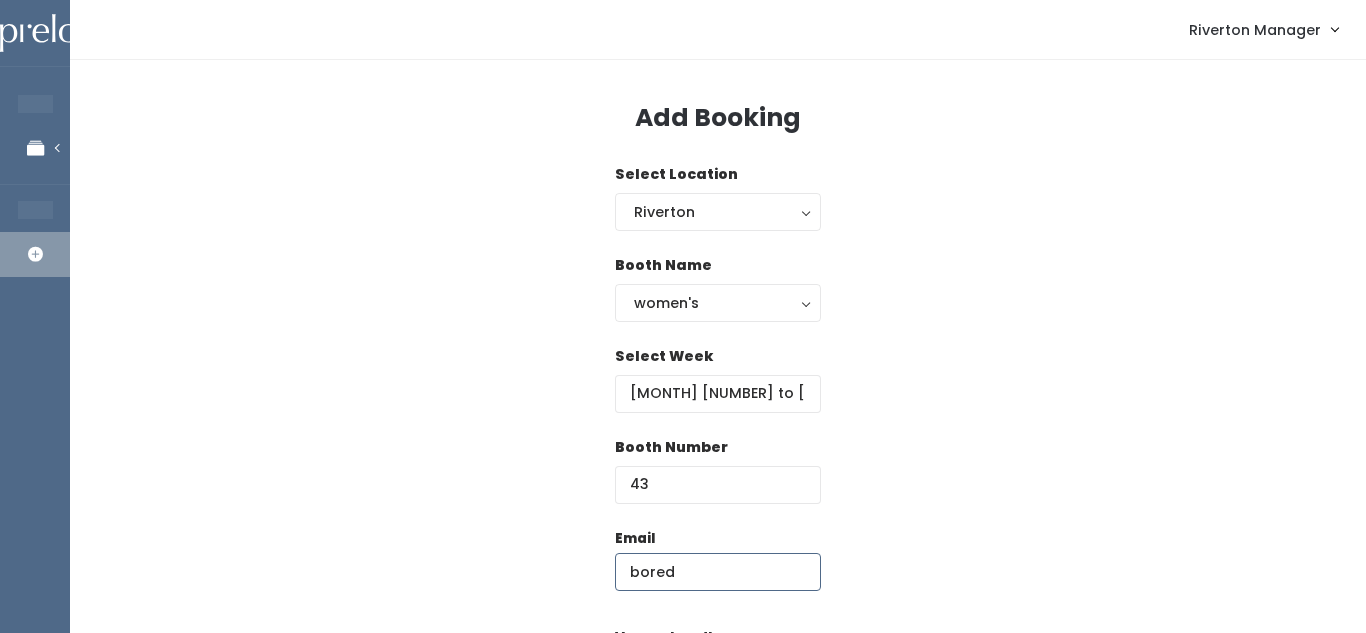 type on "[EMAIL]" 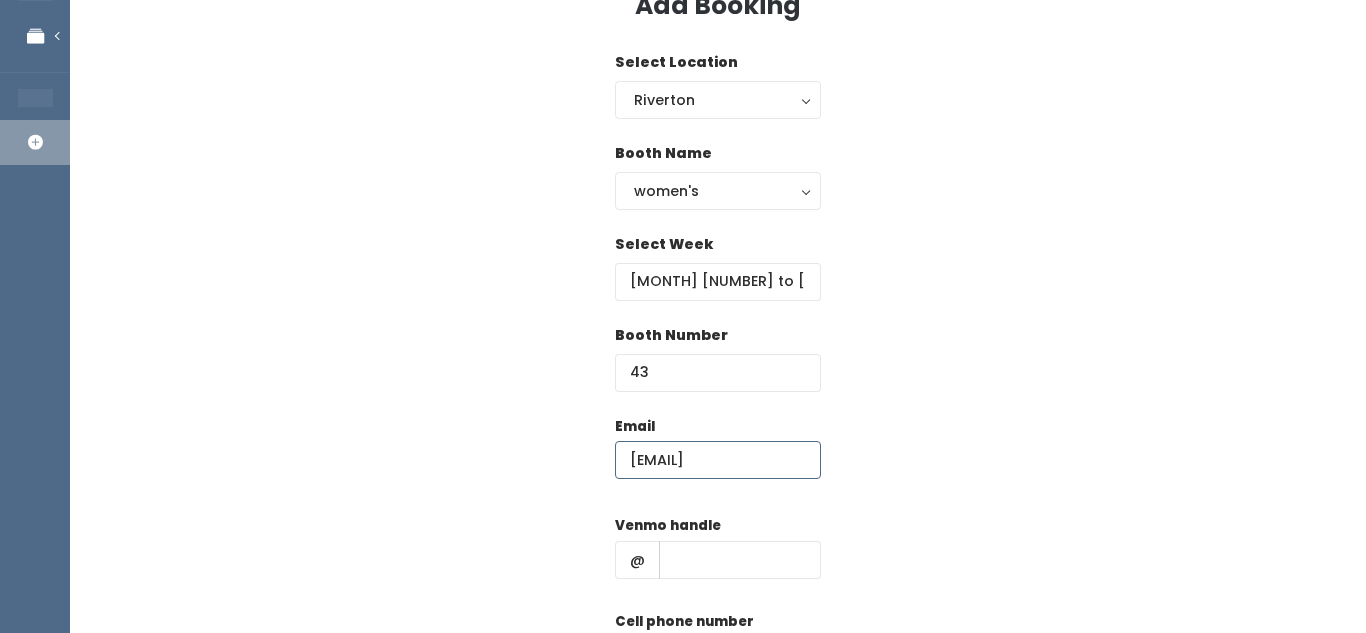 scroll, scrollTop: 116, scrollLeft: 0, axis: vertical 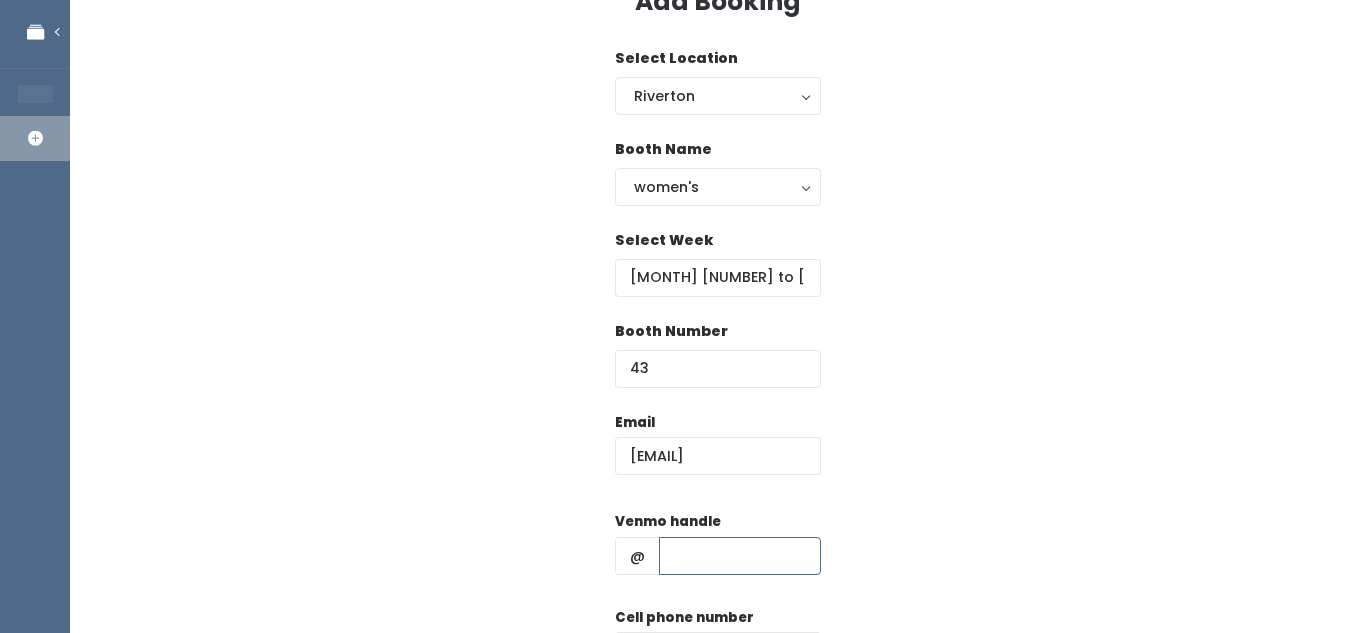 click at bounding box center (740, 556) 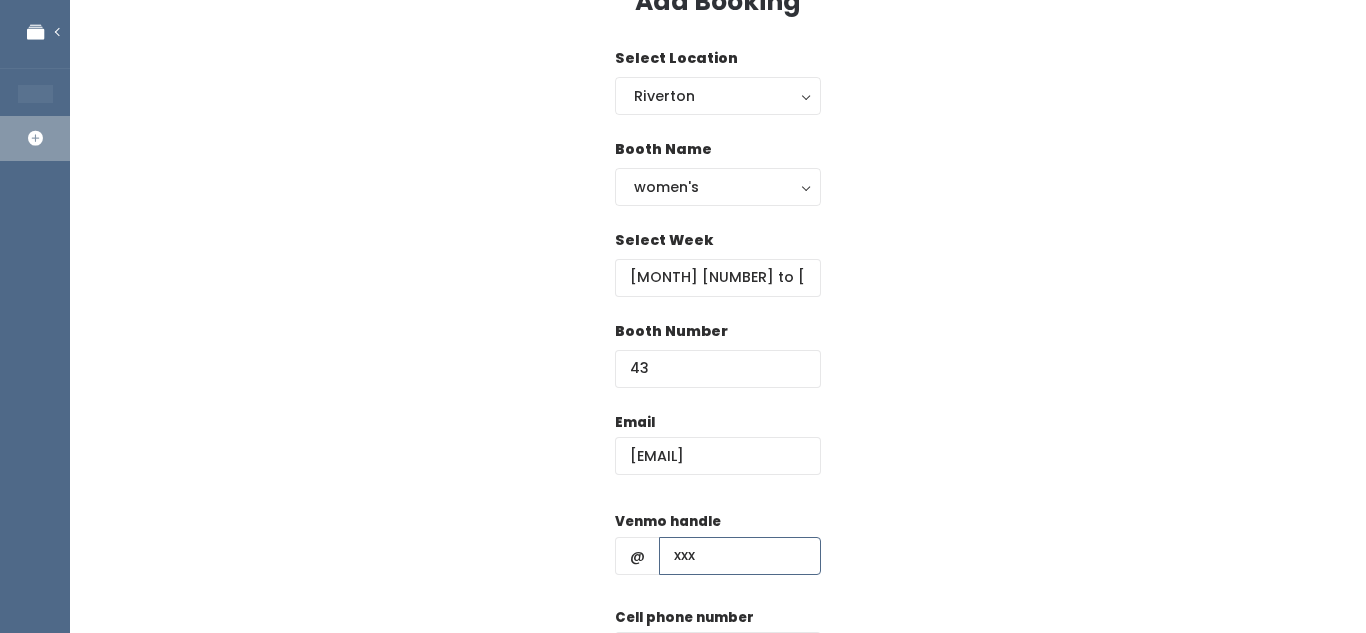 scroll, scrollTop: 324, scrollLeft: 0, axis: vertical 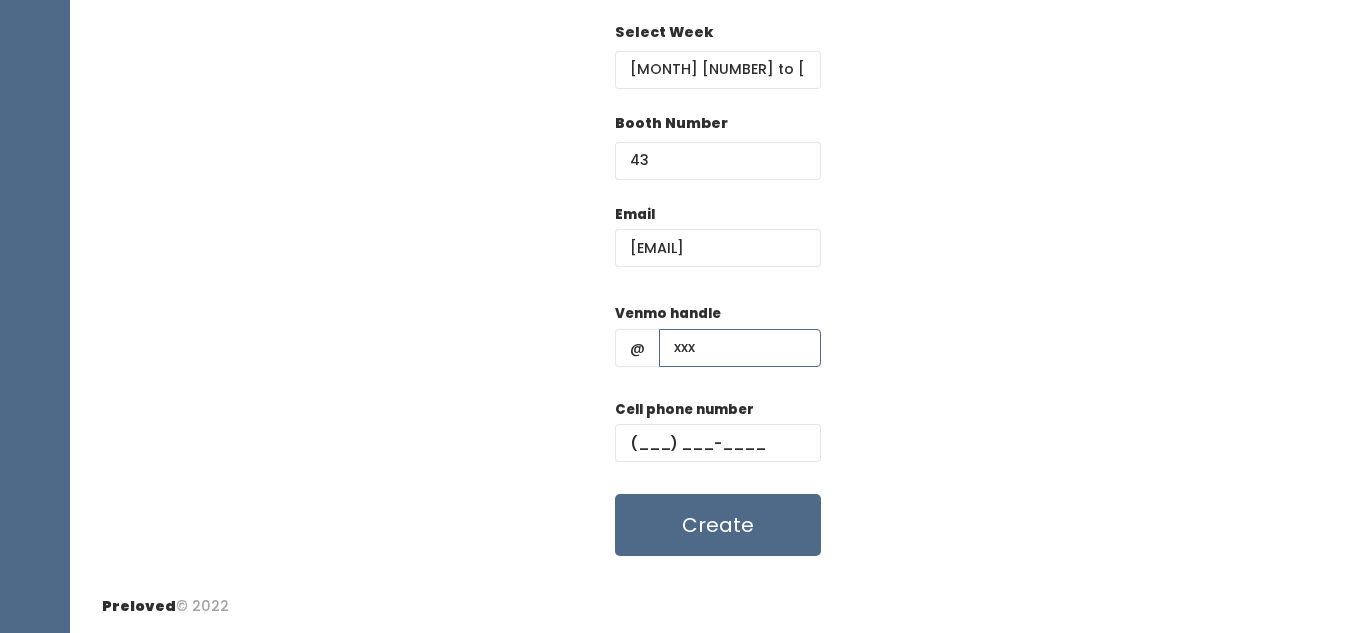 type on "xxx" 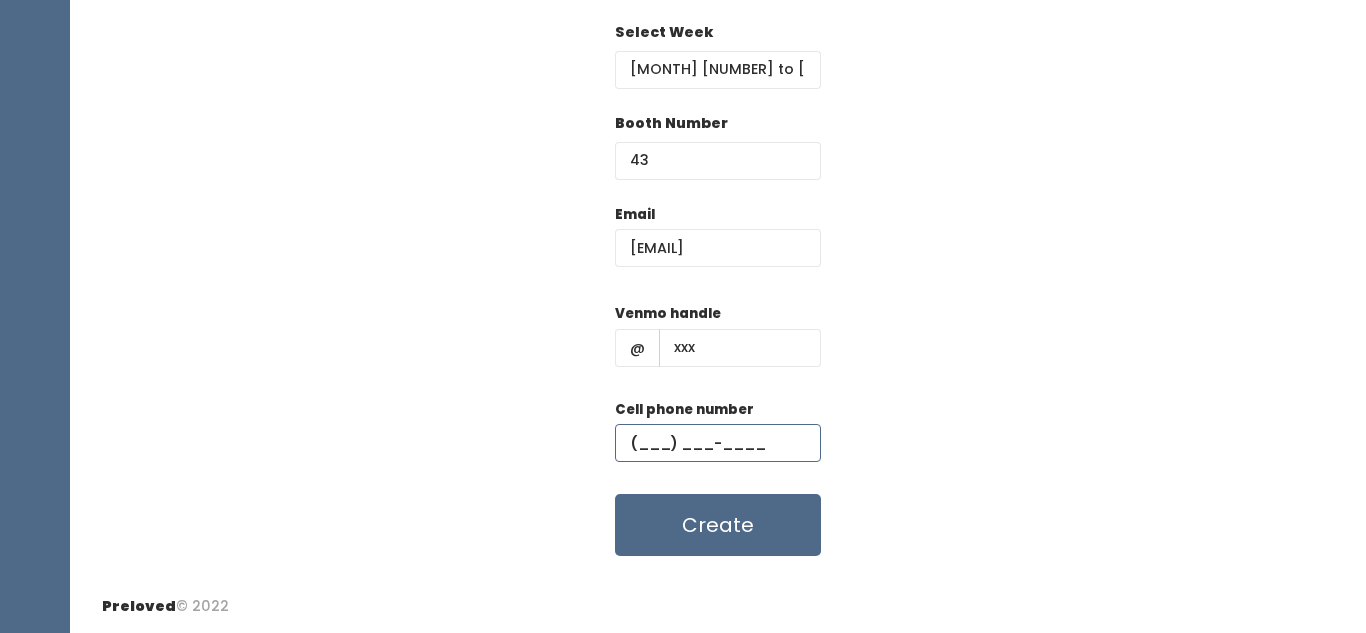 click at bounding box center [718, 443] 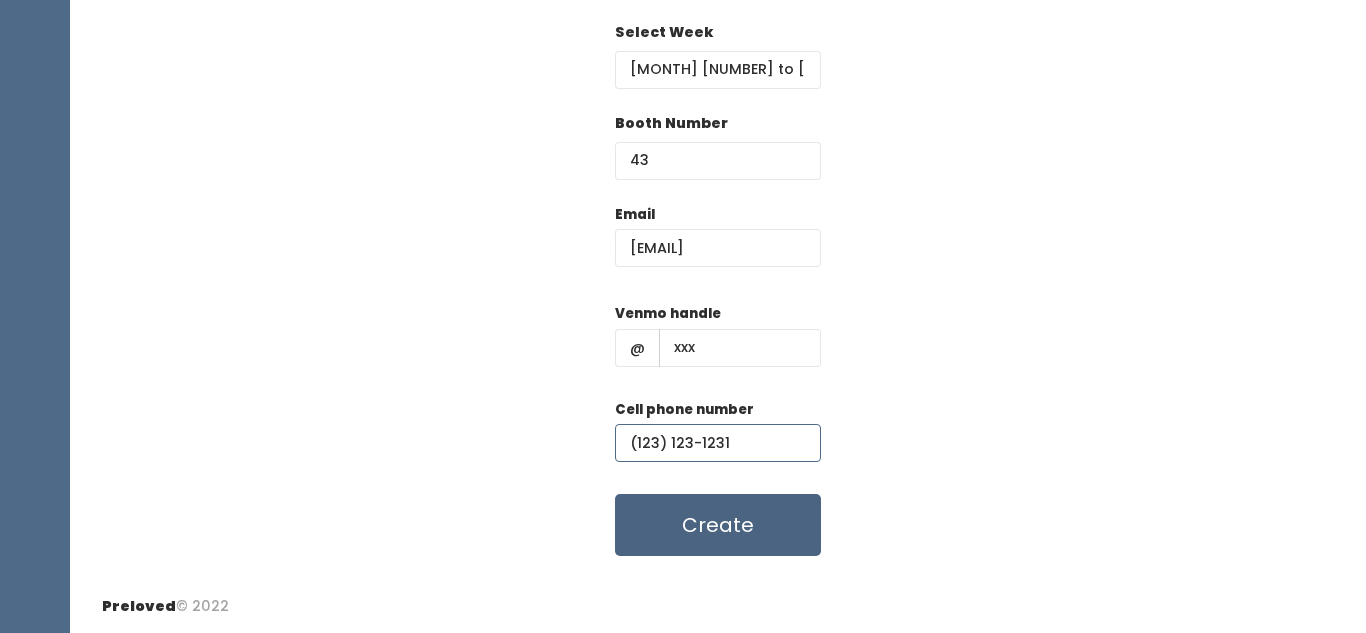 type on "(123) 123-1231" 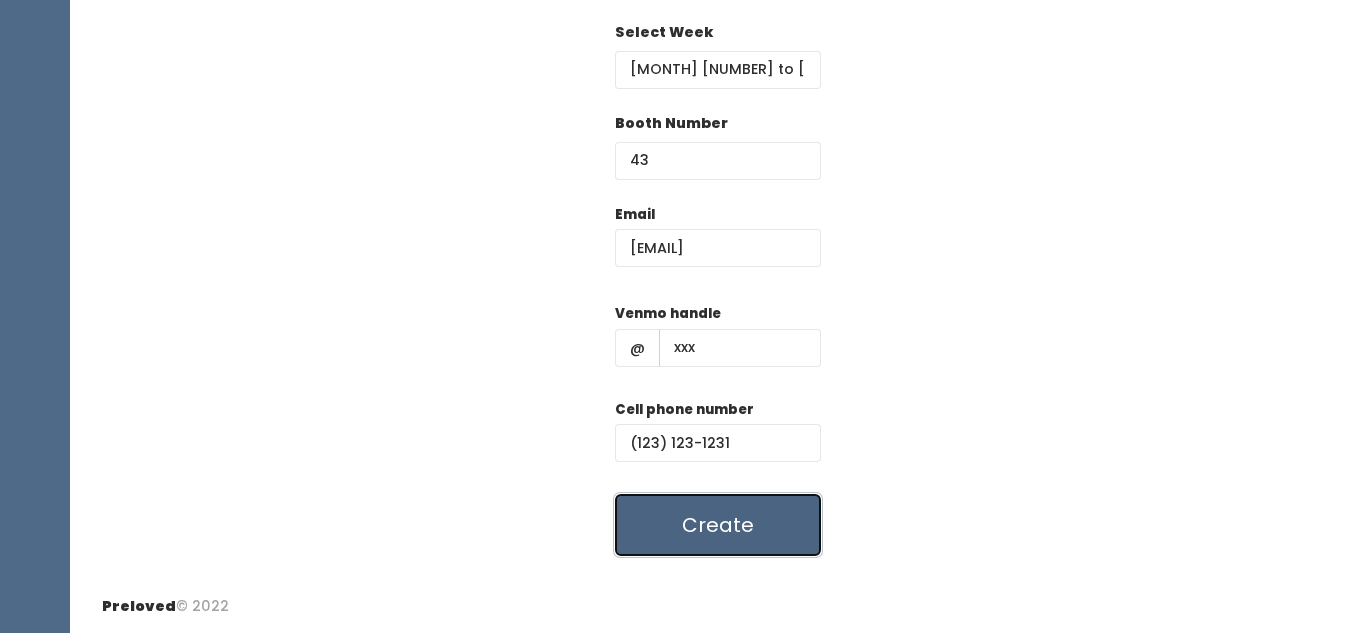 click on "Create" at bounding box center [718, 525] 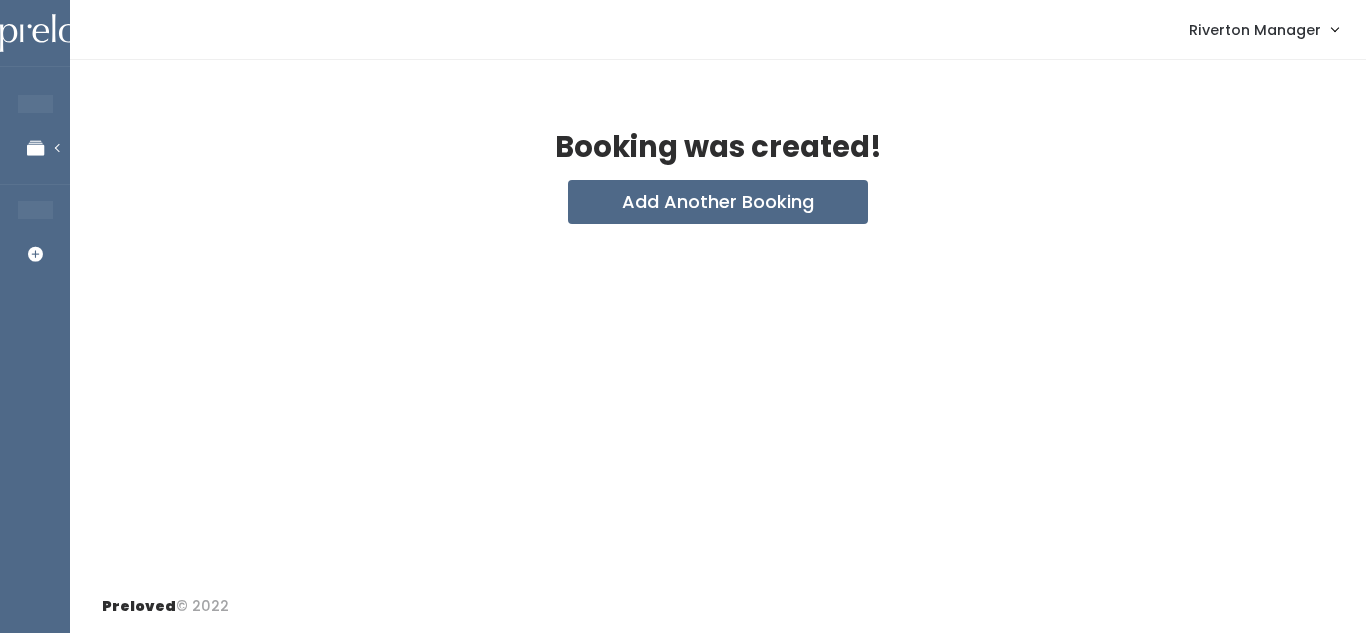 scroll, scrollTop: 0, scrollLeft: 0, axis: both 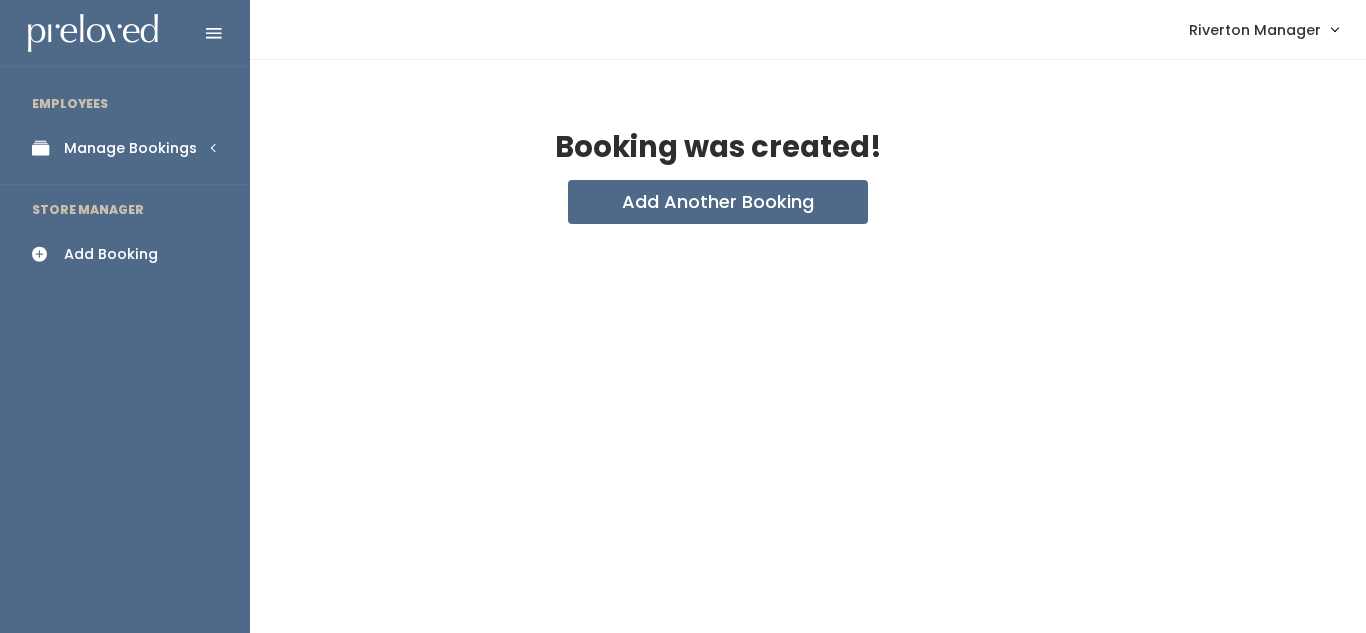 click on "Manage Bookings" at bounding box center (130, 148) 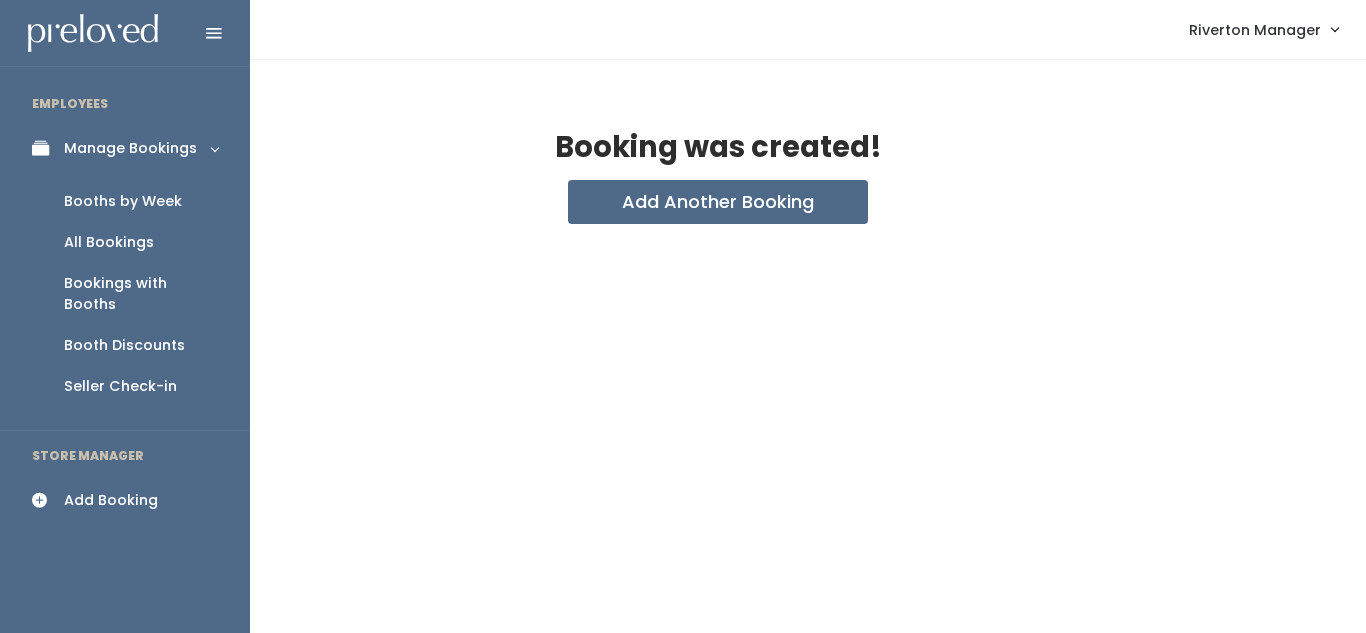click on "Booths by Week" at bounding box center [123, 201] 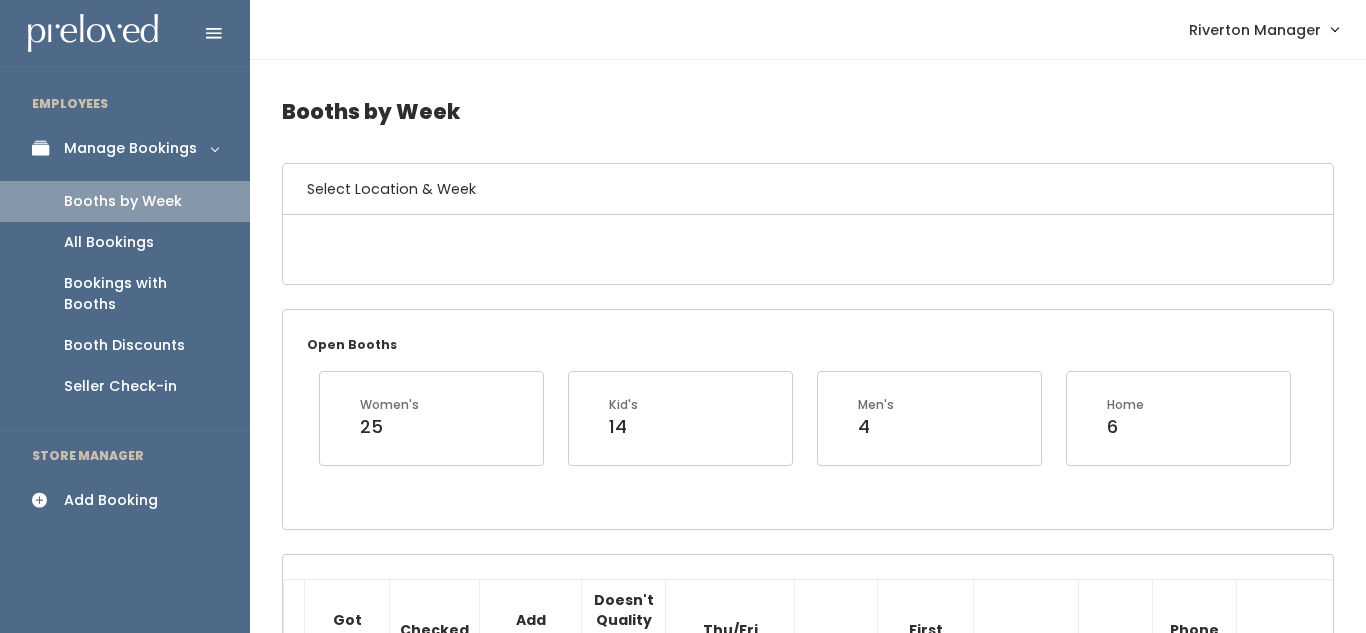 scroll, scrollTop: 0, scrollLeft: 0, axis: both 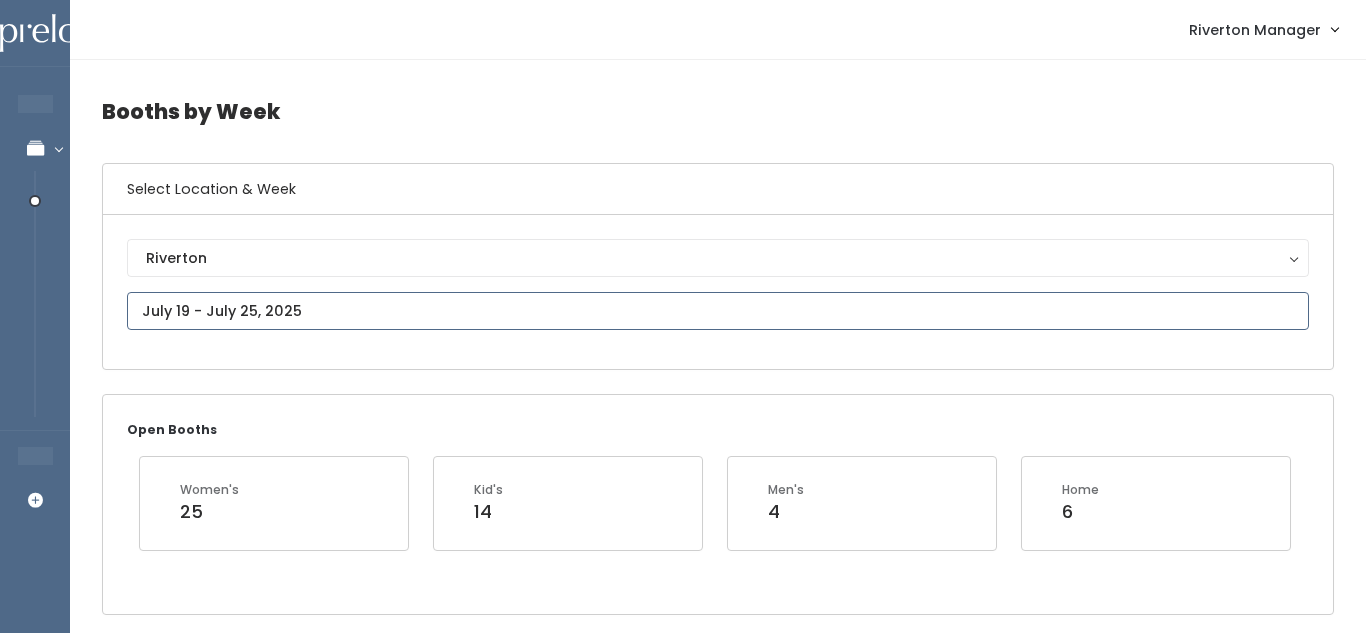 click at bounding box center [718, 311] 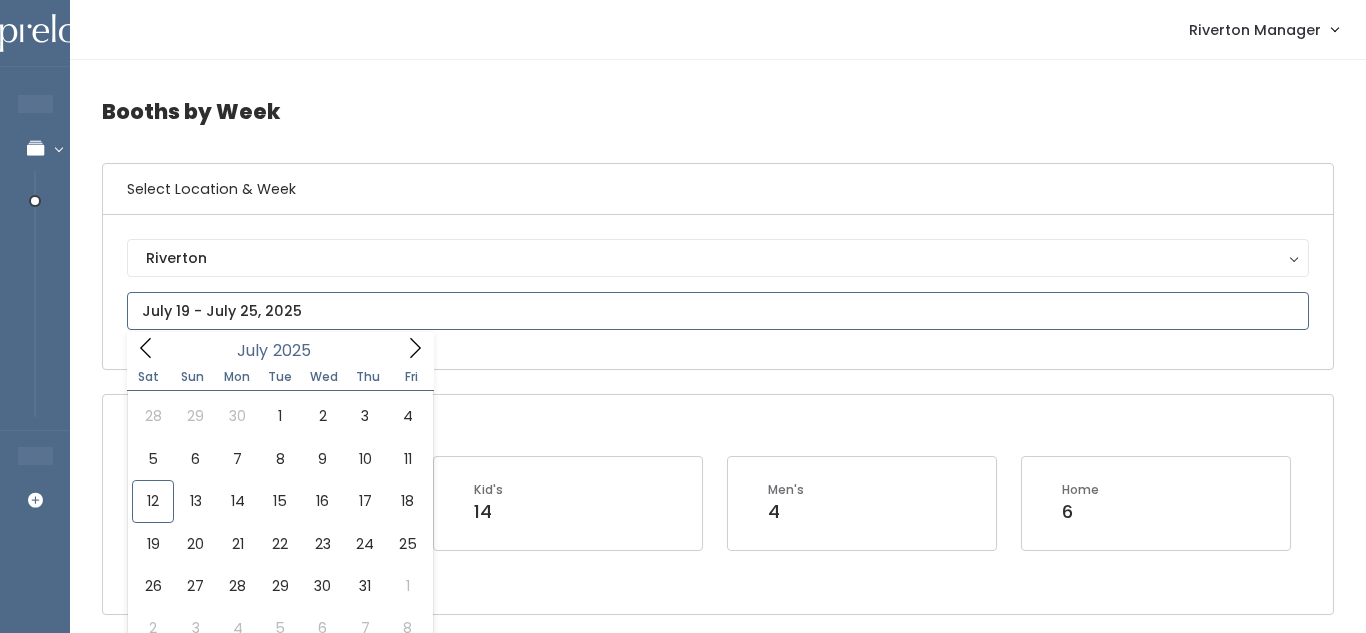 click at bounding box center [415, 347] 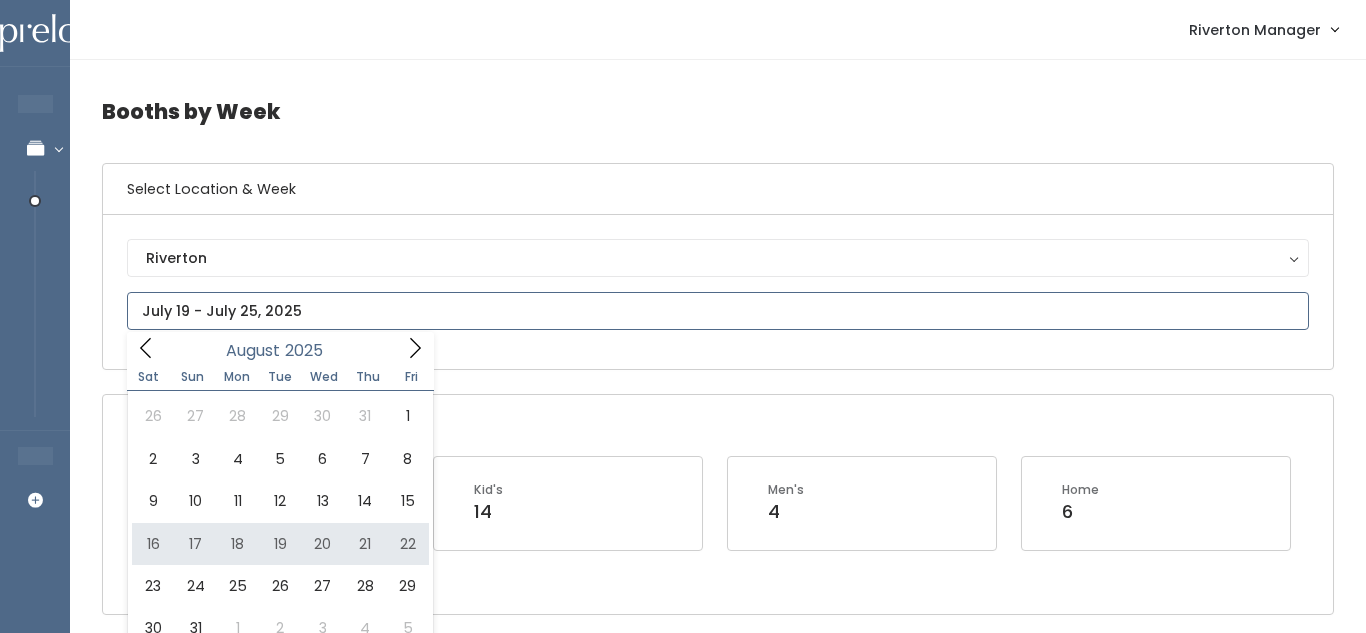 type on "August 16 to August 22" 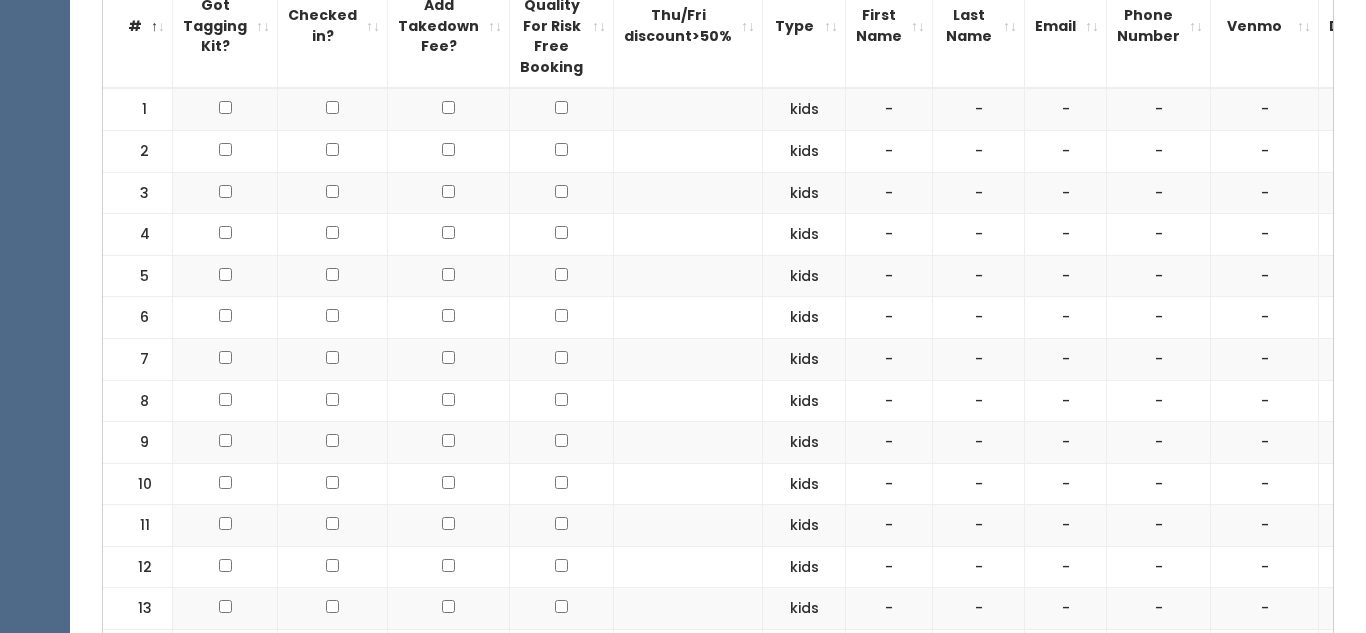 scroll, scrollTop: 0, scrollLeft: 0, axis: both 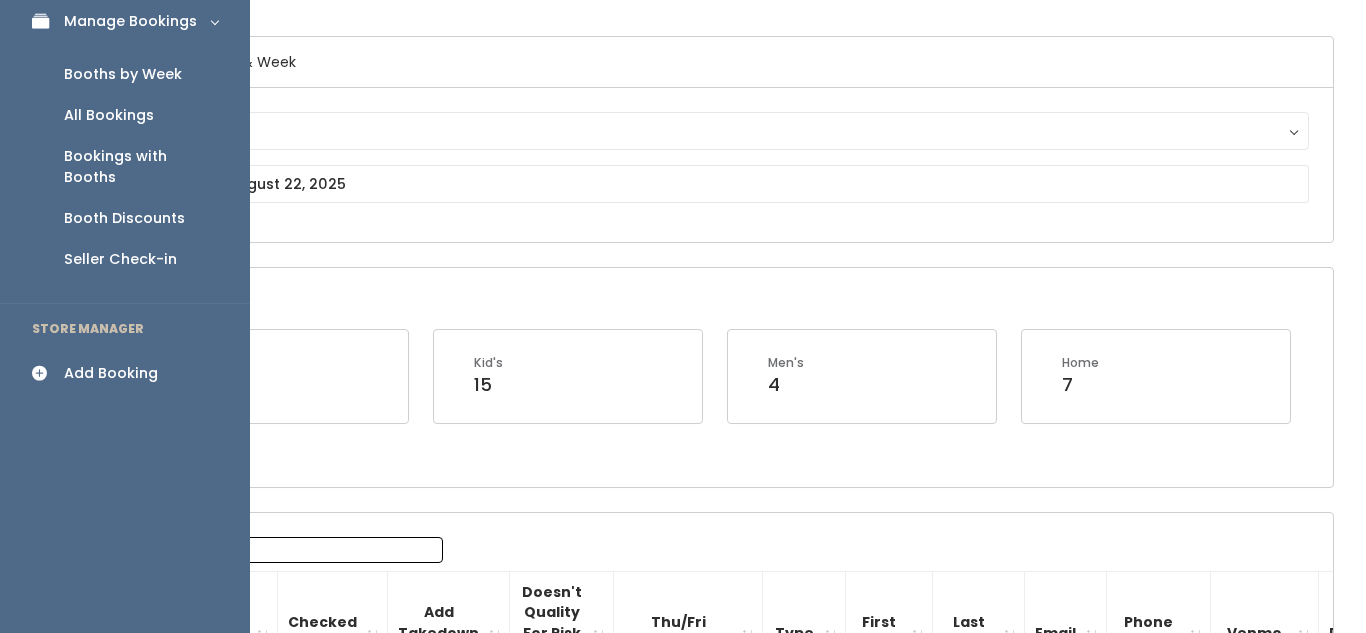 click on "Add Booking" at bounding box center (111, 373) 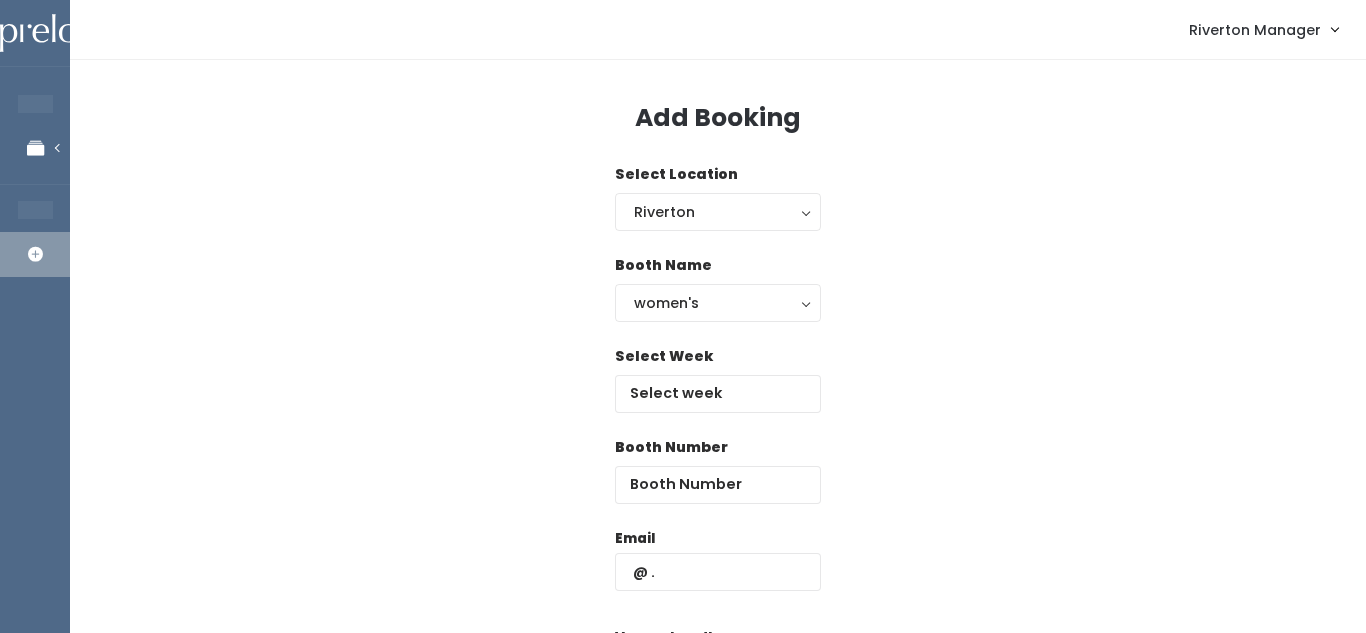 scroll, scrollTop: 0, scrollLeft: 0, axis: both 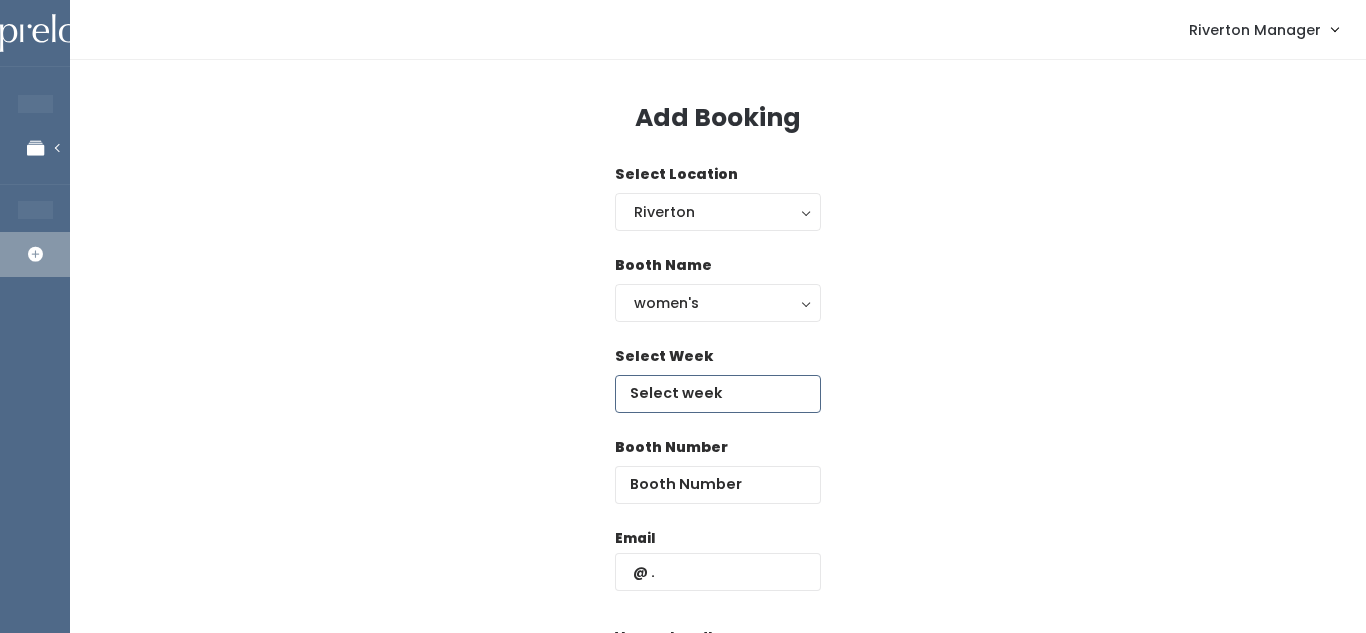 click at bounding box center (718, 394) 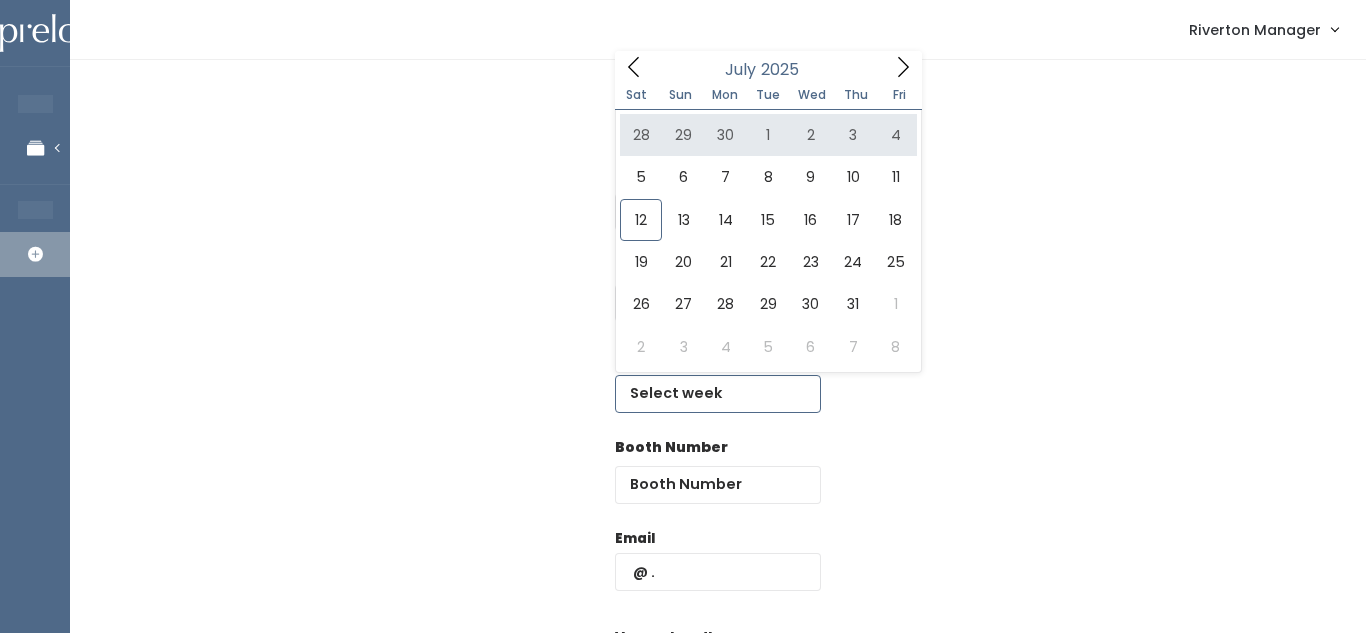 click 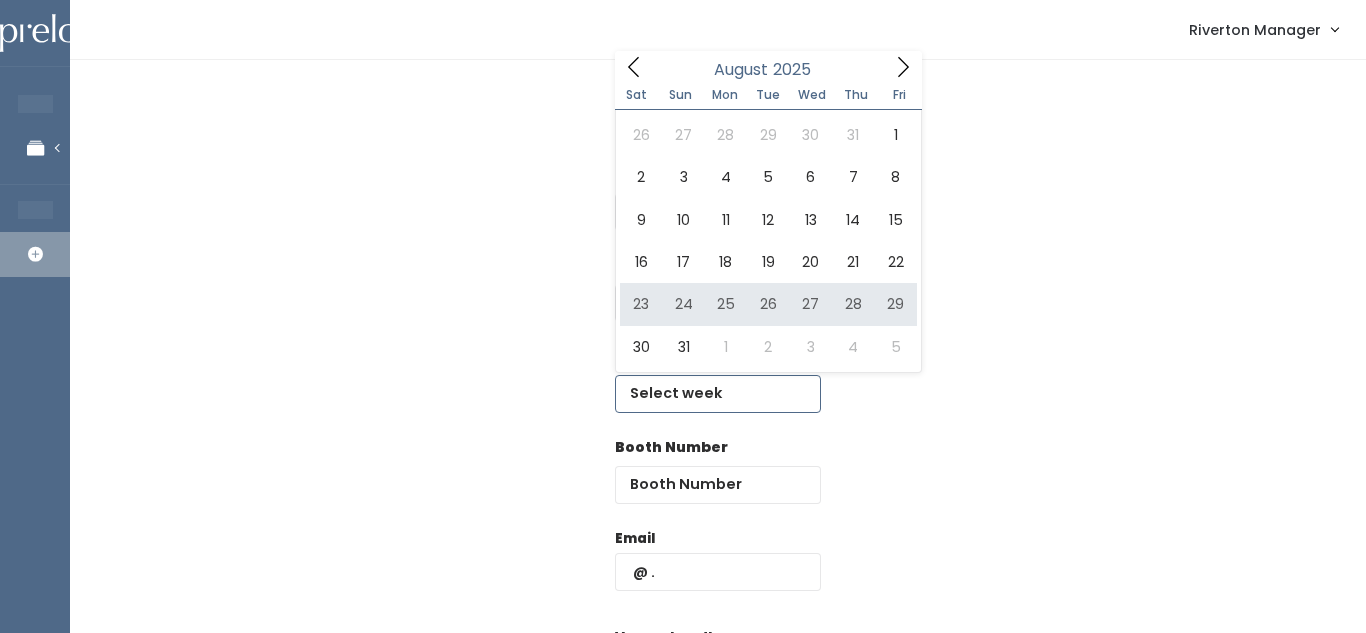 type on "August 23 to August 29" 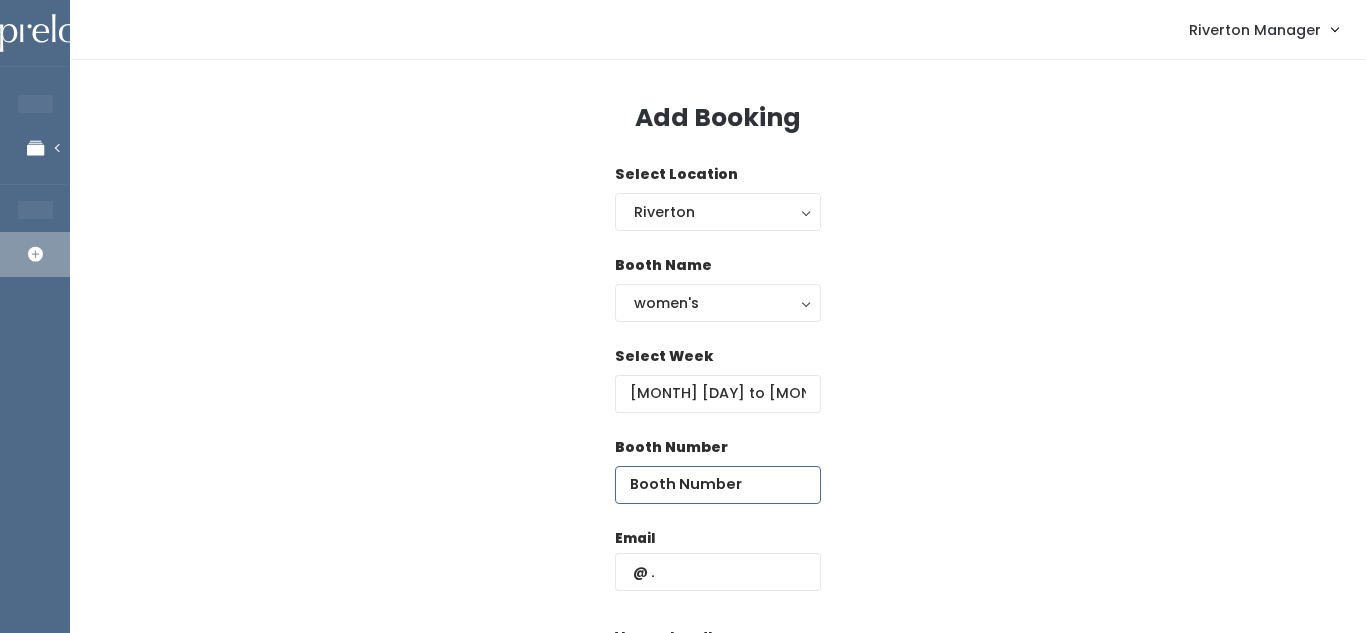 click at bounding box center [718, 485] 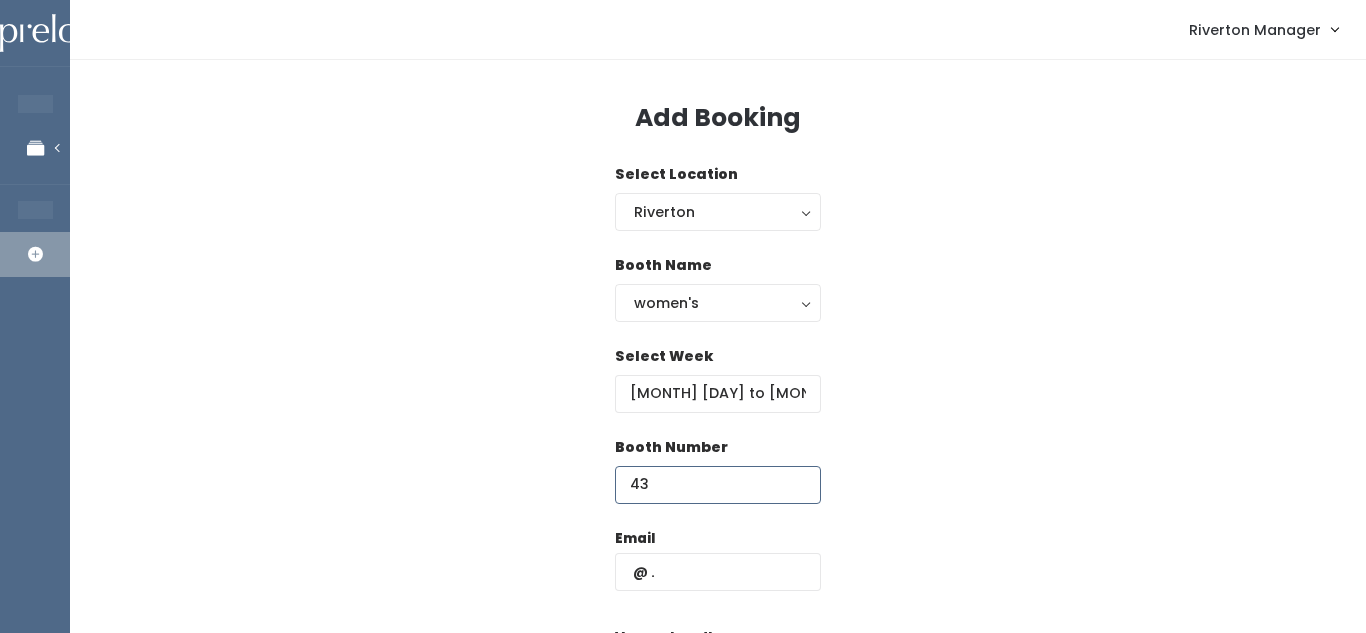 type on "43" 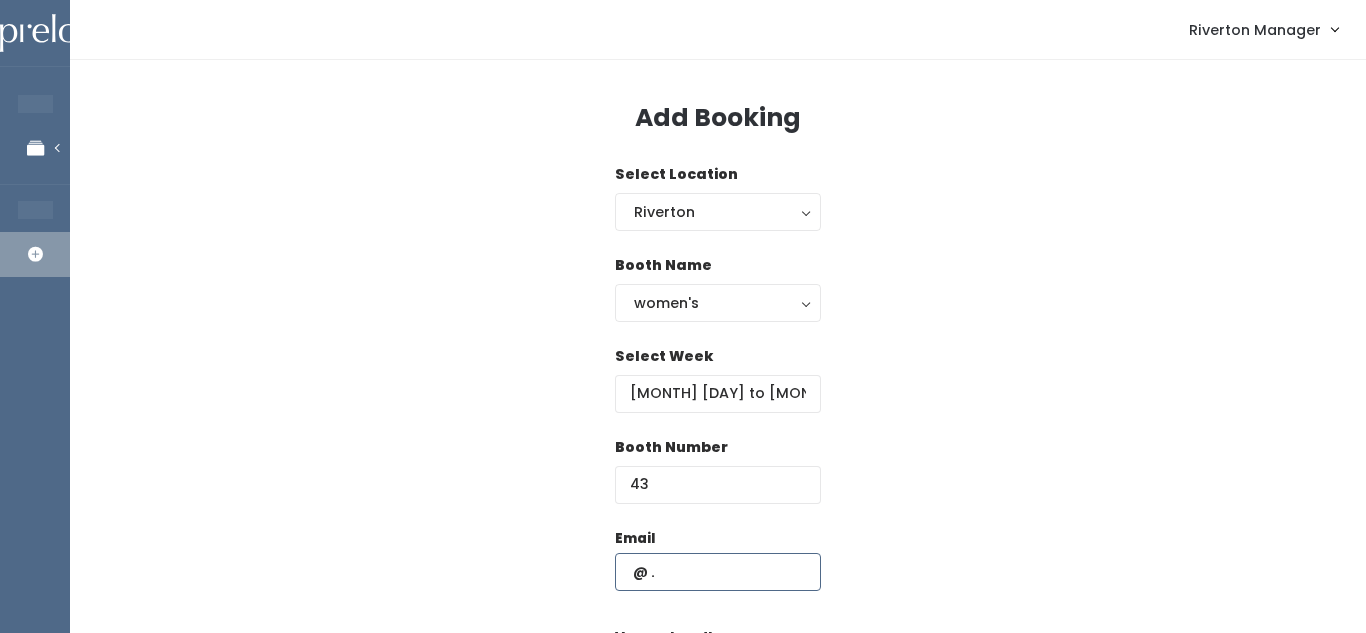 click at bounding box center [718, 572] 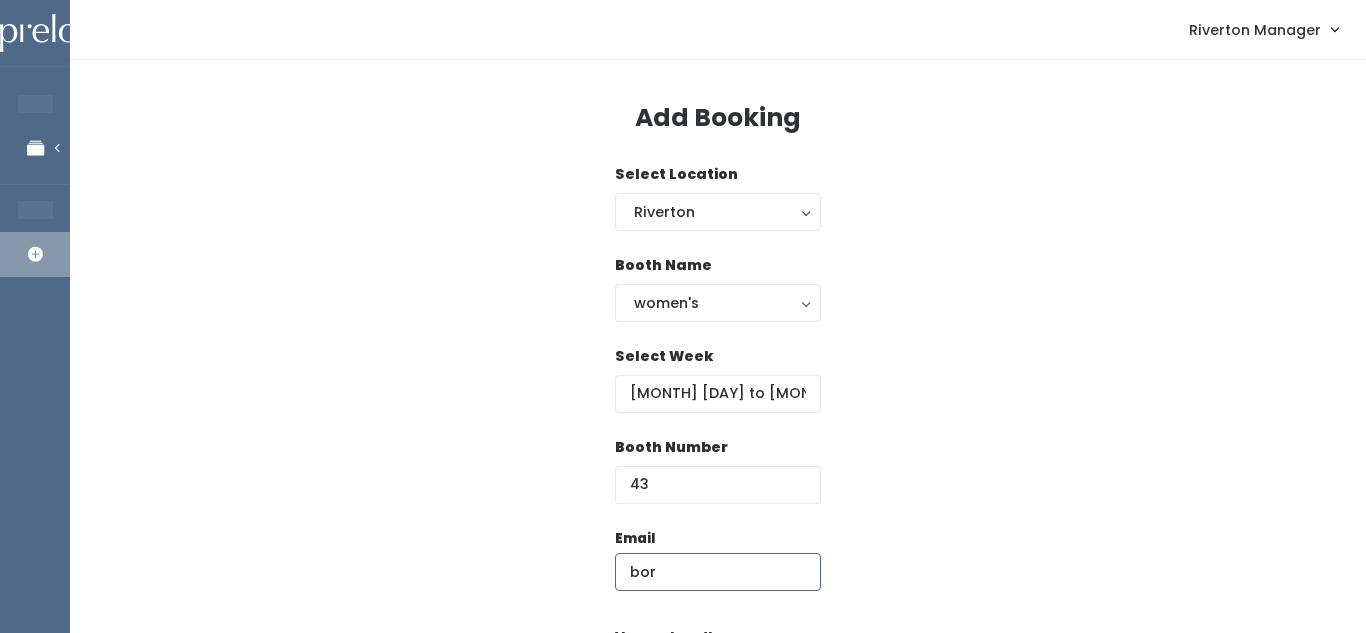 type on "boredgal801@gmail.com" 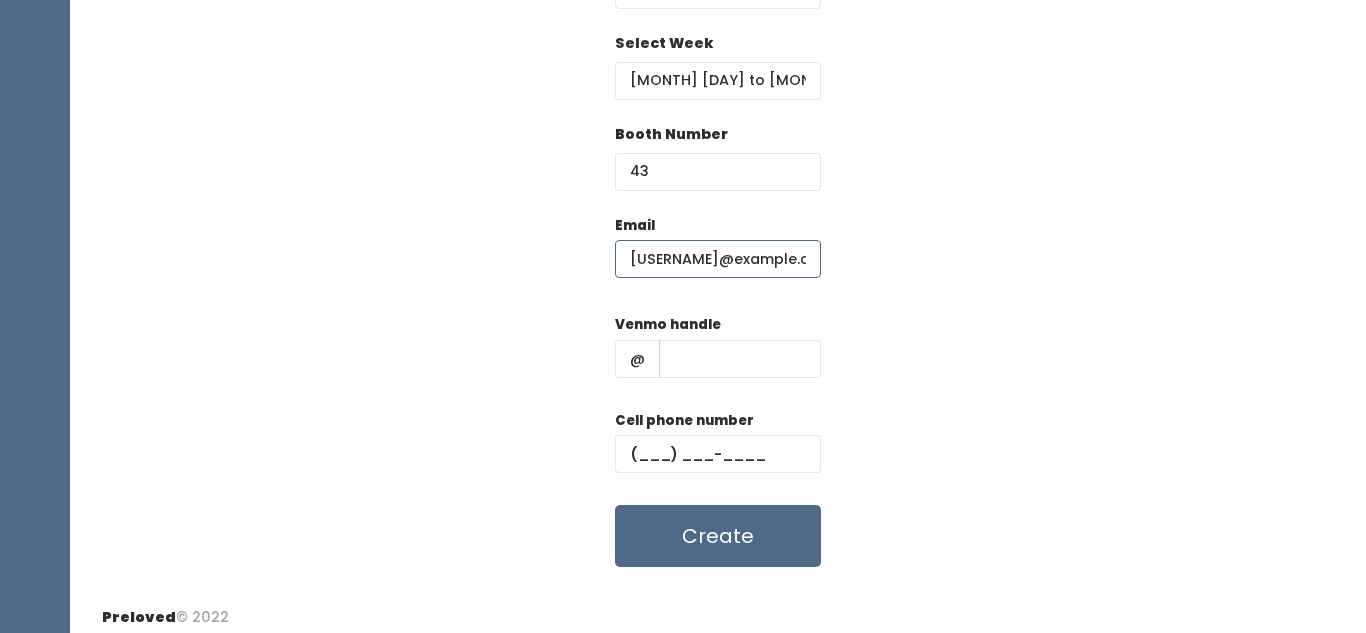 scroll, scrollTop: 321, scrollLeft: 0, axis: vertical 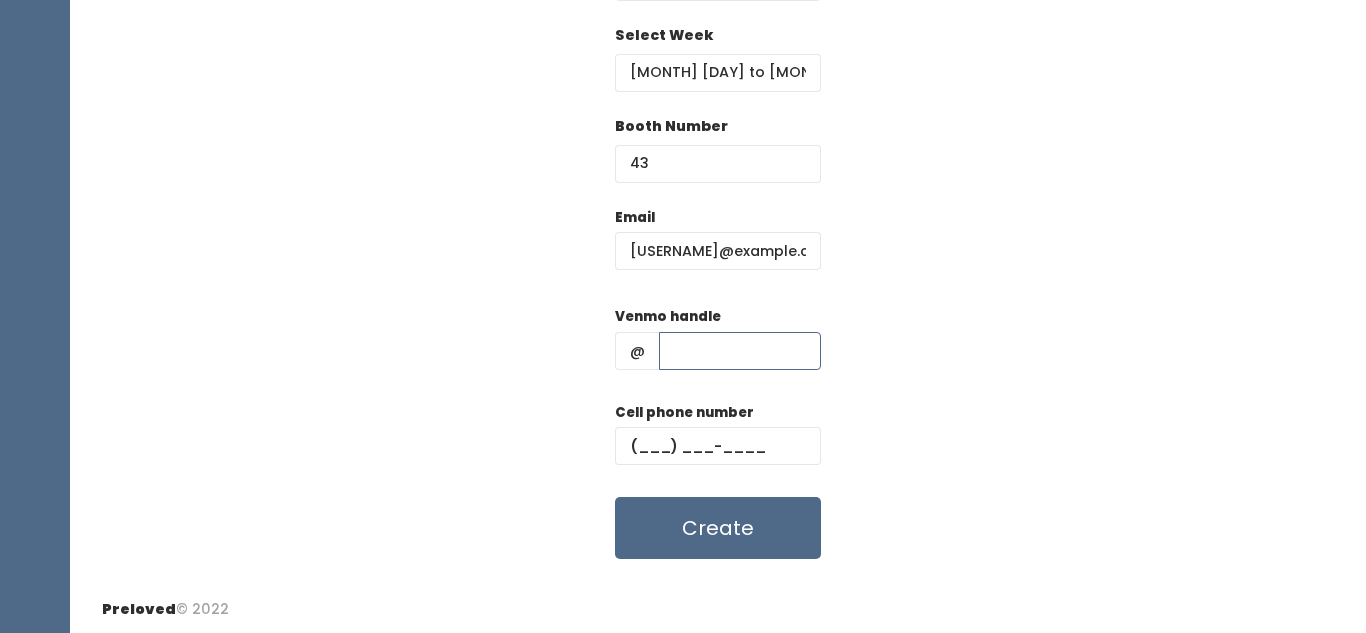 click at bounding box center (740, 351) 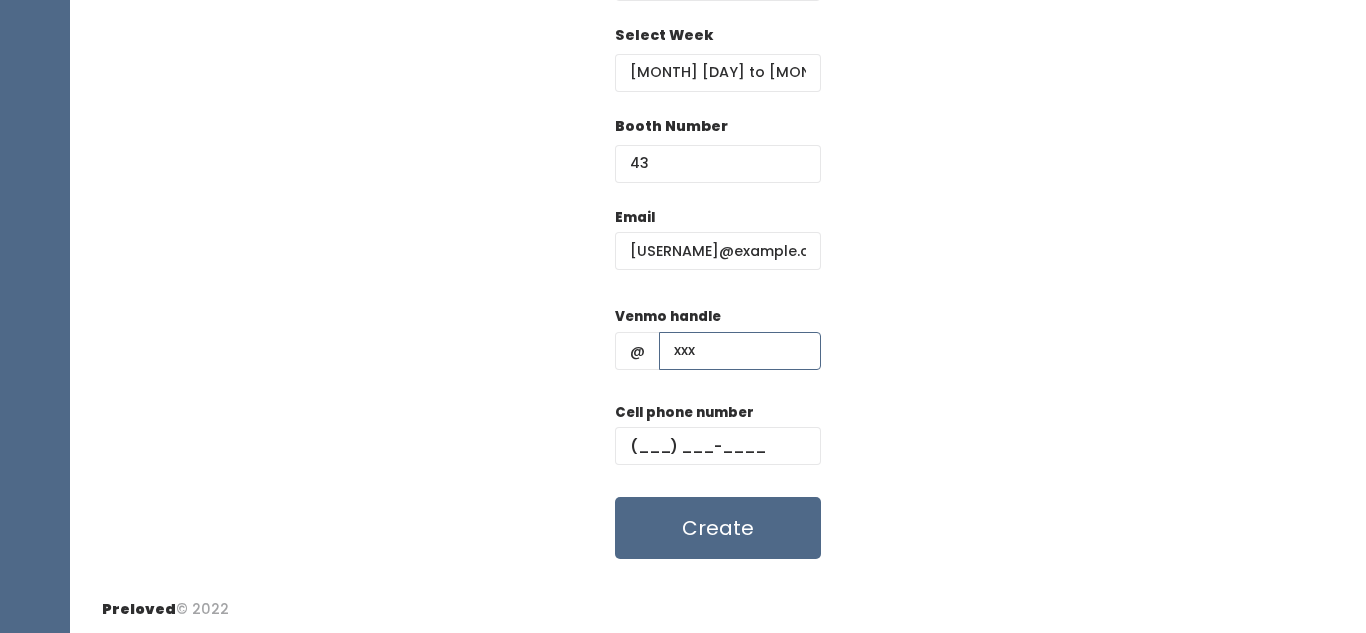scroll, scrollTop: 324, scrollLeft: 0, axis: vertical 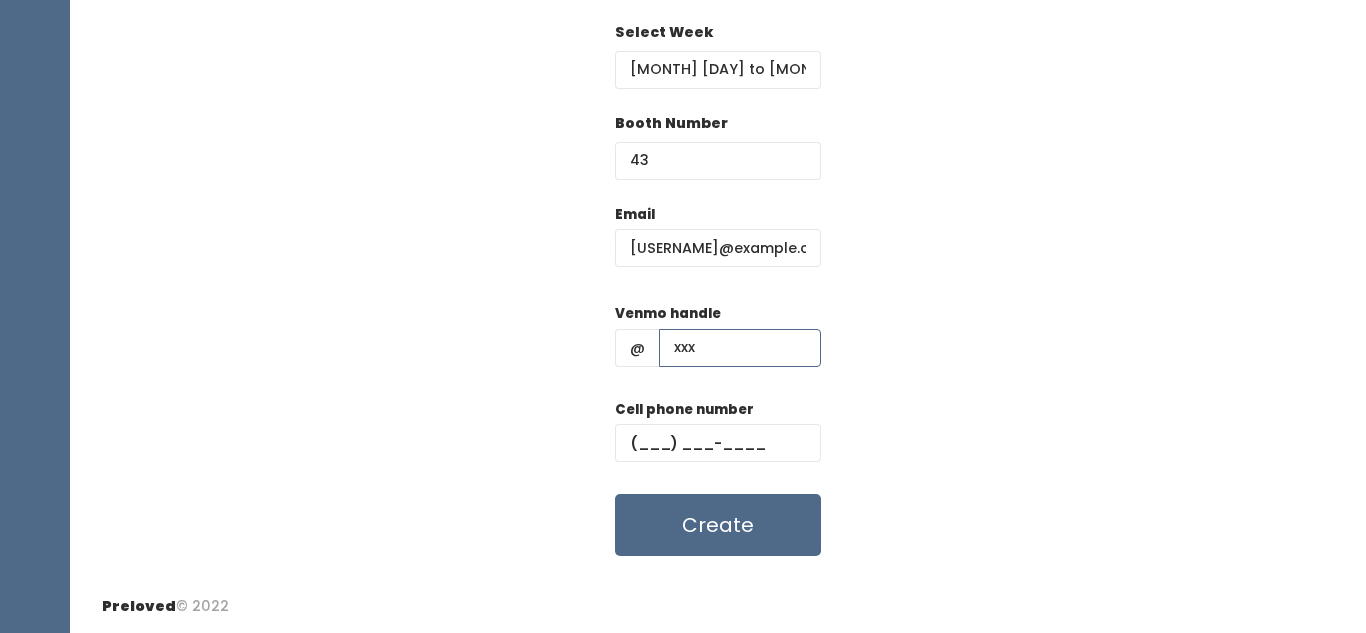 type on "xxx" 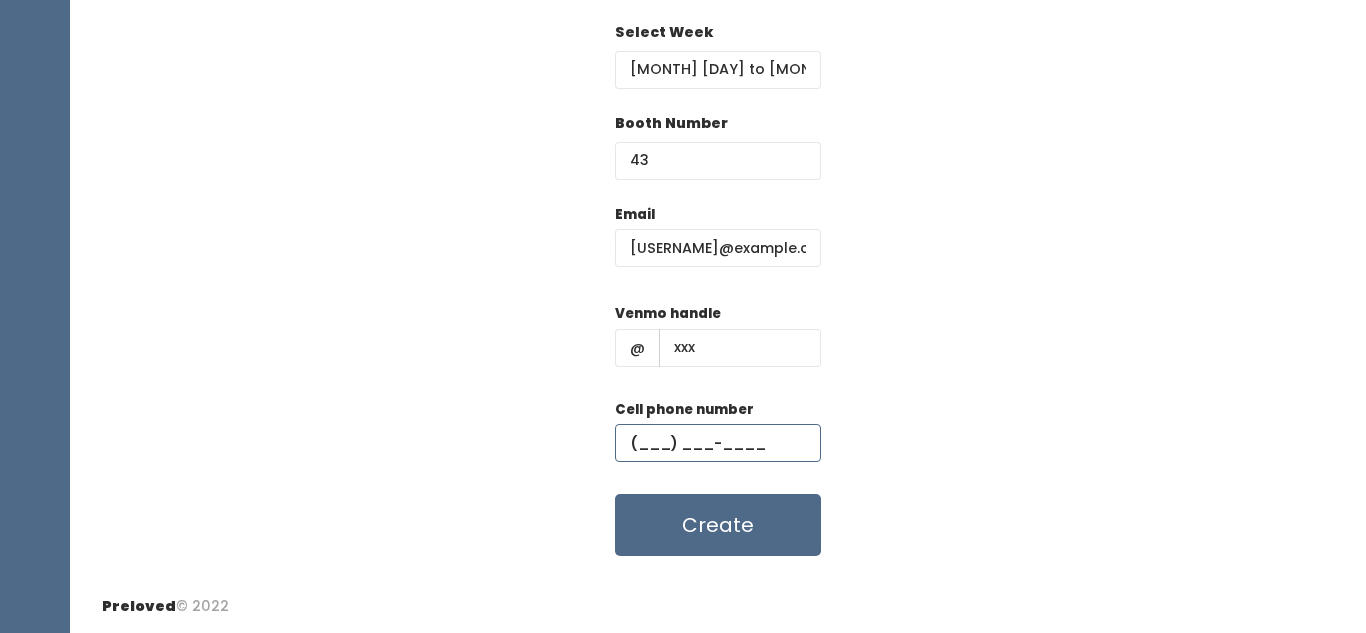 click at bounding box center (718, 443) 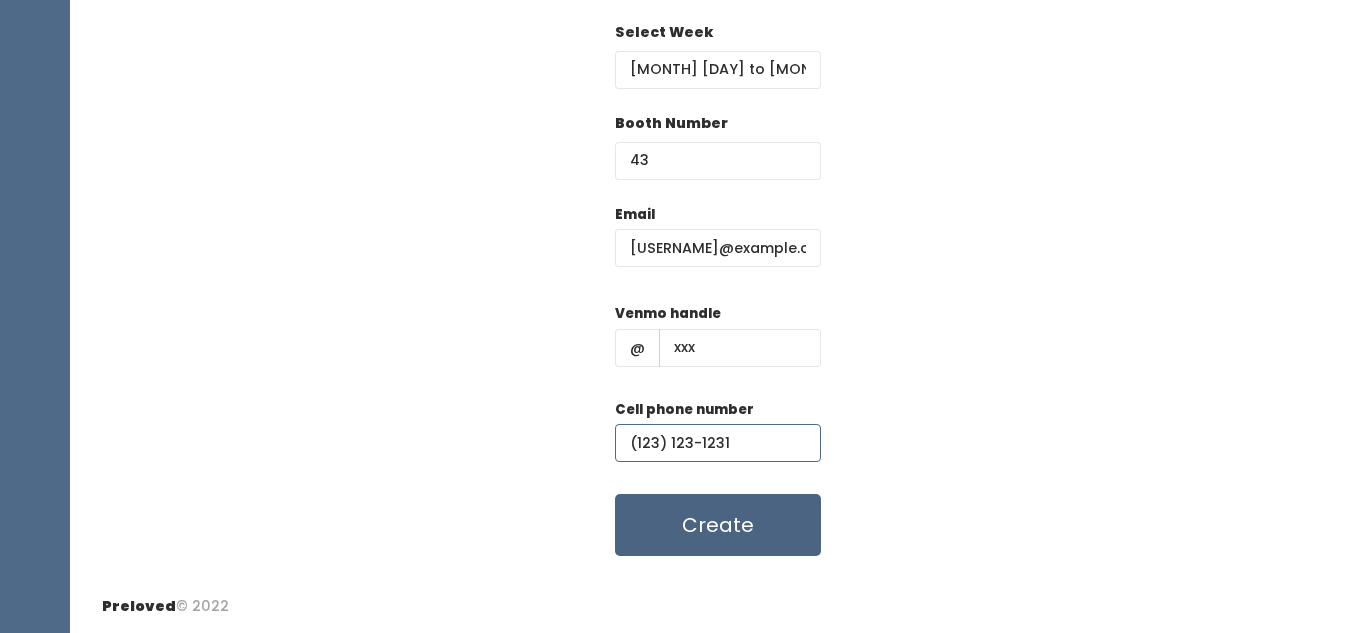 type on "(123) 123-1231" 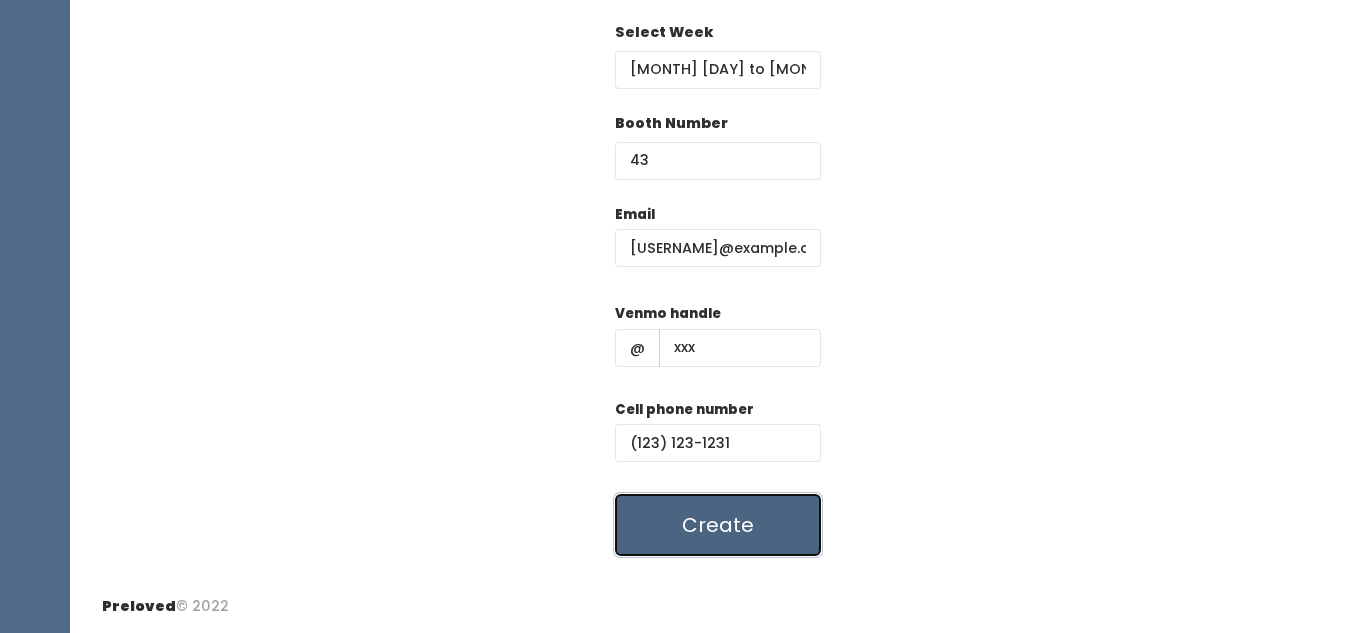 click on "Create" at bounding box center (718, 525) 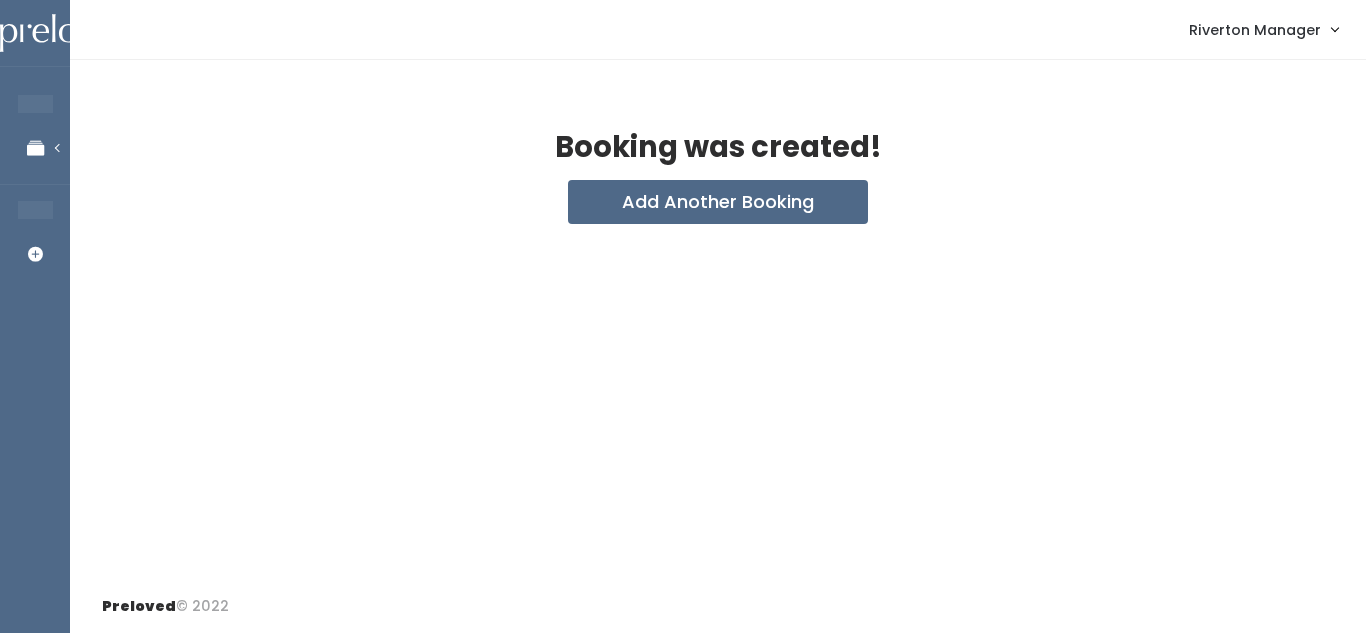 scroll, scrollTop: 0, scrollLeft: 0, axis: both 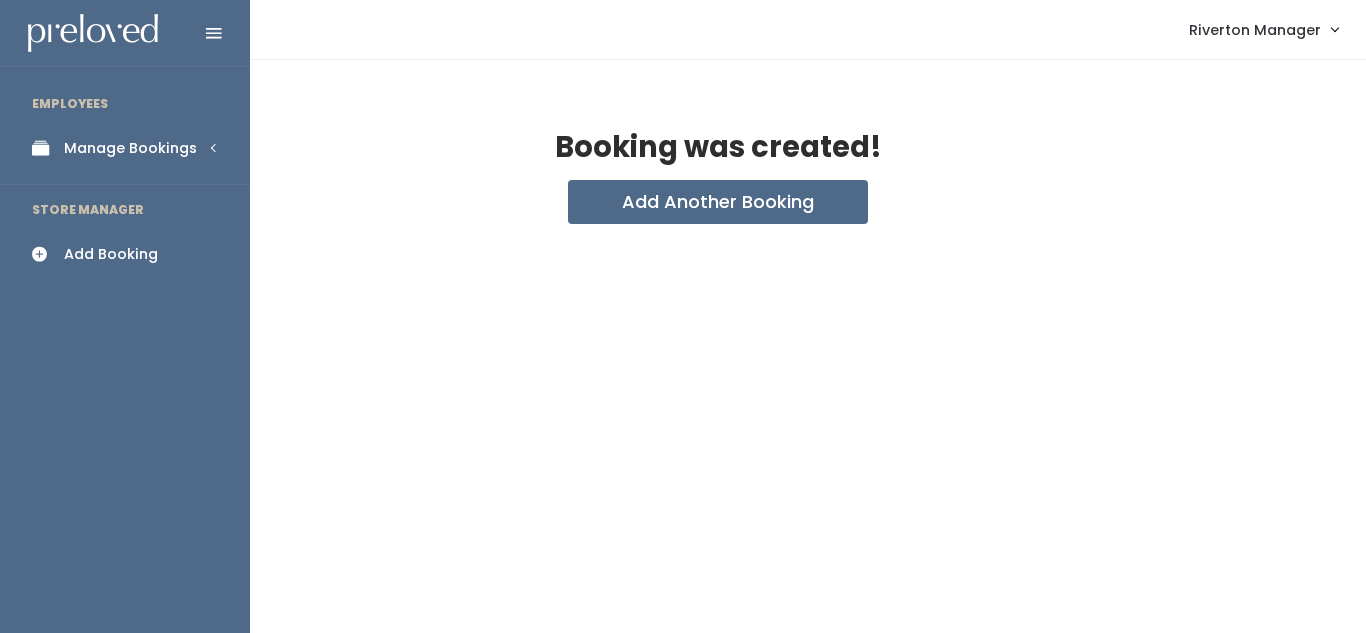 click on "Manage Bookings" at bounding box center (130, 148) 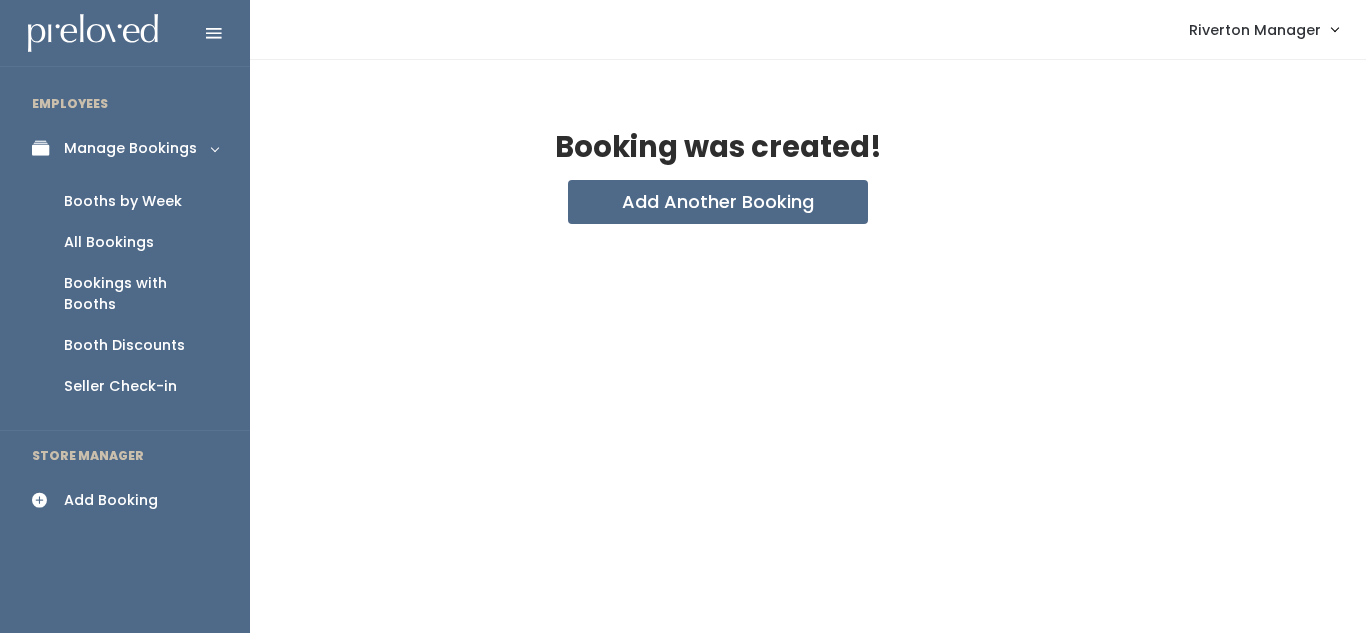 click on "Booths by Week" at bounding box center (125, 201) 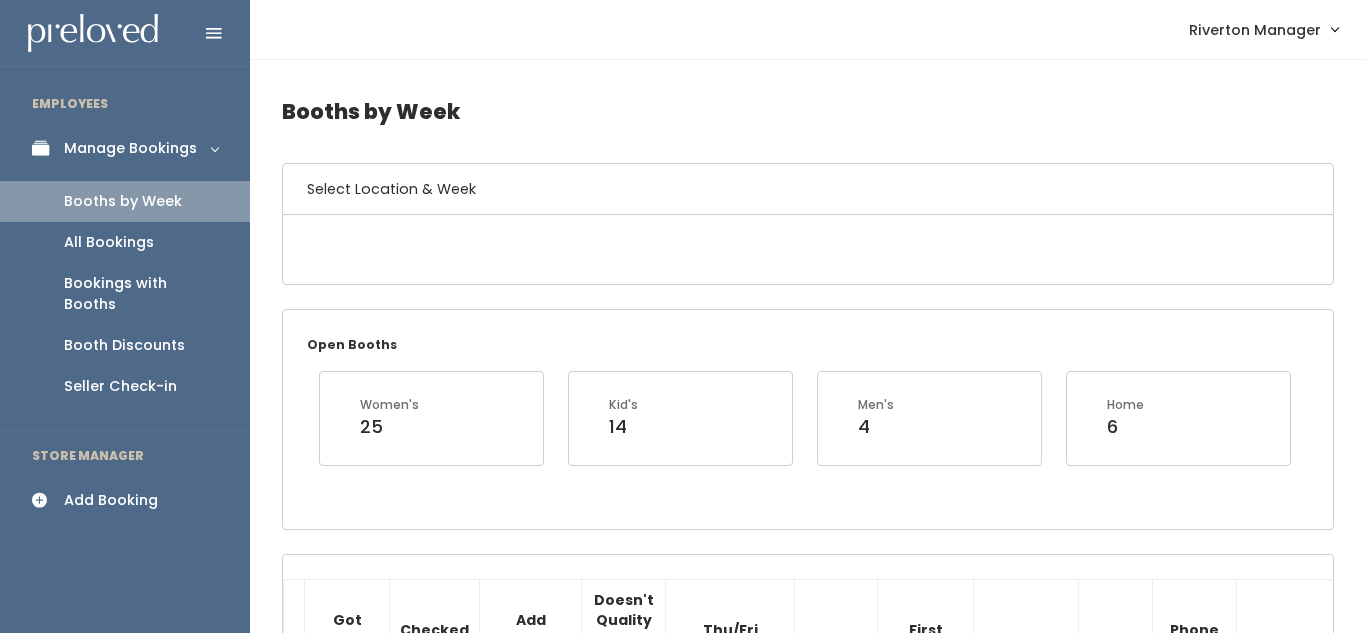 scroll, scrollTop: 0, scrollLeft: 0, axis: both 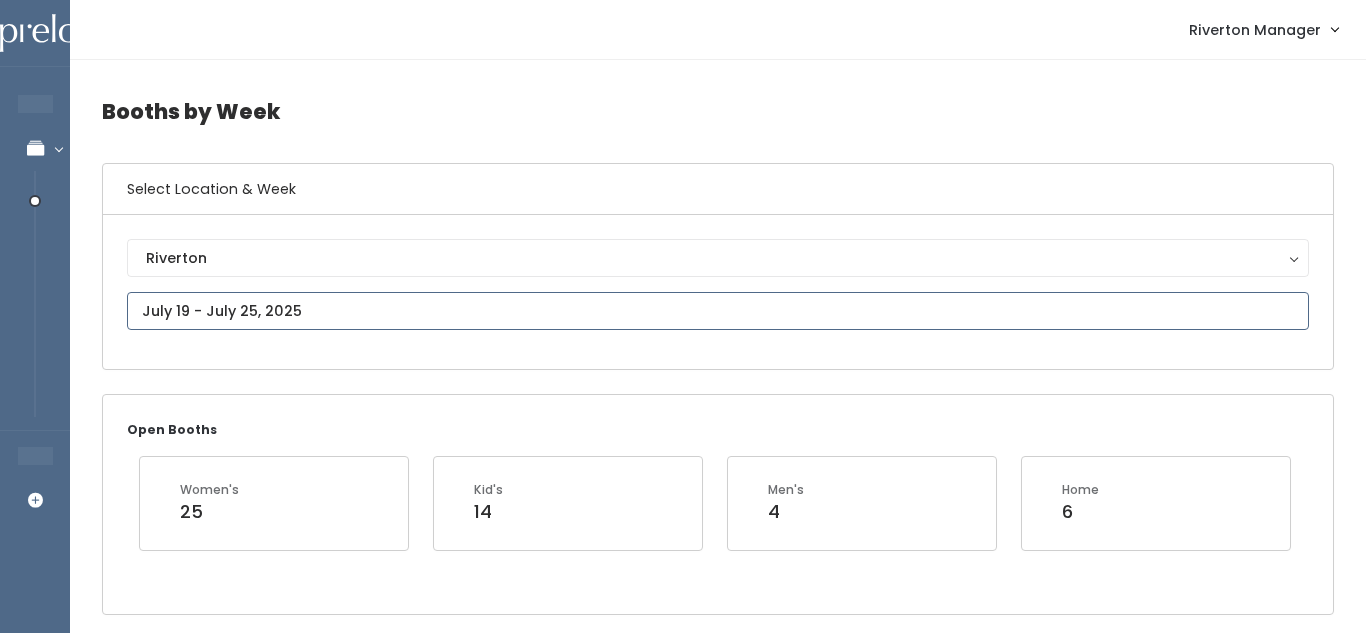click on "EMPLOYEES
Manage Bookings
Booths by Week
All Bookings
Bookings with Booths
Booth Discounts
Seller Check-in
STORE MANAGER
Add Booking
Riverton Manager" at bounding box center (683, 1881) 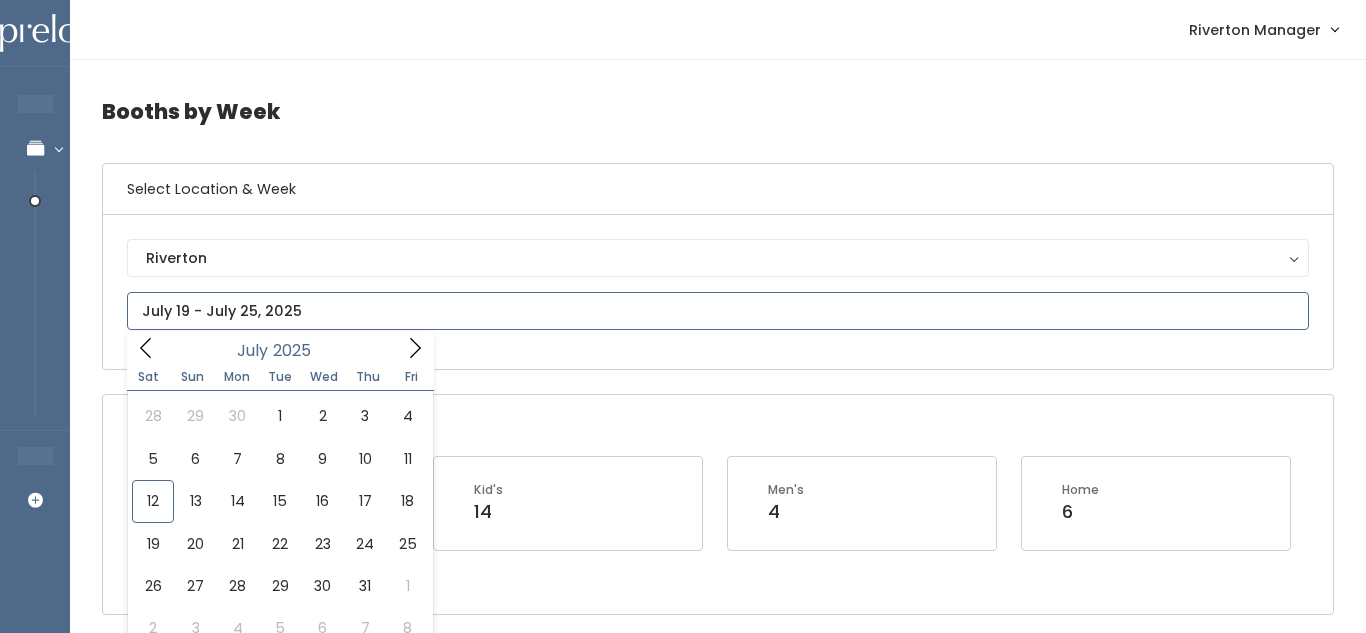 click at bounding box center (415, 347) 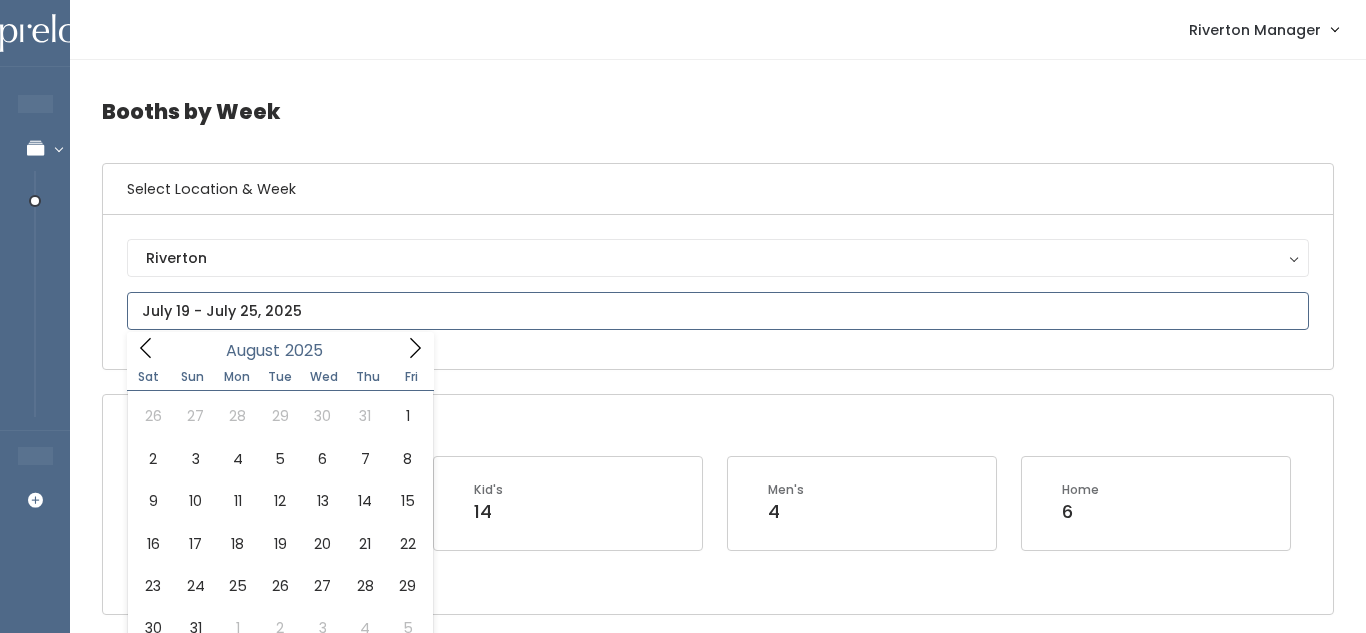 click at bounding box center (415, 347) 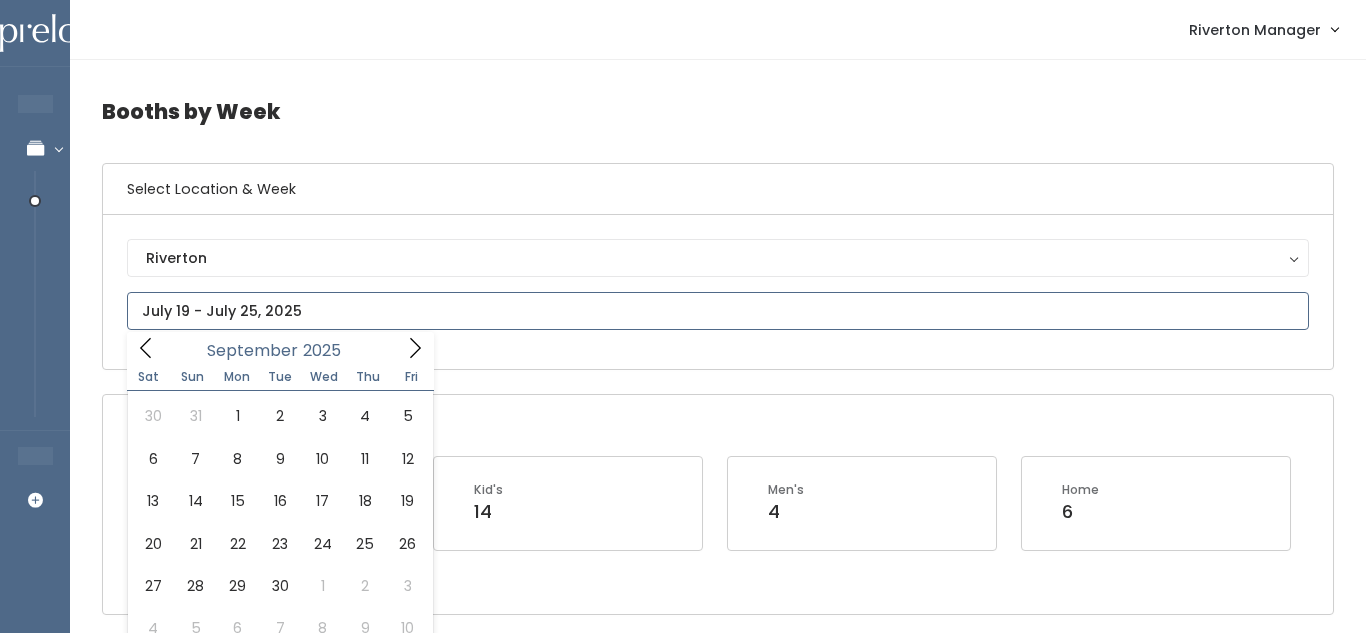 click 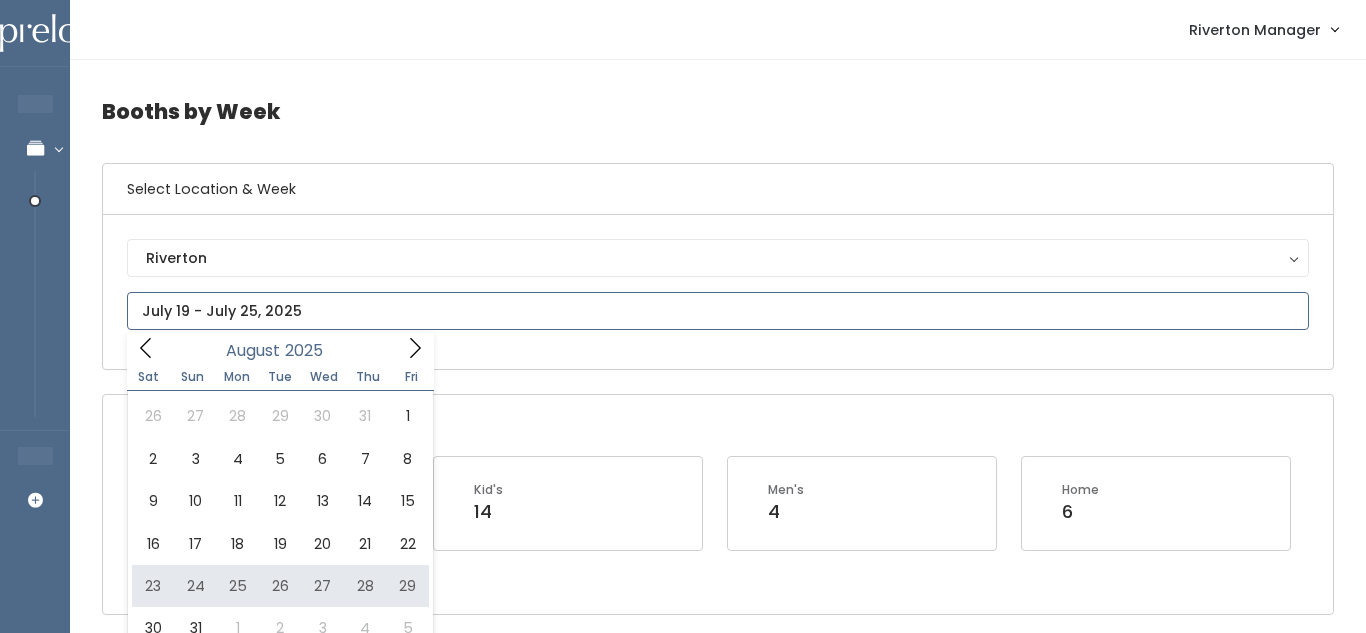 type on "August 23 to August 29" 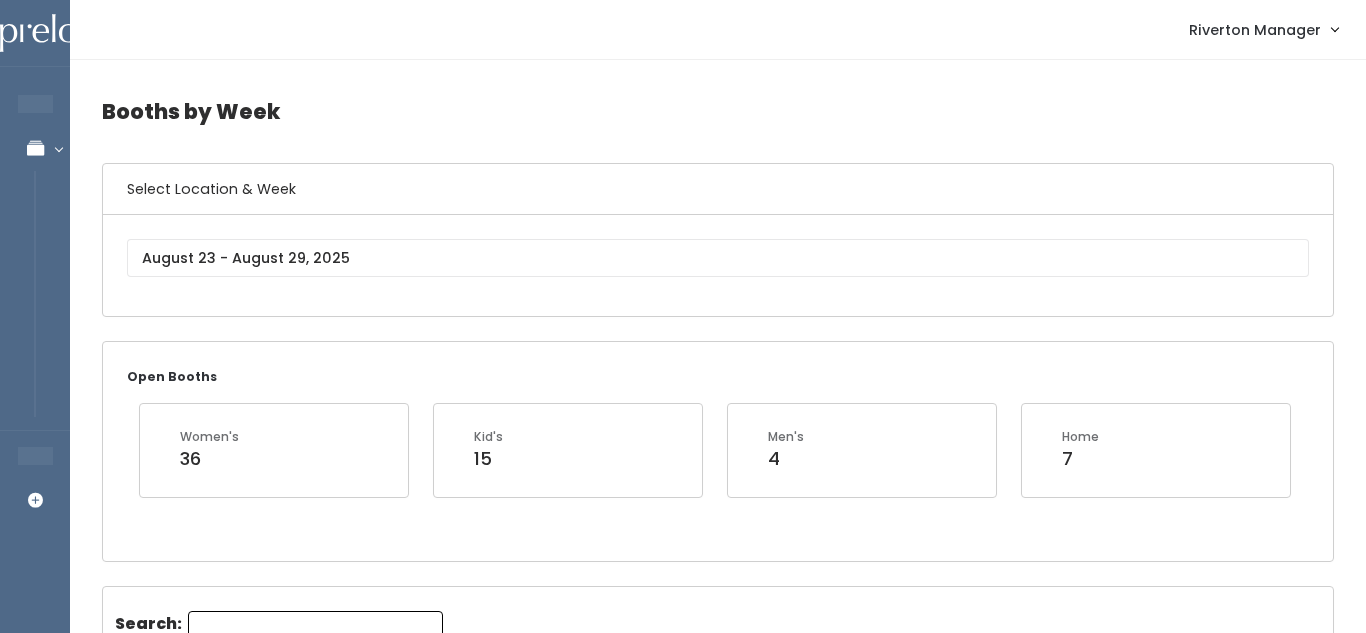 scroll, scrollTop: 0, scrollLeft: 0, axis: both 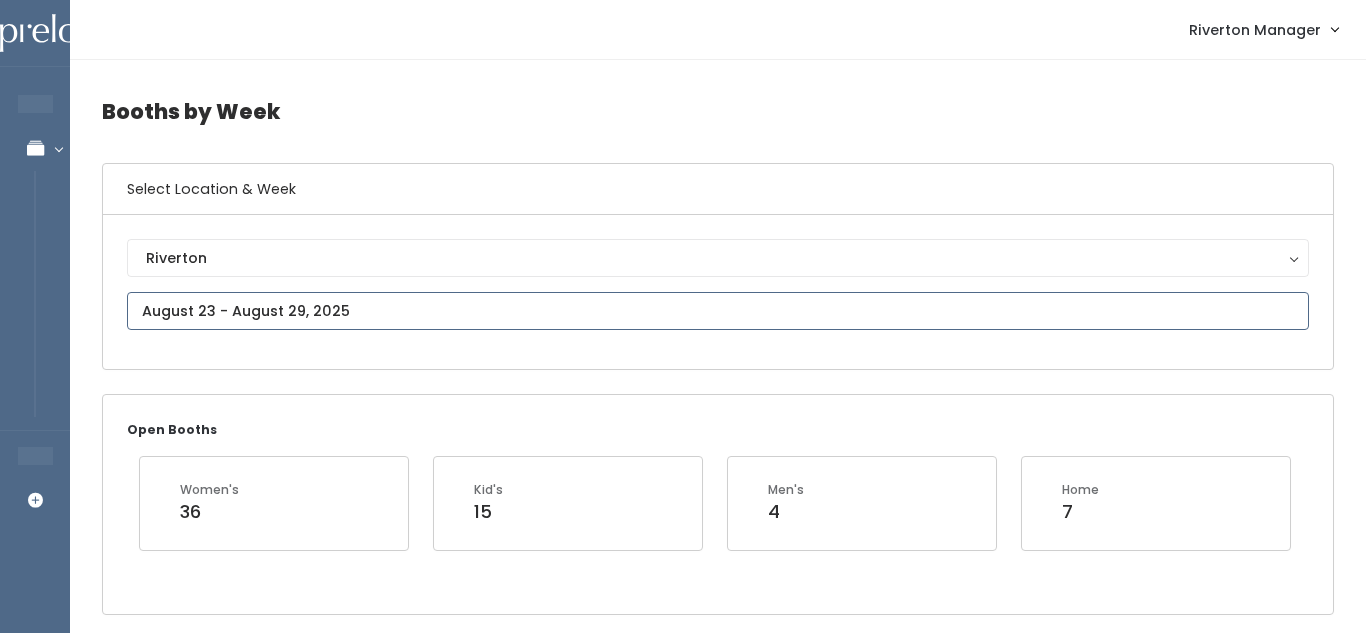 click on "EMPLOYEES
Manage Bookings
Booths by Week
All Bookings
Bookings with Booths
Booth Discounts
Seller Check-in
STORE MANAGER
Add Booking
Riverton Manager
Admin Home" at bounding box center (683, 1846) 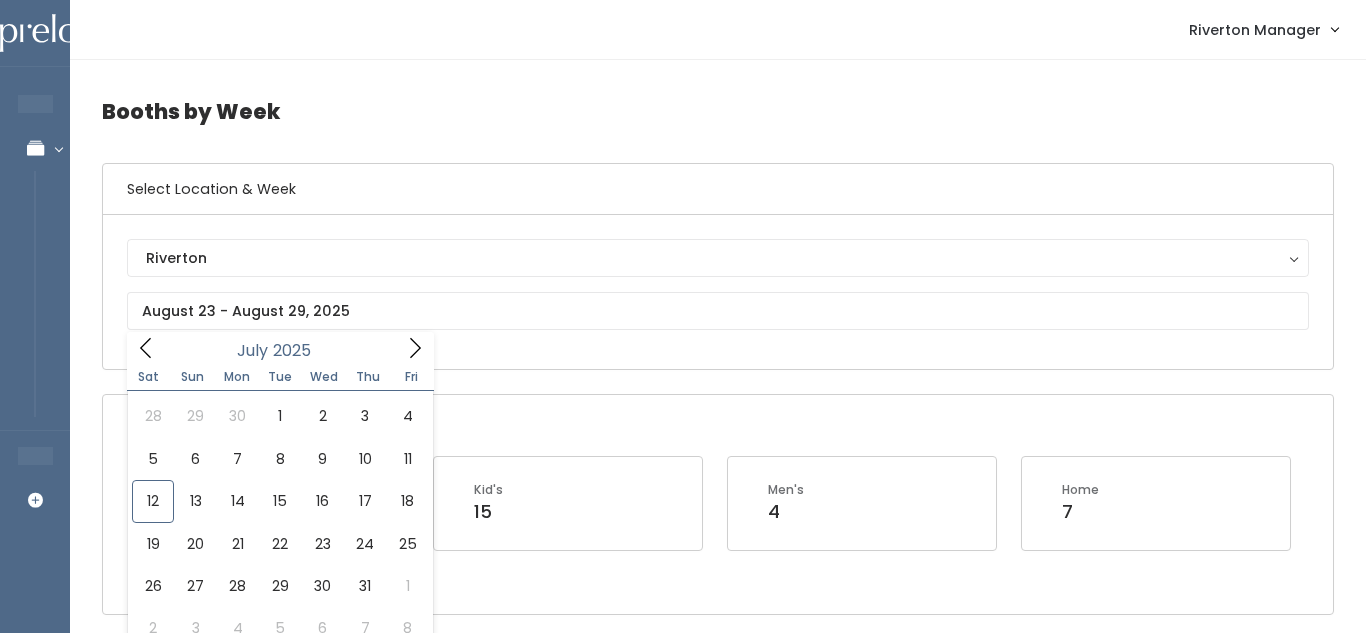 click on "Booths by Week" at bounding box center (718, 111) 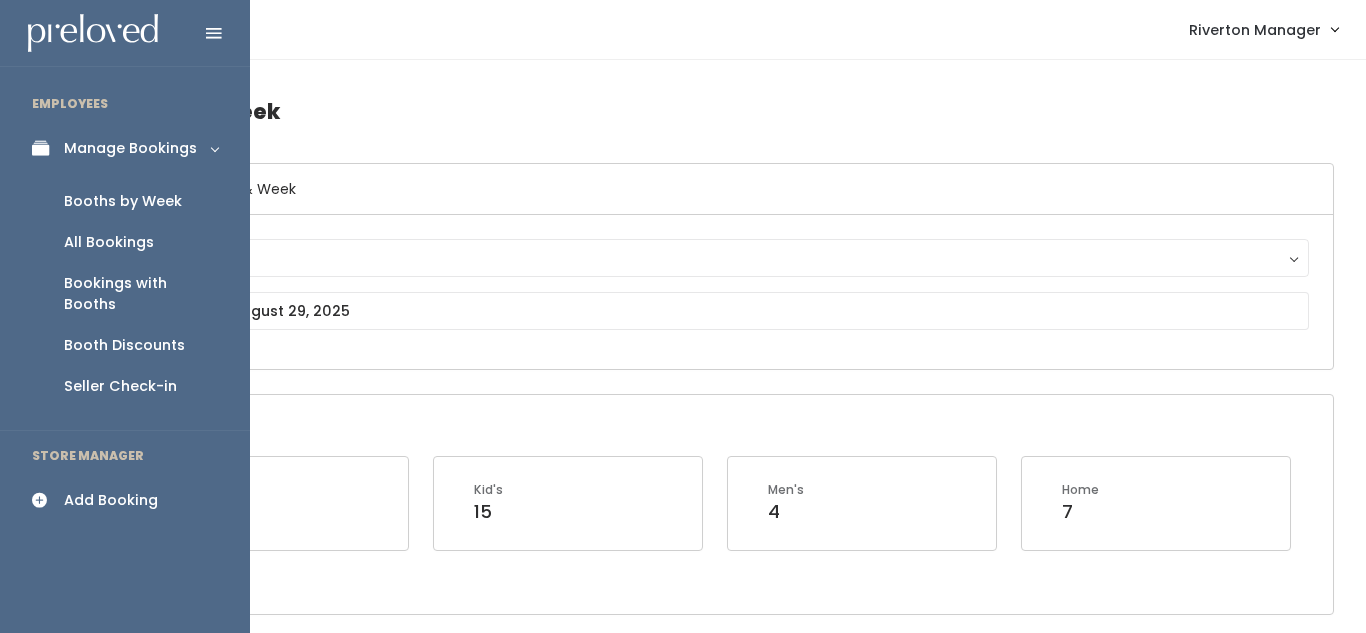 click on "Add Booking" at bounding box center (111, 500) 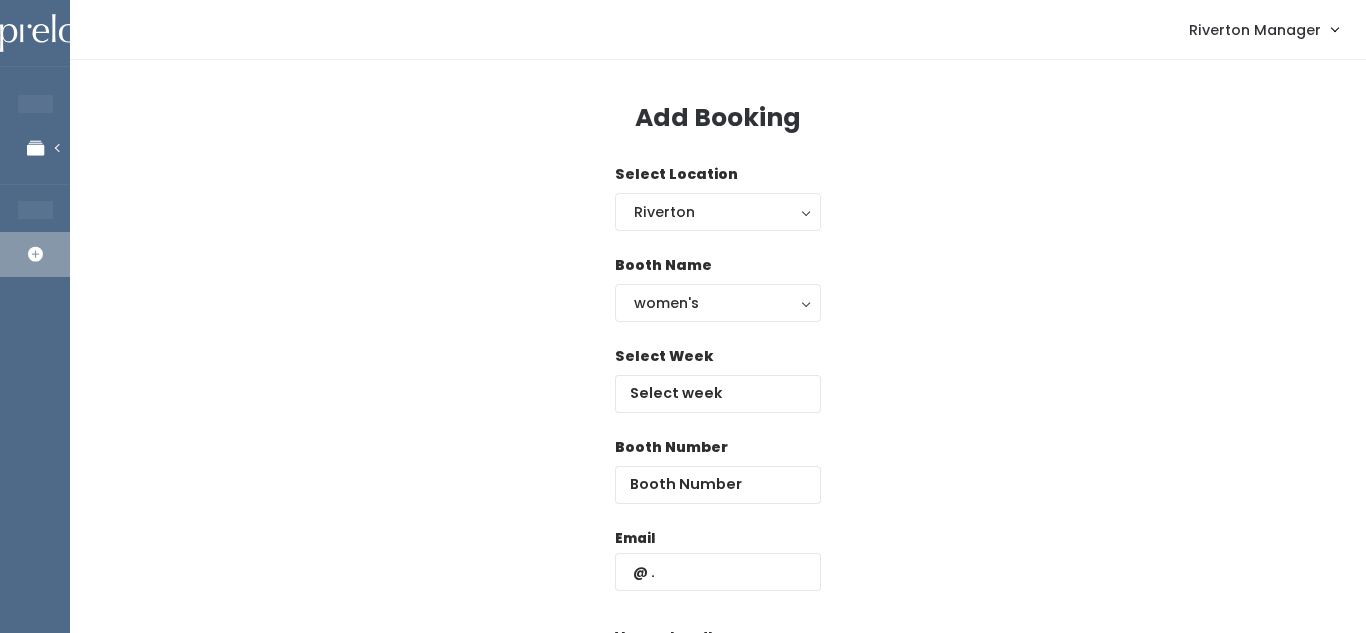 scroll, scrollTop: 0, scrollLeft: 0, axis: both 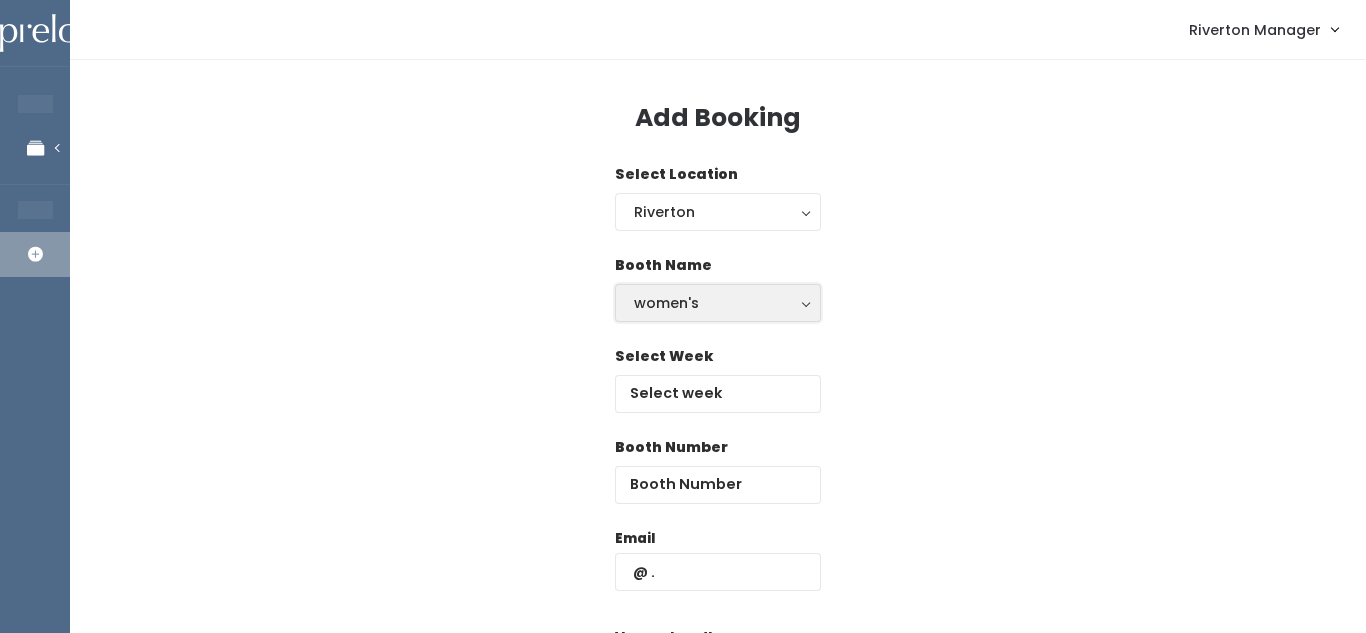 click on "women's" at bounding box center (718, 303) 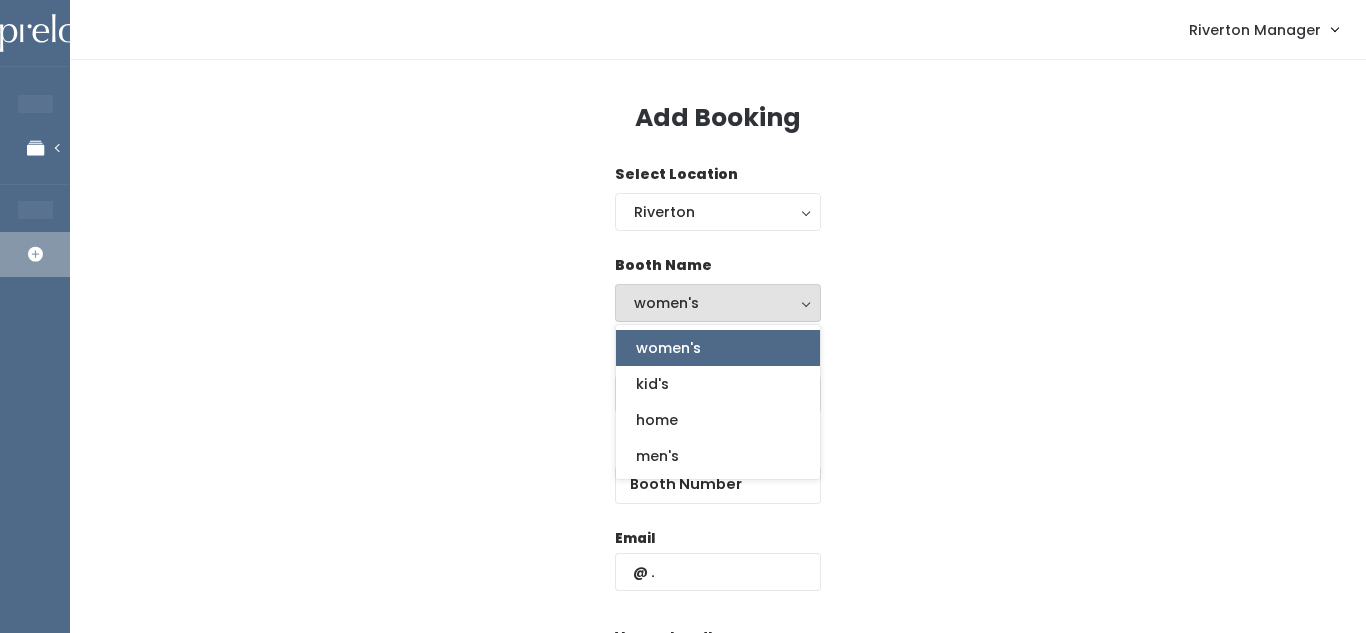 click on "women's" at bounding box center [718, 303] 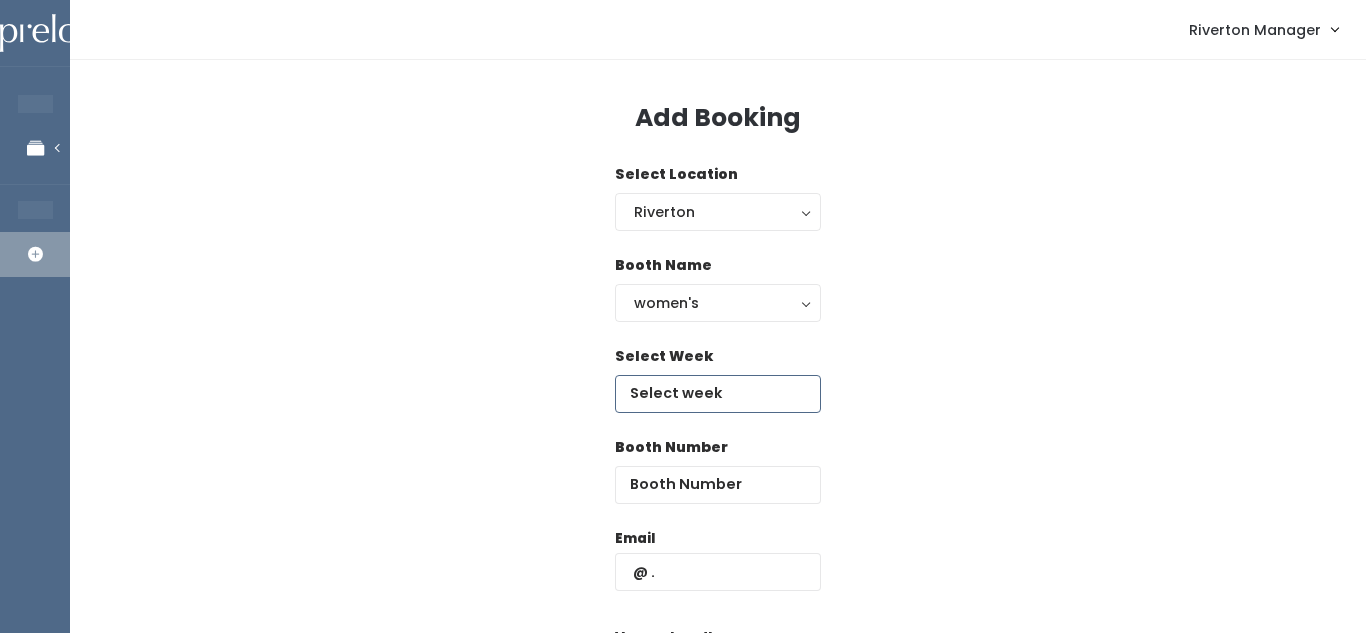 click at bounding box center (718, 394) 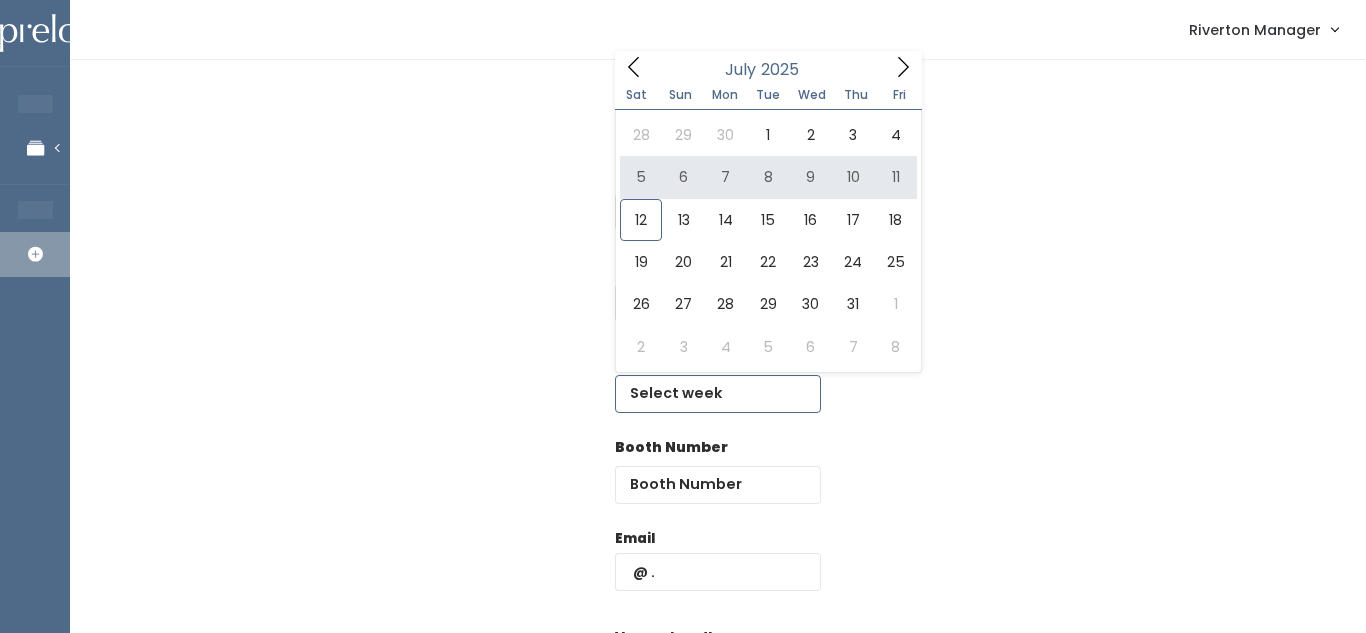 click 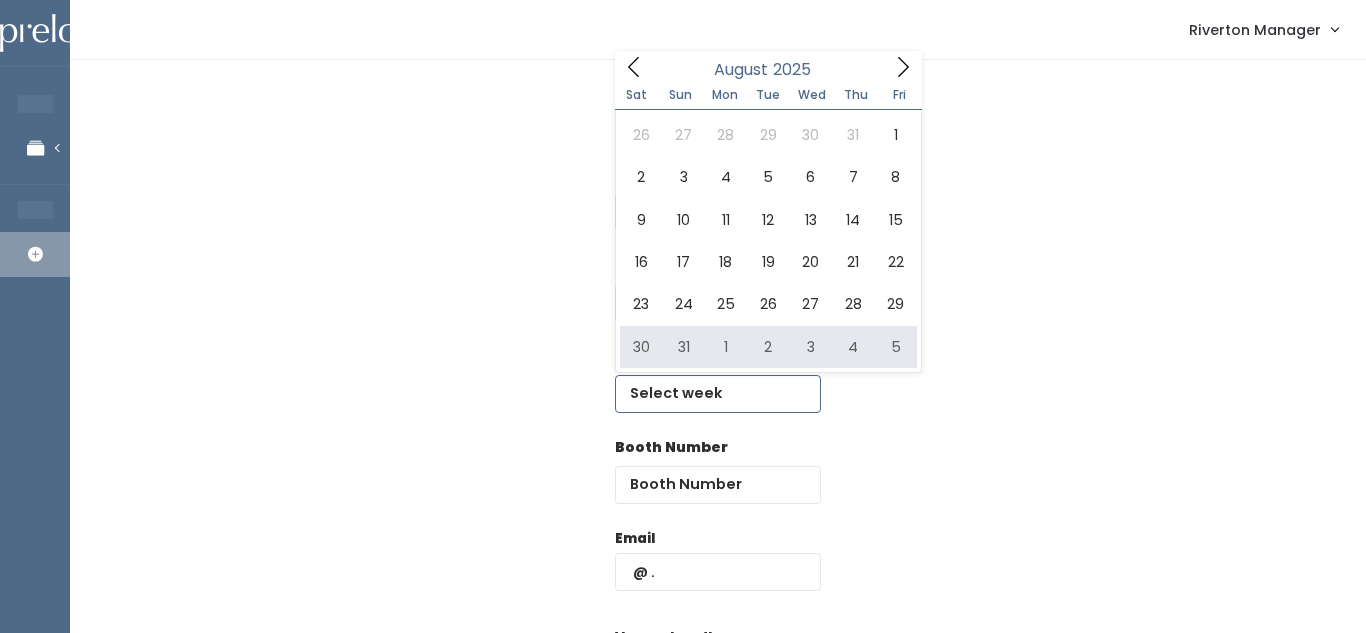 type on "[MONTH] 30 to [MONTH] 5" 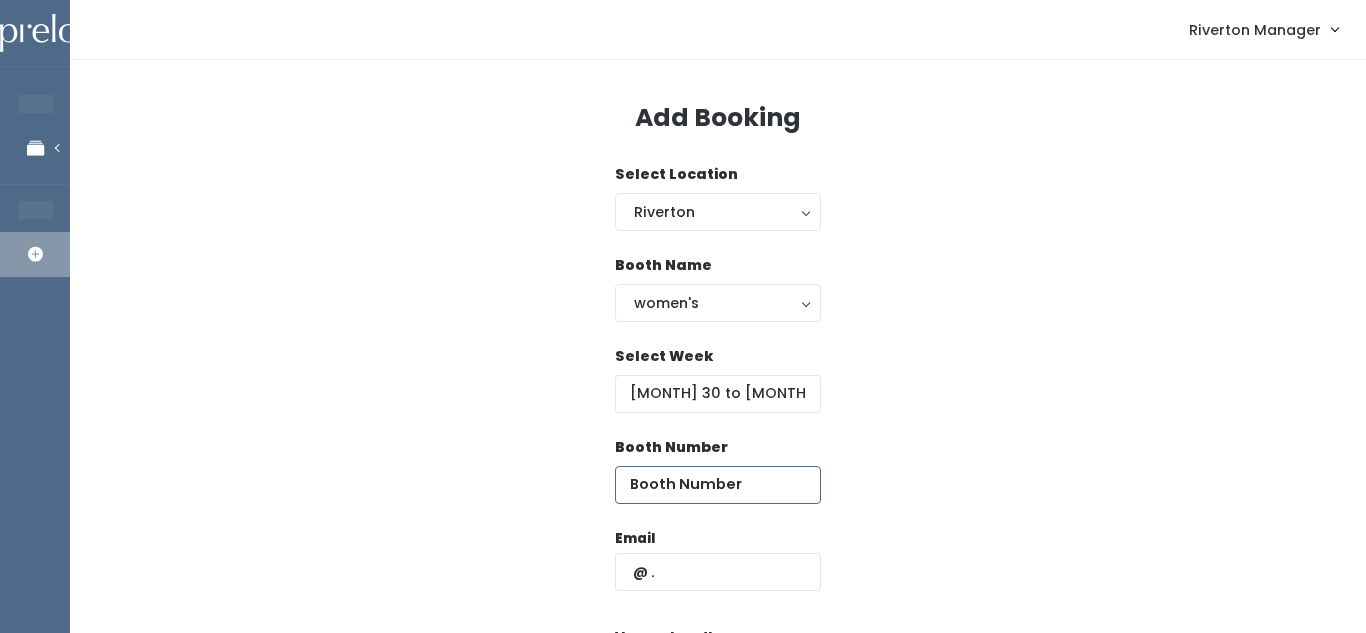 click at bounding box center (718, 485) 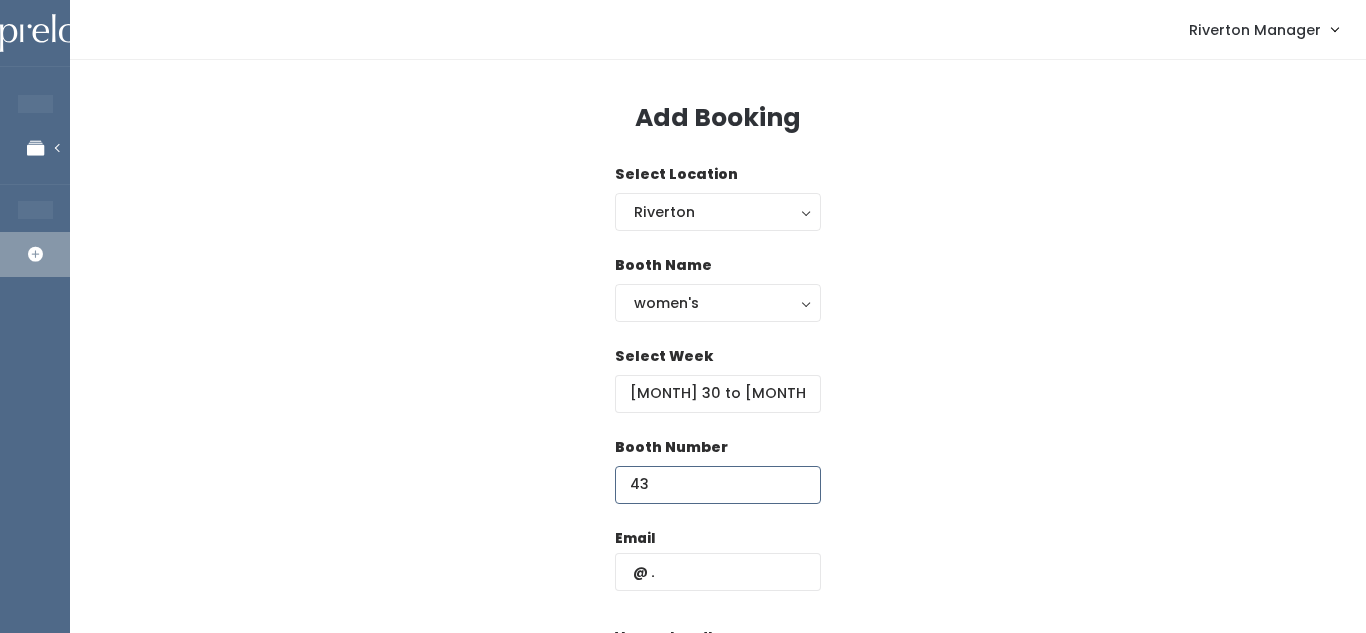 type on "43" 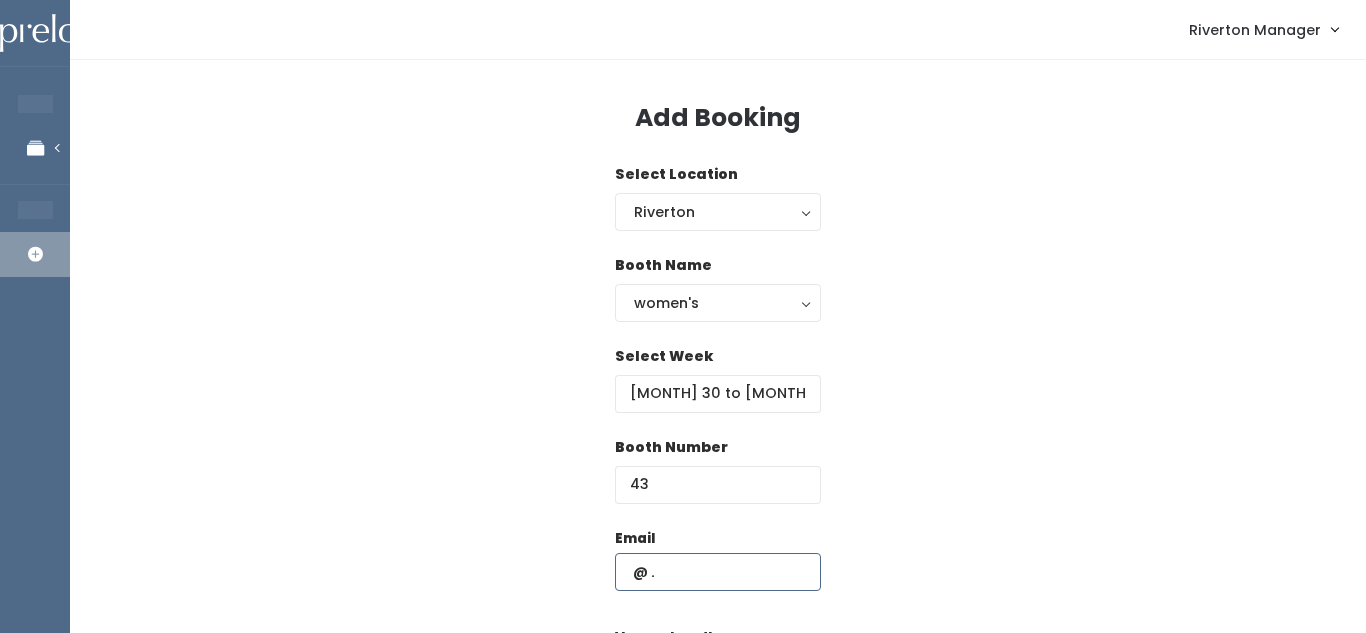 click at bounding box center [718, 572] 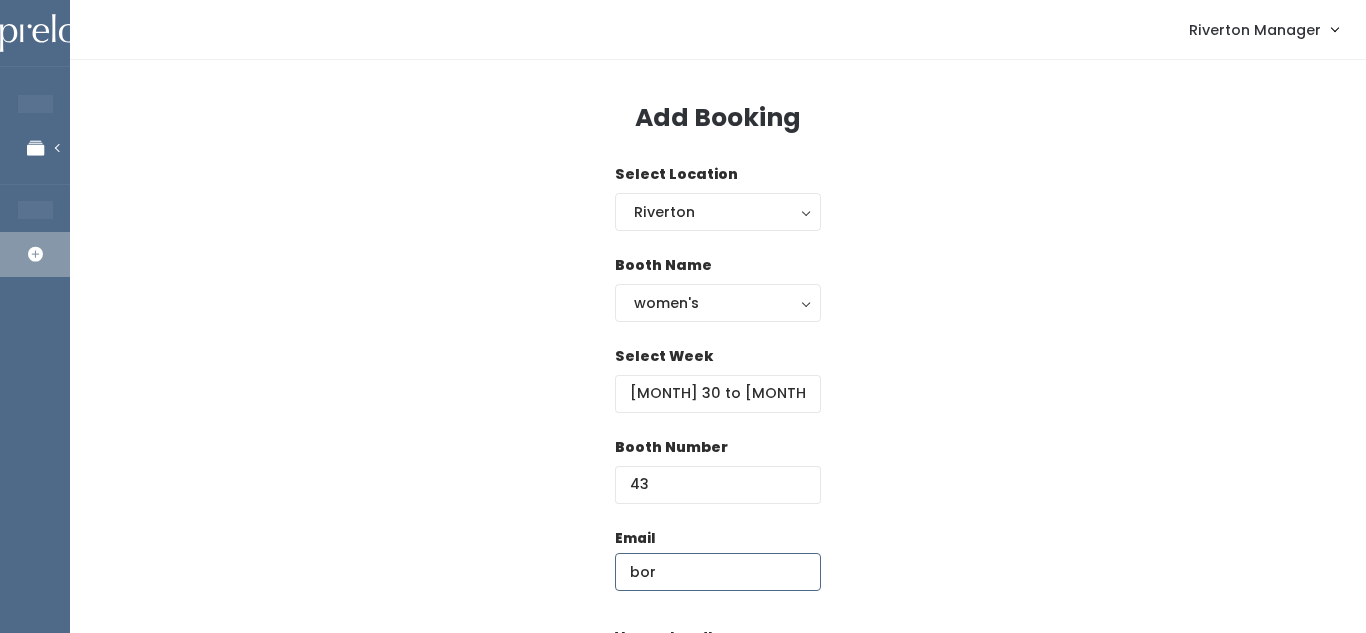 type on "boredgal801@gmail.com" 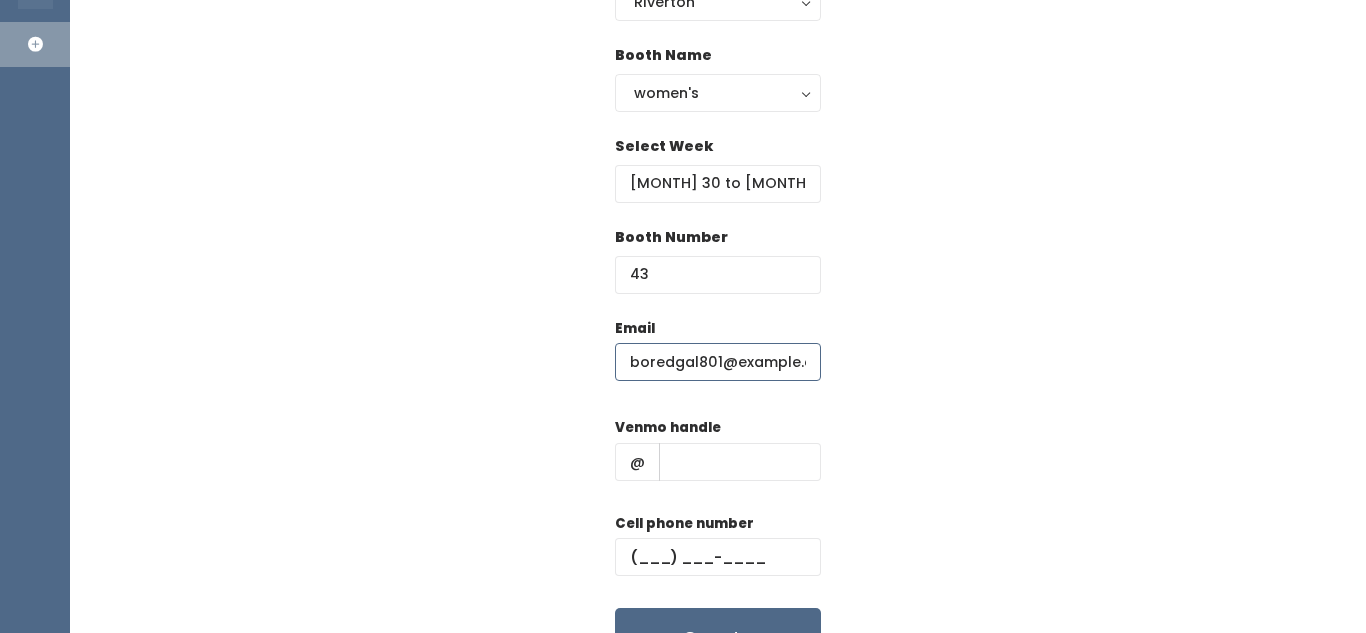scroll, scrollTop: 215, scrollLeft: 0, axis: vertical 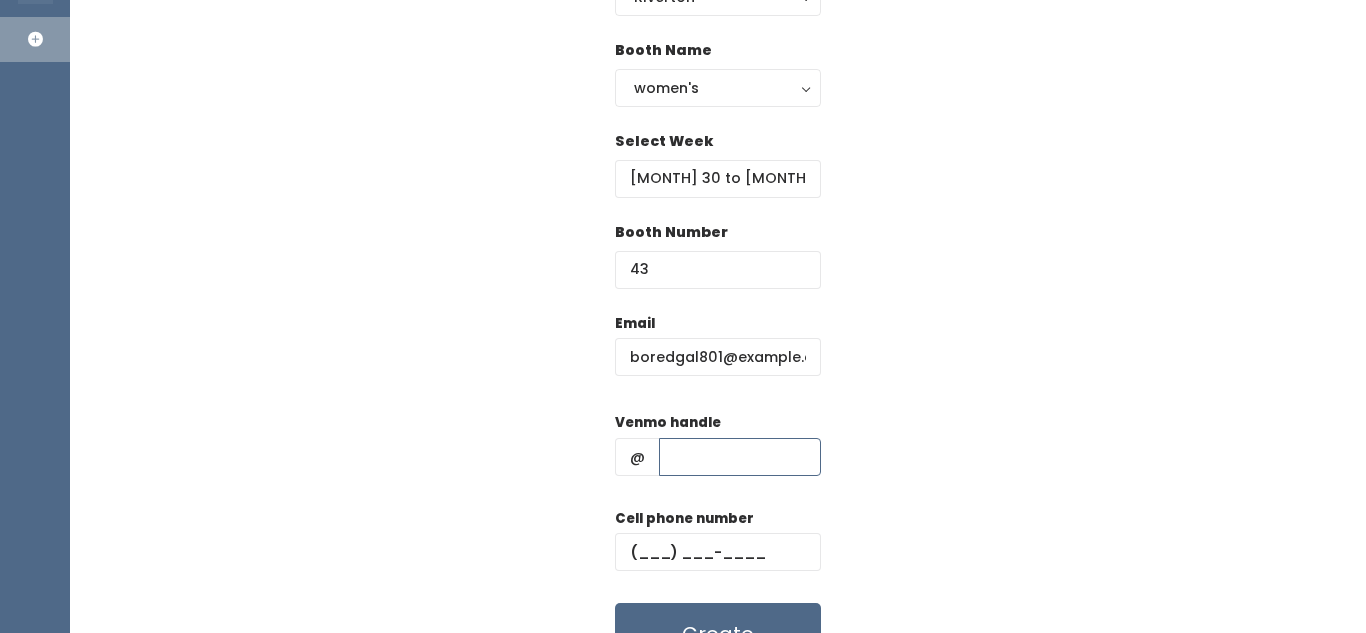 click at bounding box center (740, 457) 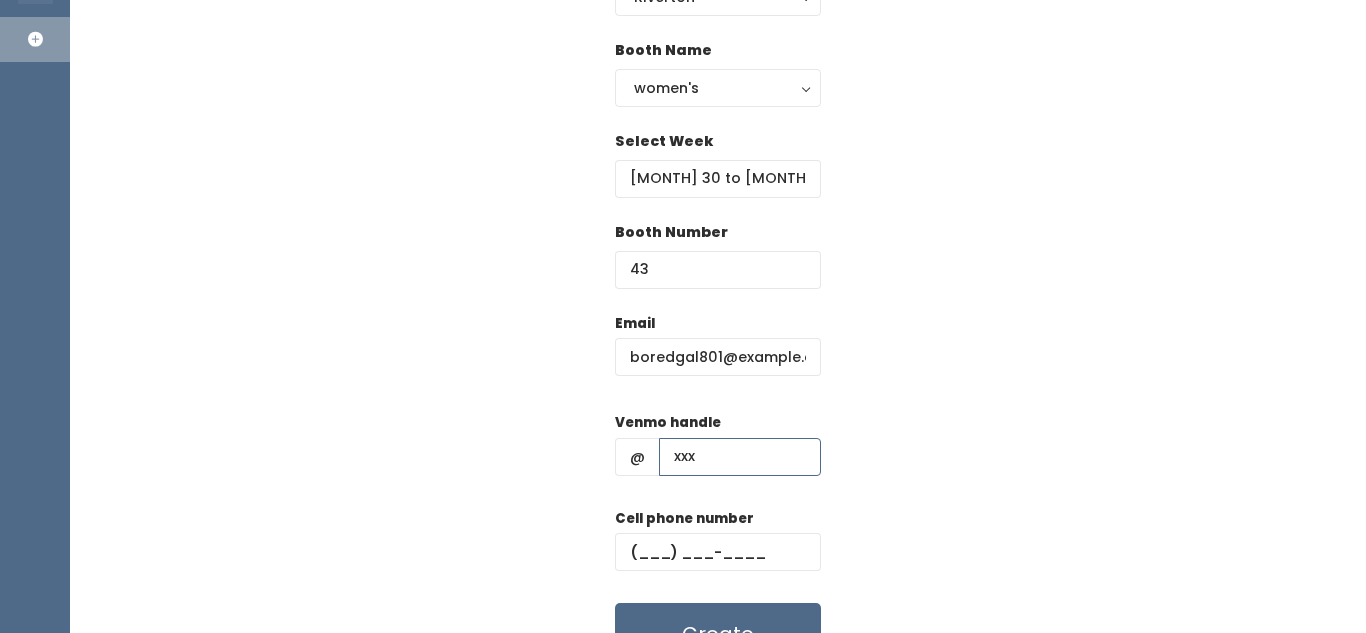 type on "xxx" 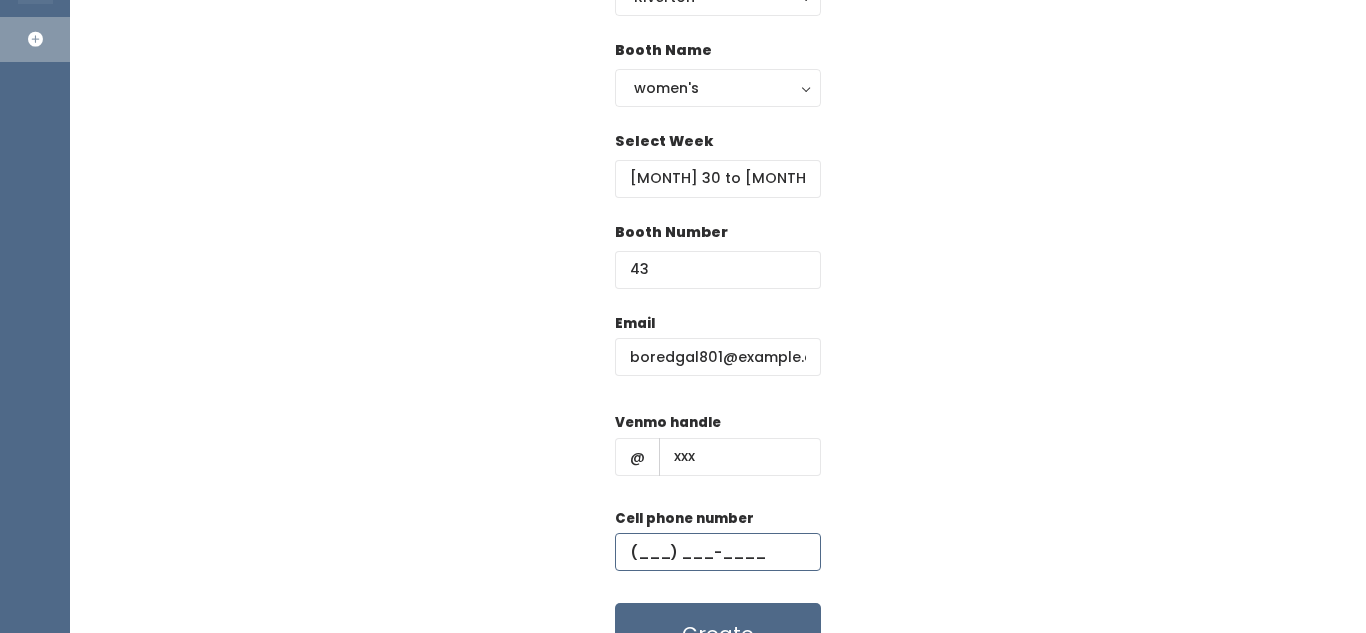 click at bounding box center (718, 552) 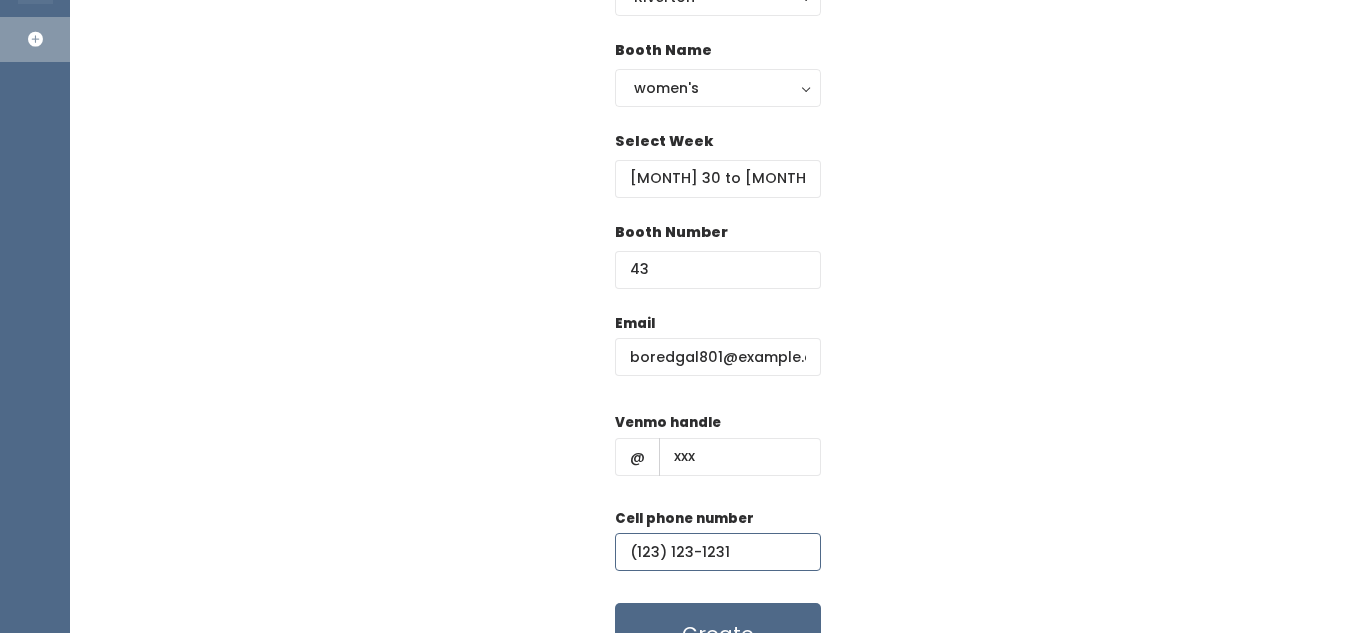 type on "(123) 123-1231" 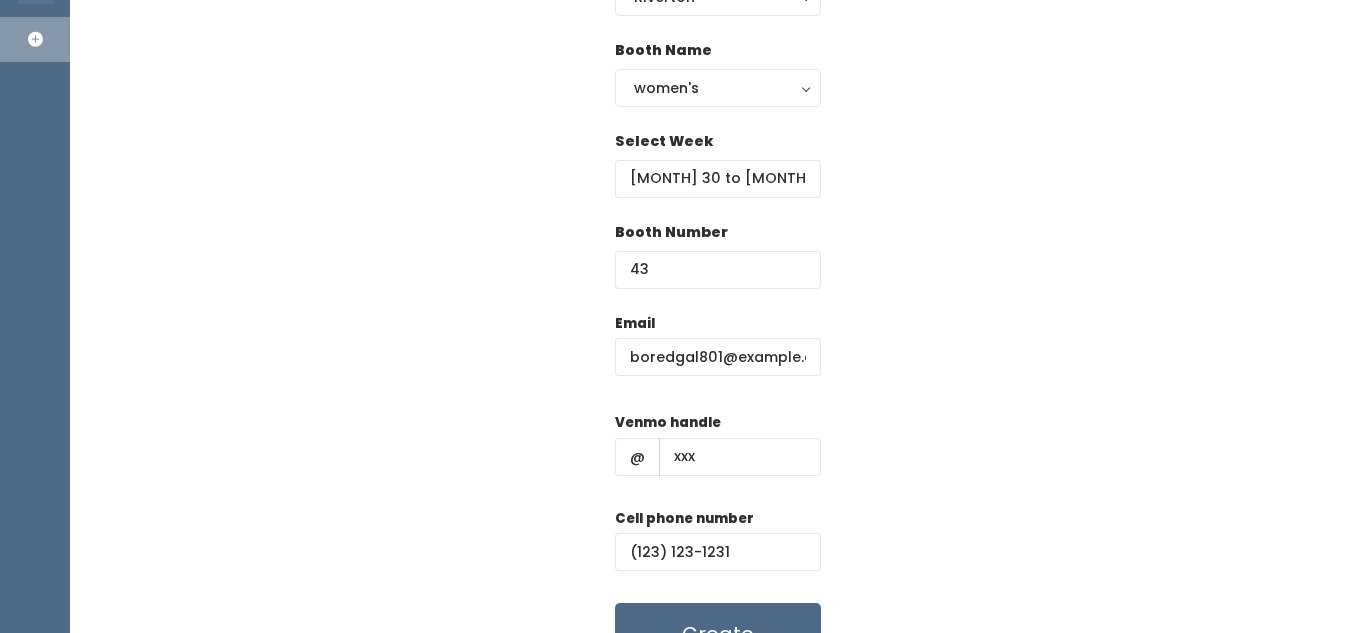 click on "Email
boredgal801@gmail.com
Venmo handle
@
xxx
Cell phone number
(123) 123-1231
Create" at bounding box center [718, 489] 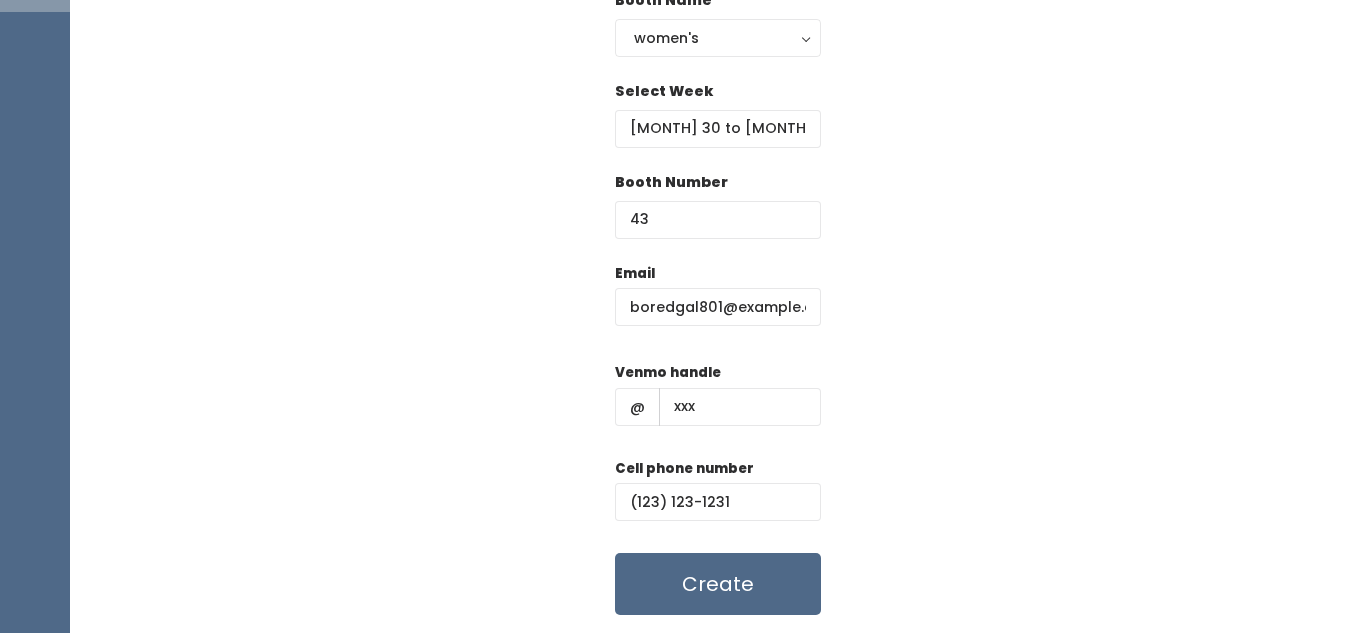 scroll, scrollTop: 274, scrollLeft: 0, axis: vertical 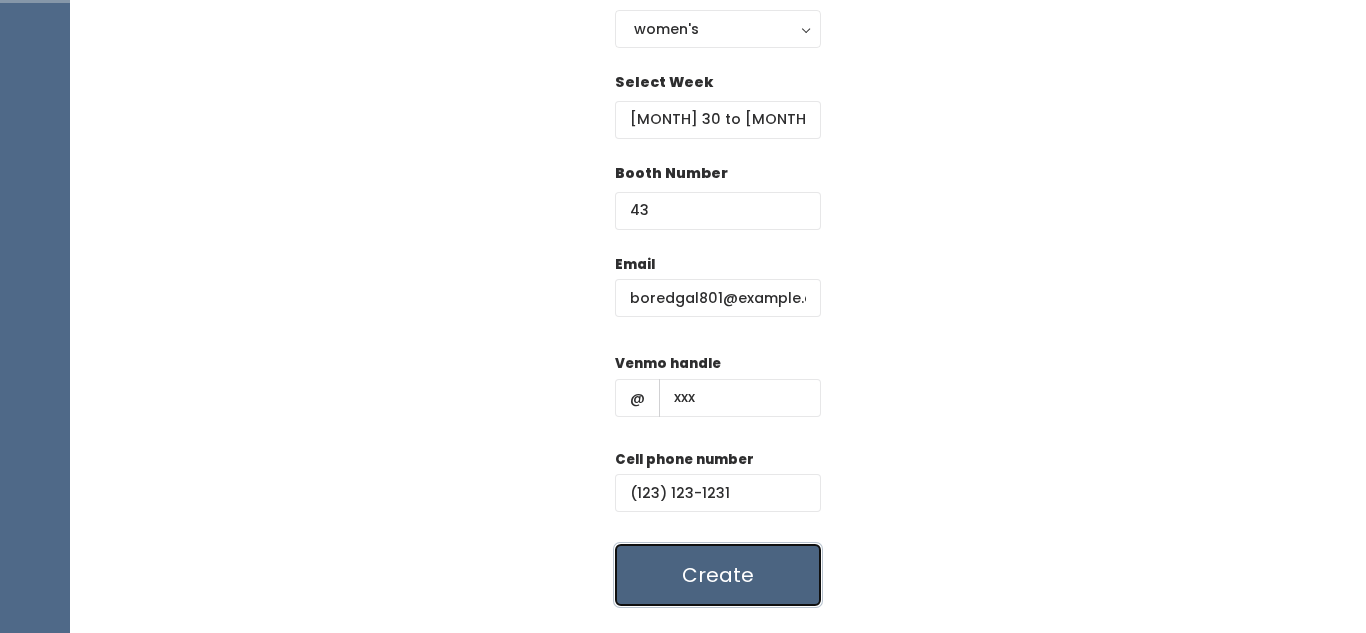 click on "Create" at bounding box center [718, 575] 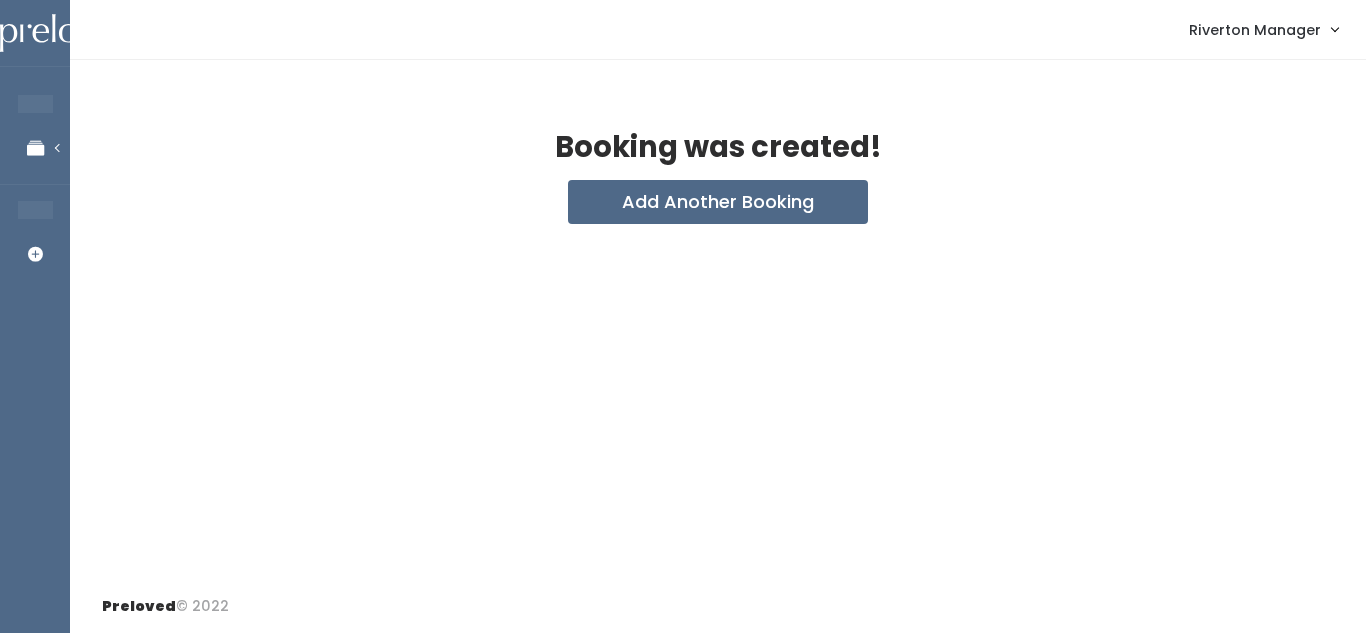 scroll, scrollTop: 0, scrollLeft: 0, axis: both 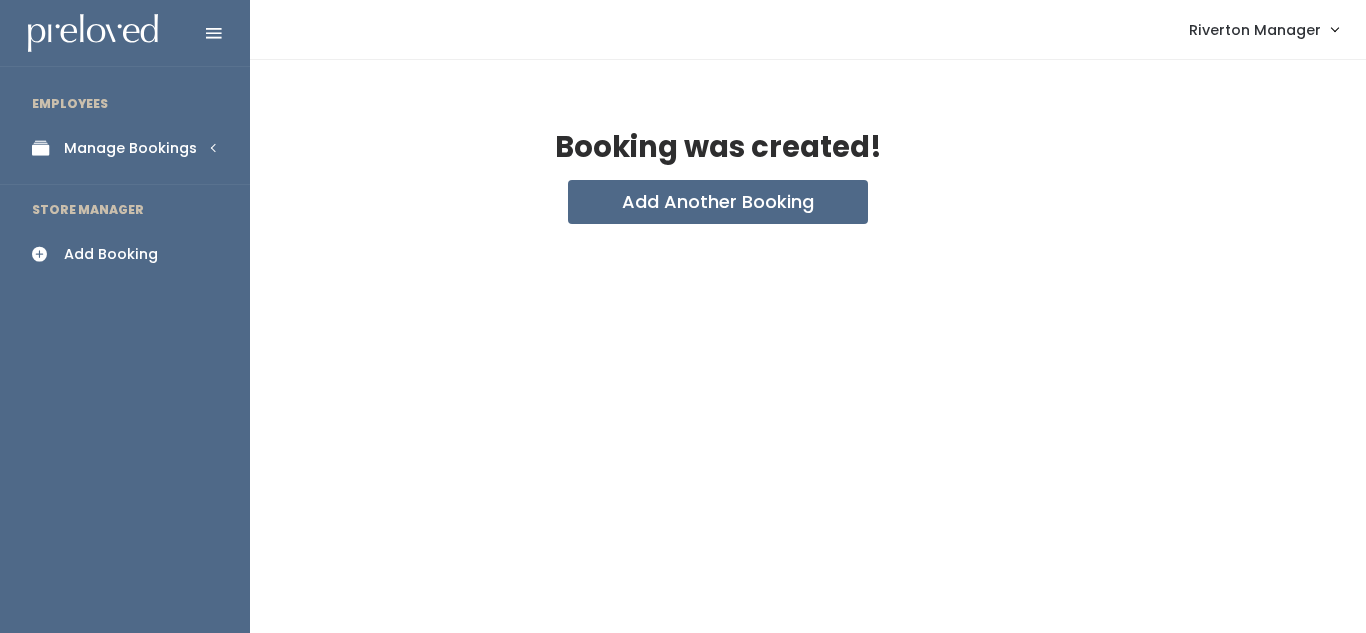 click on "Manage Bookings" at bounding box center [125, 148] 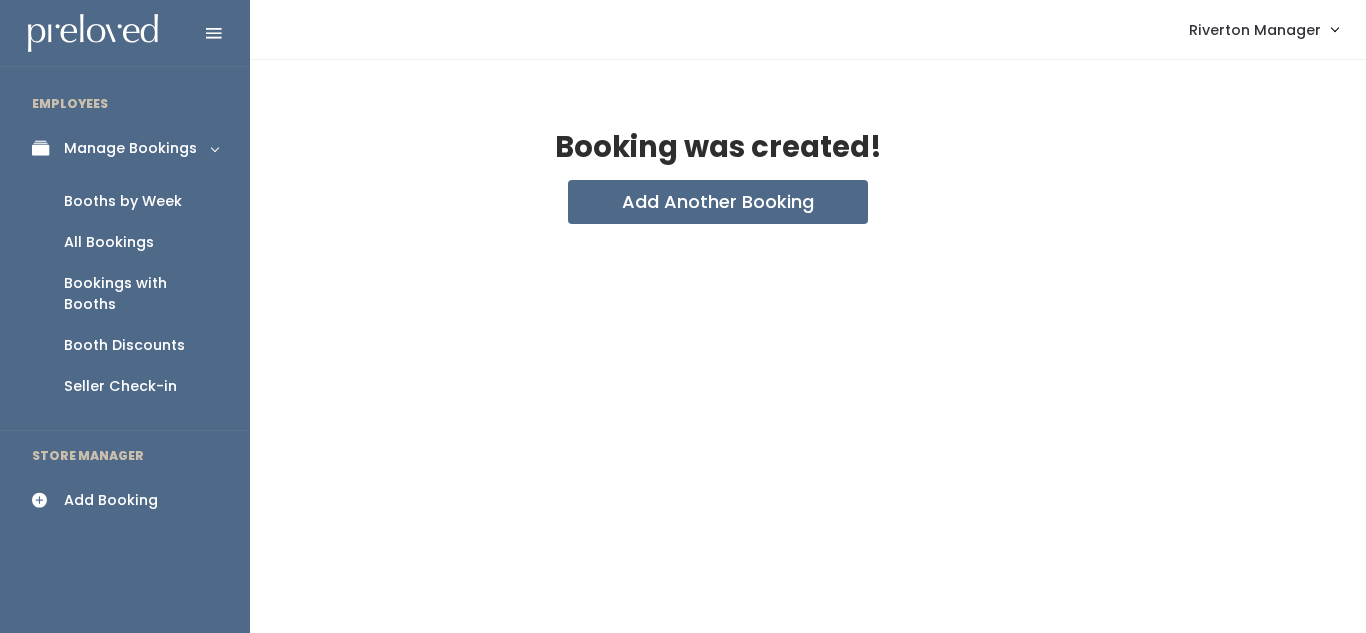 click on "Booths by Week" at bounding box center (123, 201) 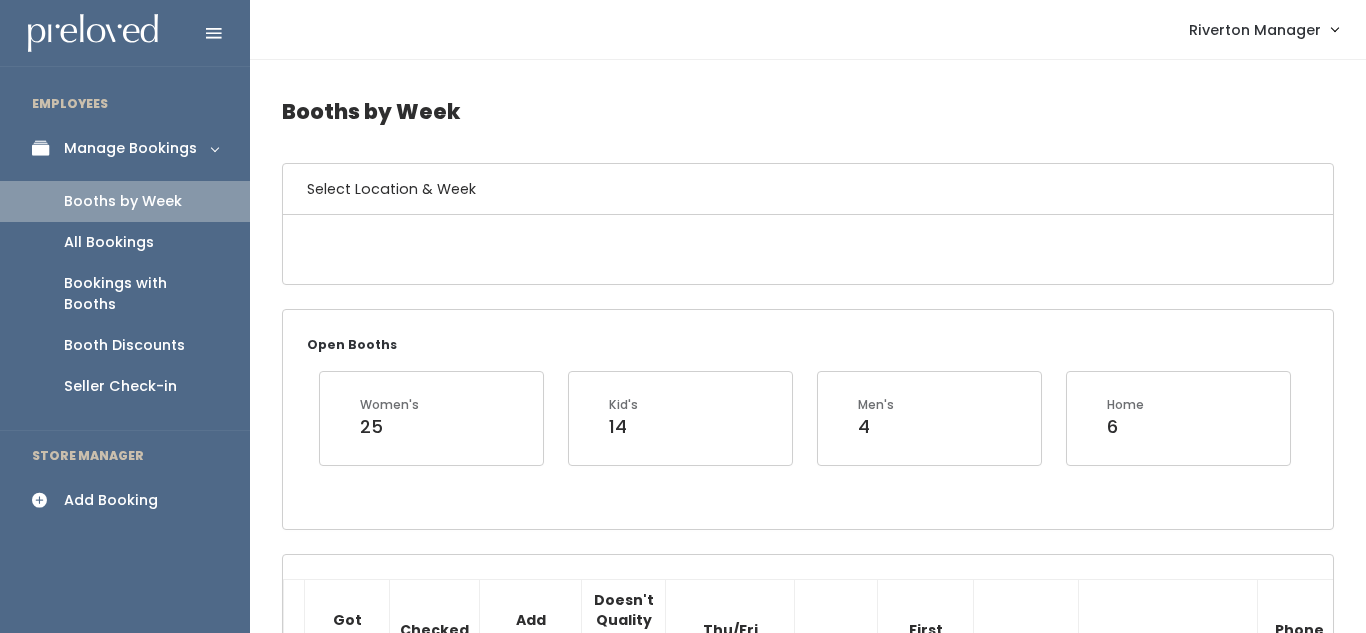 scroll, scrollTop: 0, scrollLeft: 0, axis: both 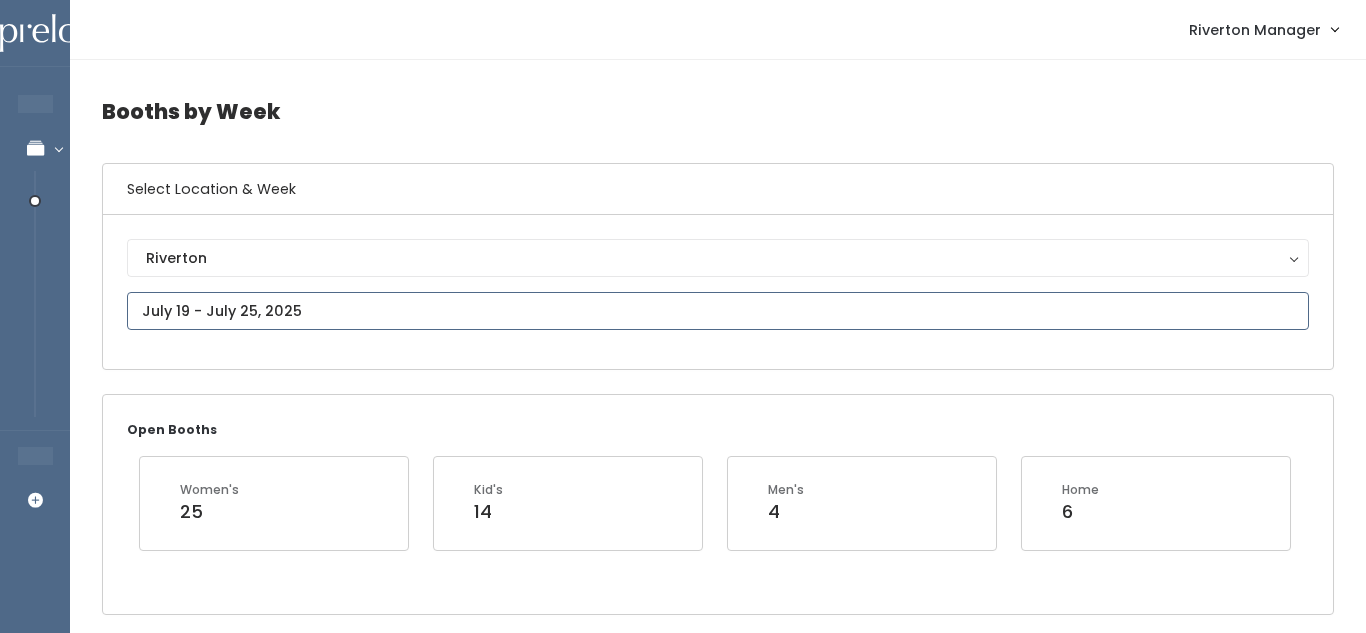 click at bounding box center [718, 311] 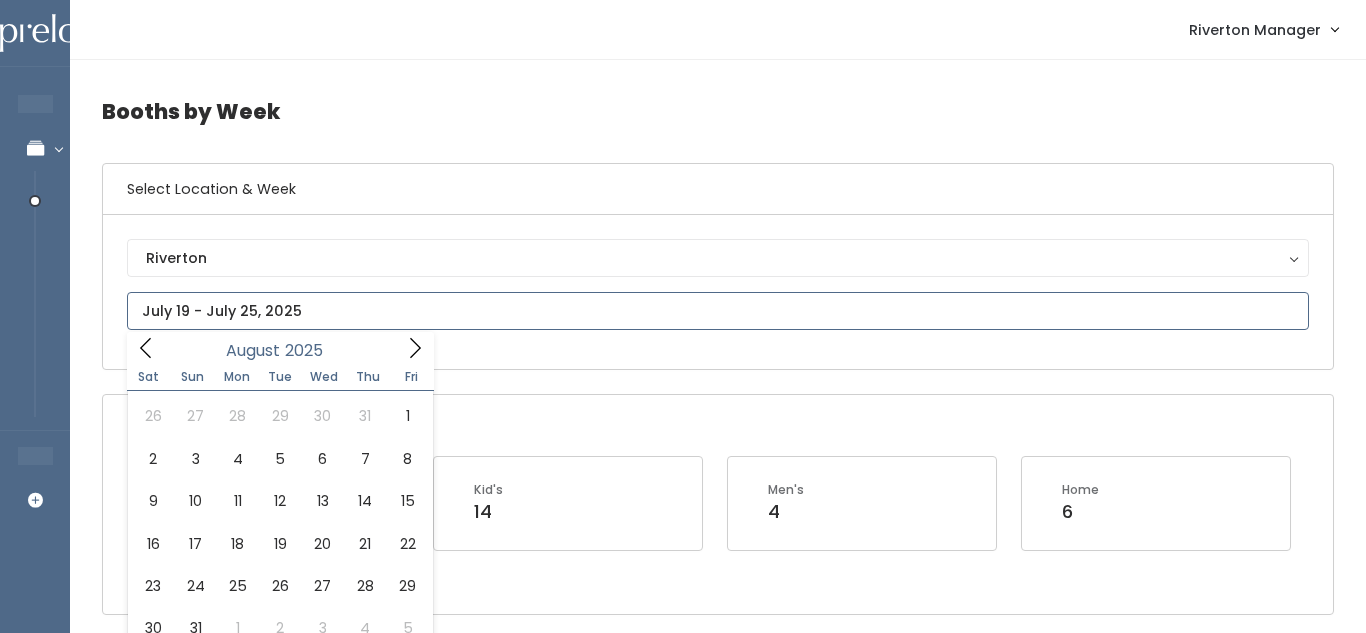 click 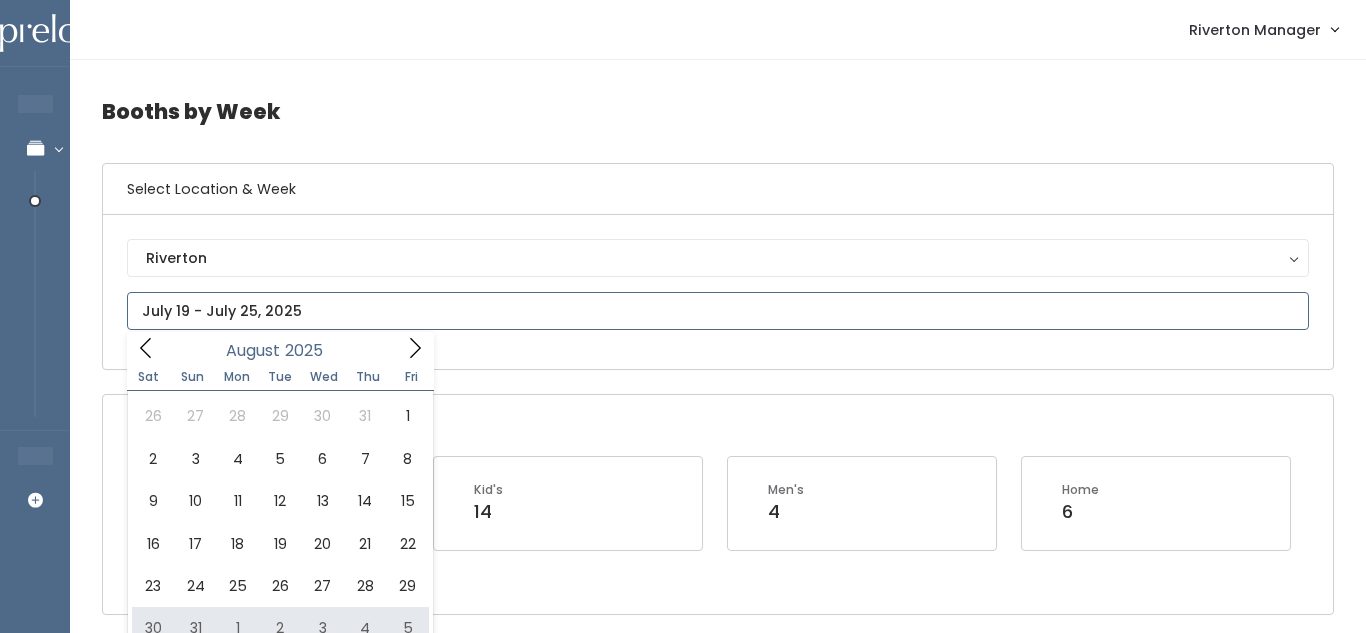type on "August 30 to September 5" 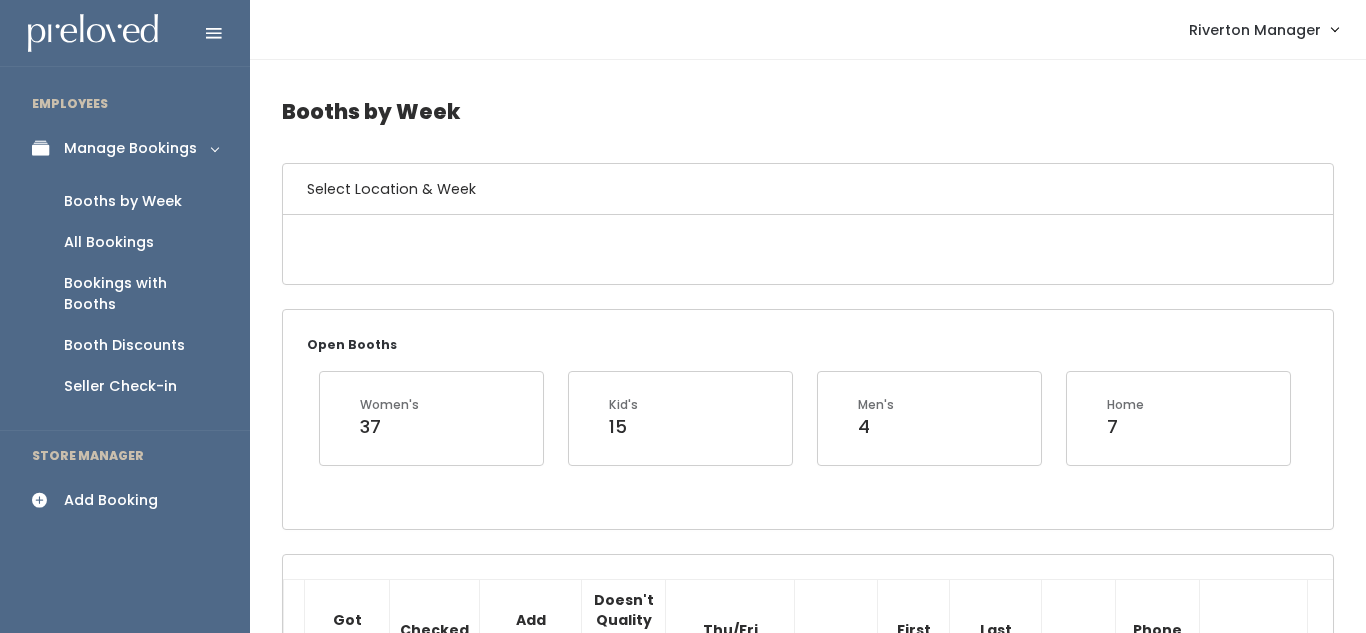 scroll, scrollTop: 0, scrollLeft: 0, axis: both 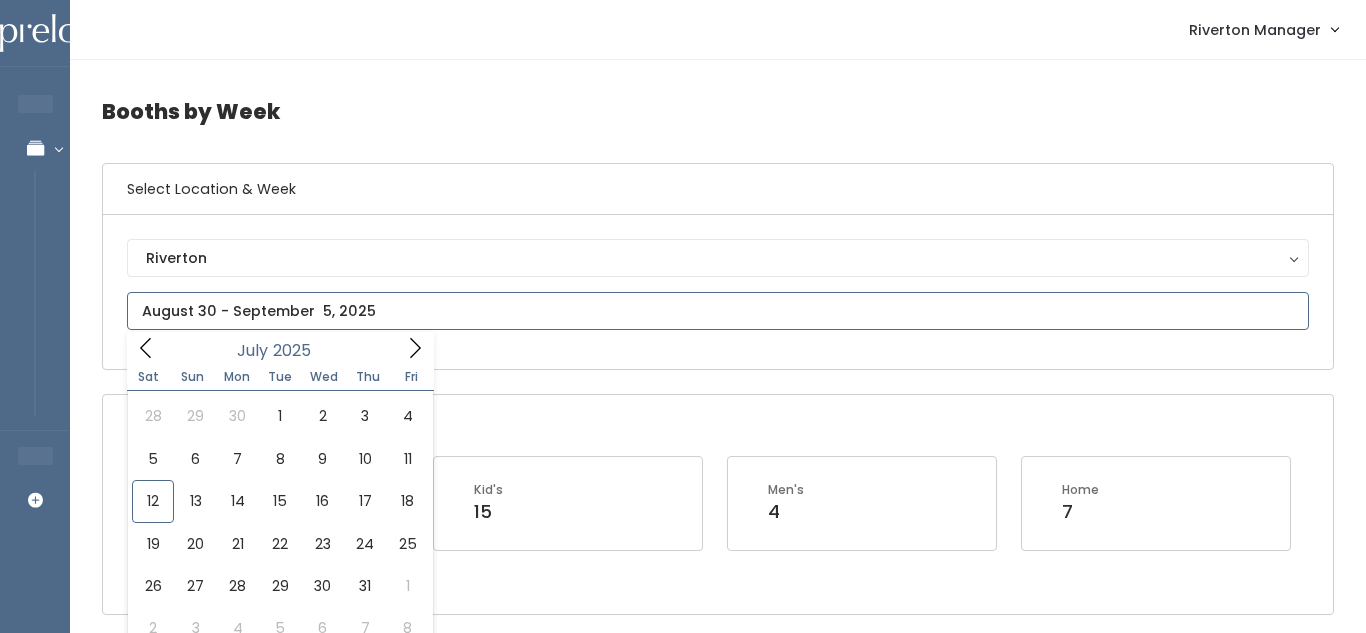 click at bounding box center (718, 311) 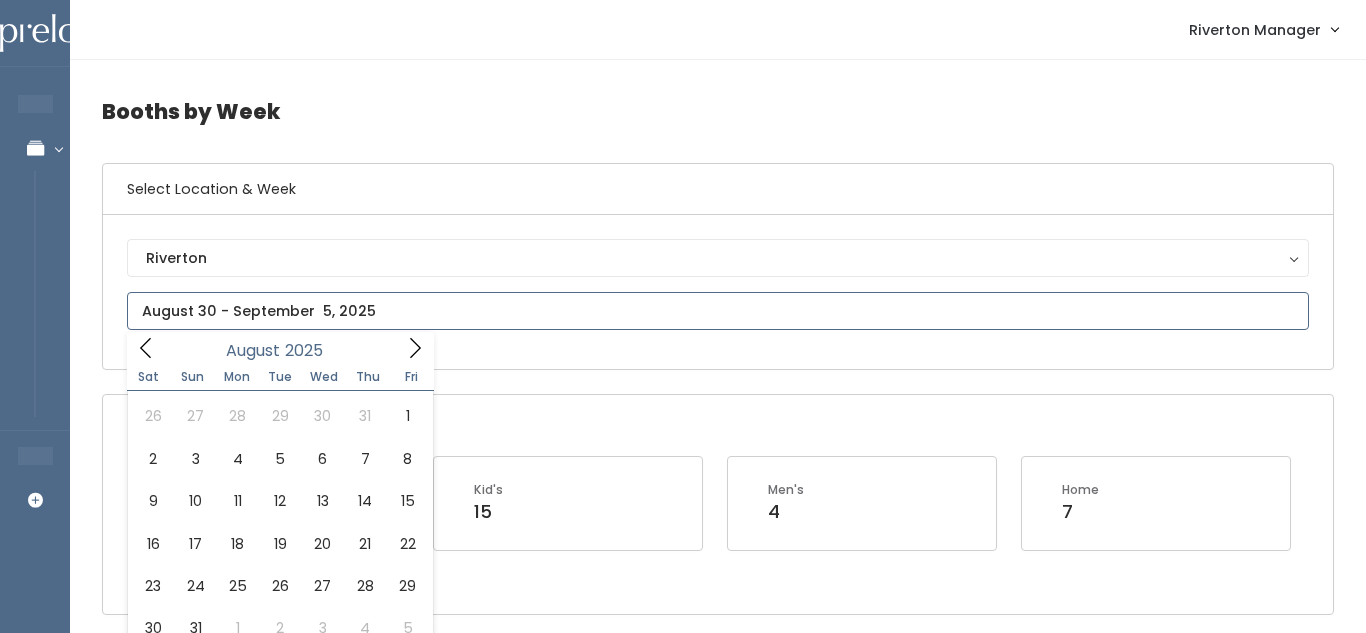click 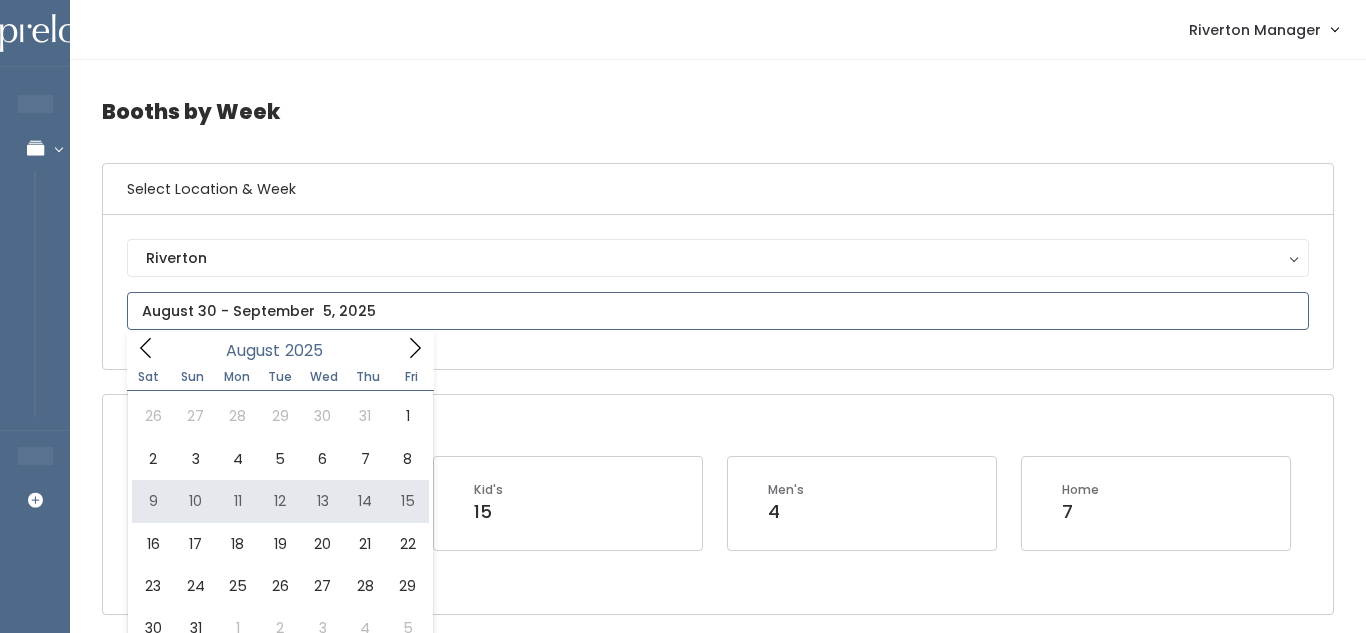 type on "[MONTH] [DAY] to [MONTH] [DAY]" 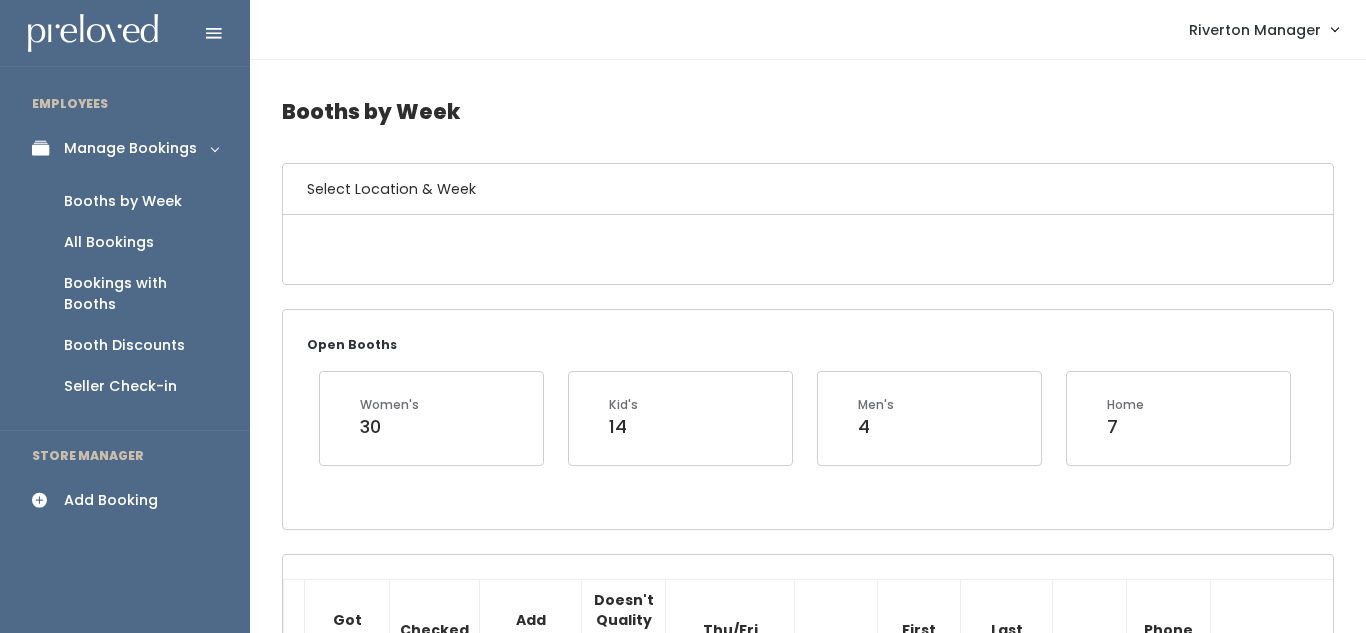 scroll, scrollTop: 0, scrollLeft: 0, axis: both 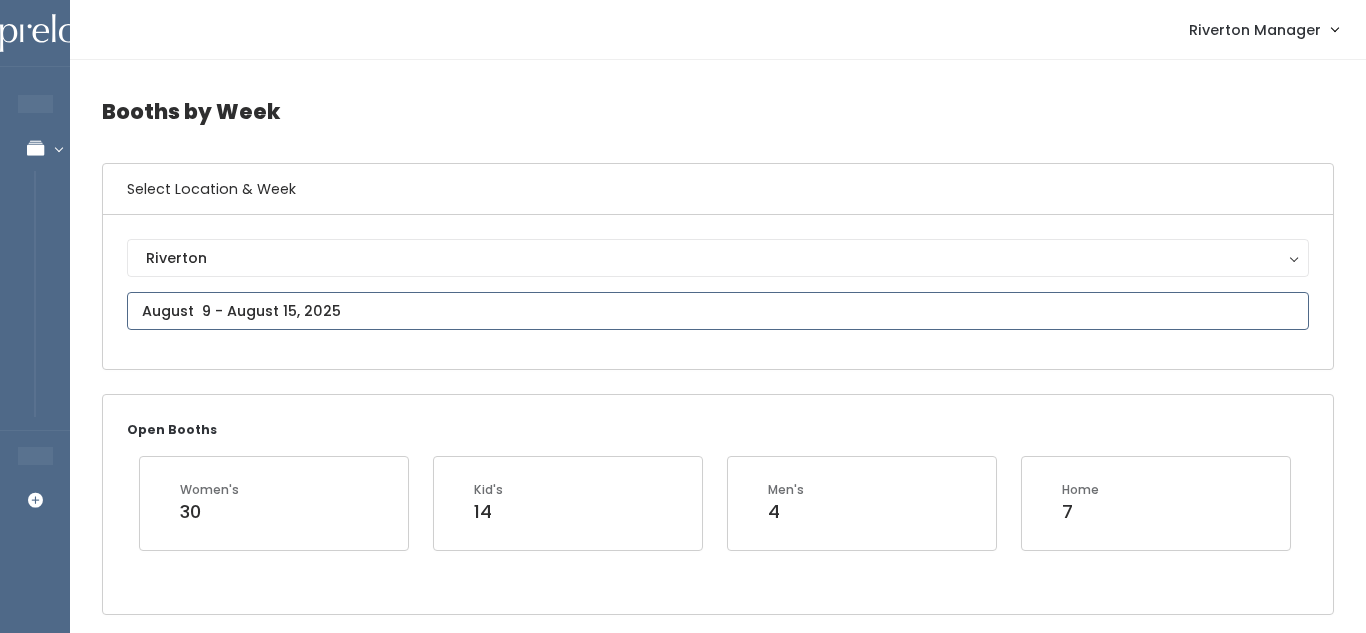 click on "EMPLOYEES
Manage Bookings
Booths by Week
All Bookings
Bookings with Booths
Booth Discounts
Seller Check-in
STORE MANAGER
Add Booking
Riverton Manager
Admin Home" at bounding box center (683, 1880) 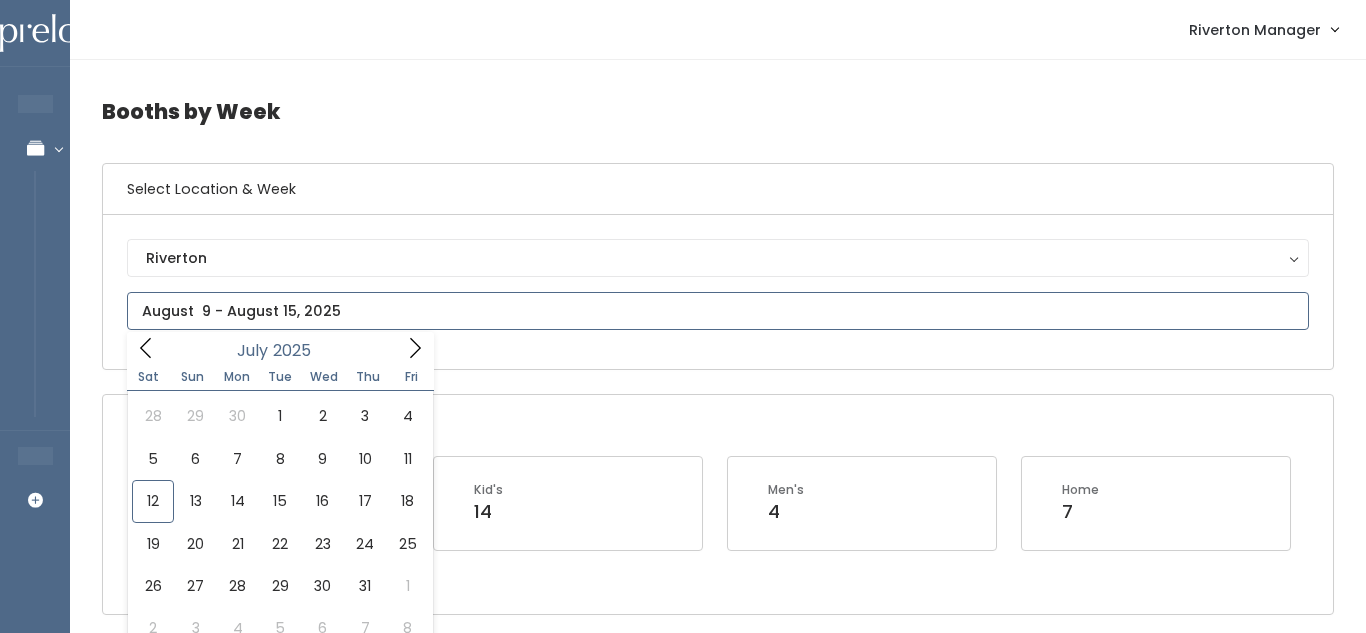 click 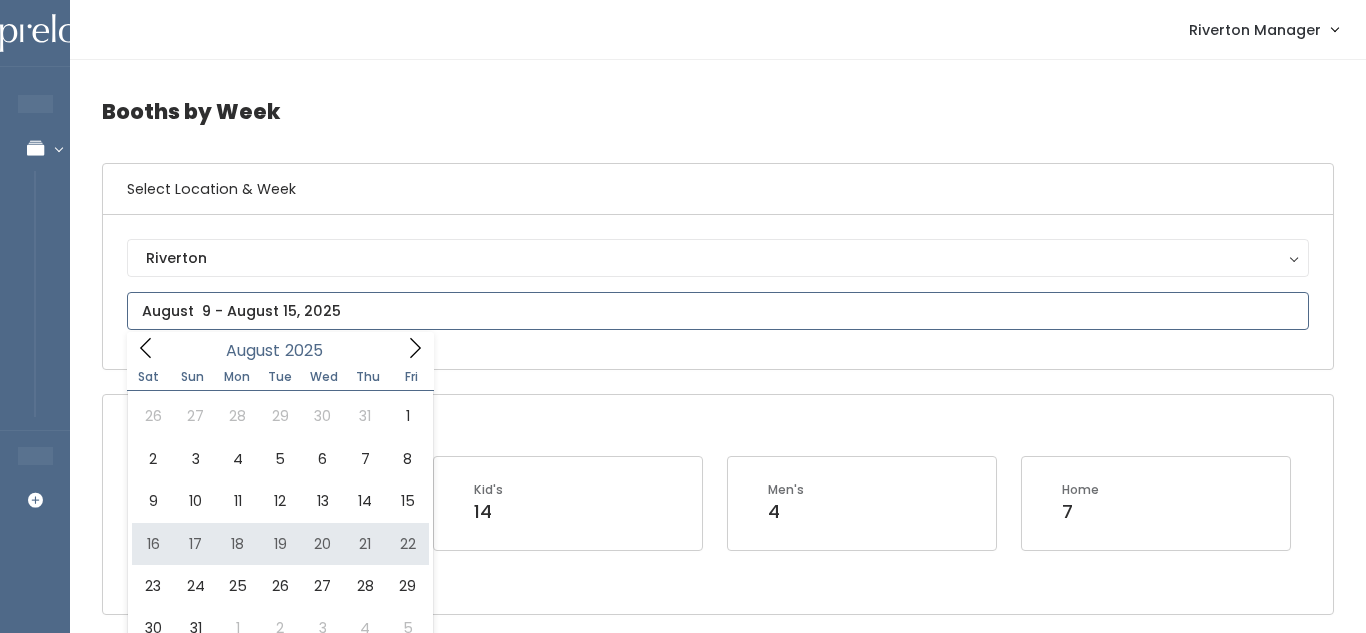 type on "[DATE] to [DATE]" 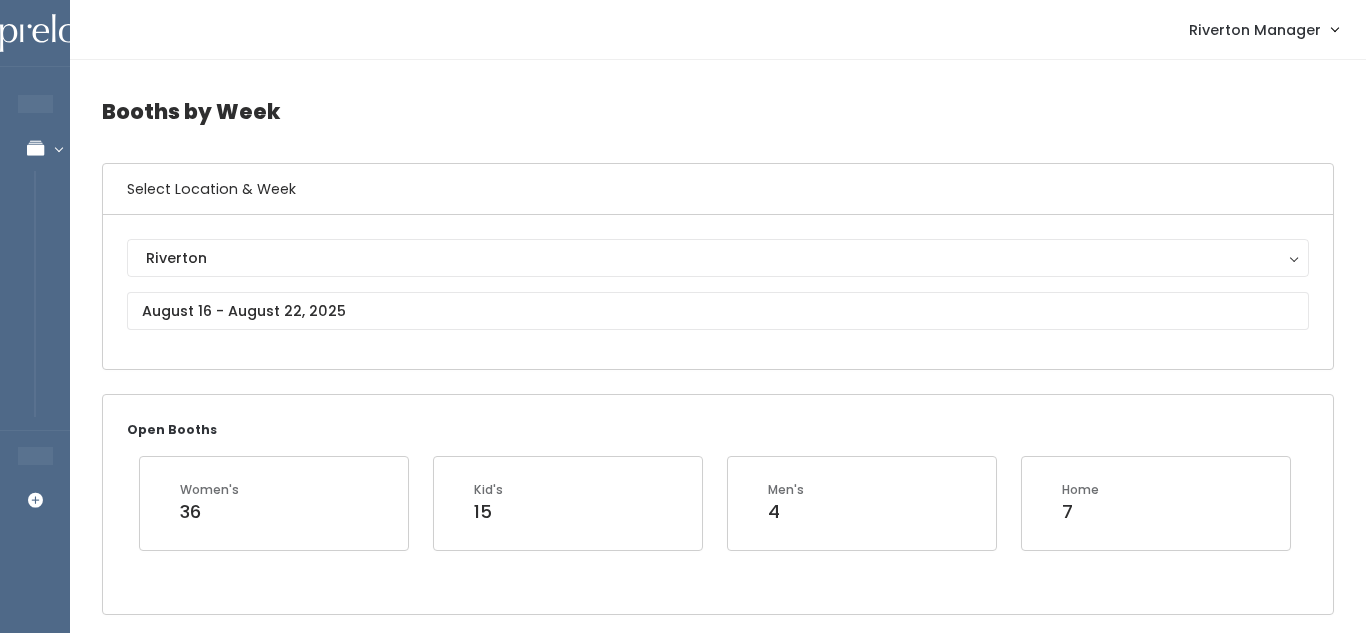 scroll, scrollTop: 888, scrollLeft: 0, axis: vertical 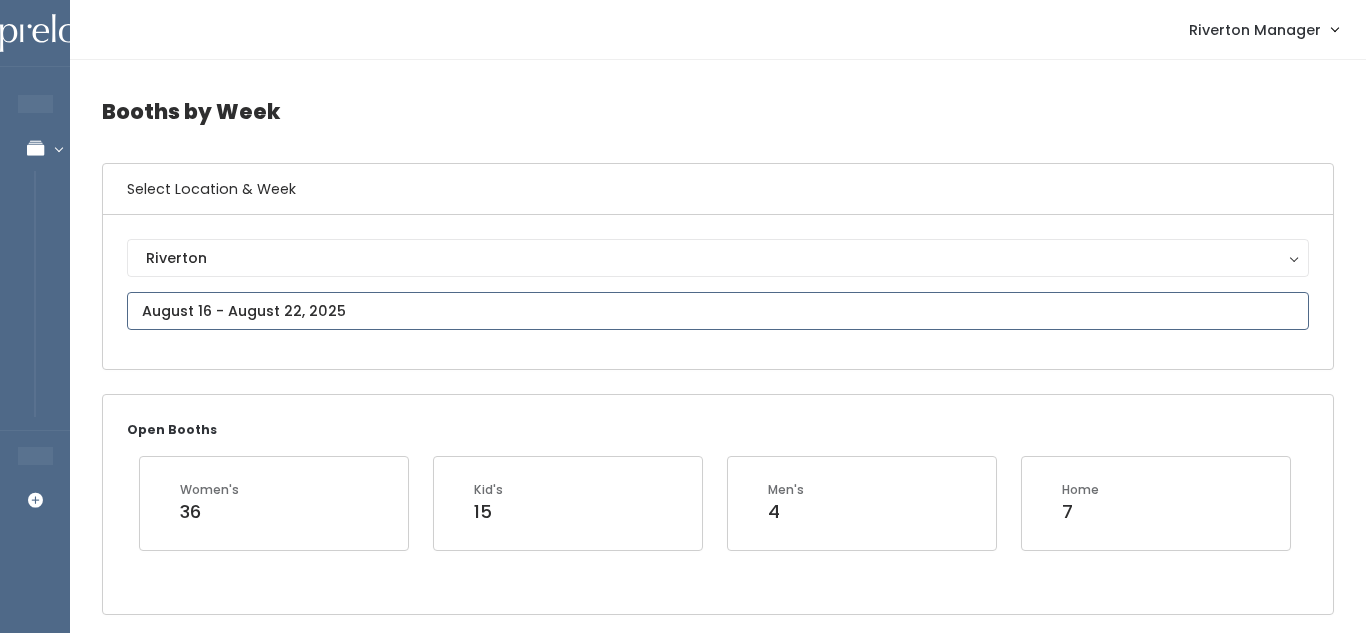 click at bounding box center (718, 311) 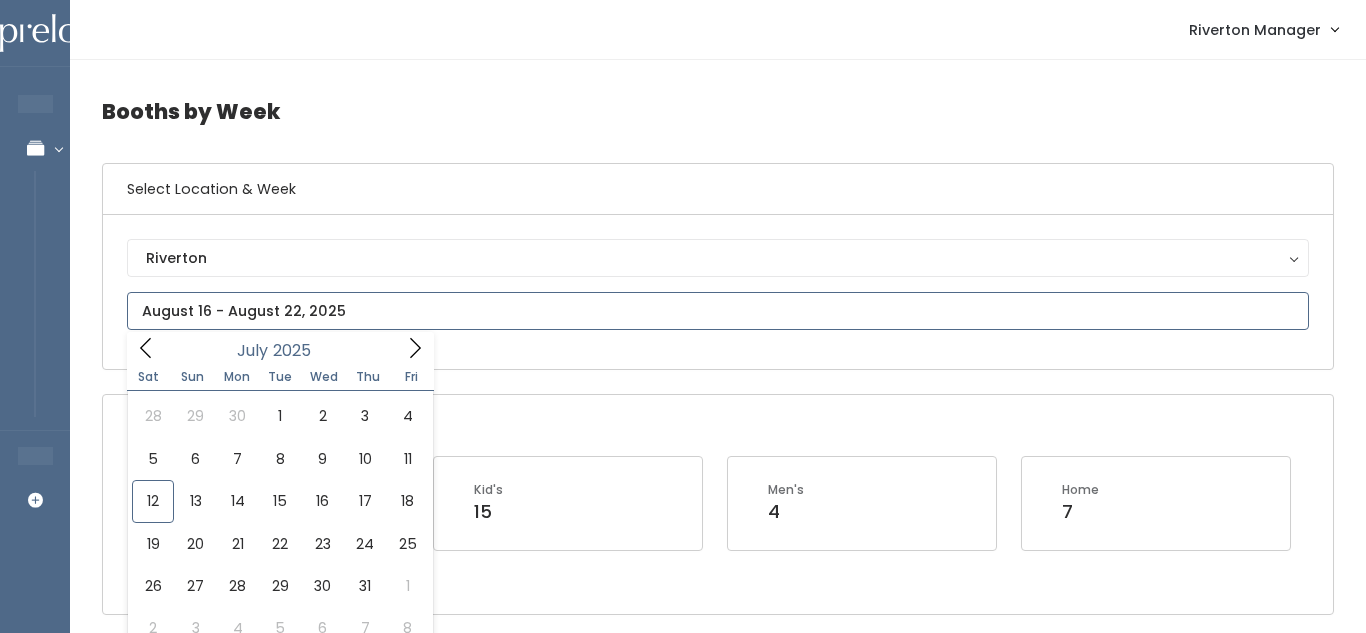 click 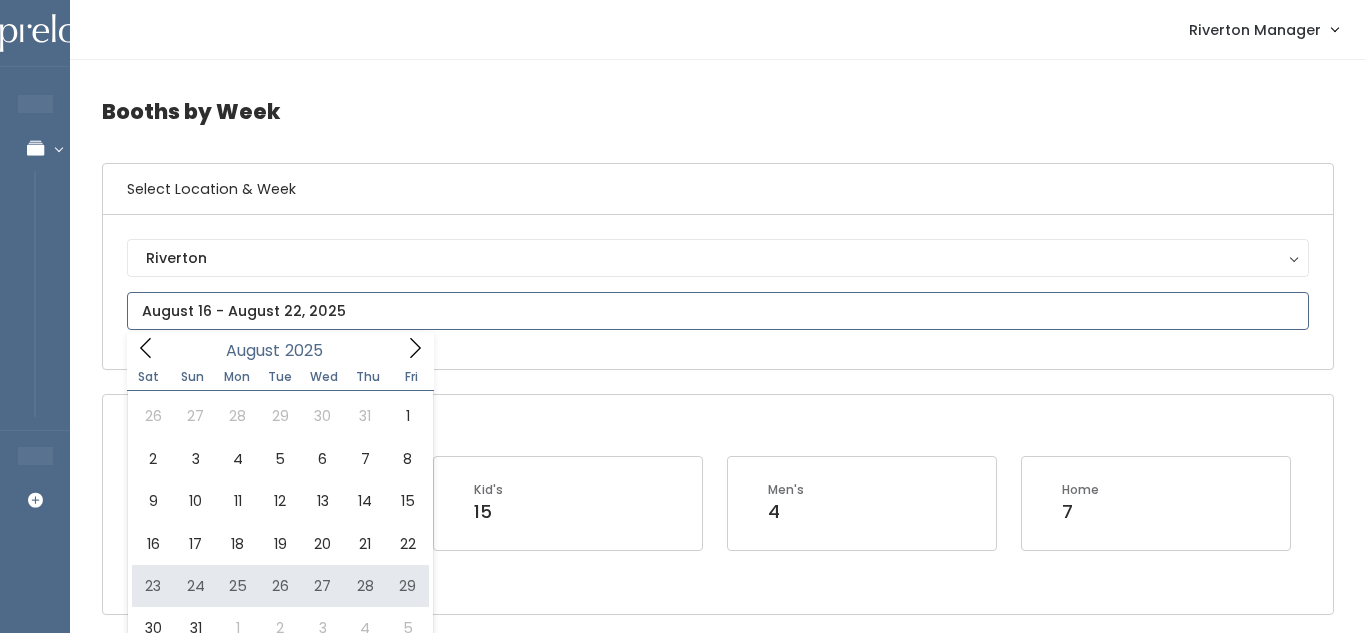 type on "August 23 to August 29" 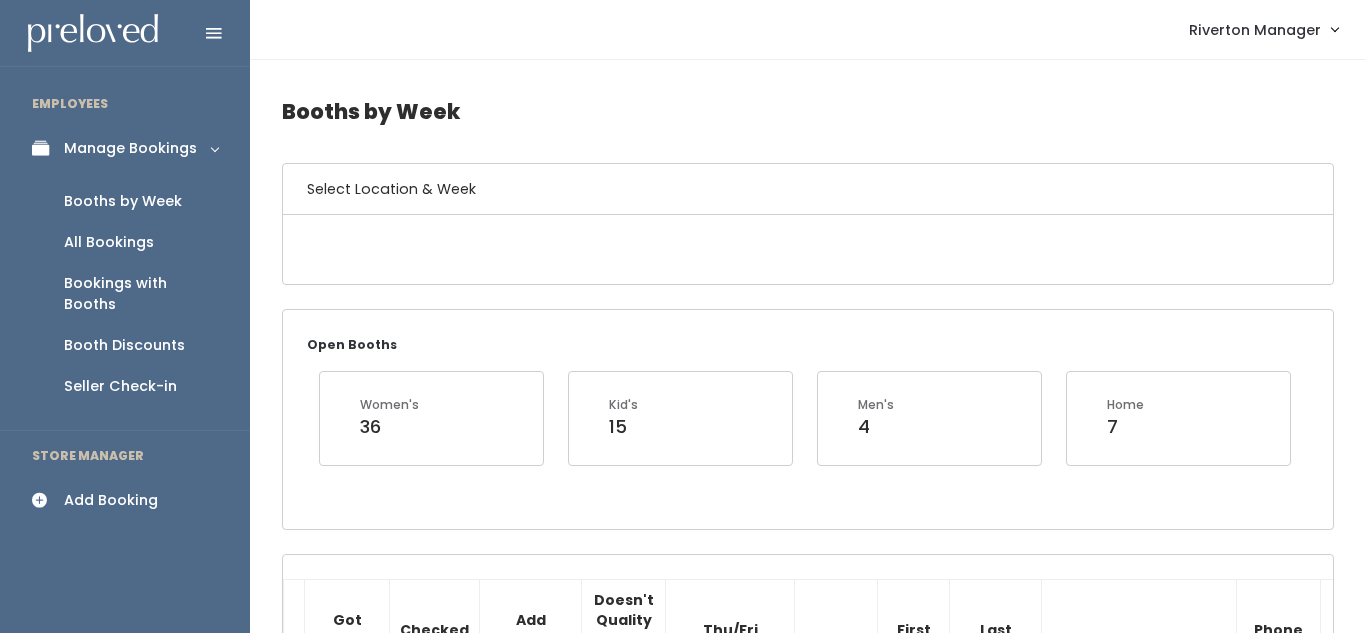 scroll, scrollTop: 0, scrollLeft: 0, axis: both 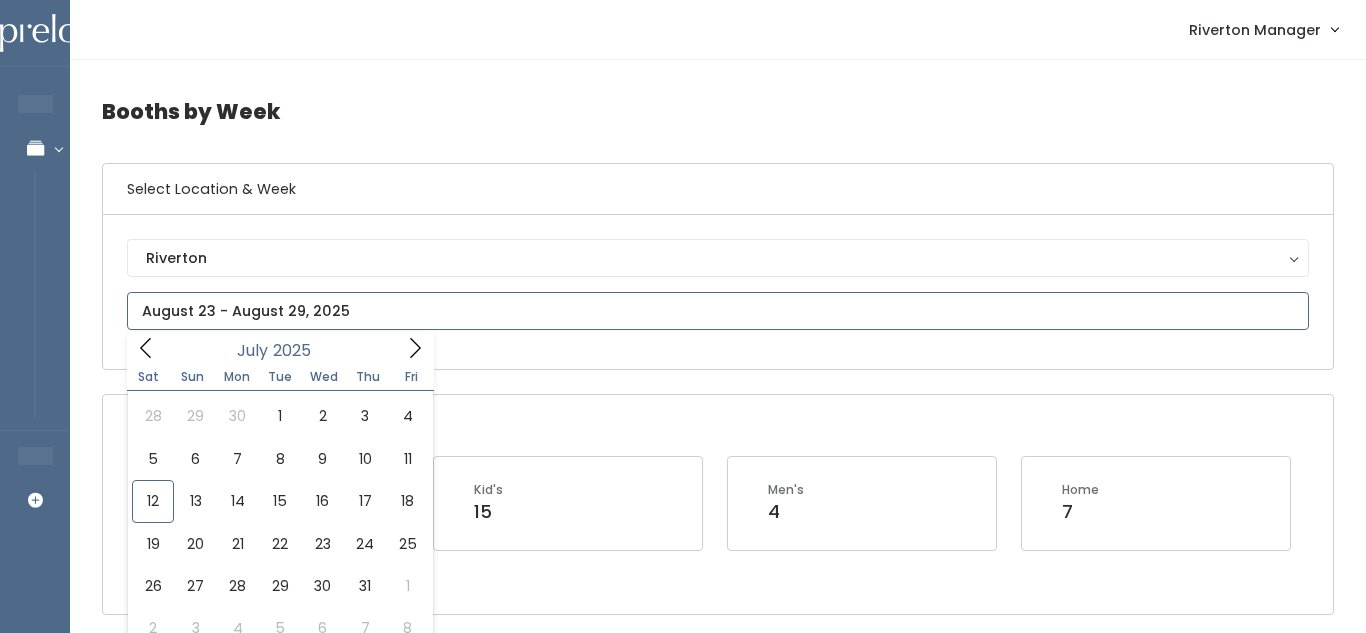 click at bounding box center [718, 311] 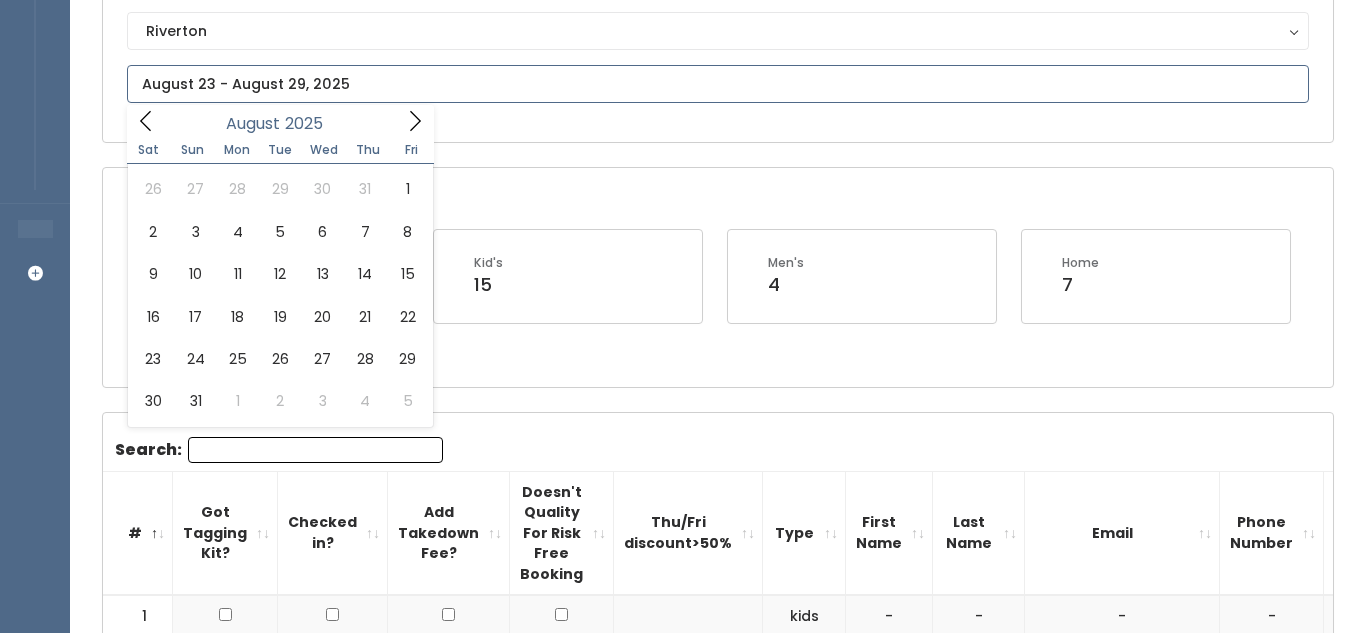 scroll, scrollTop: 235, scrollLeft: 0, axis: vertical 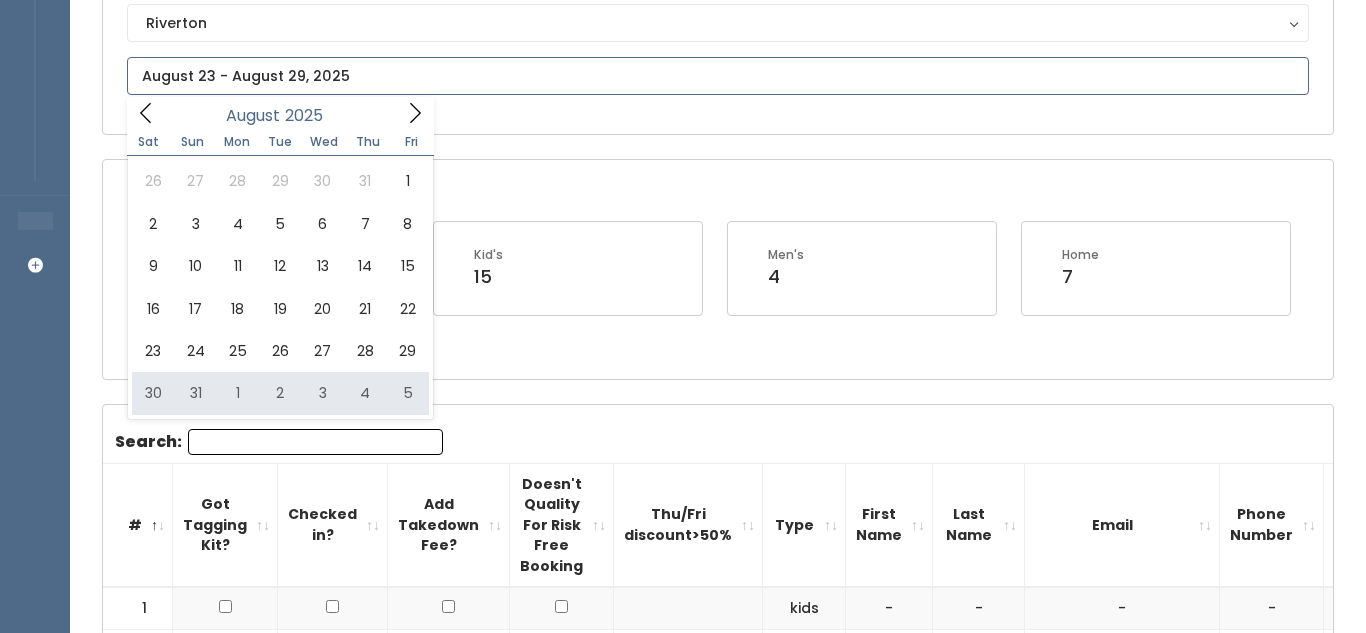 type on "August 30 to September 5" 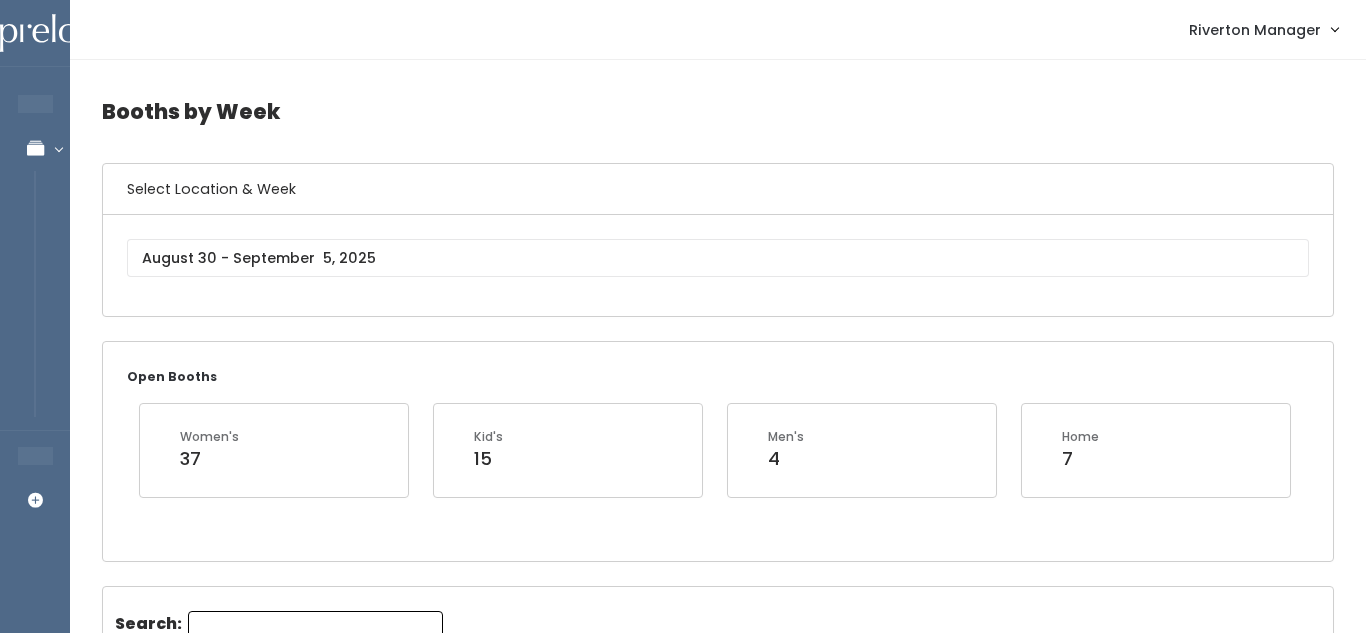 scroll, scrollTop: 0, scrollLeft: 0, axis: both 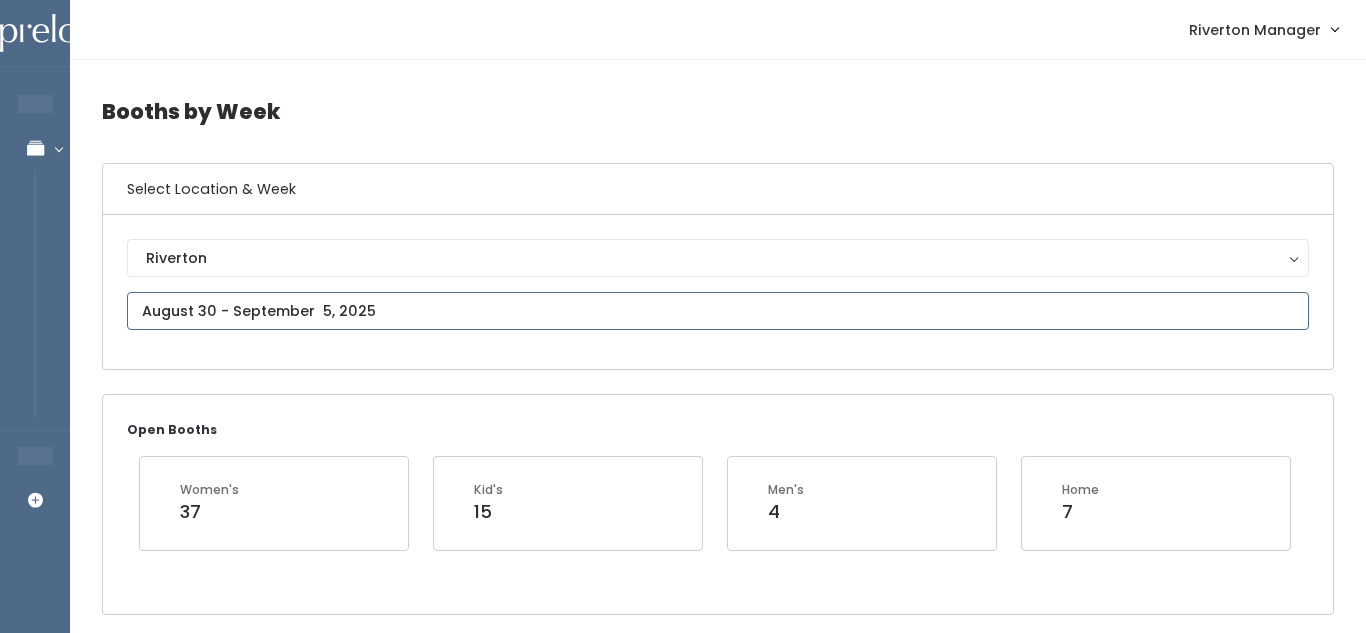 click on "EMPLOYEES
Manage Bookings
Booths by Week
All Bookings
Bookings with Booths
Booth Discounts
Seller Check-in
STORE MANAGER
Add Booking
Riverton Manager
Admin Home" at bounding box center (683, 1869) 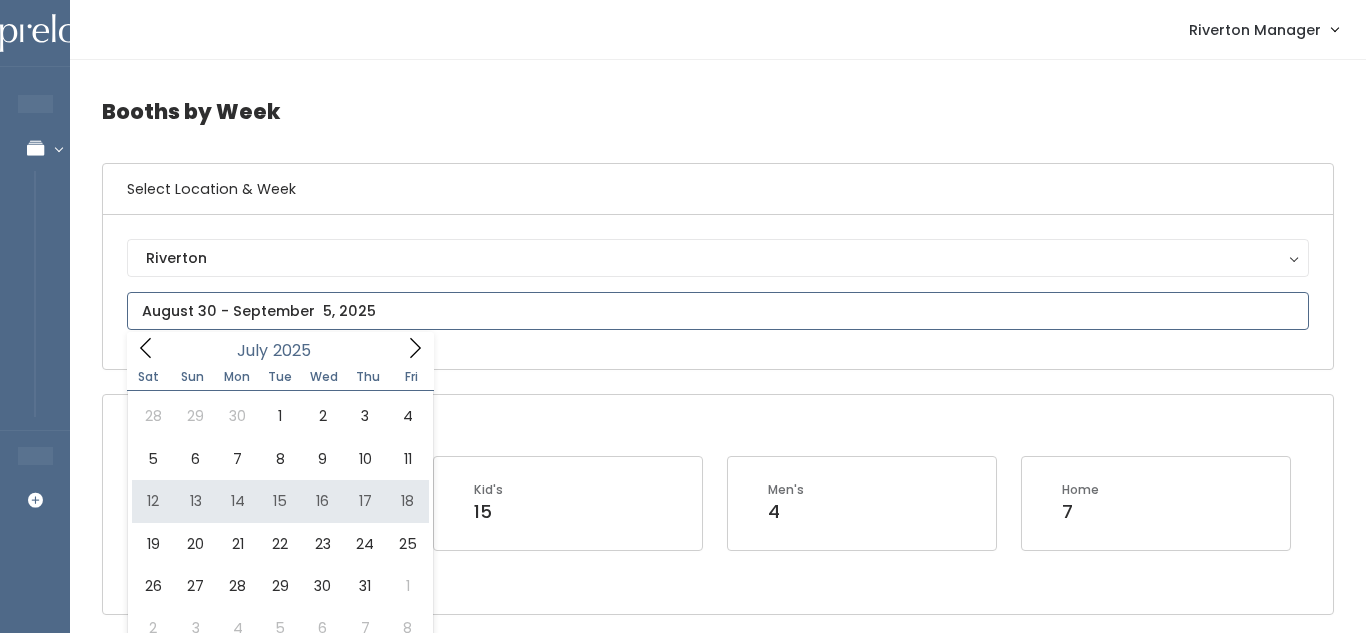 type on "[MONTH] [NUMBER] to [MONTH] [NUMBER]" 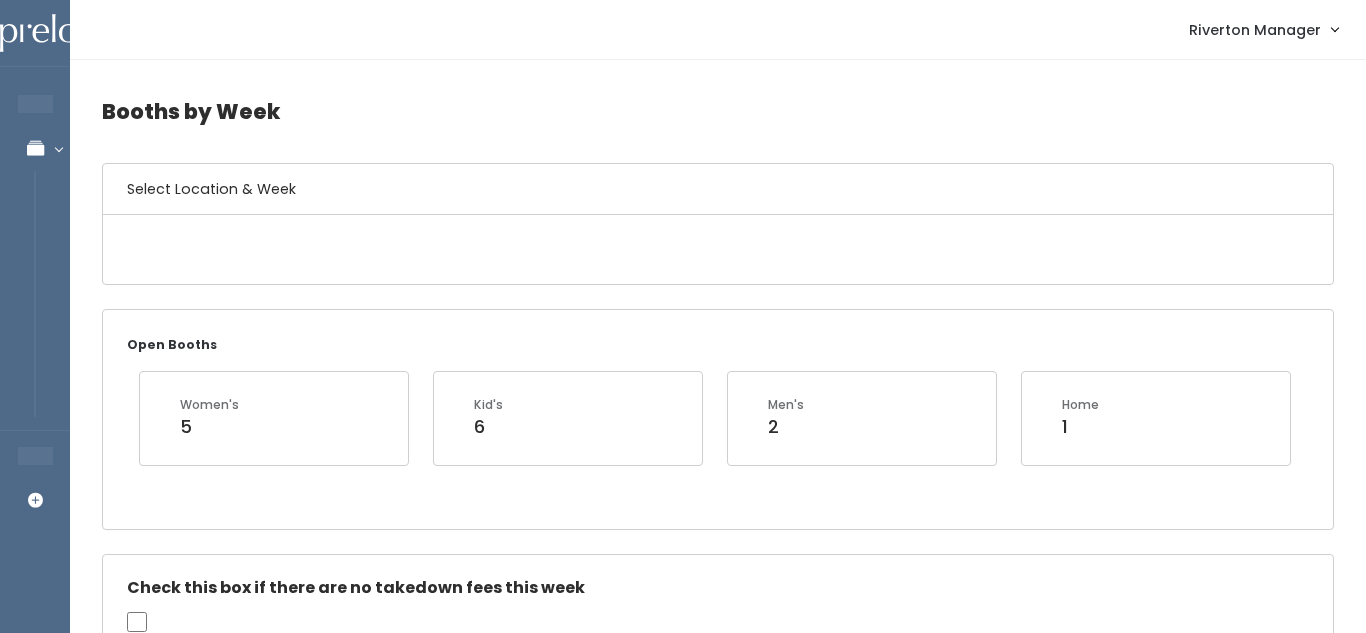 scroll, scrollTop: 0, scrollLeft: 0, axis: both 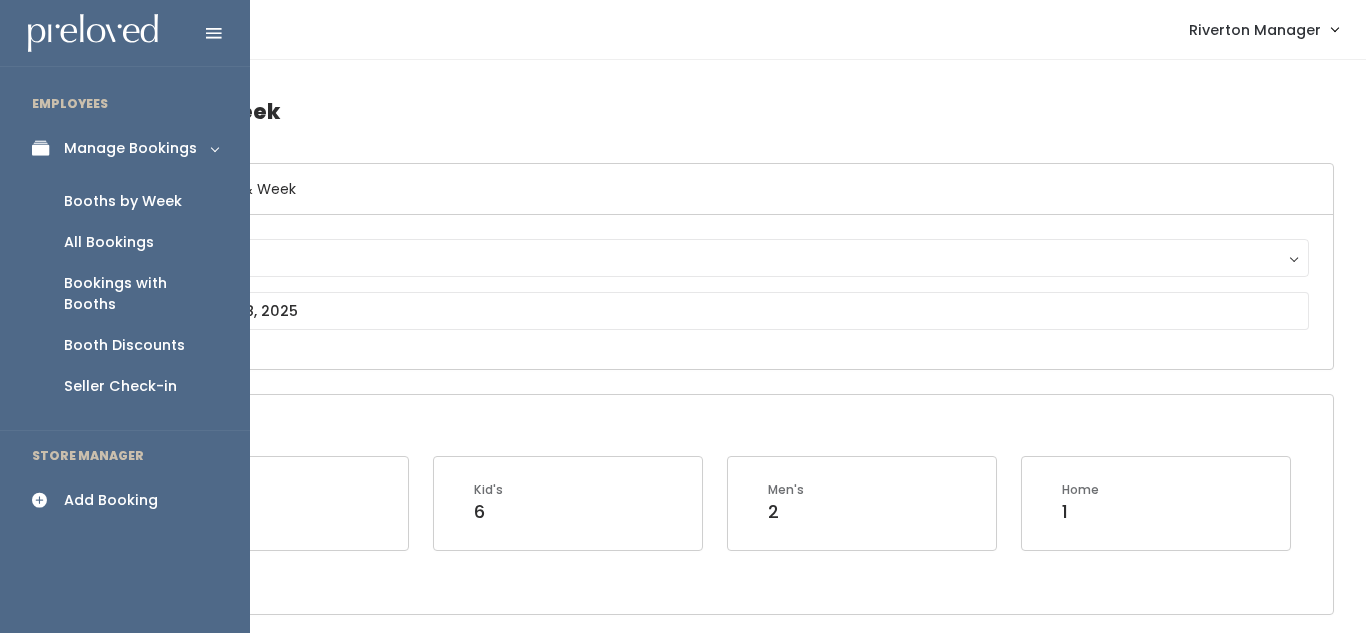 click on "Add Booking" at bounding box center (111, 500) 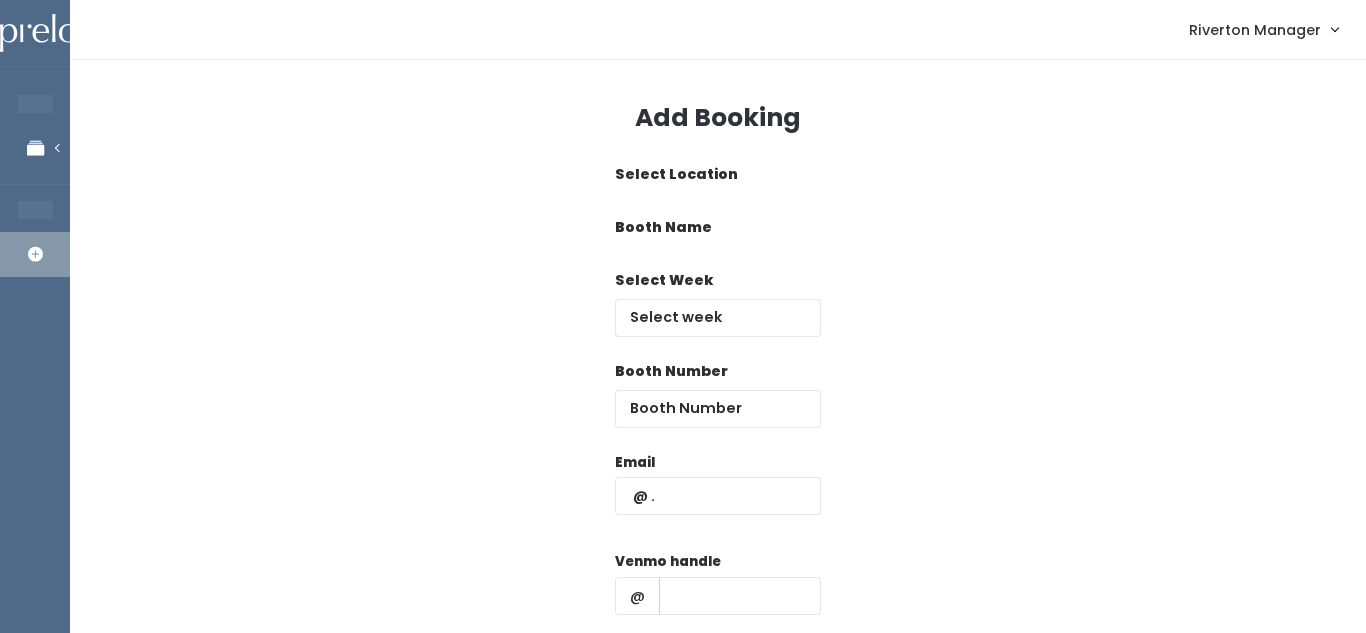scroll, scrollTop: 0, scrollLeft: 0, axis: both 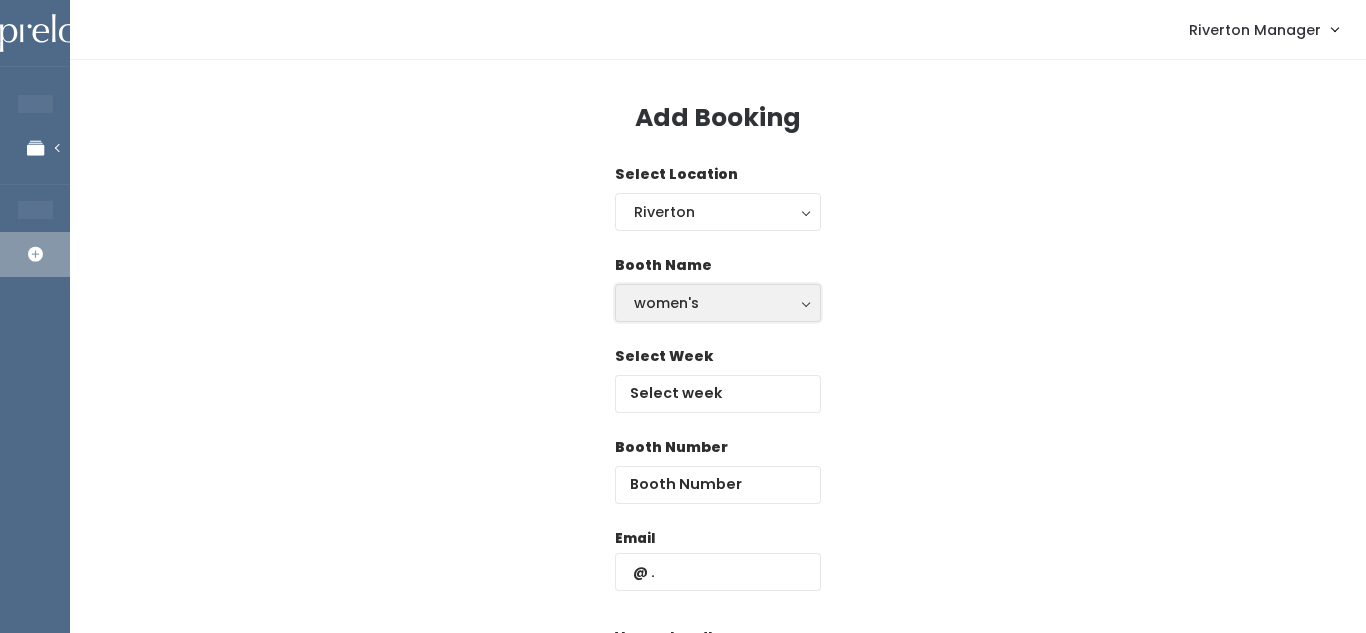 click on "women's" at bounding box center (718, 303) 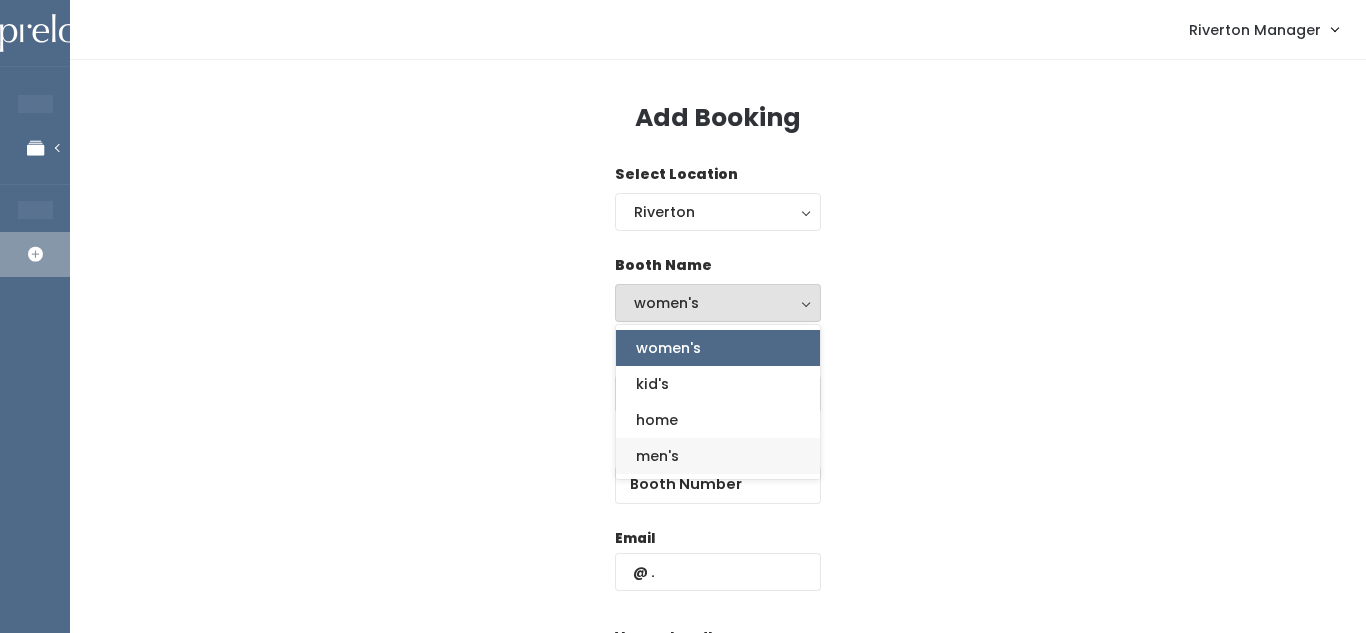 click on "men's" at bounding box center (657, 456) 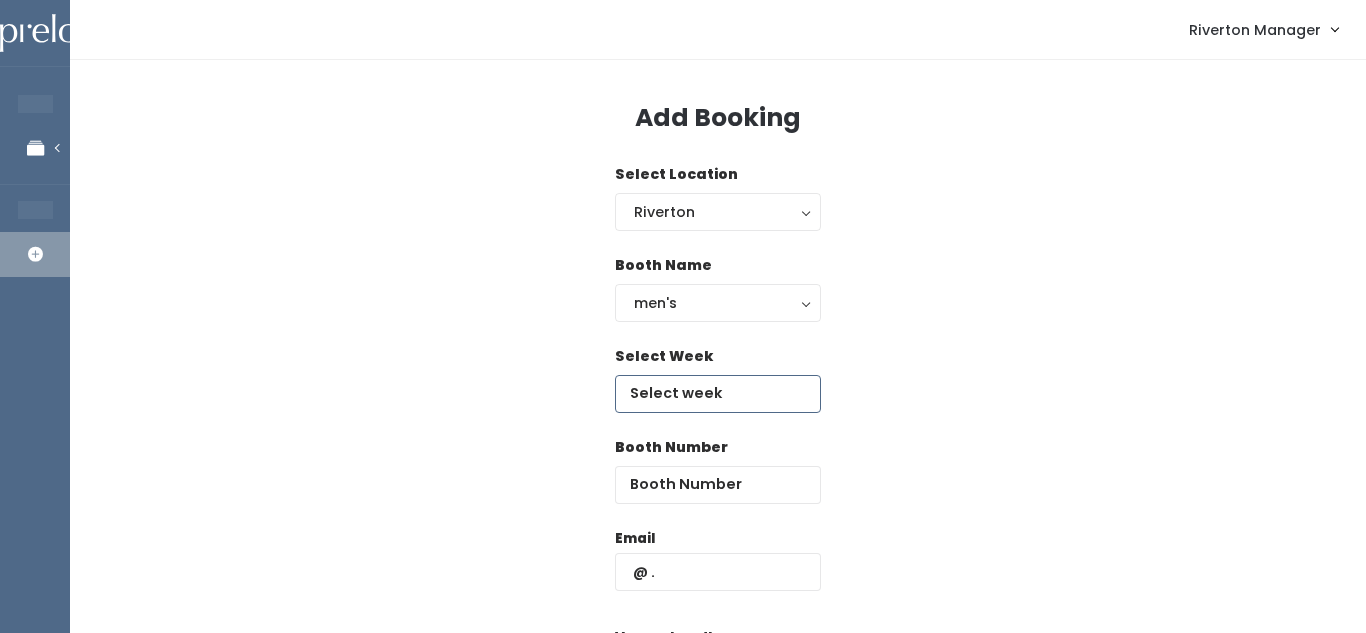 click at bounding box center (718, 394) 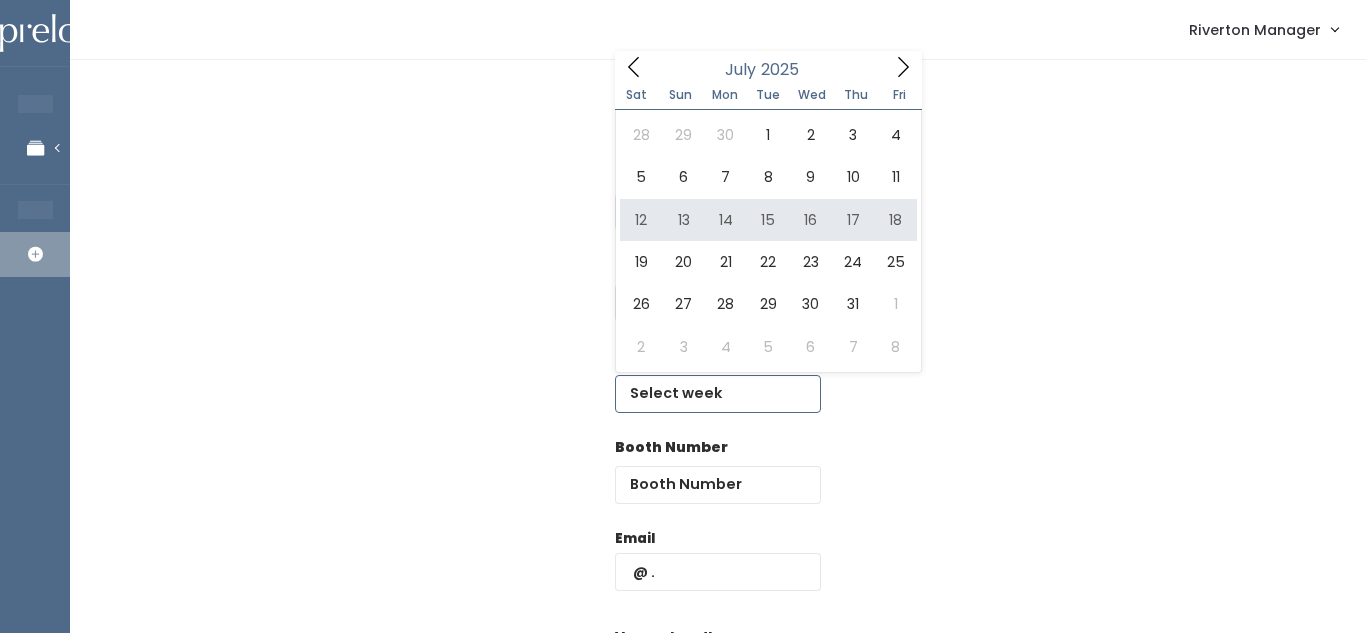 type on "[DATE] to [DATE]" 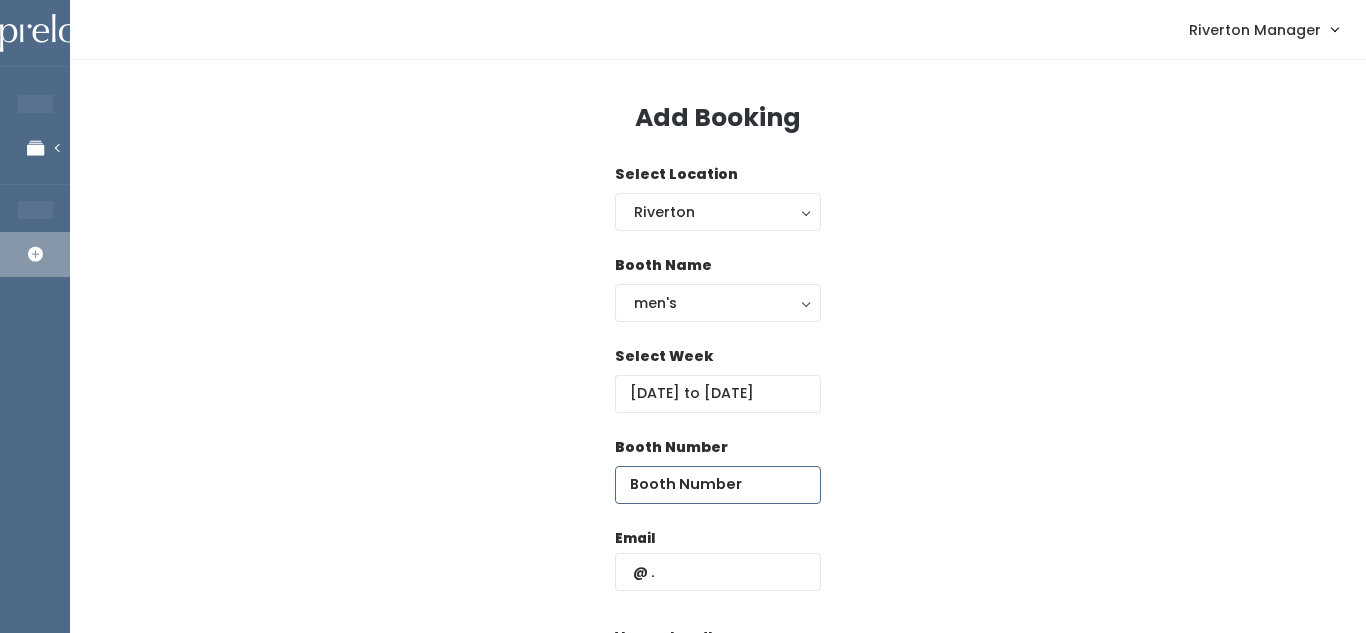 click at bounding box center (718, 485) 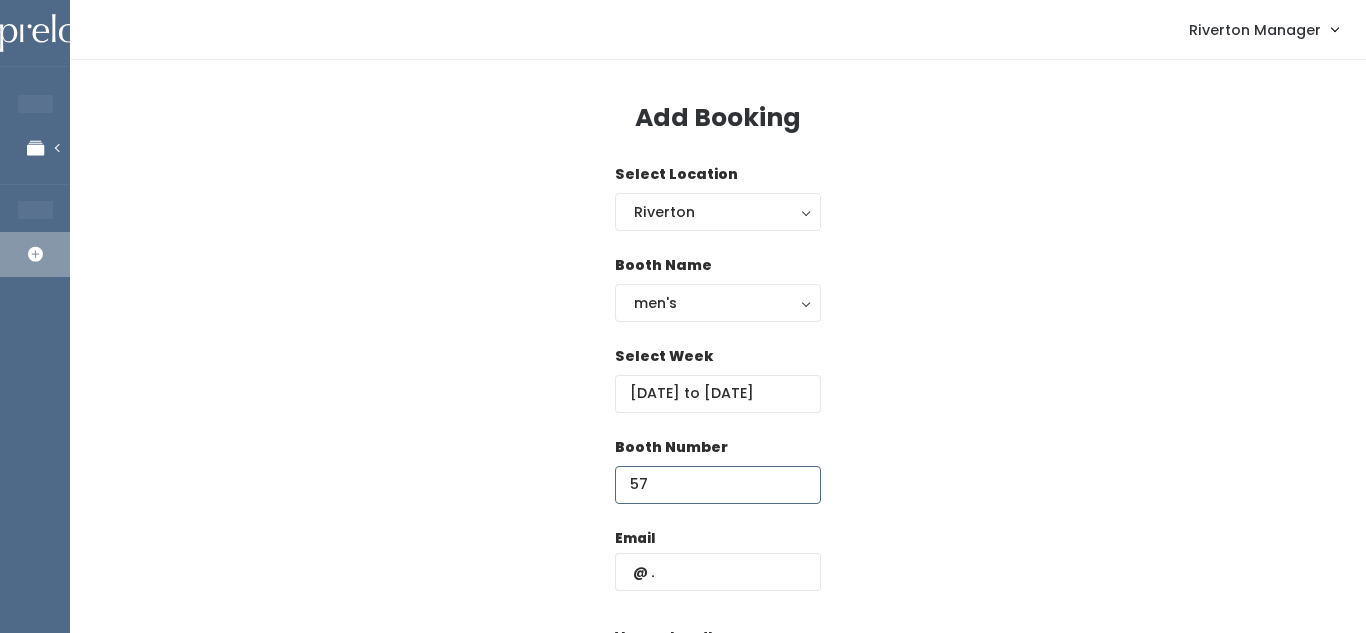 type on "57" 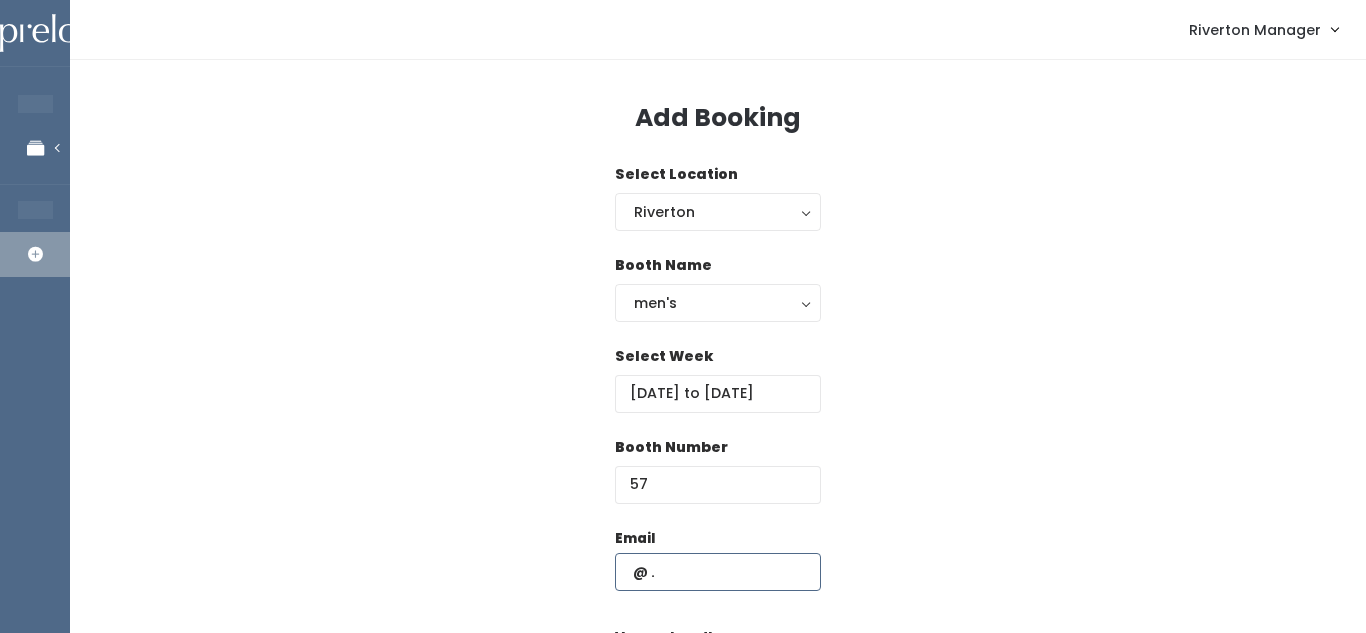 click at bounding box center [718, 572] 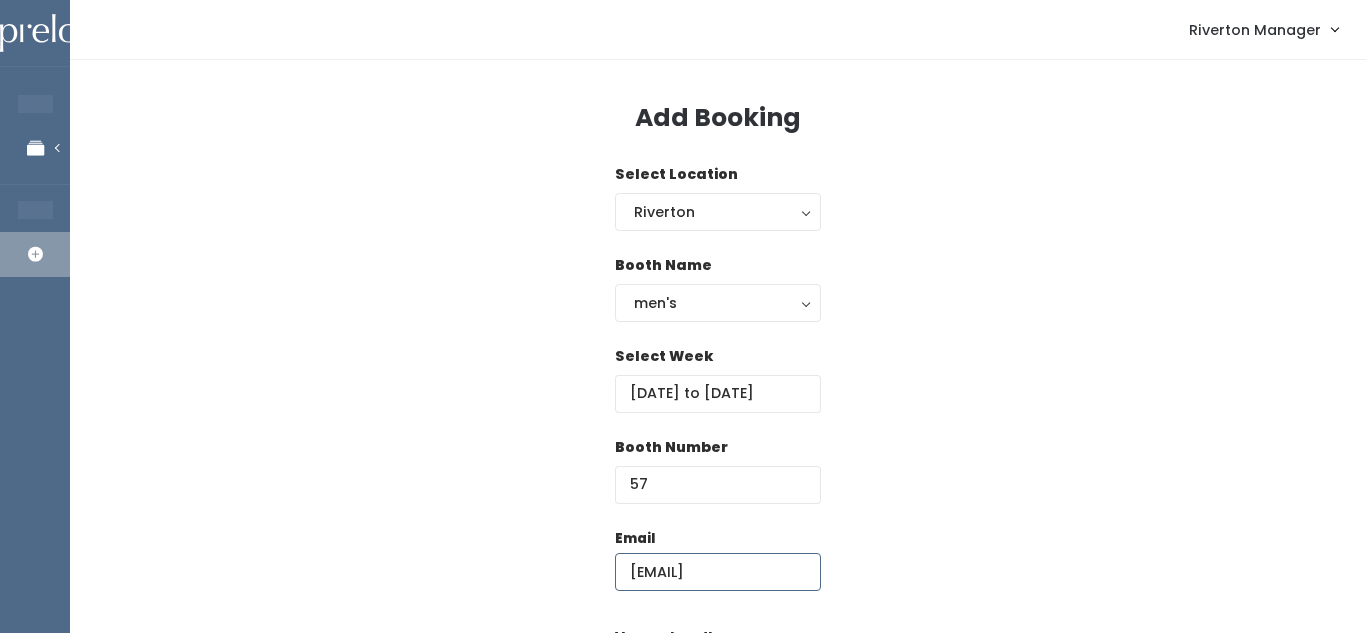 scroll, scrollTop: 0, scrollLeft: 3, axis: horizontal 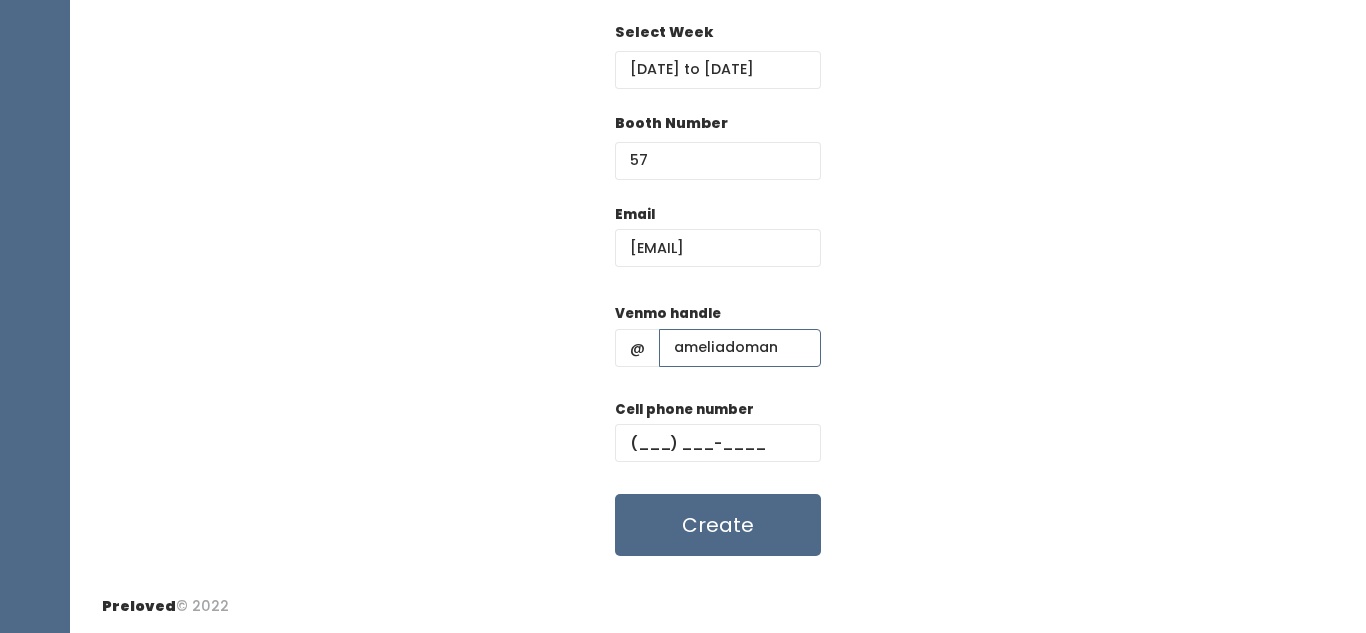 type on "ameliadoman" 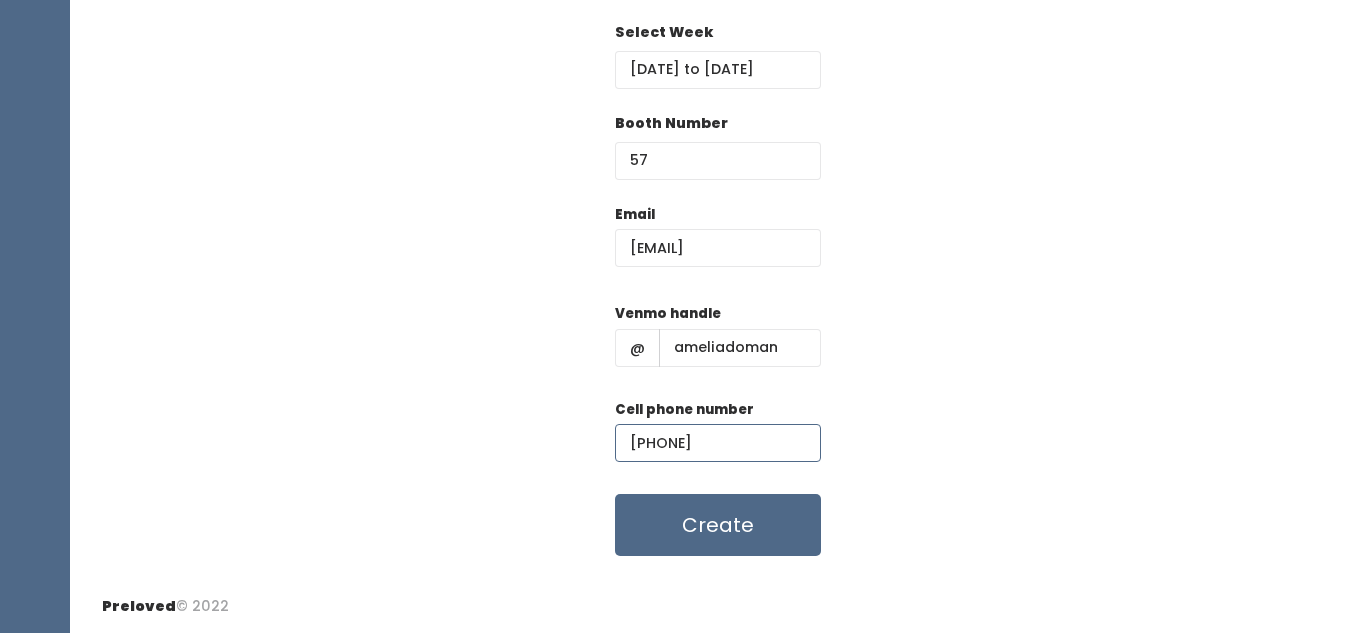 type on "[PHONE]" 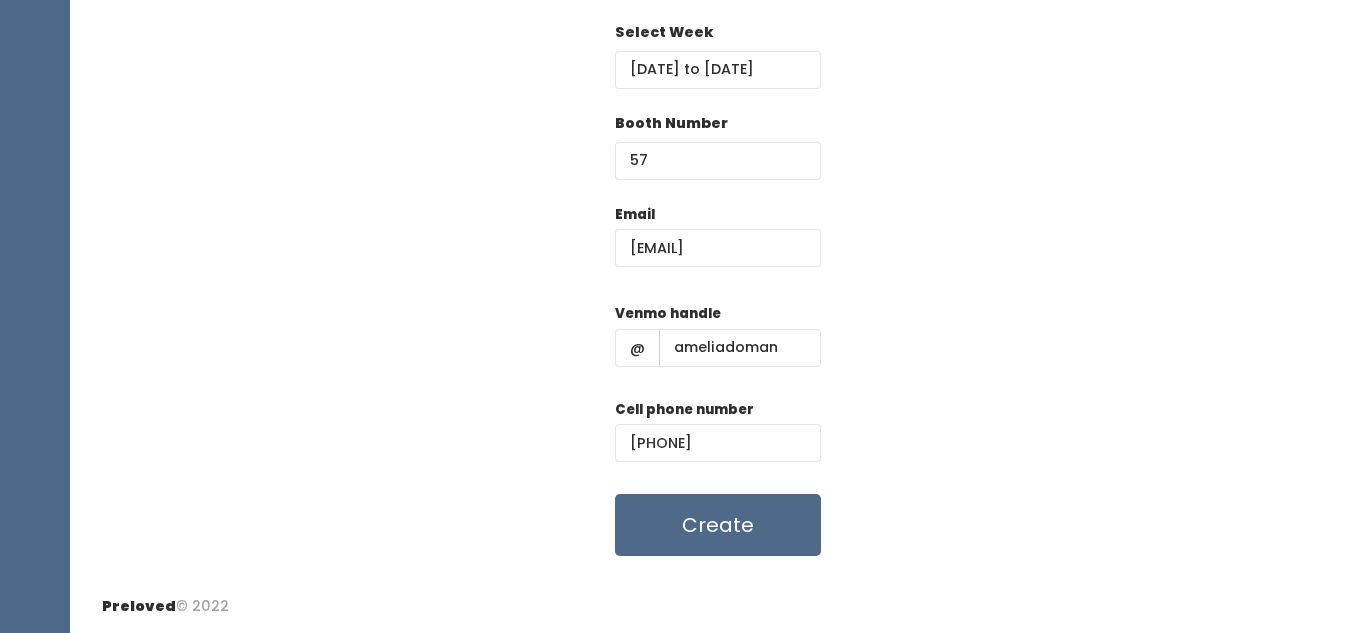 click on "Email
cirnoamelia@gmail.com
Venmo handle
@
ameliadoman
Cell phone number
(435) 579-5561
Create" at bounding box center (718, 380) 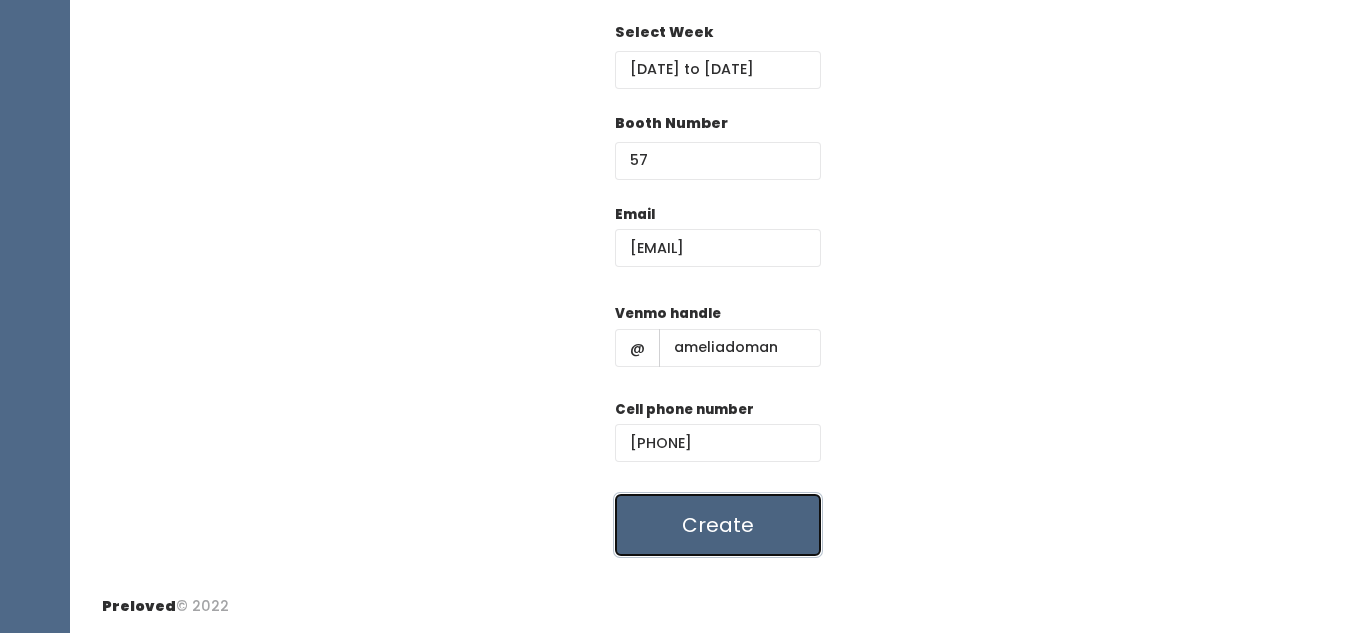 click on "Create" at bounding box center [718, 525] 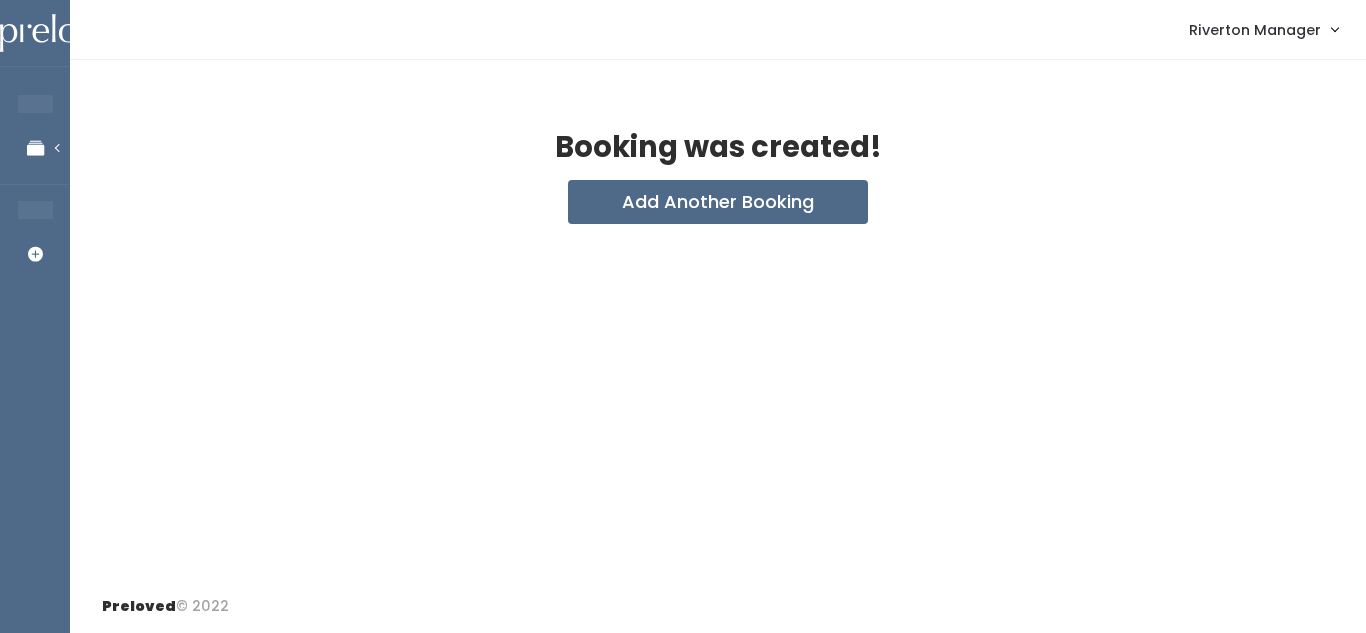 scroll, scrollTop: 0, scrollLeft: 0, axis: both 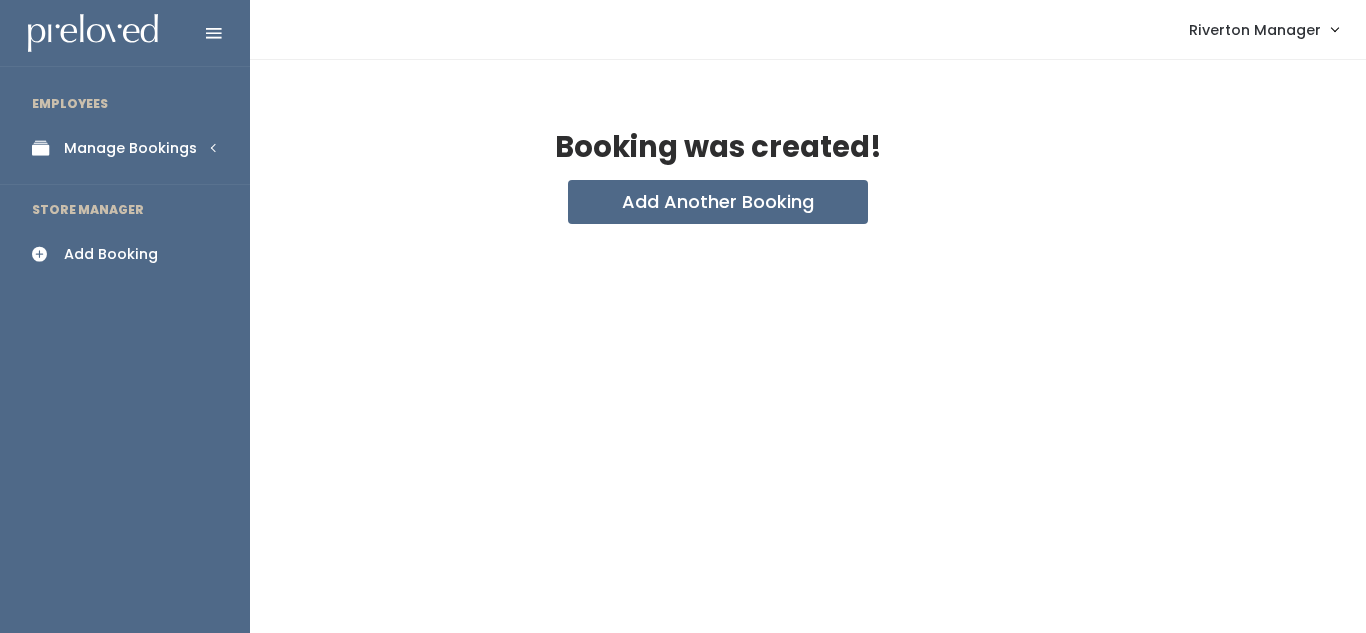 click on "Manage Bookings" at bounding box center [130, 148] 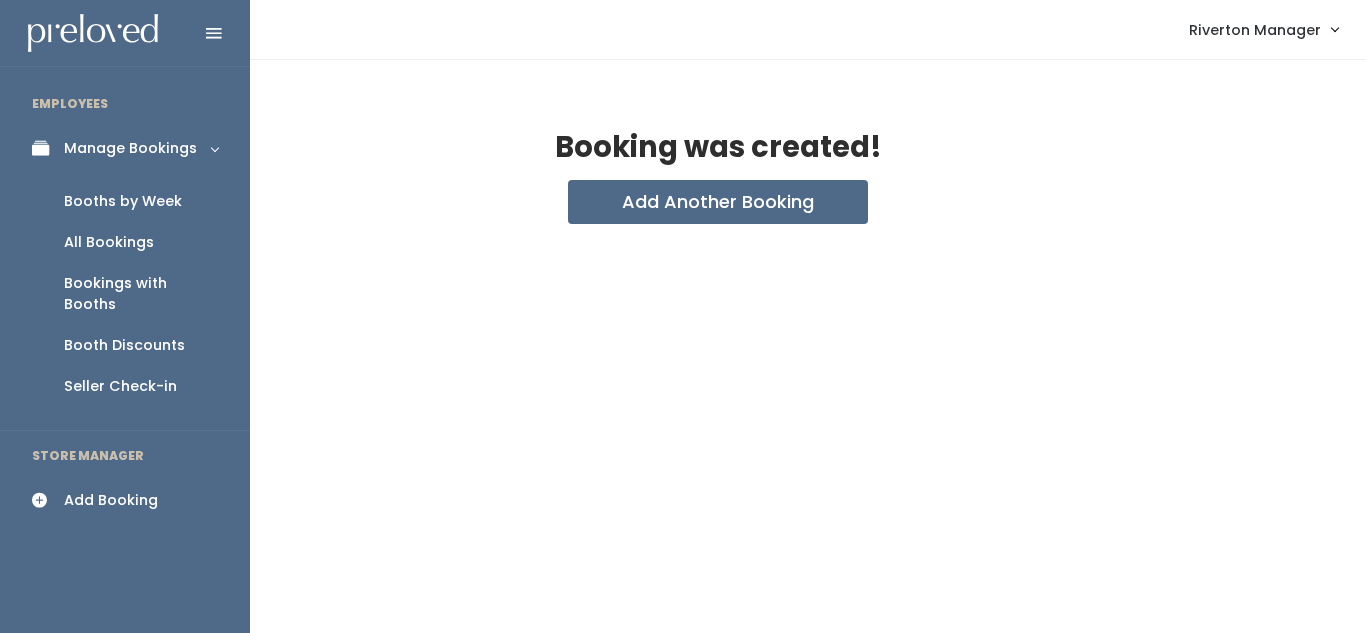 click on "Booths by Week" at bounding box center [123, 201] 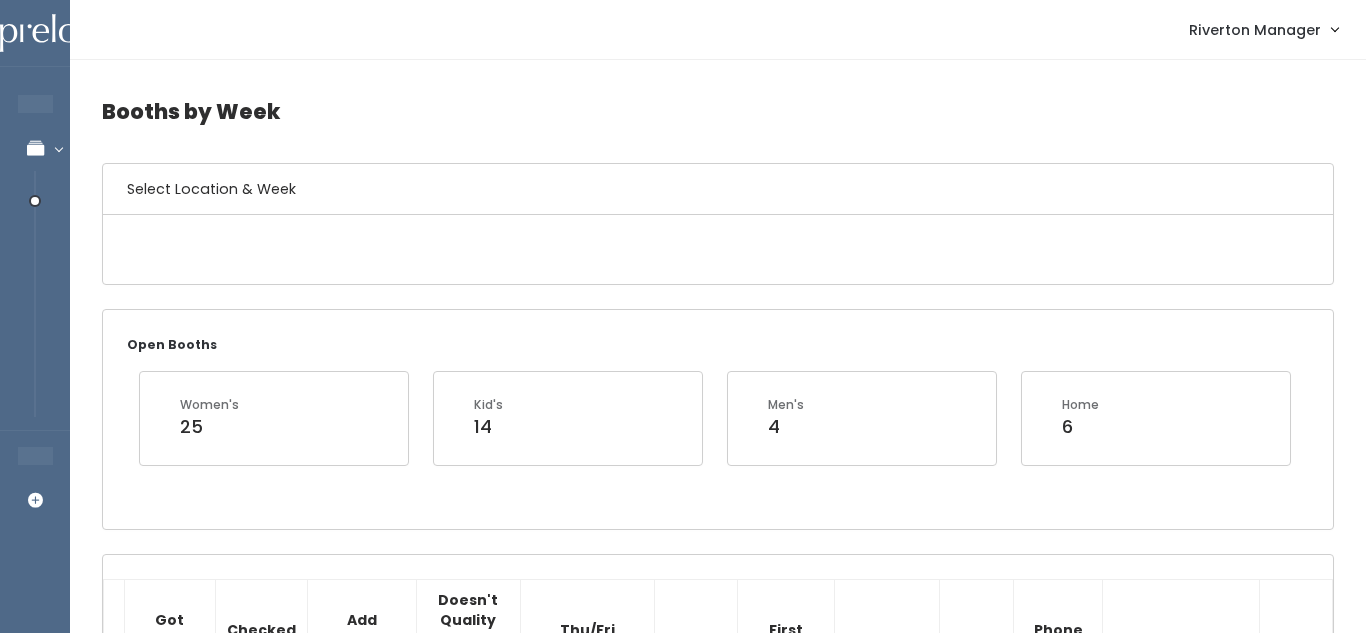 scroll, scrollTop: 0, scrollLeft: 0, axis: both 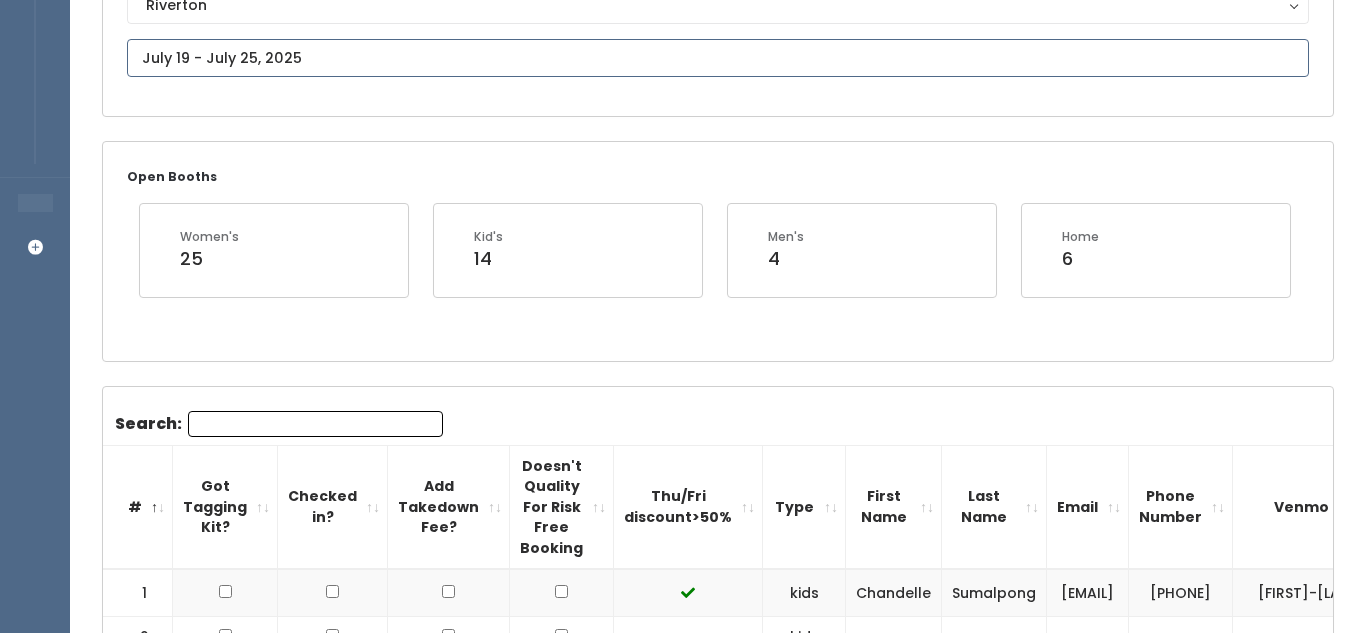 click on "EMPLOYEES
Manage Bookings
Booths by Week
All Bookings
Bookings with Booths
Booth Discounts
Seller Check-in
STORE MANAGER
Add Booking
Riverton Manager
Admin Home" at bounding box center [683, 1628] 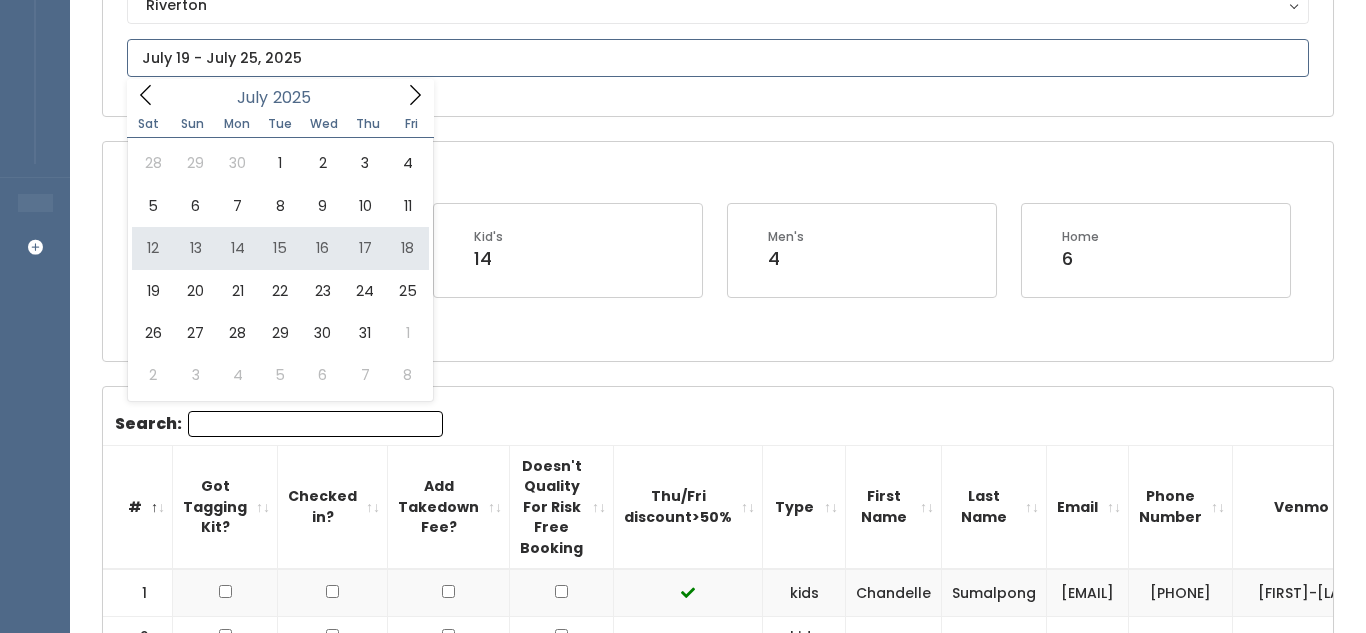 type on "[DATE] to [DATE]" 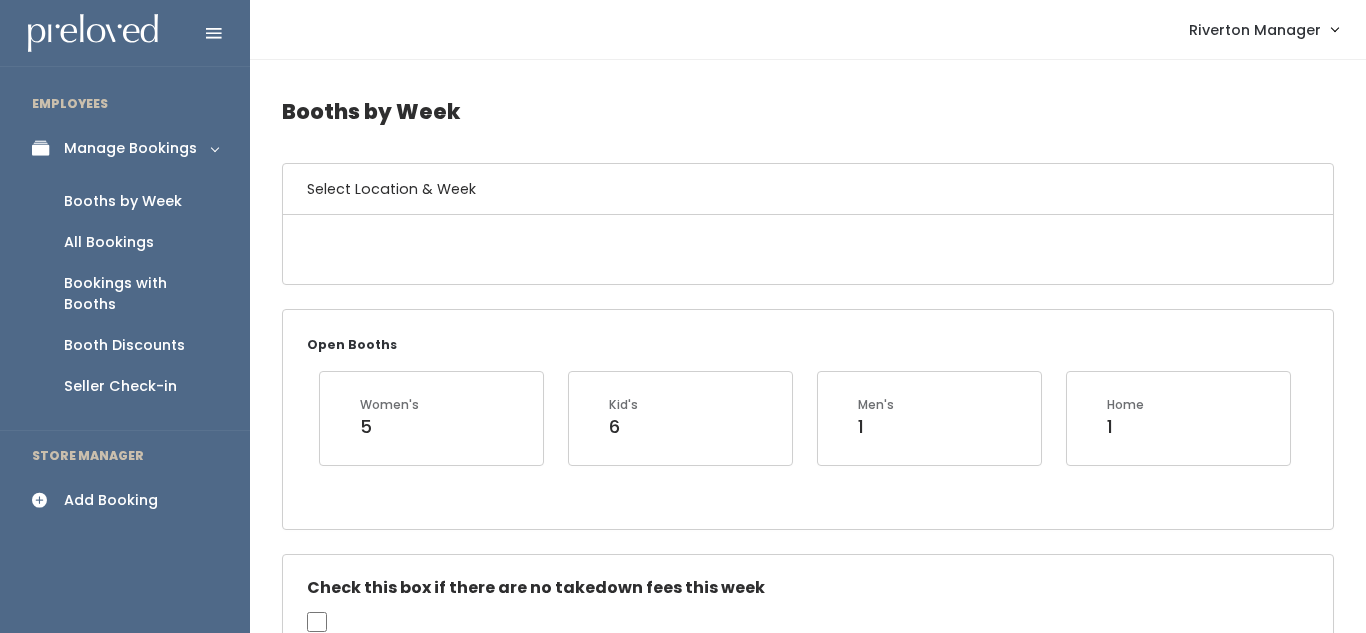 scroll, scrollTop: 0, scrollLeft: 0, axis: both 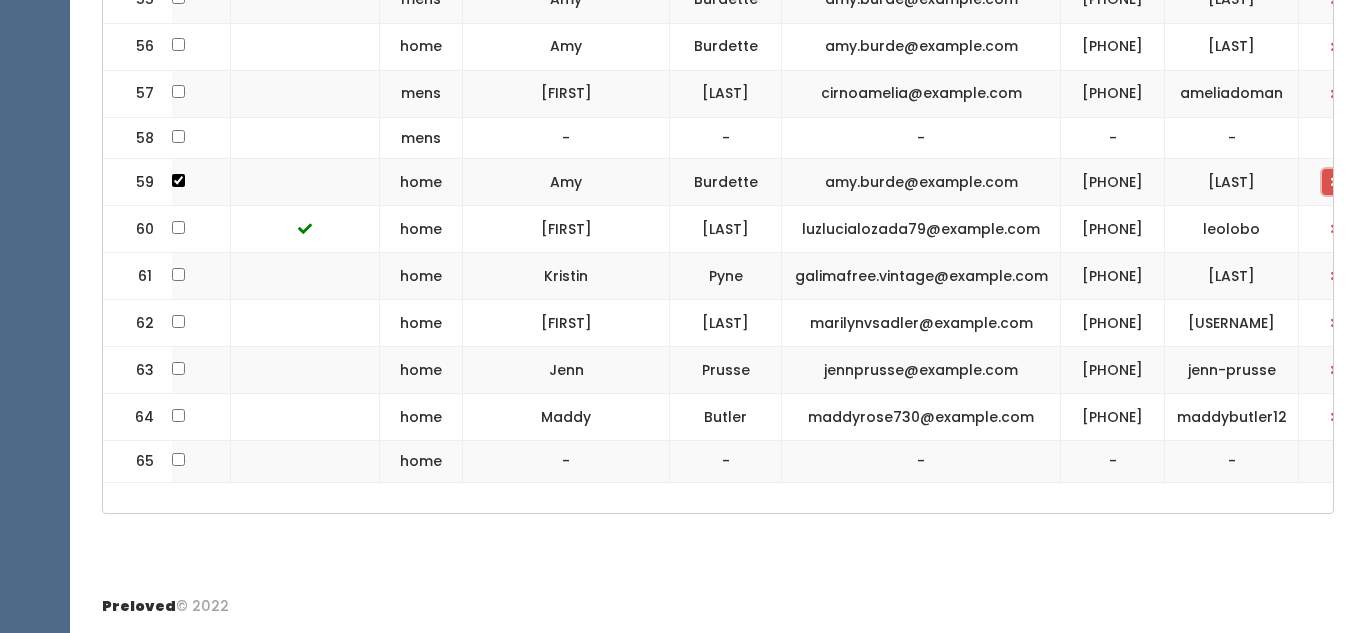 click at bounding box center (1335, 182) 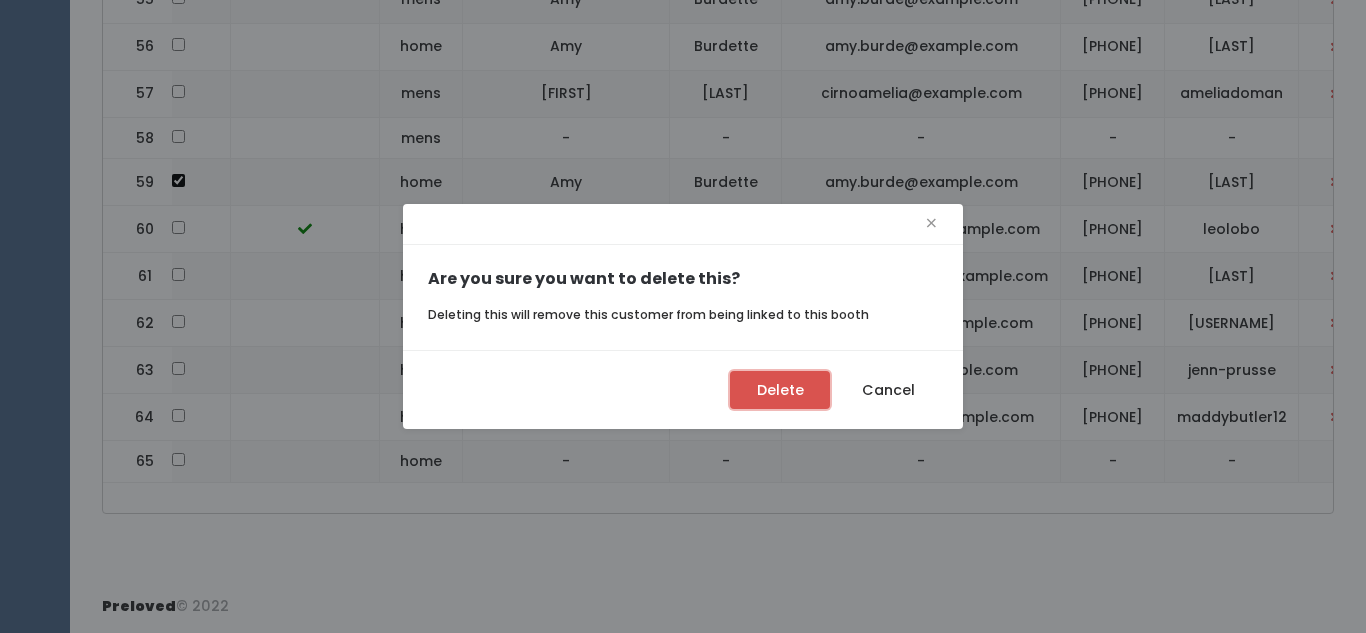 click on "Delete" at bounding box center (780, 390) 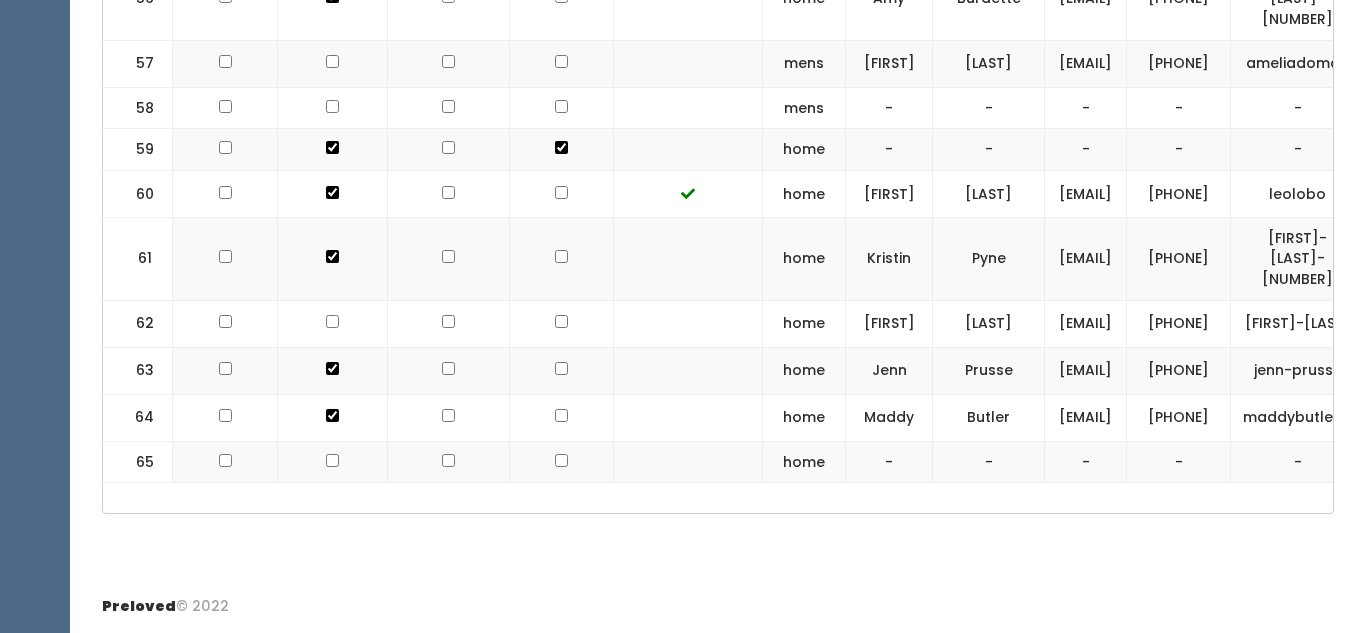 scroll, scrollTop: 4070, scrollLeft: 0, axis: vertical 